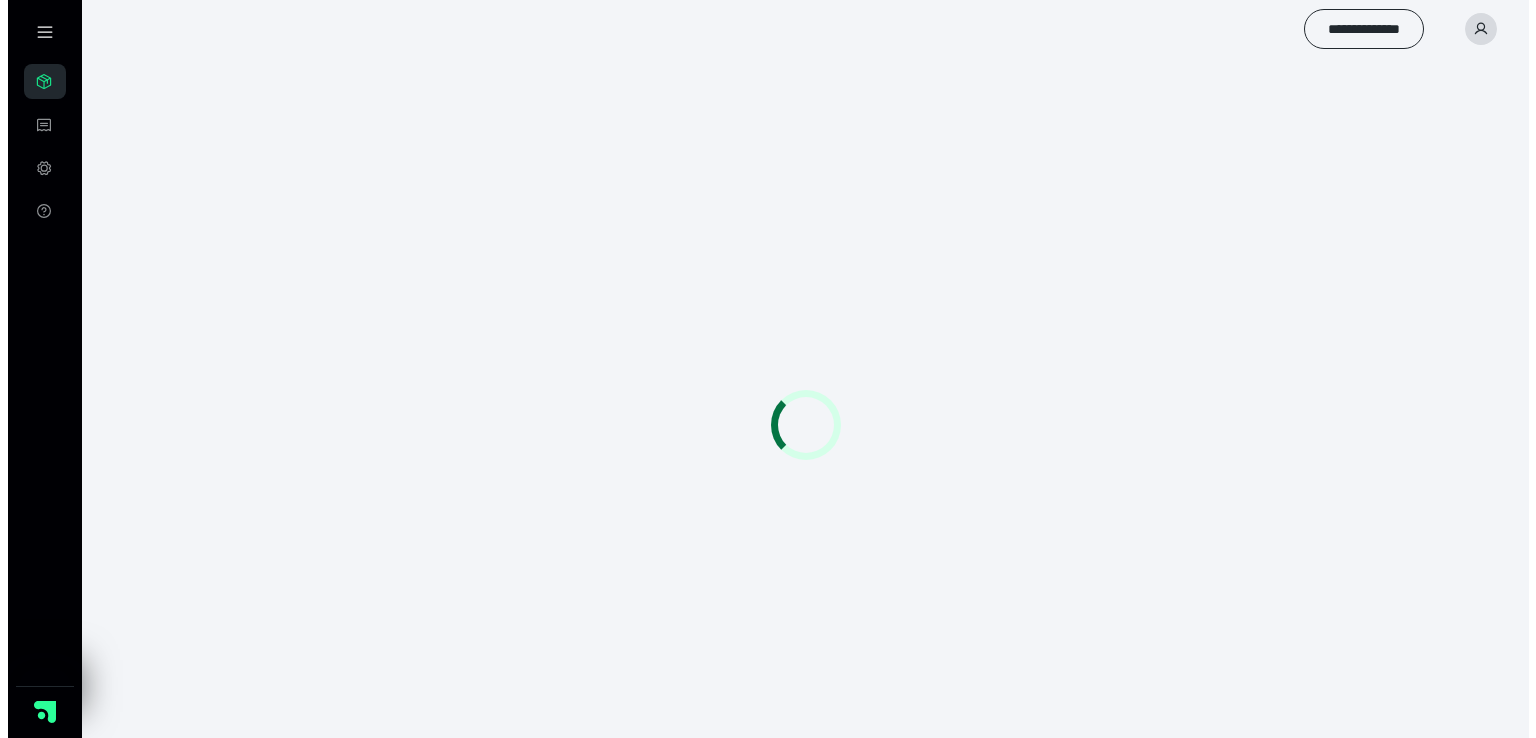 scroll, scrollTop: 0, scrollLeft: 0, axis: both 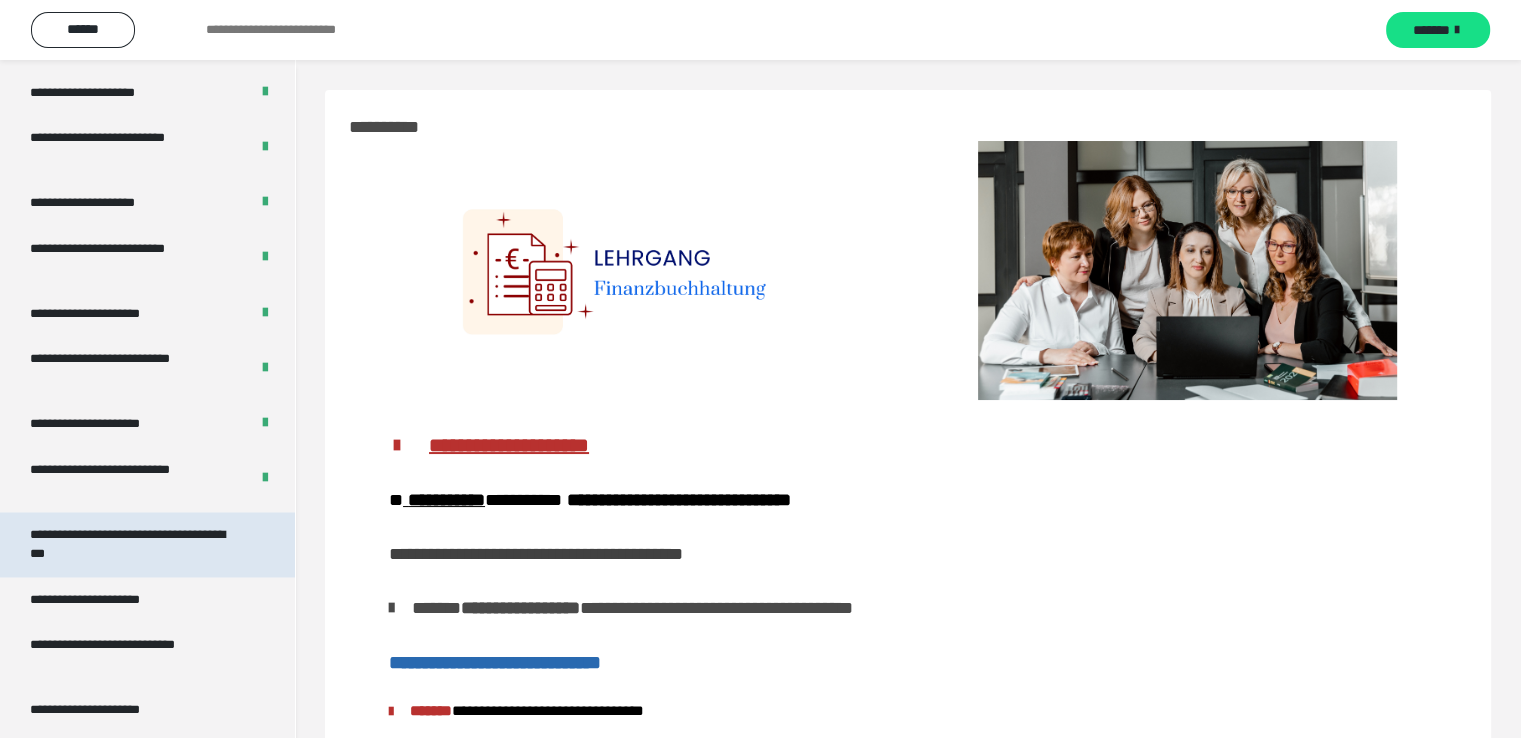 click on "**********" at bounding box center (132, 544) 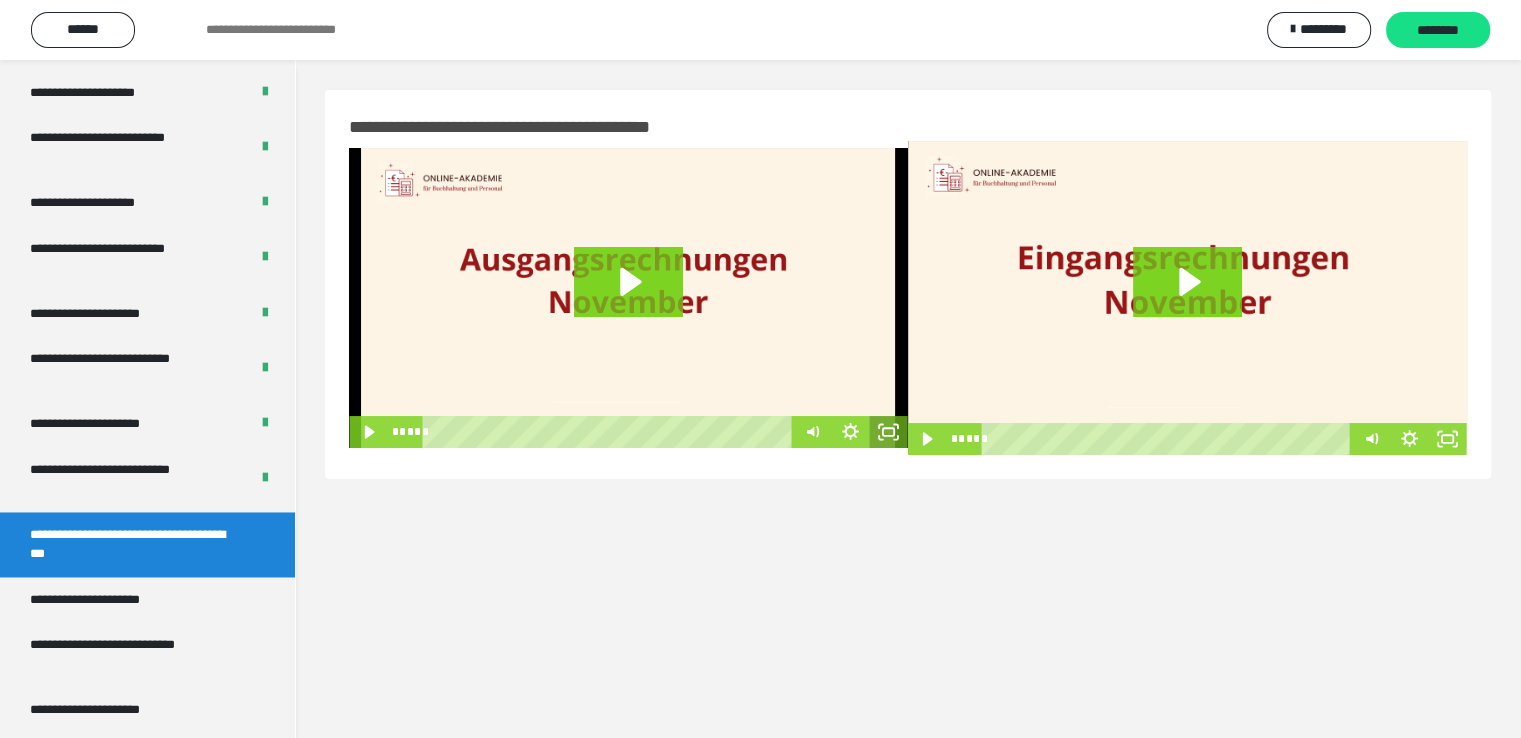 click 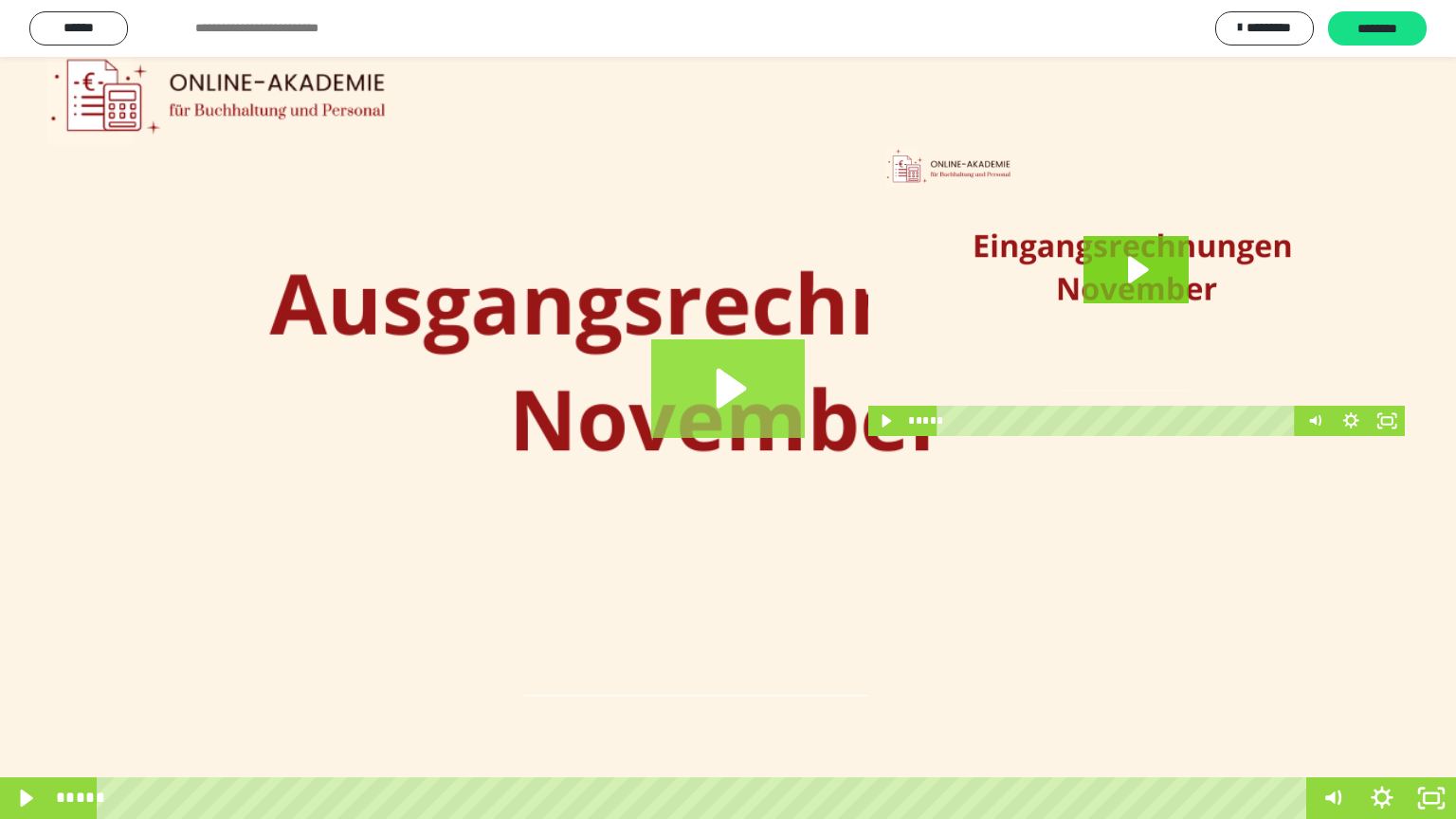 click 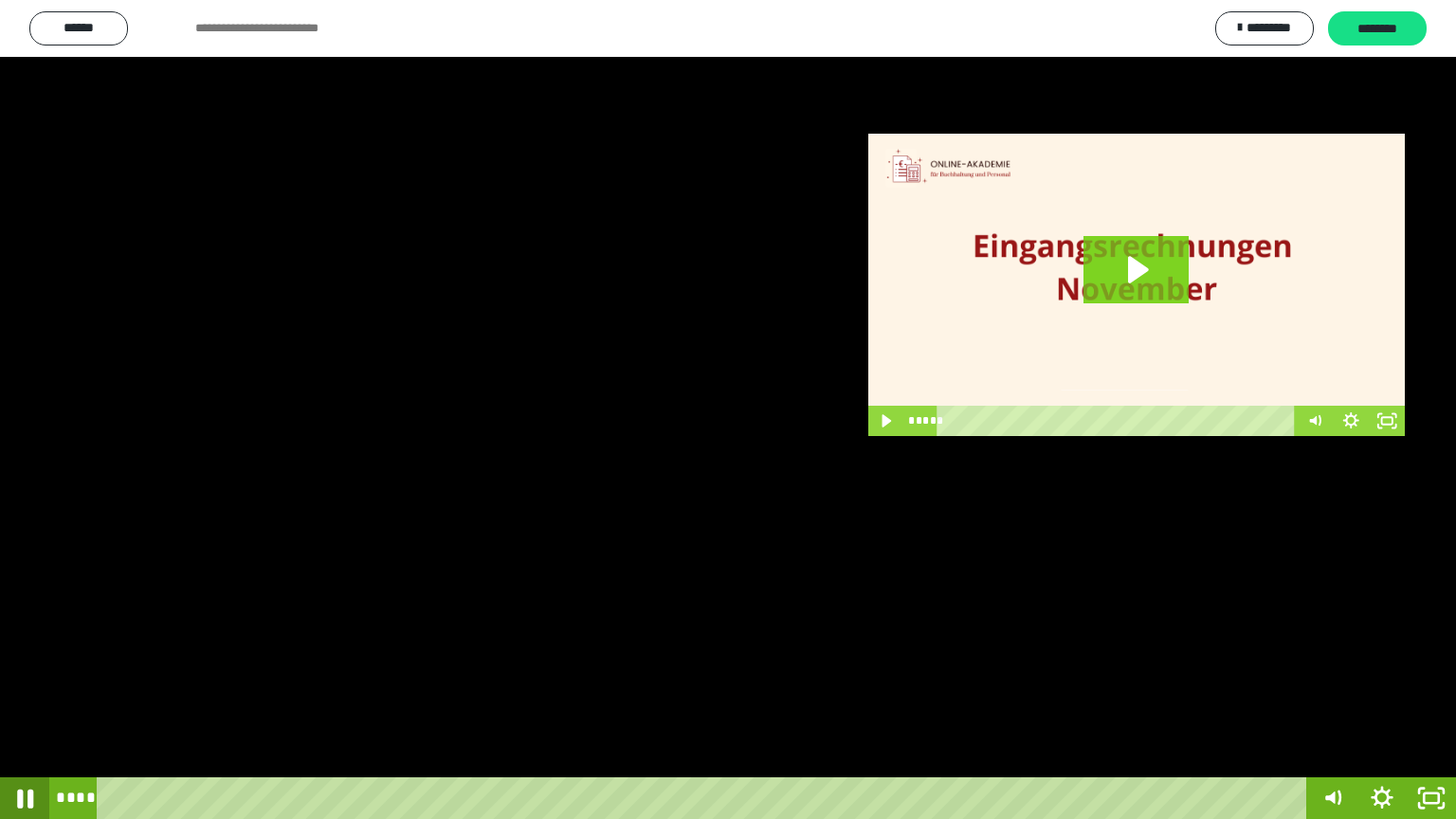 click 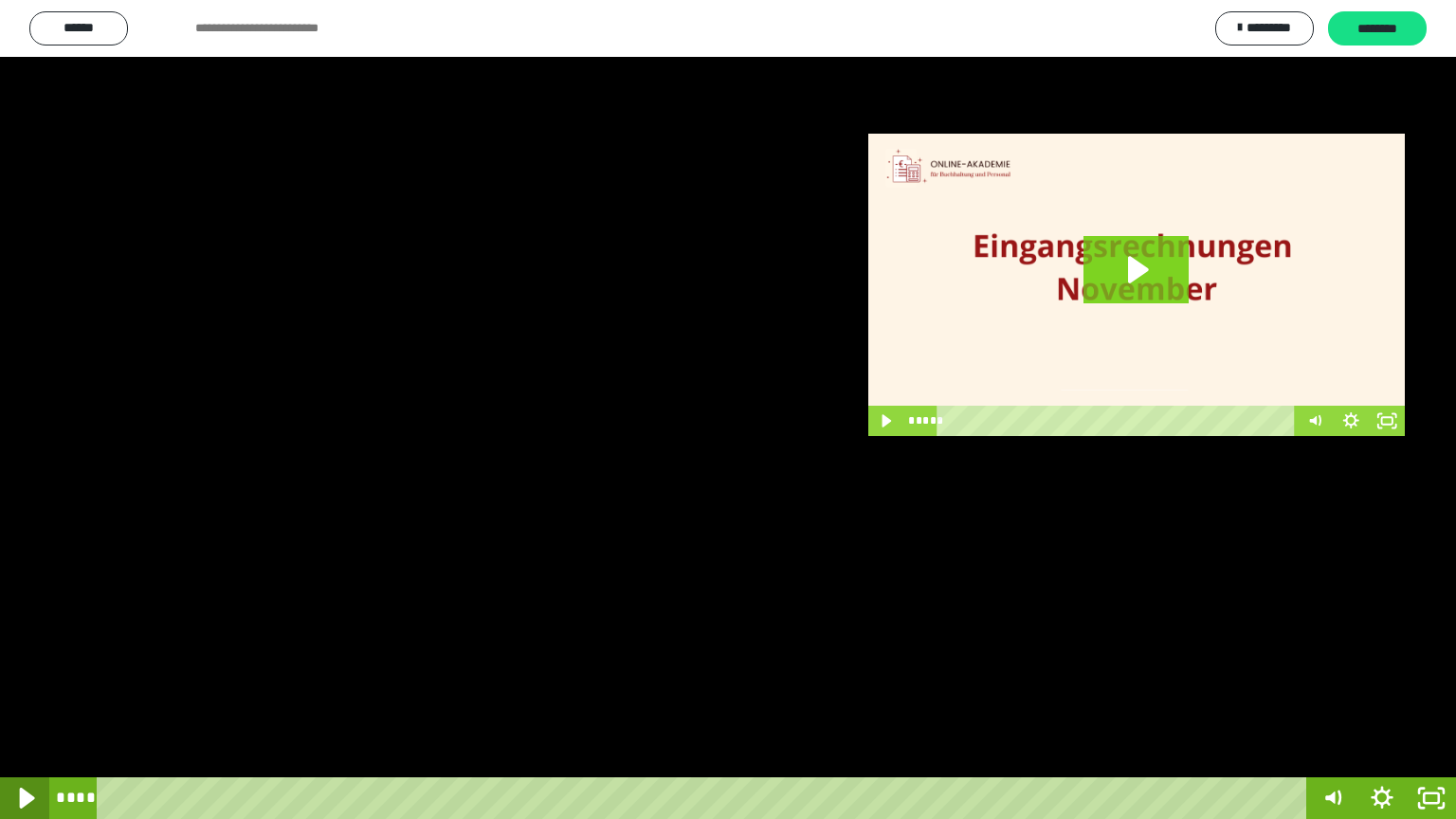 click 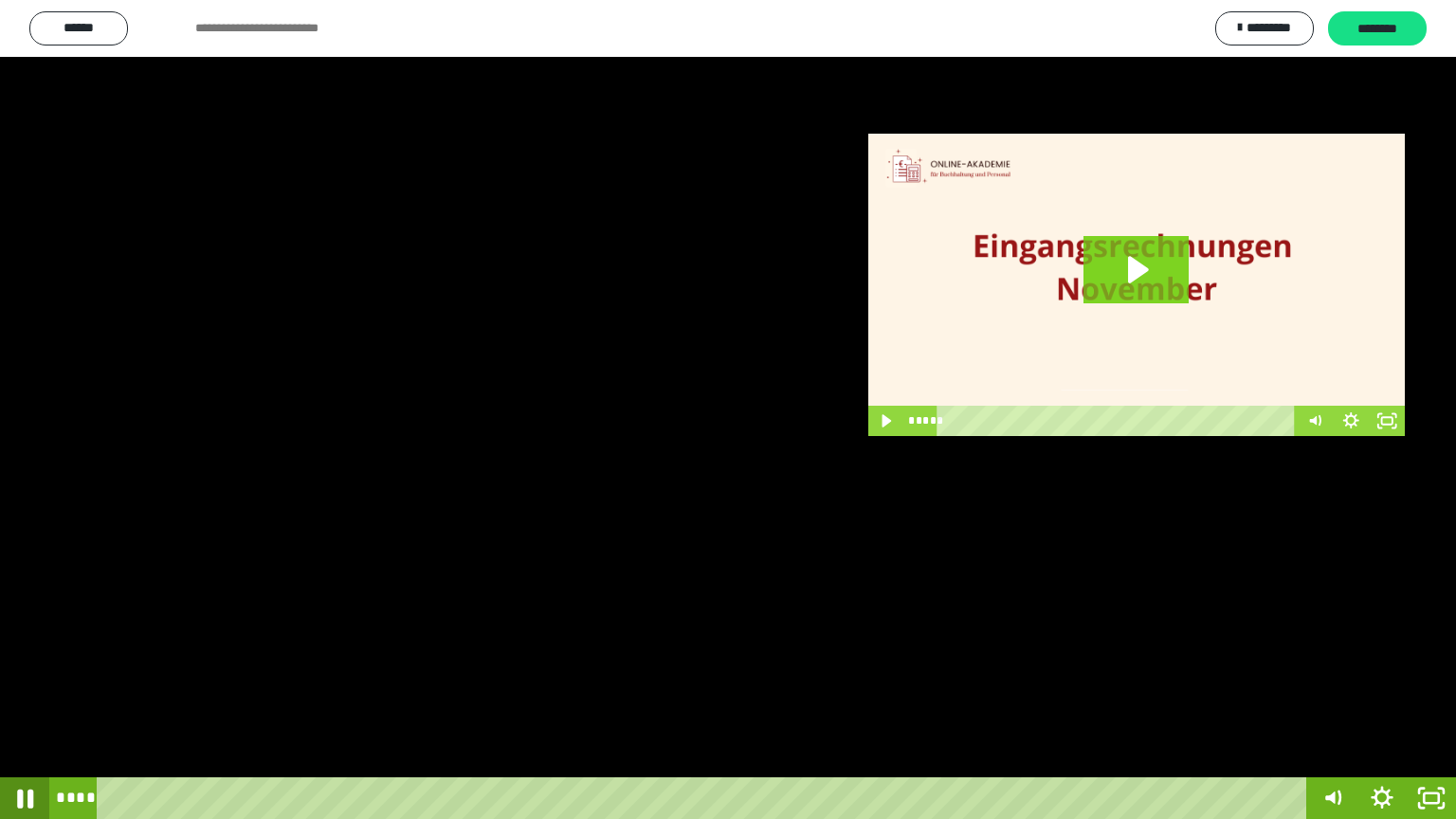 click 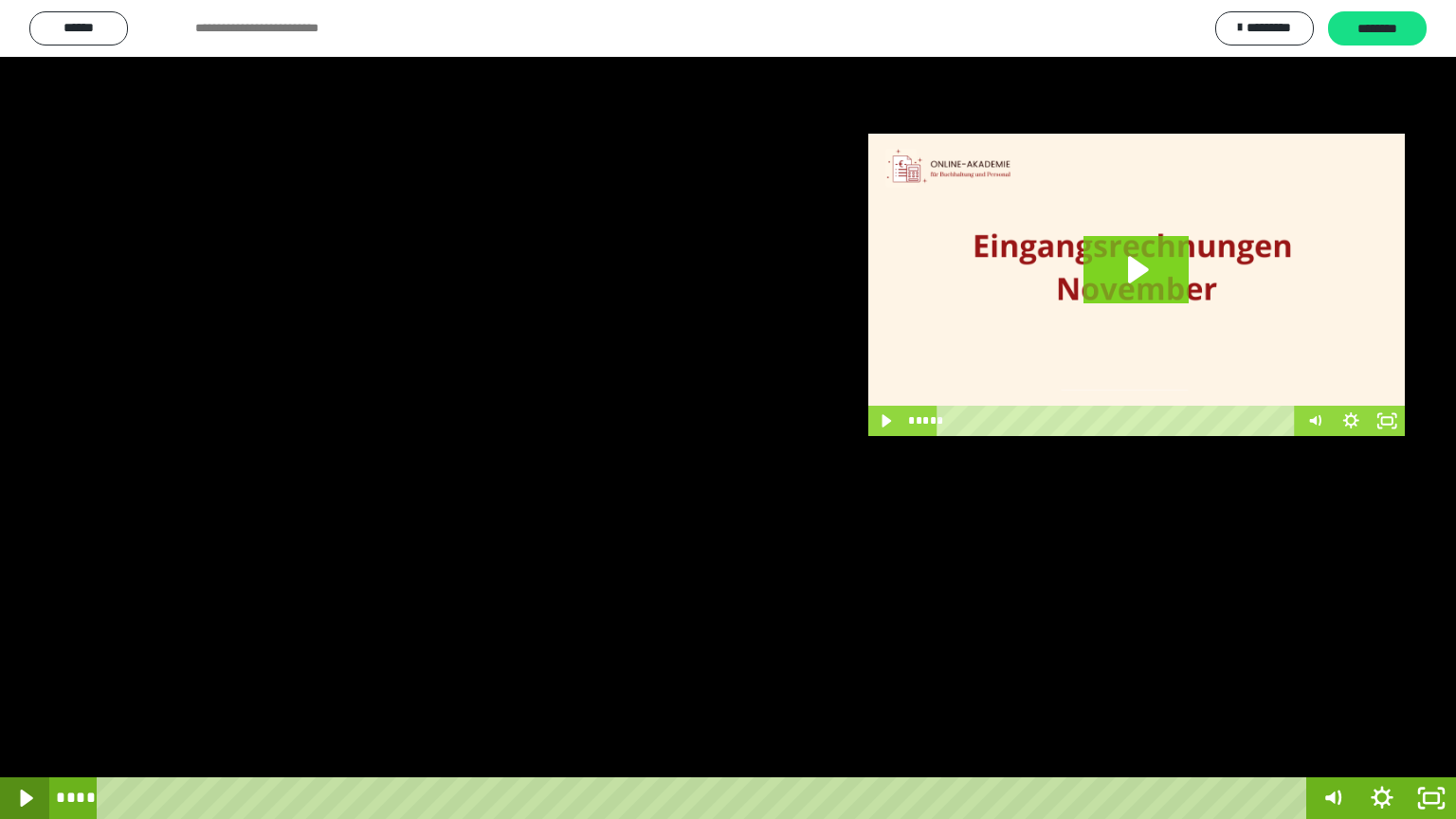 click 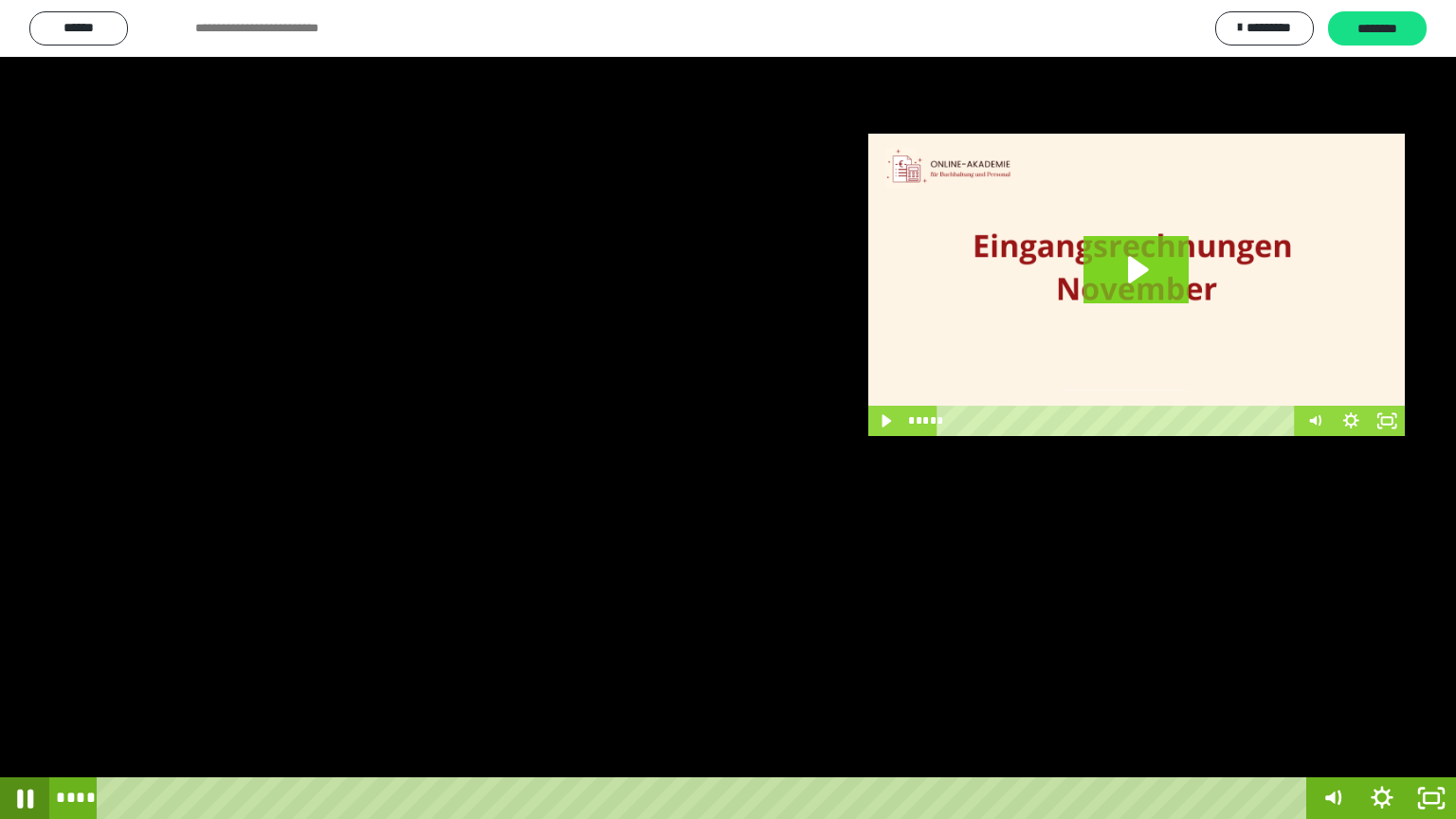 click 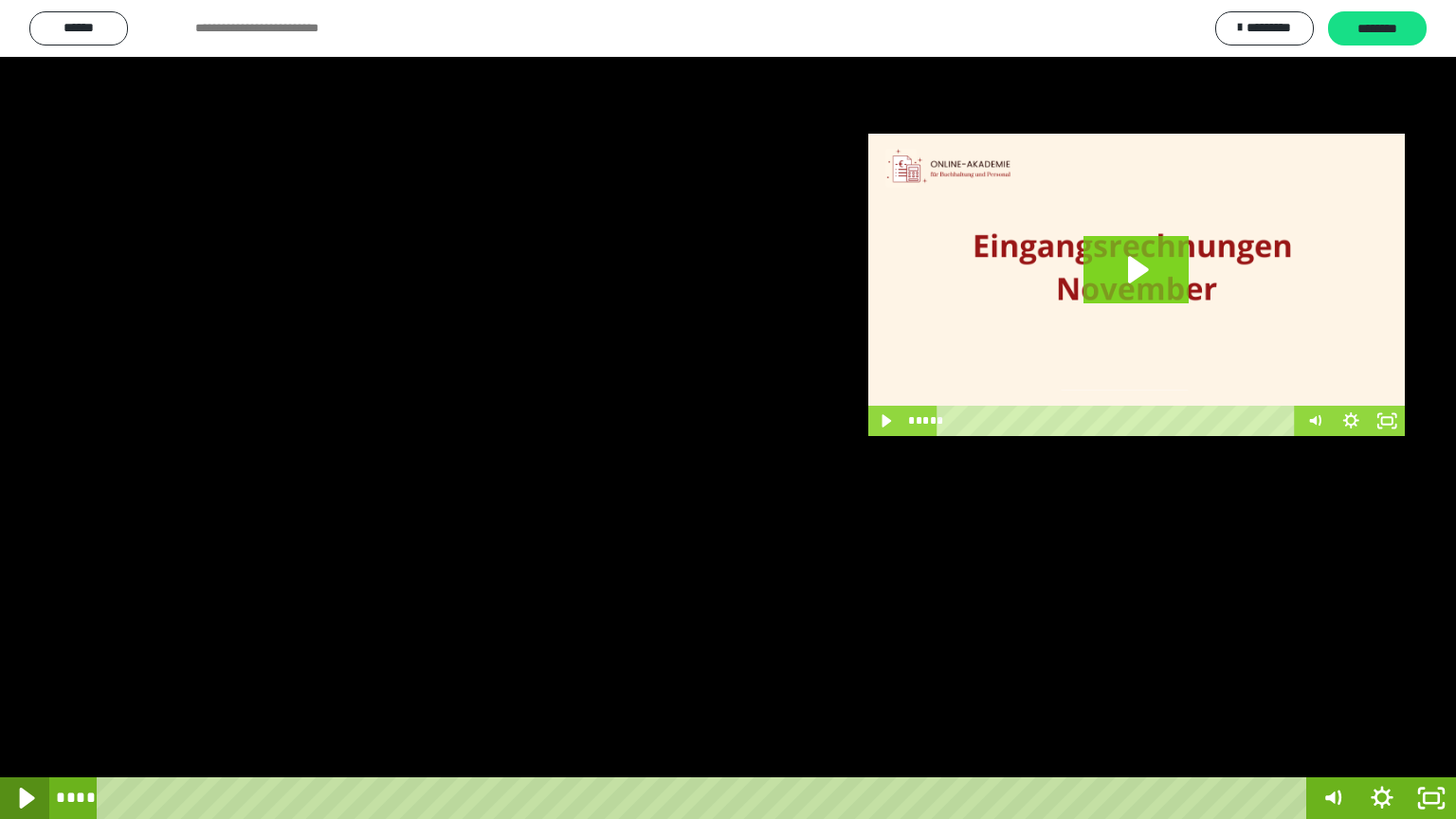 click 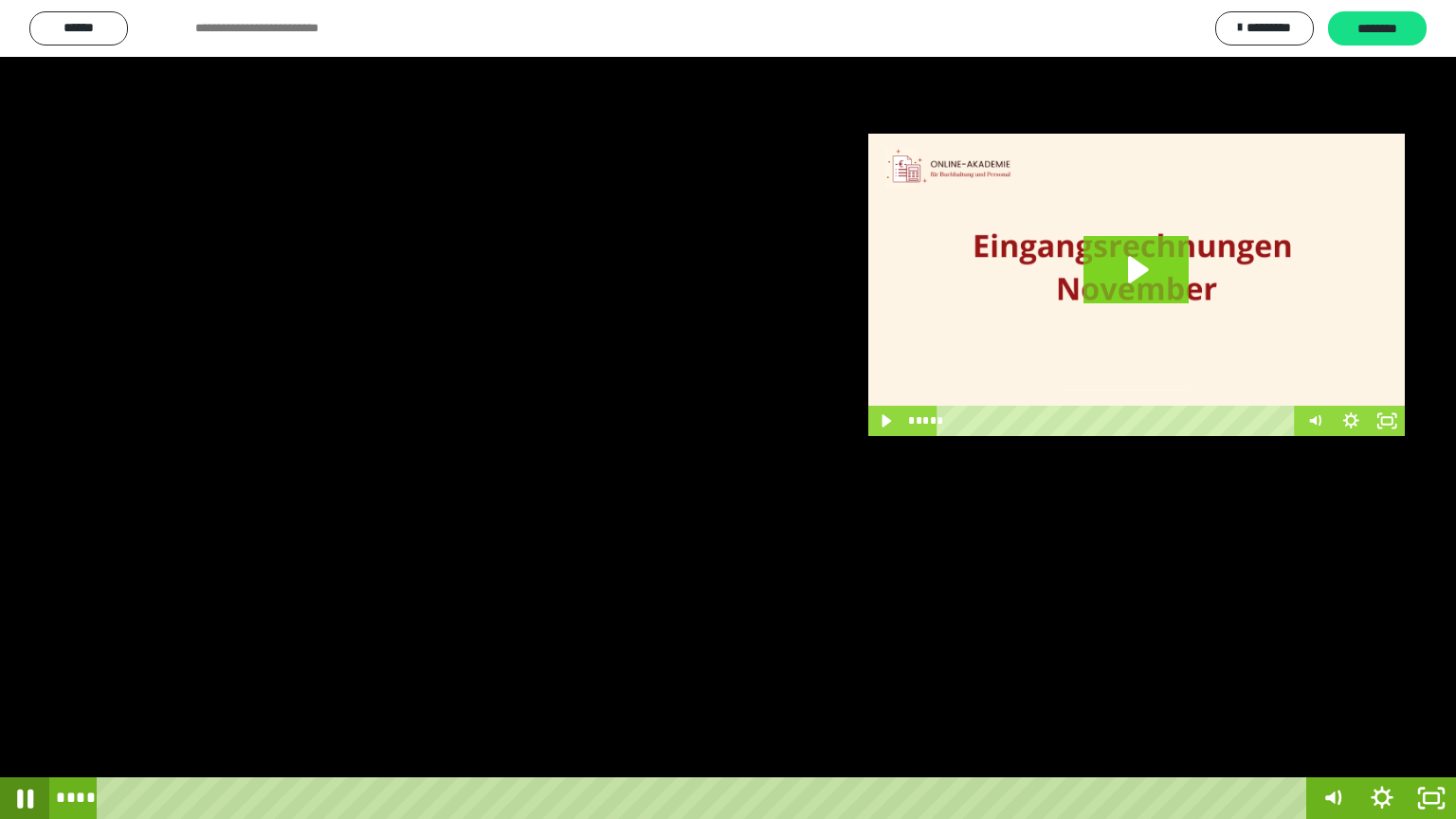 click 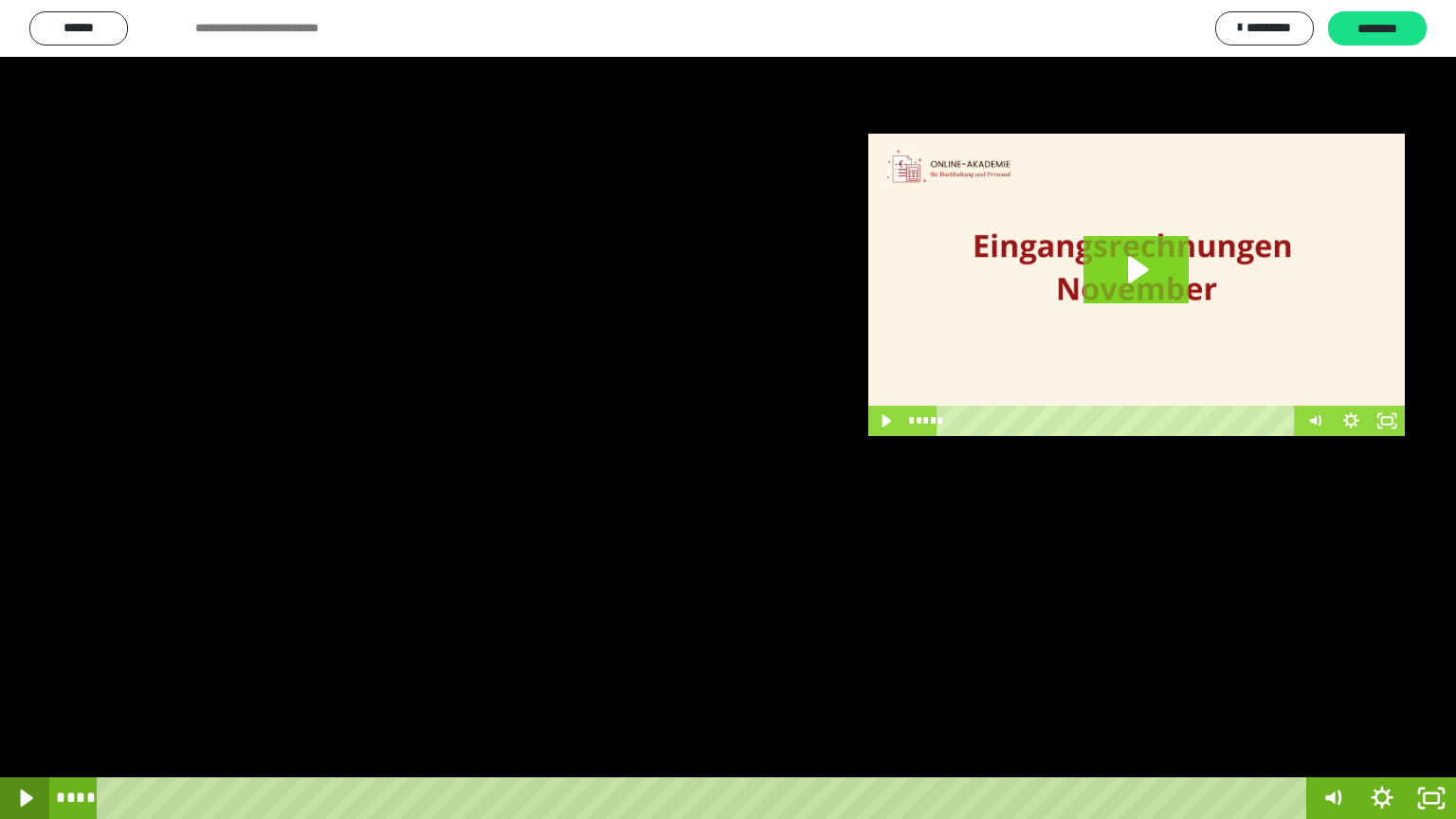 click 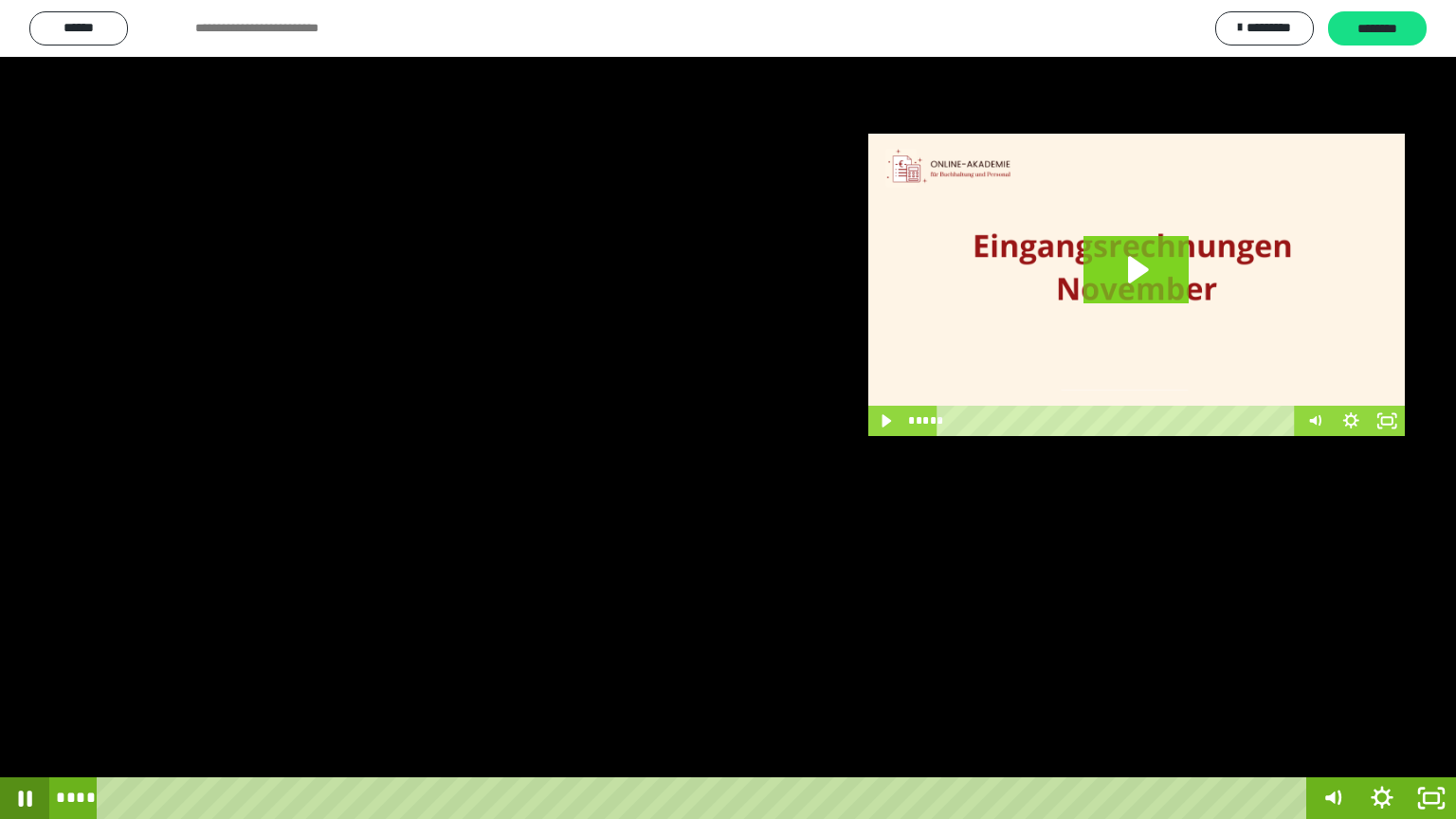 click 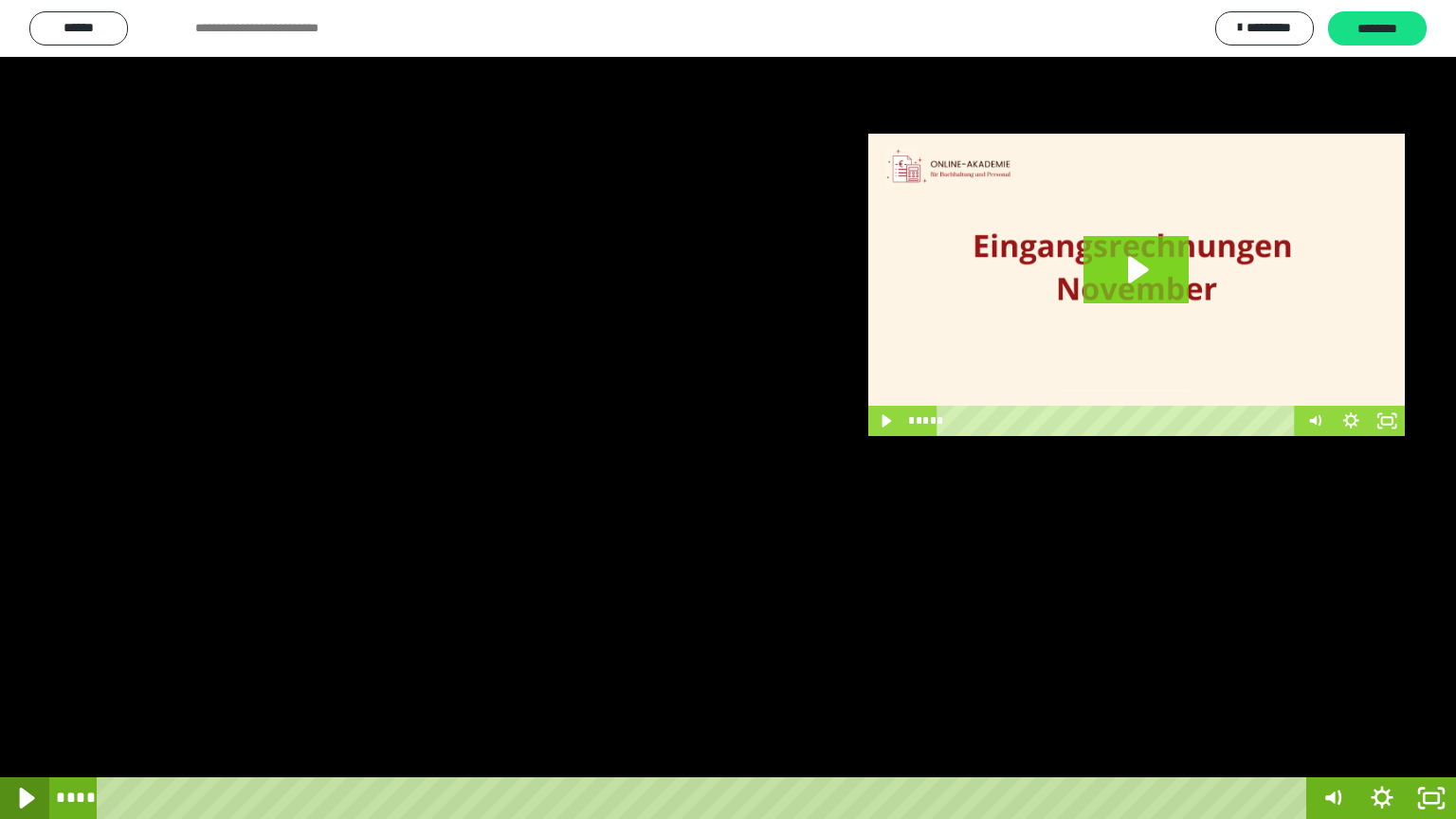 click 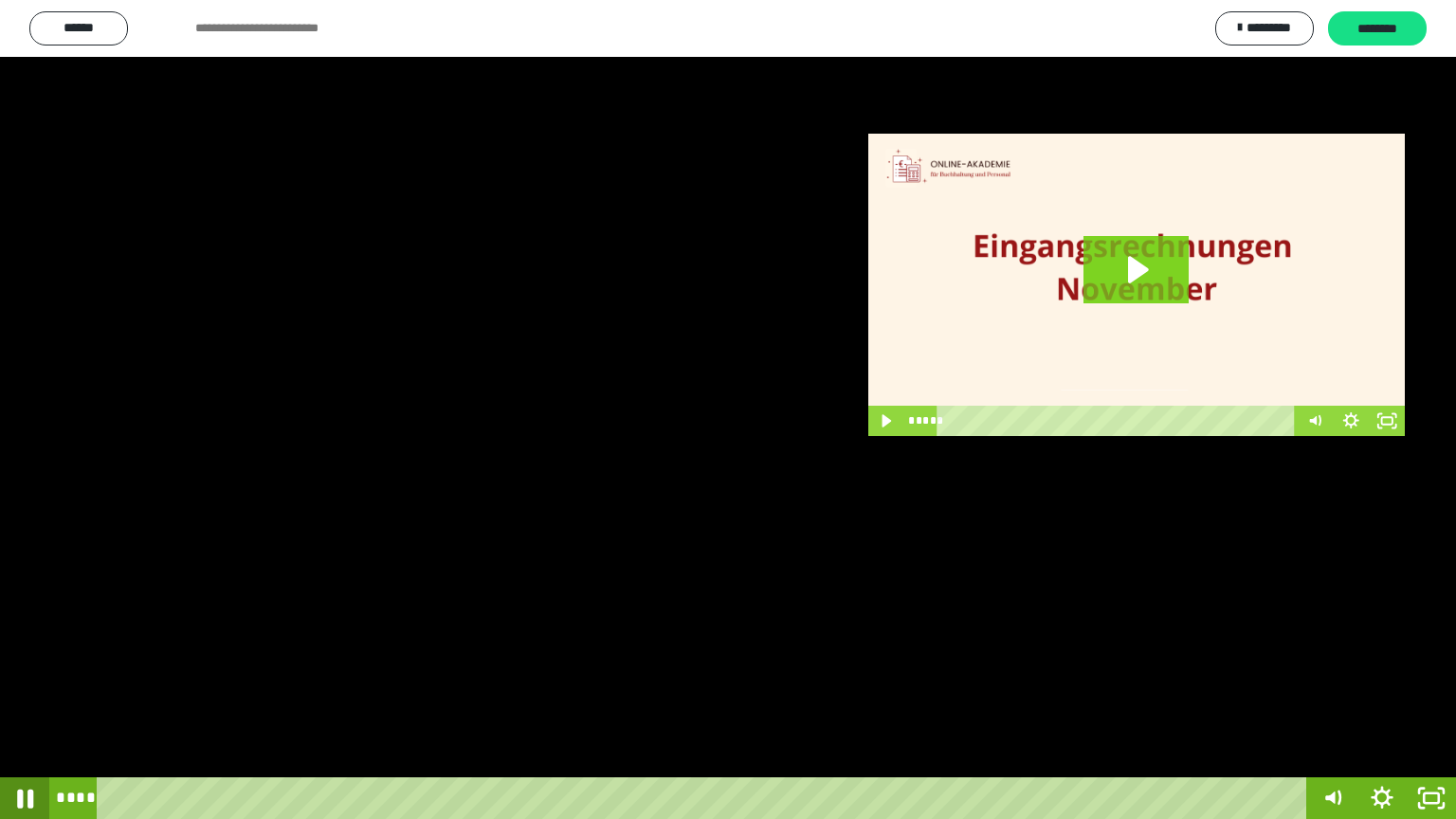 click 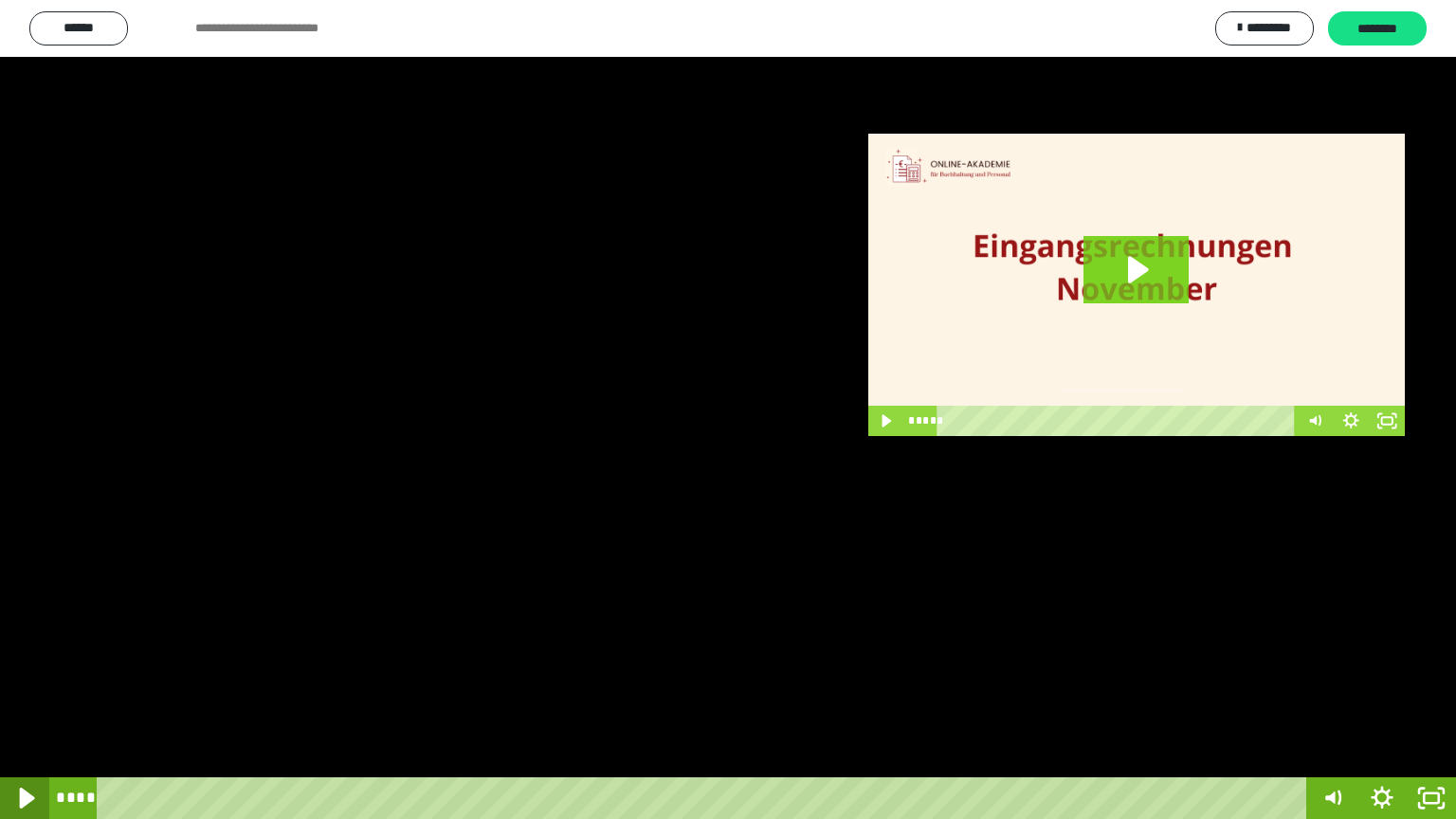 click 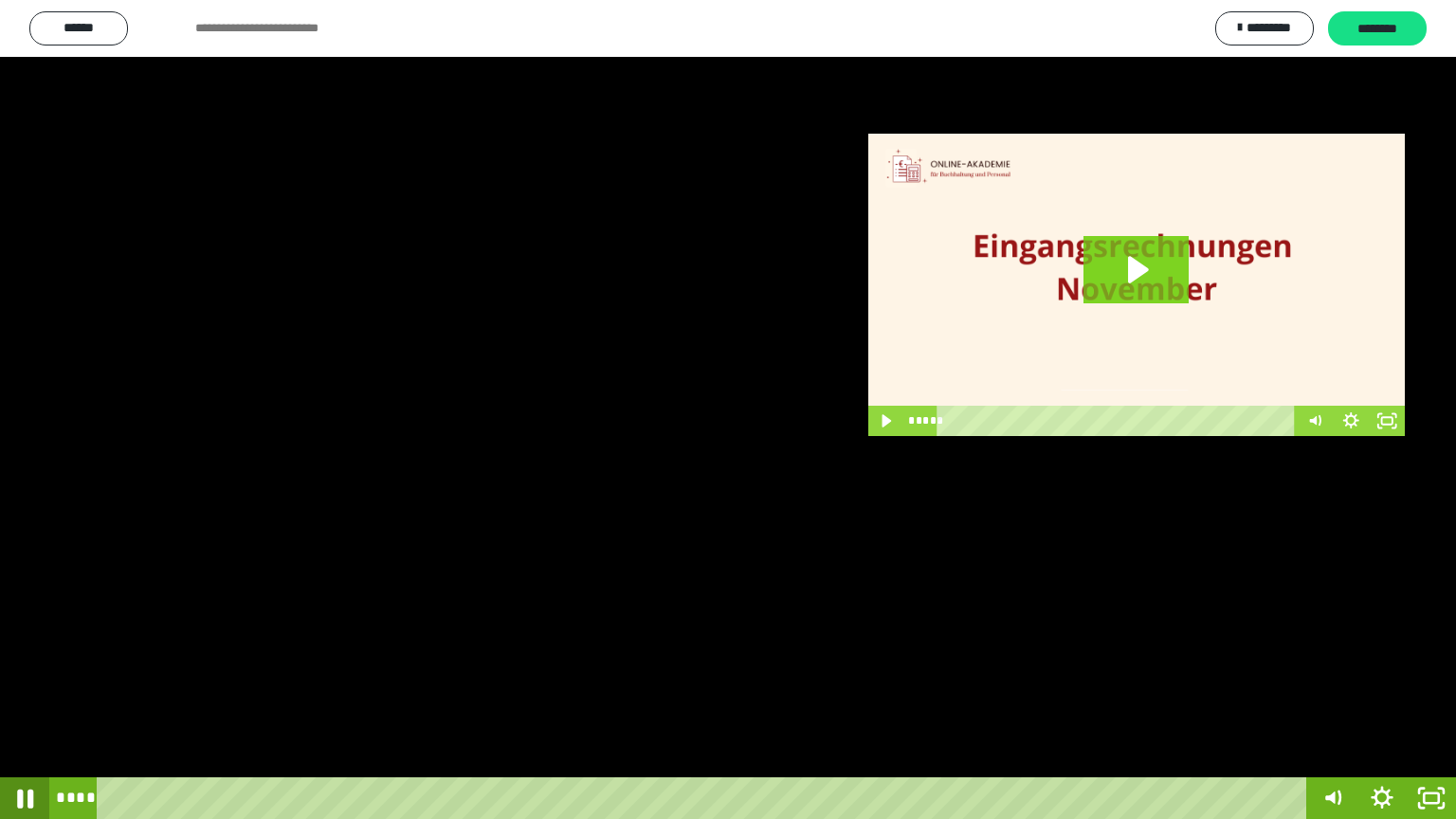 click 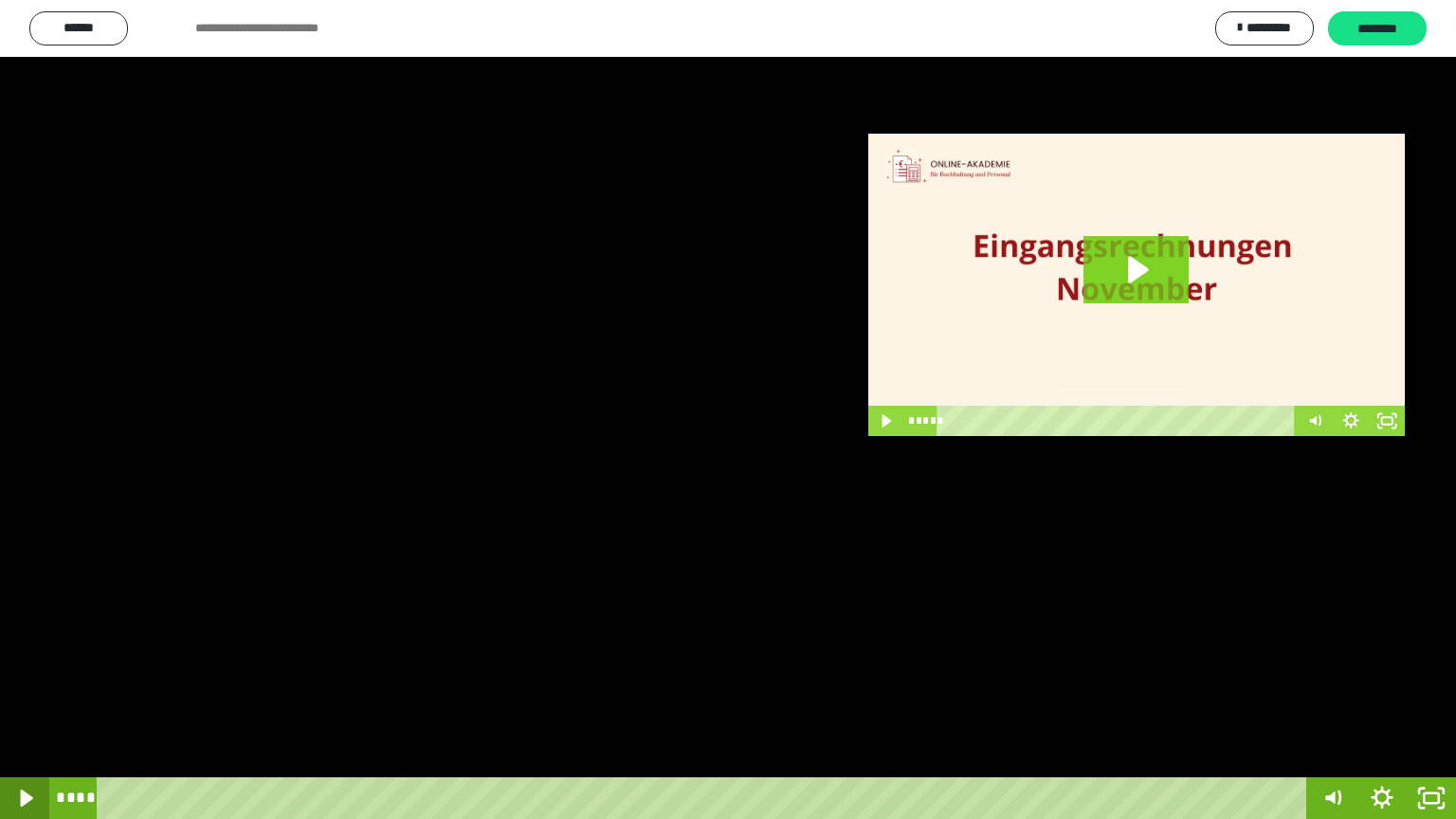click 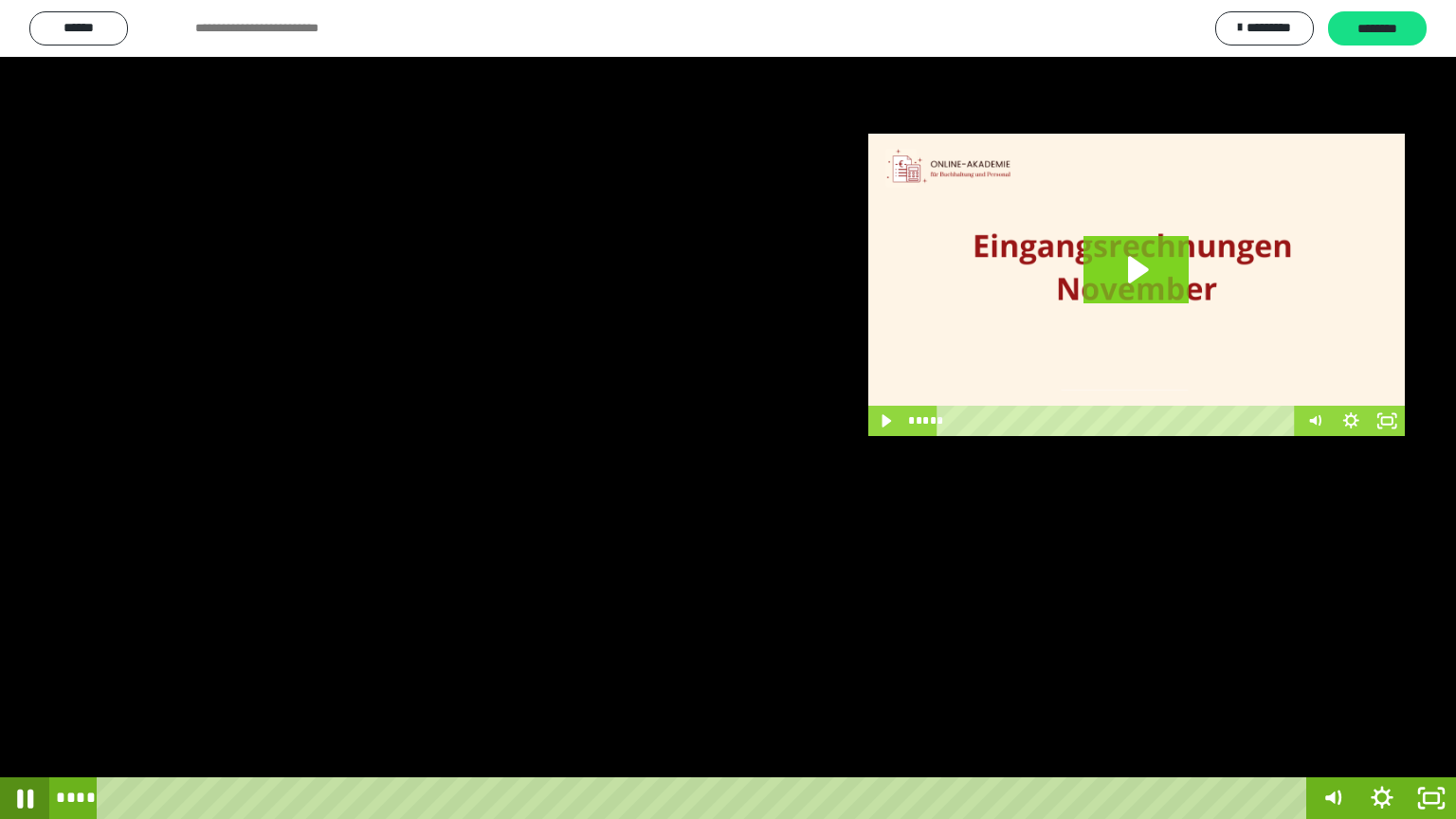 click 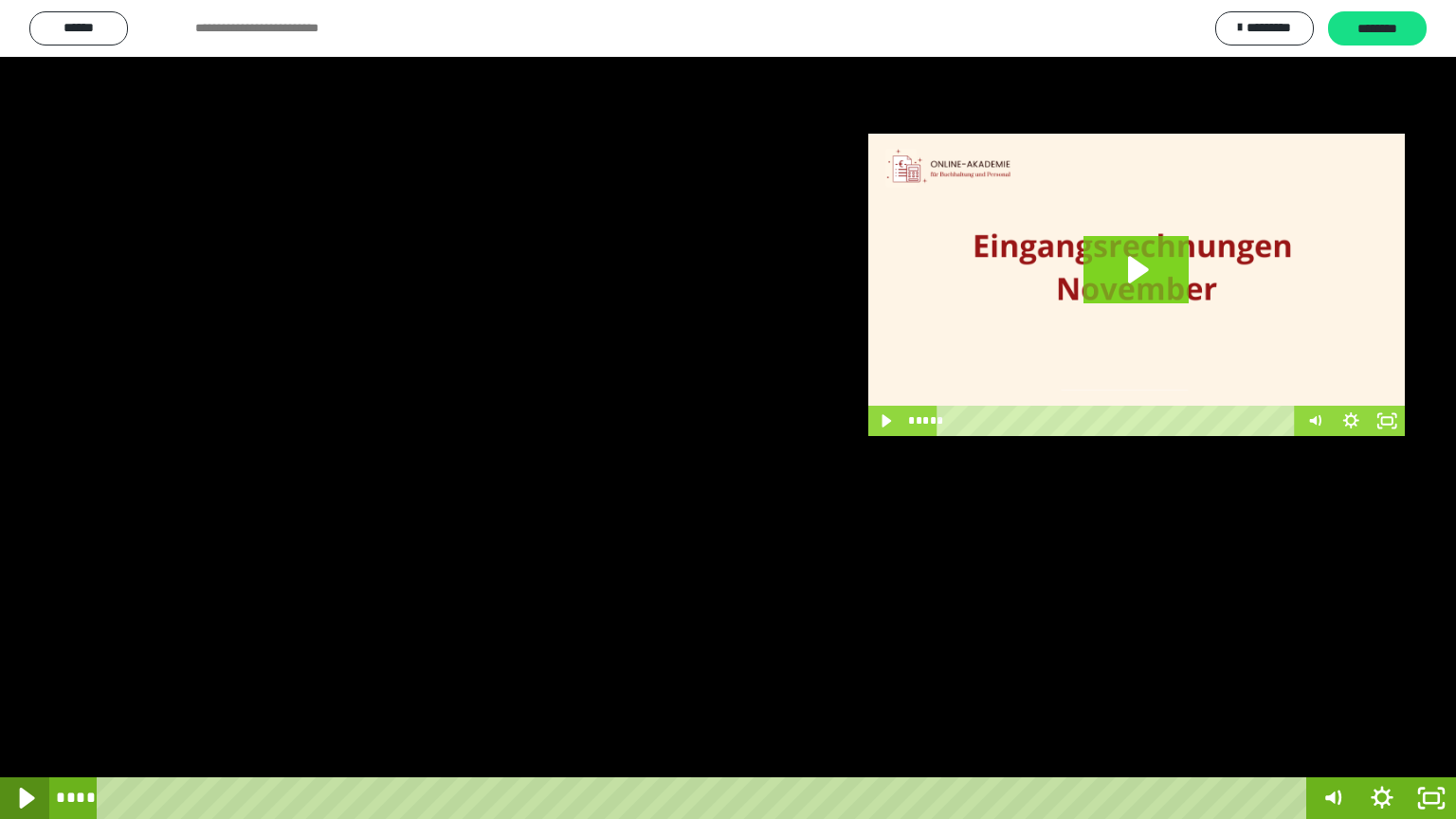 click 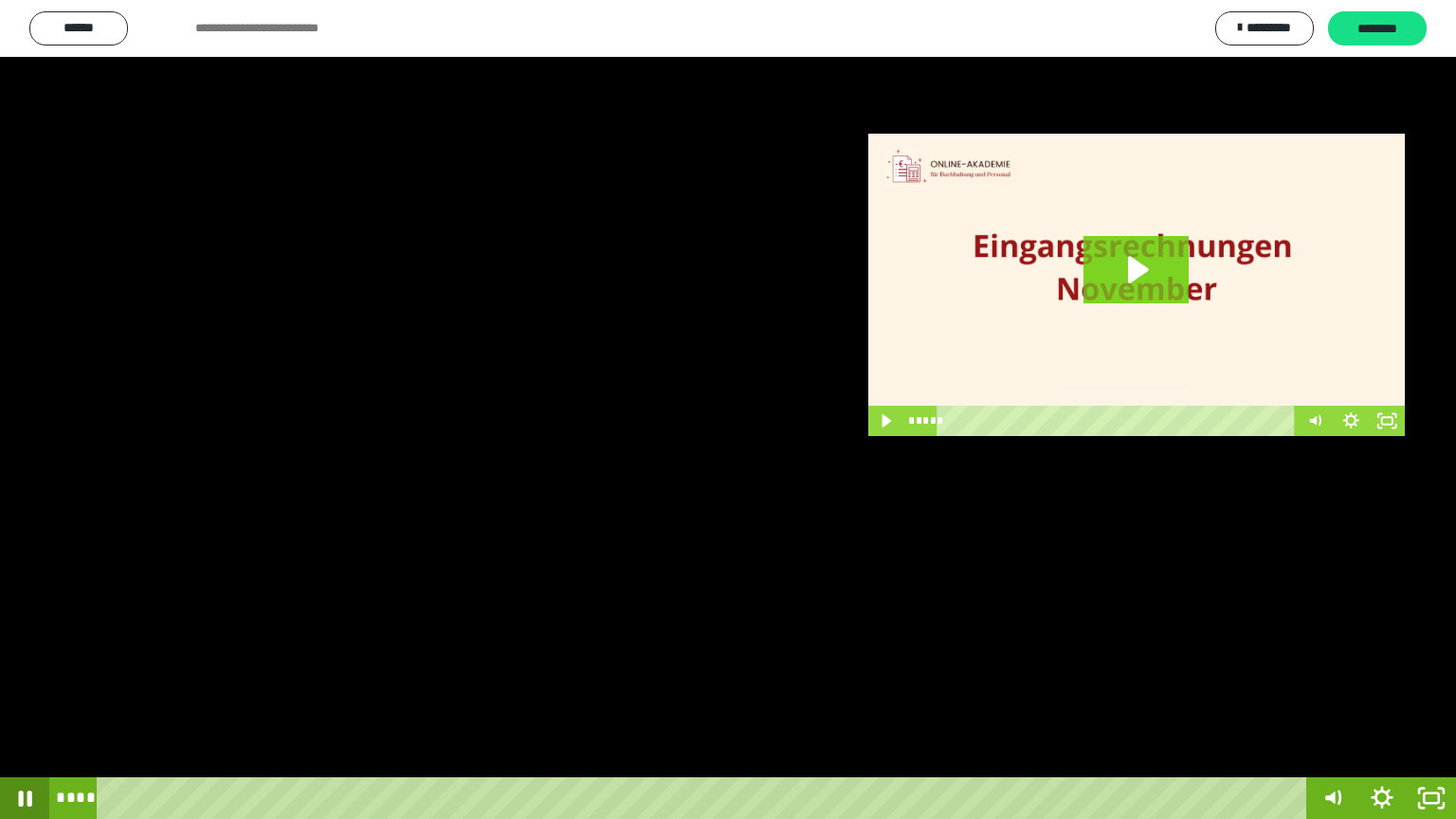 click 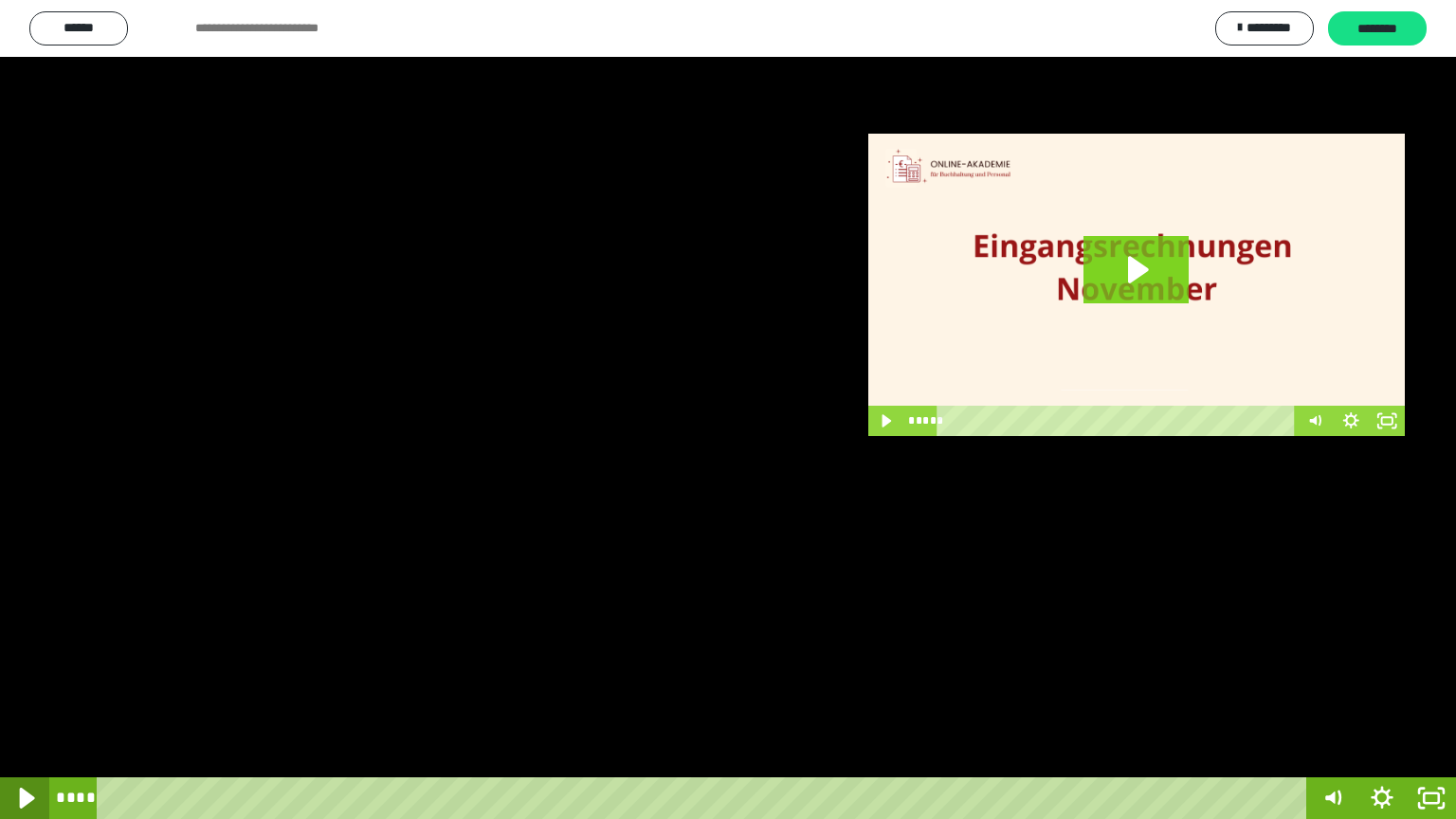 click 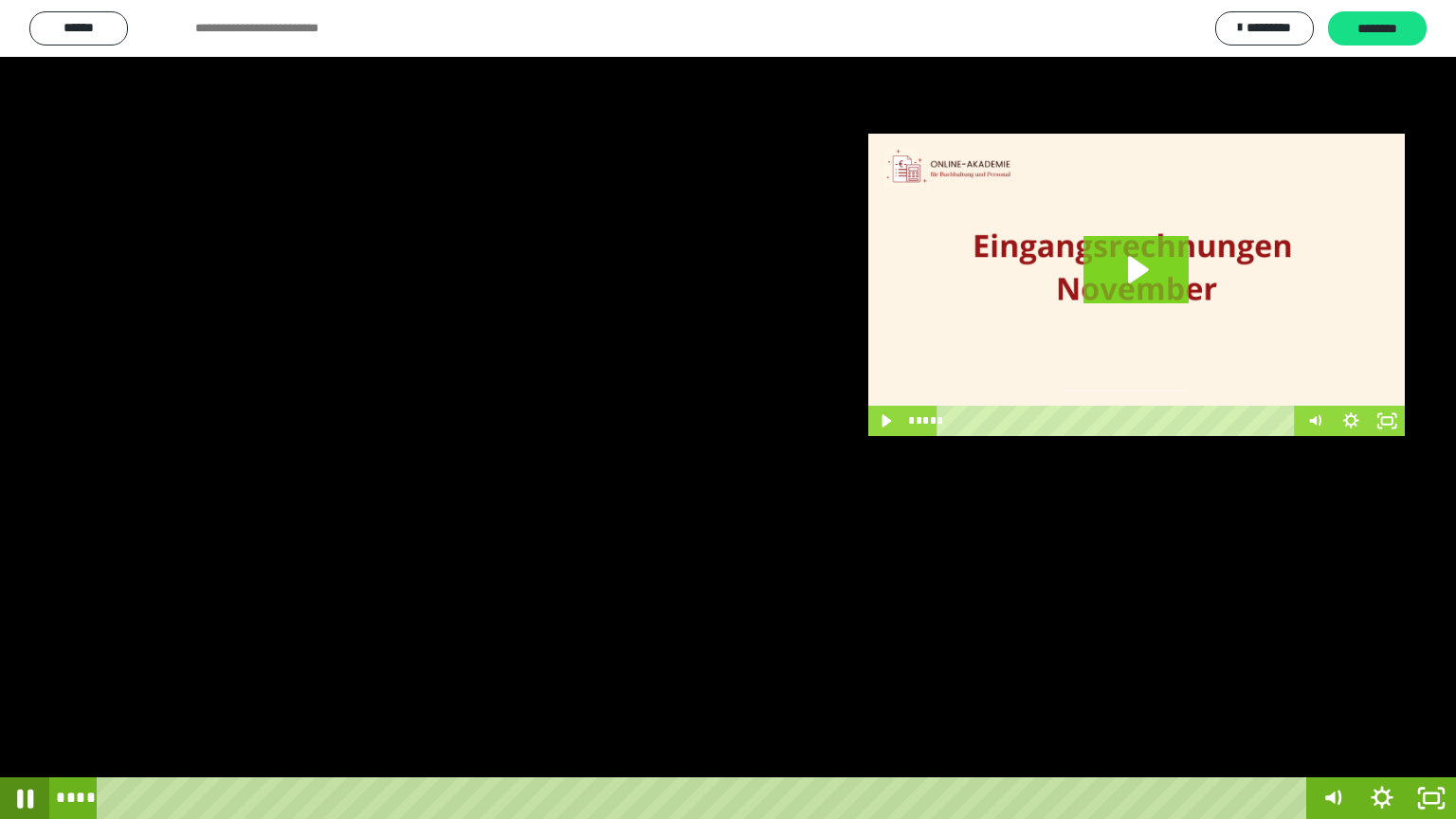 click 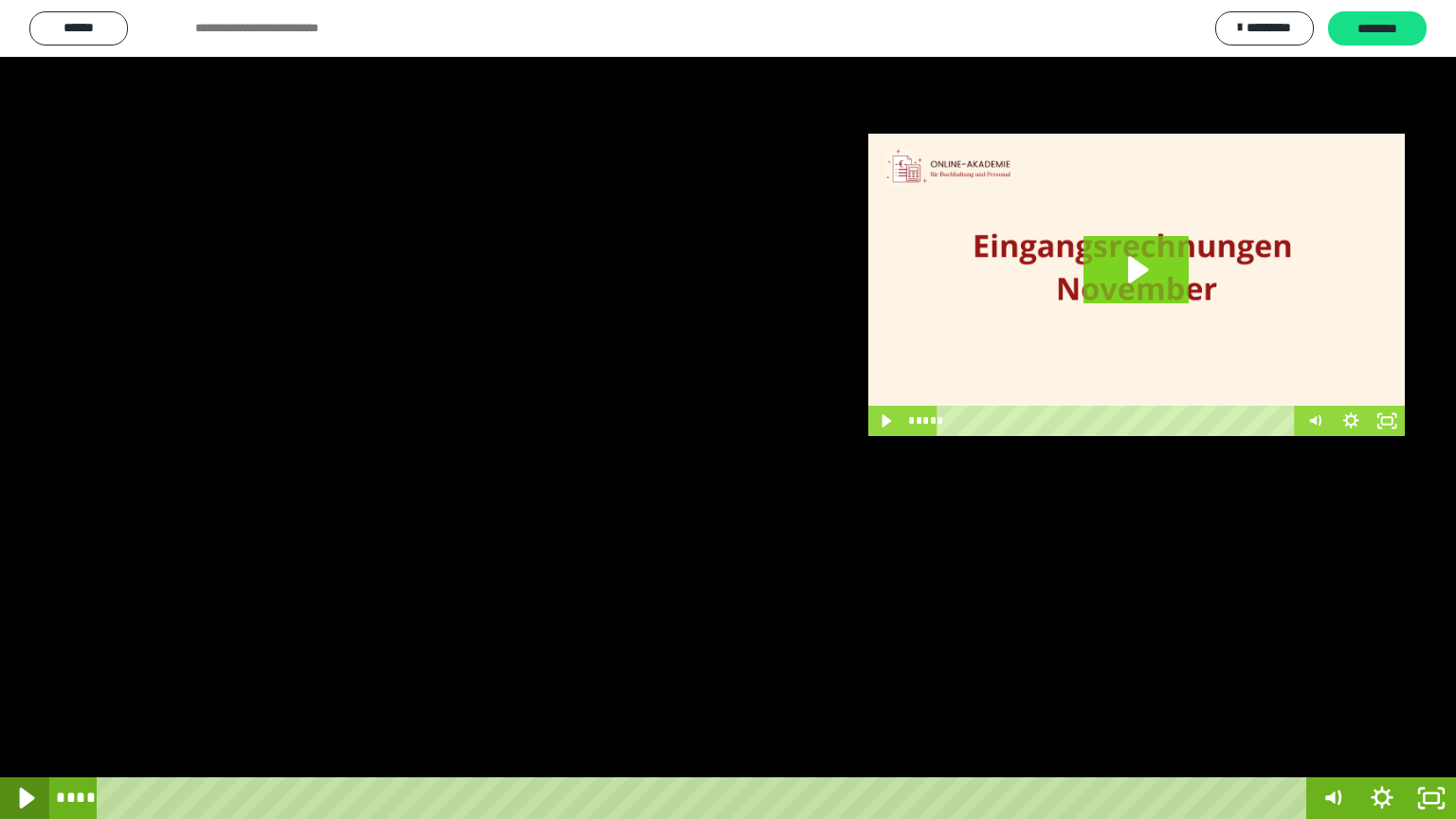 click 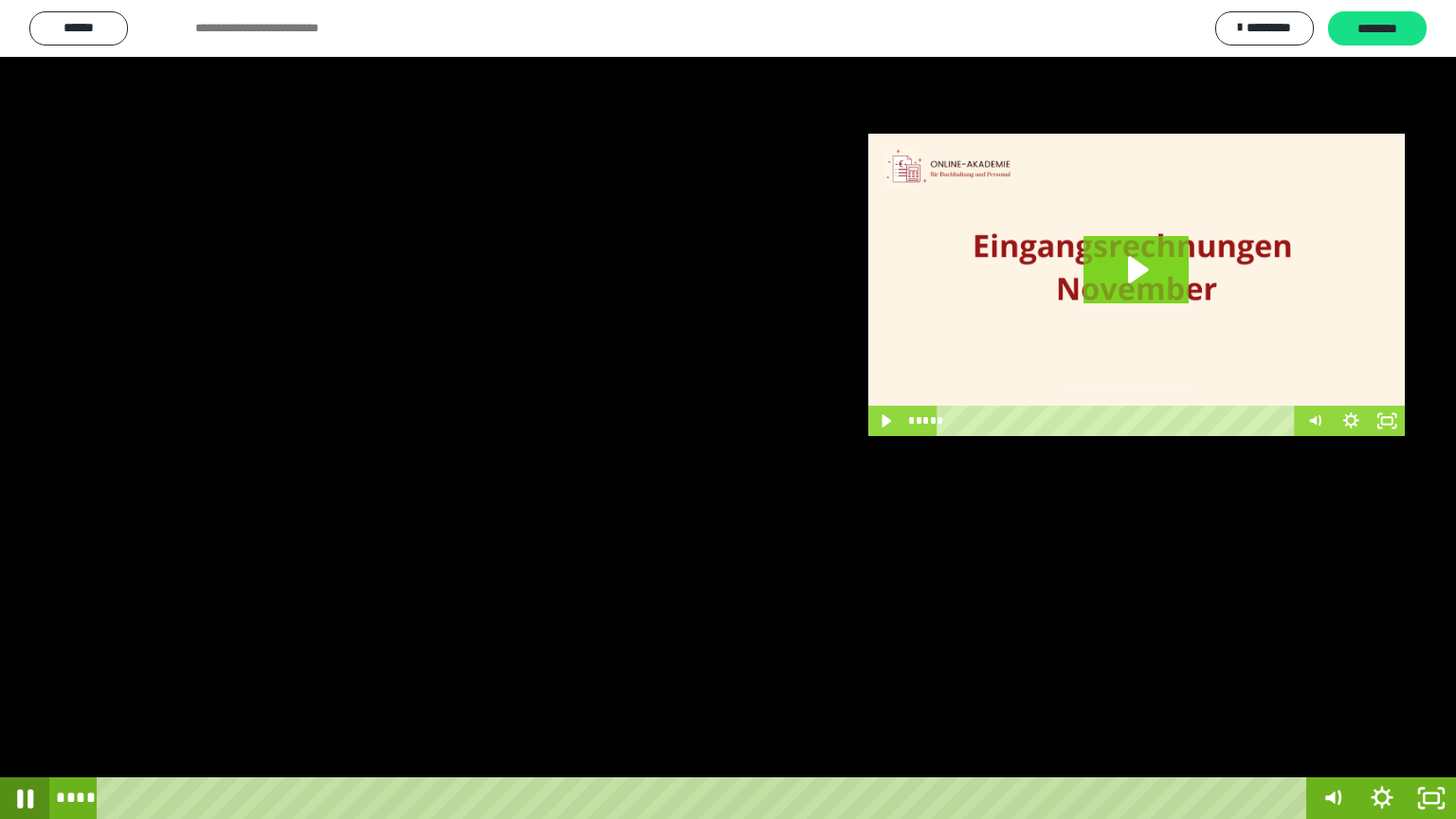 click 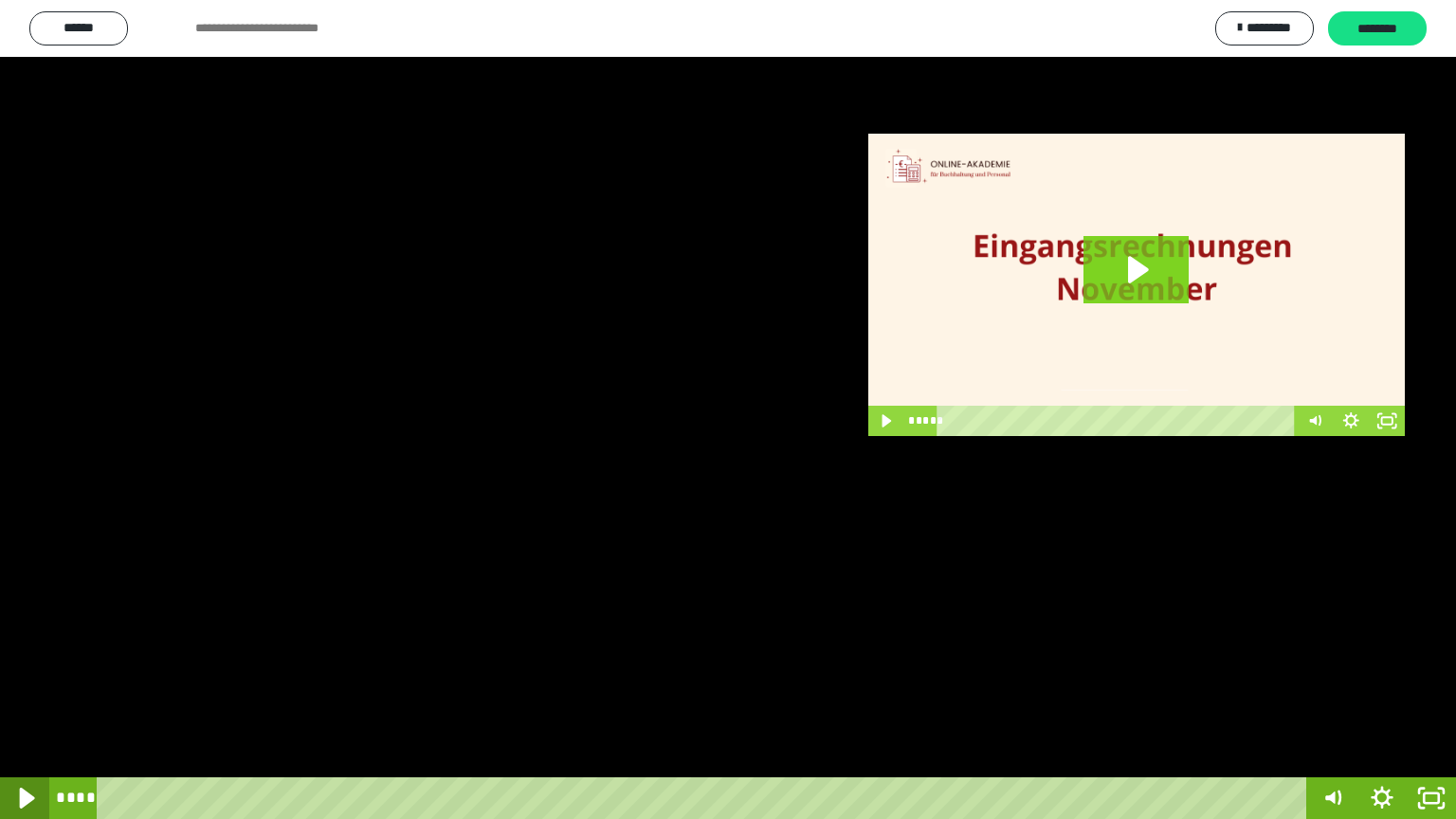 click 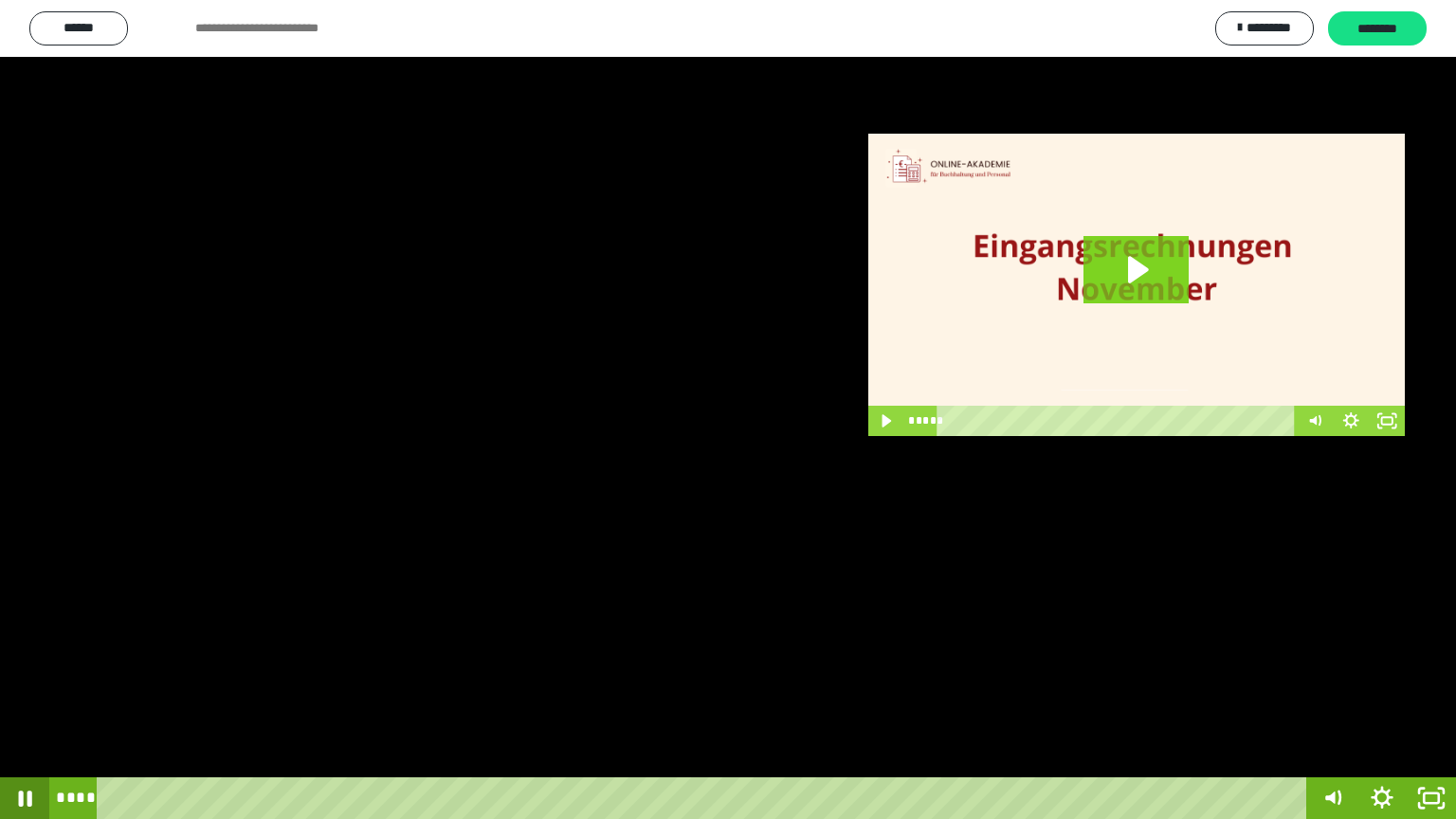 click 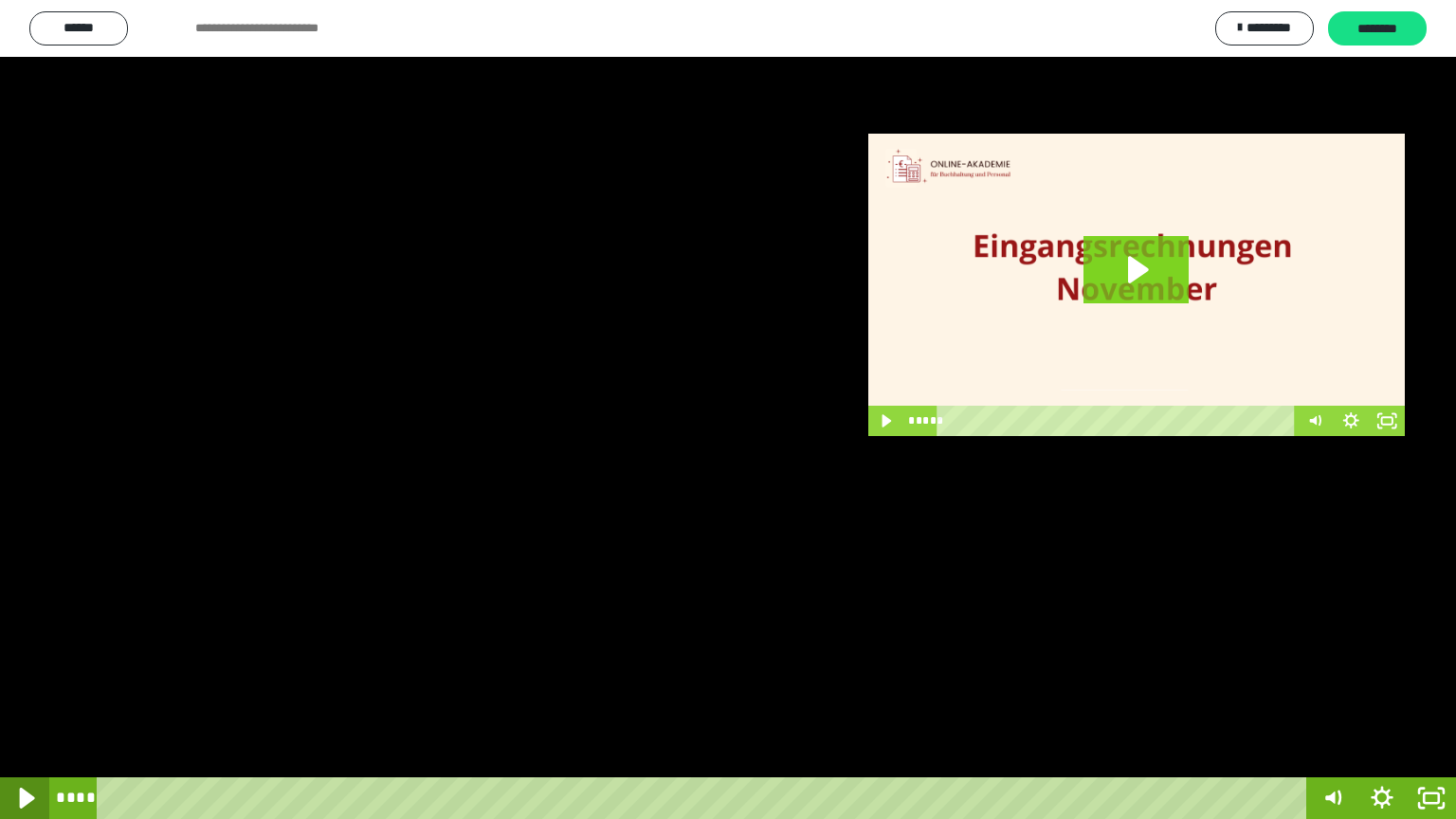 click 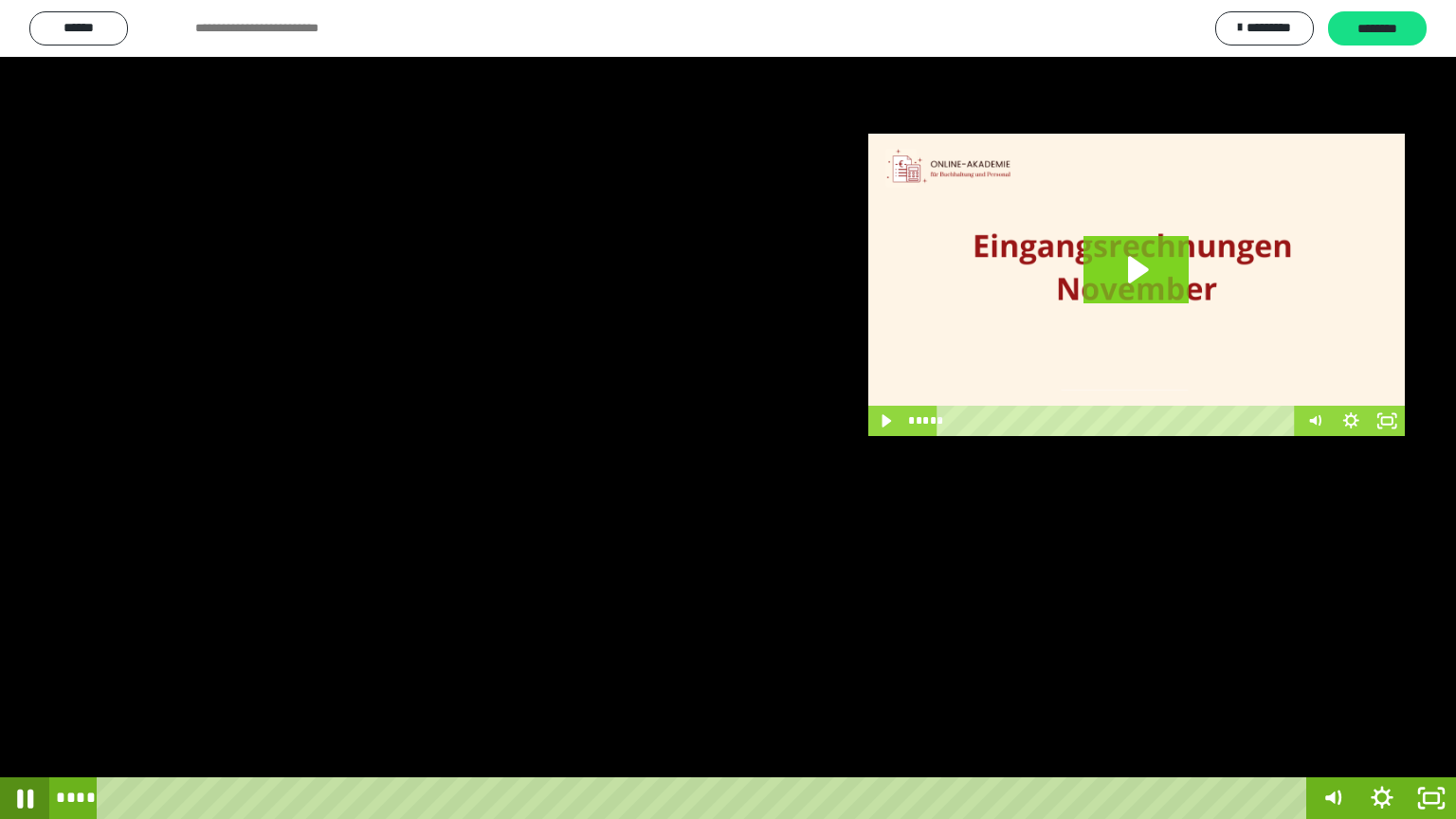 click 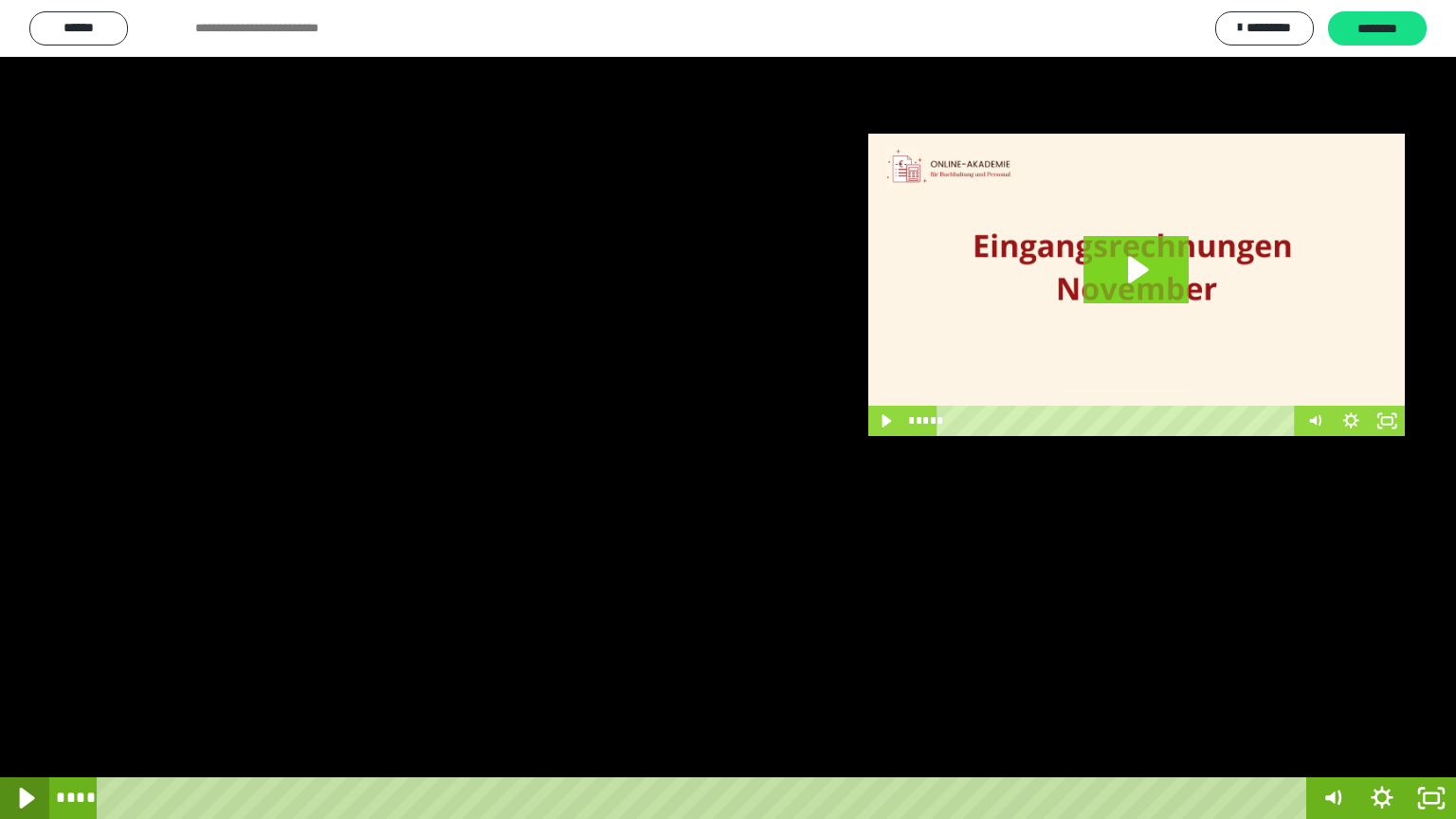 click 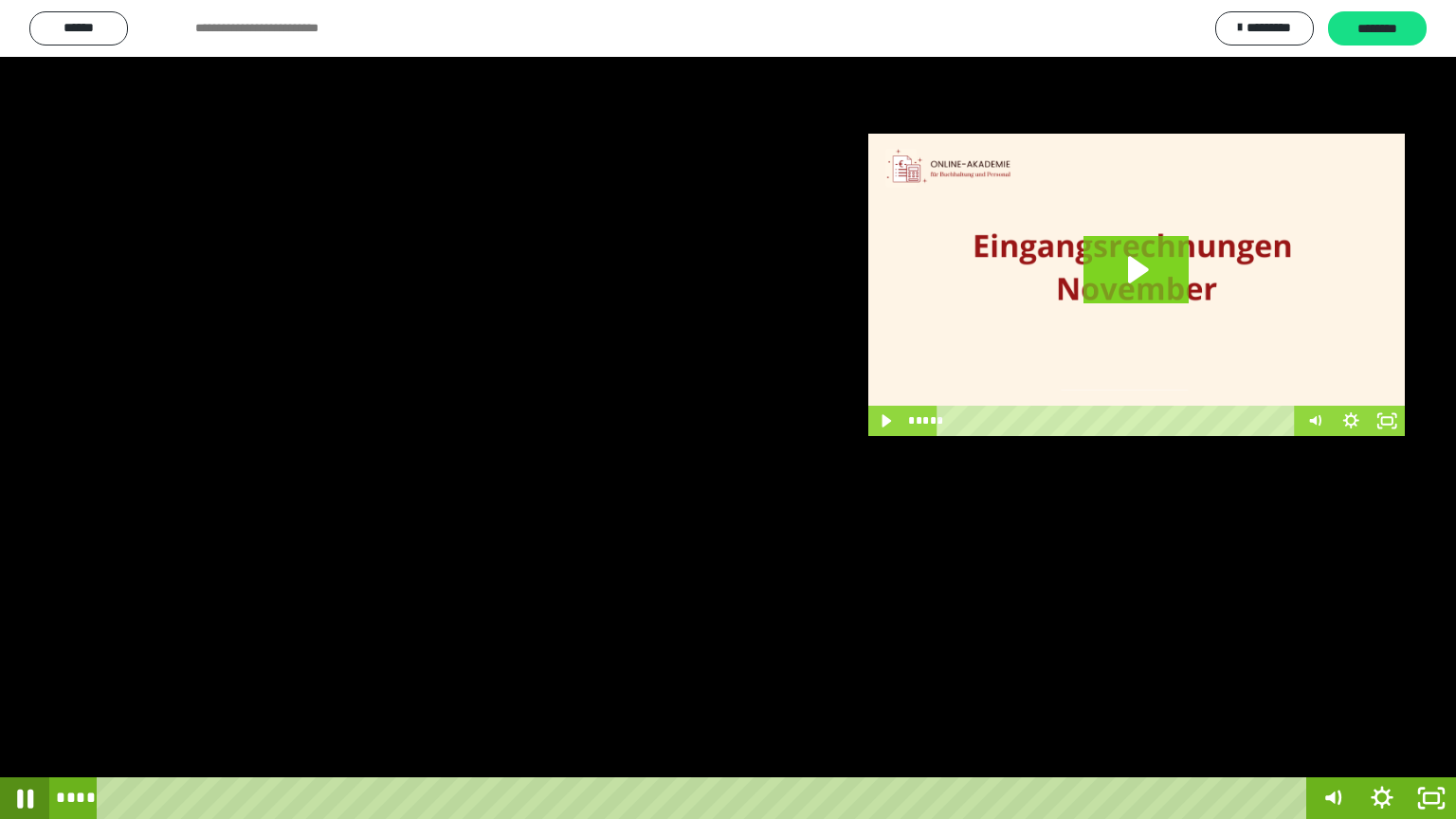 click 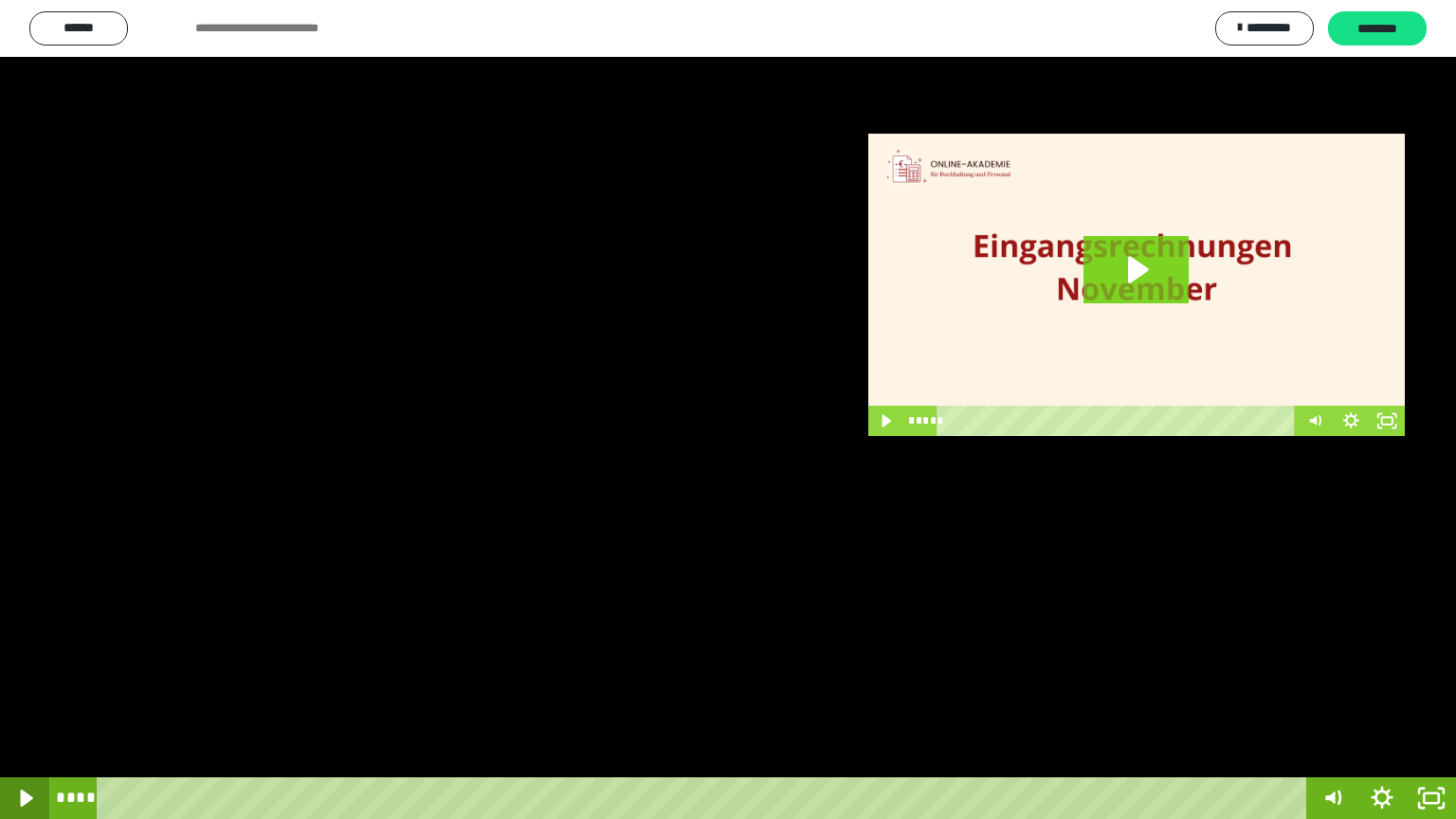 click 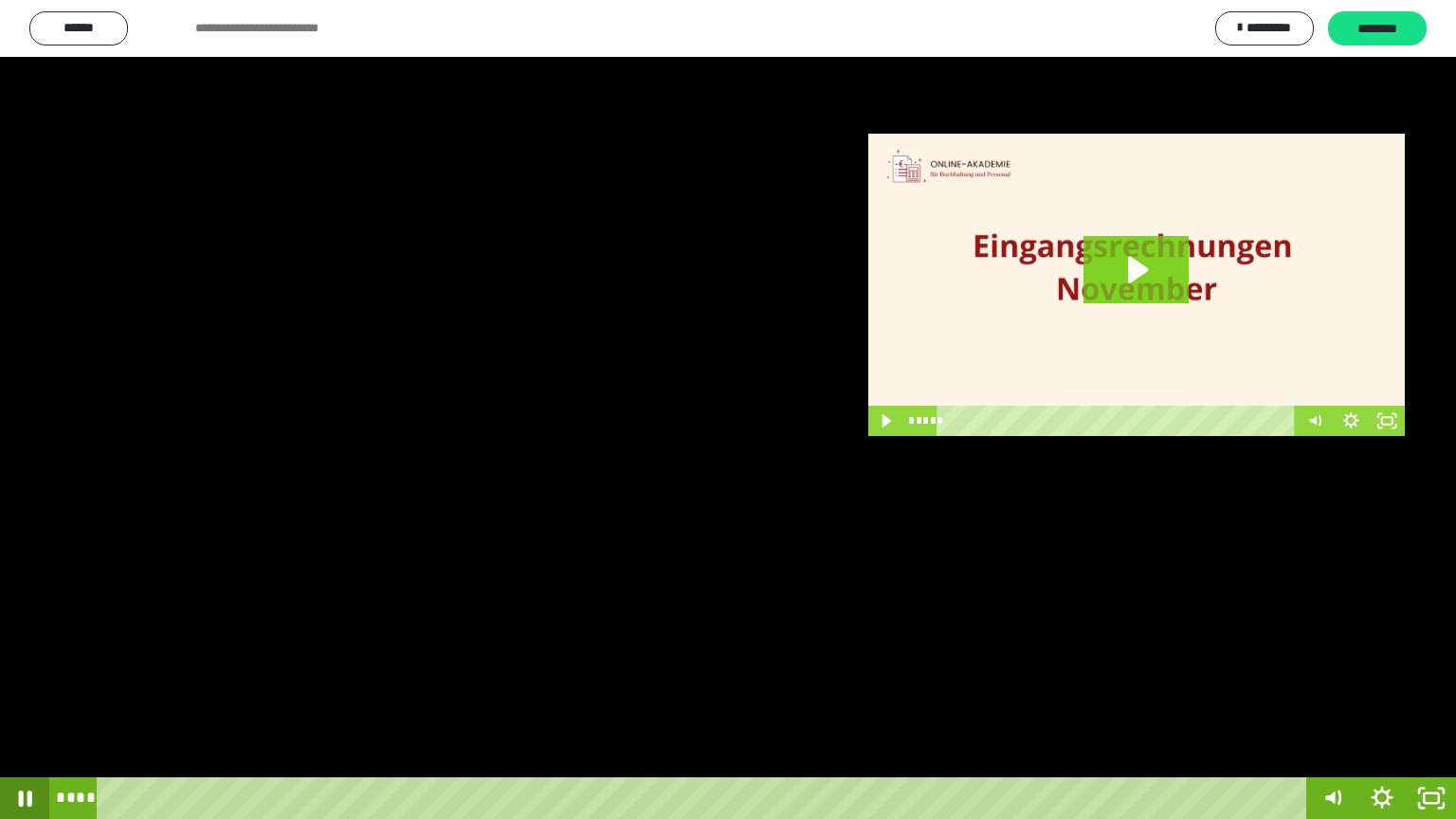 click 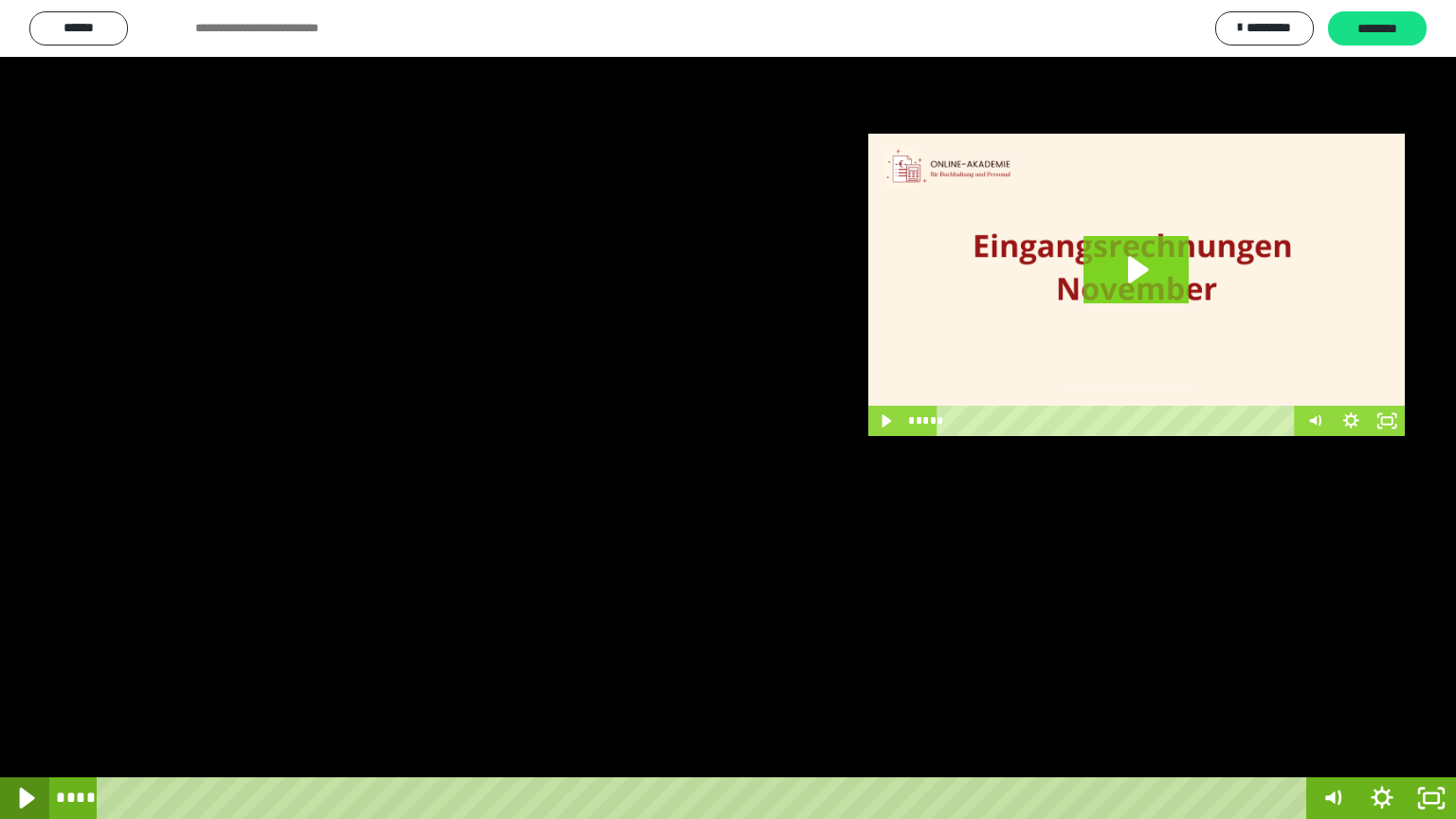 click 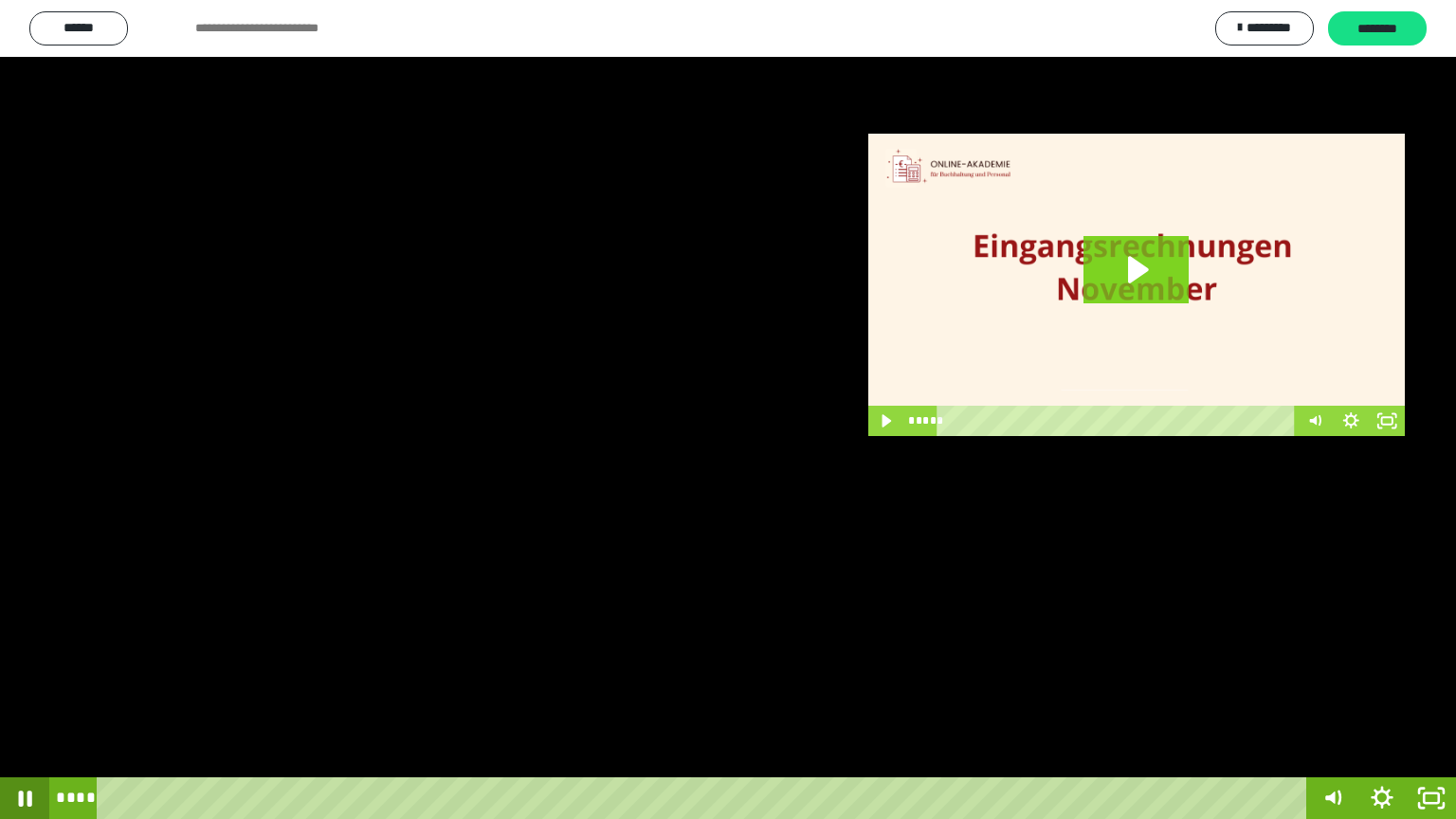 click 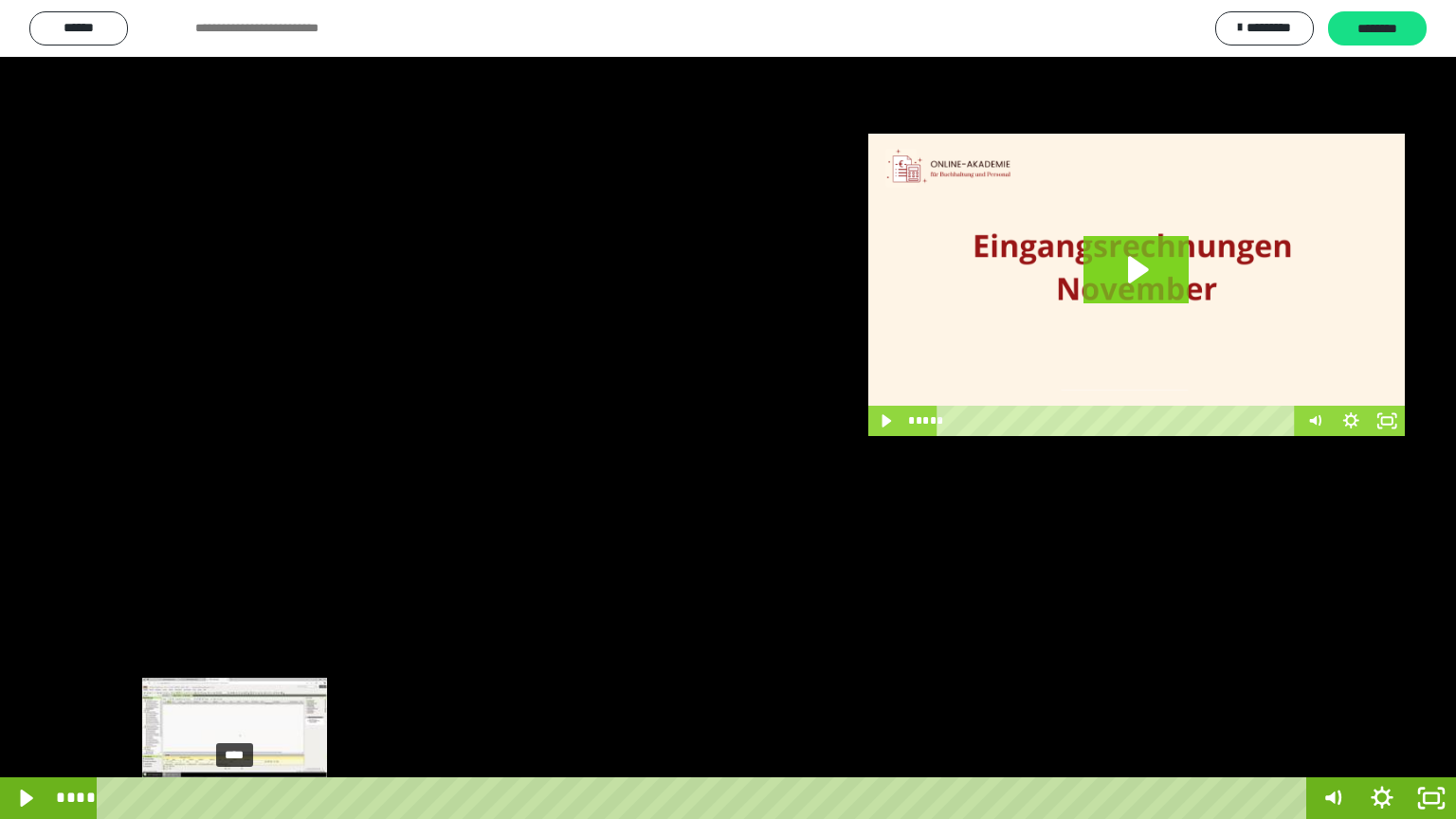 click on "****" at bounding box center [705, 798] 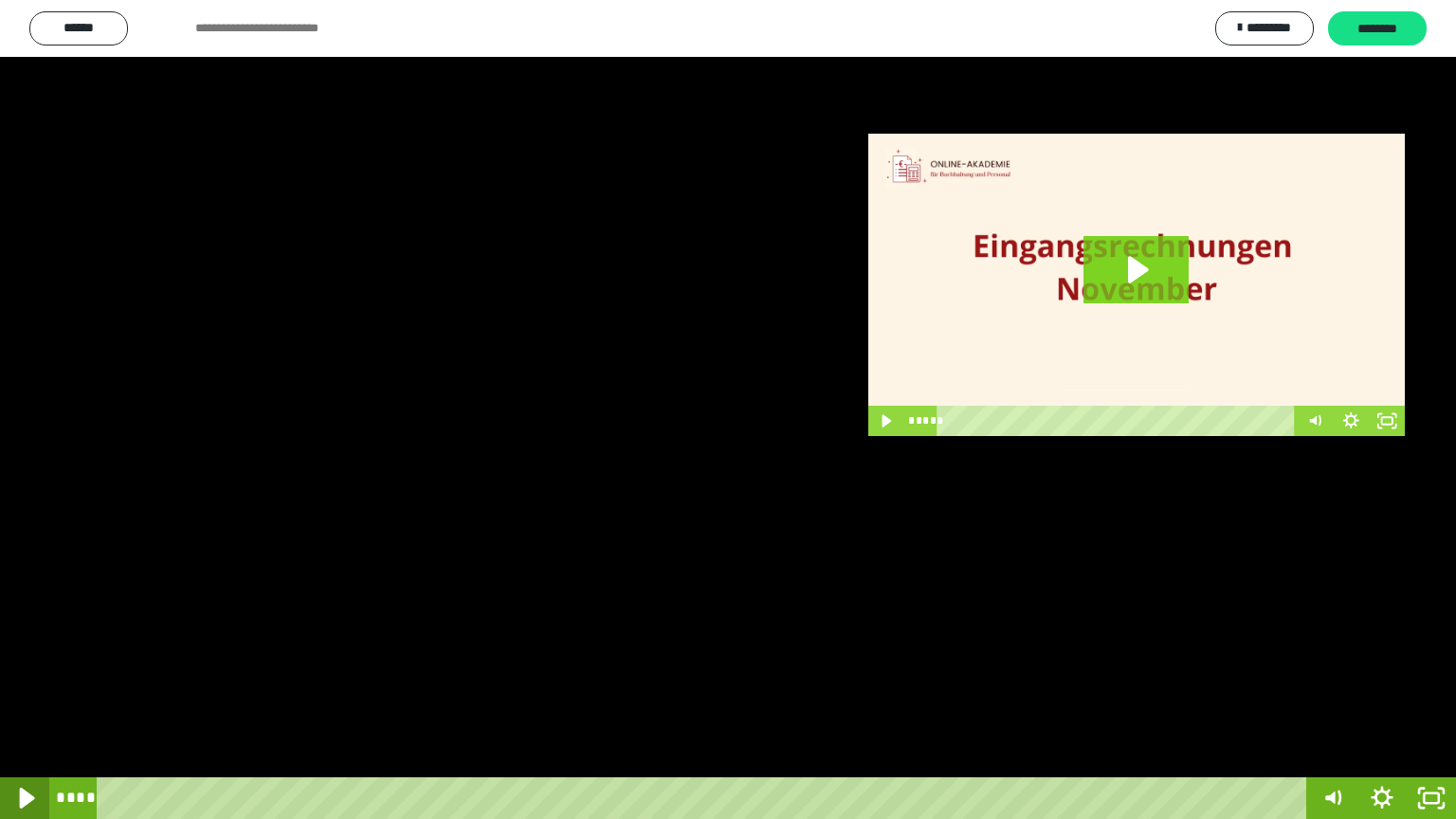 click 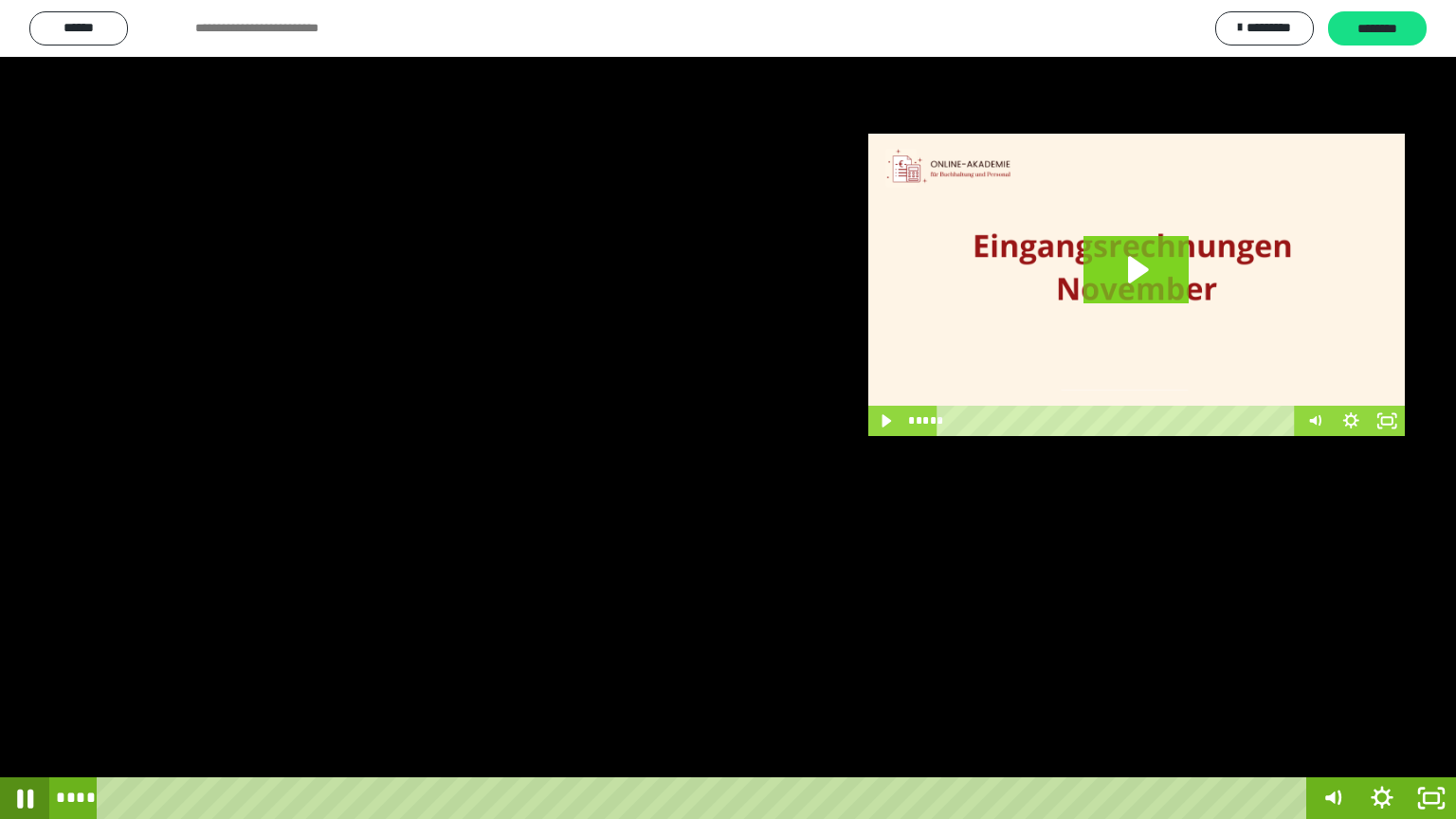 click 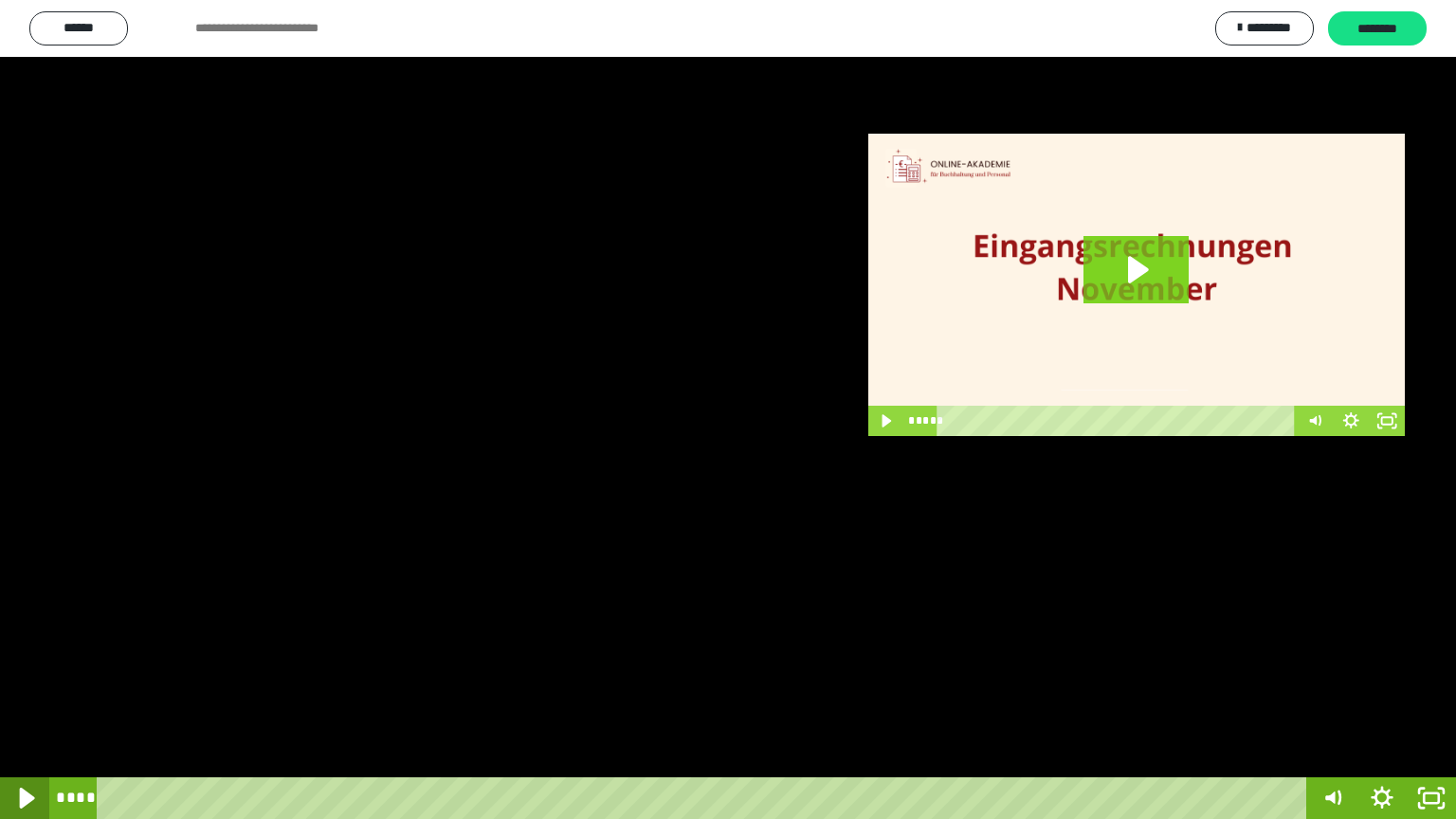 click 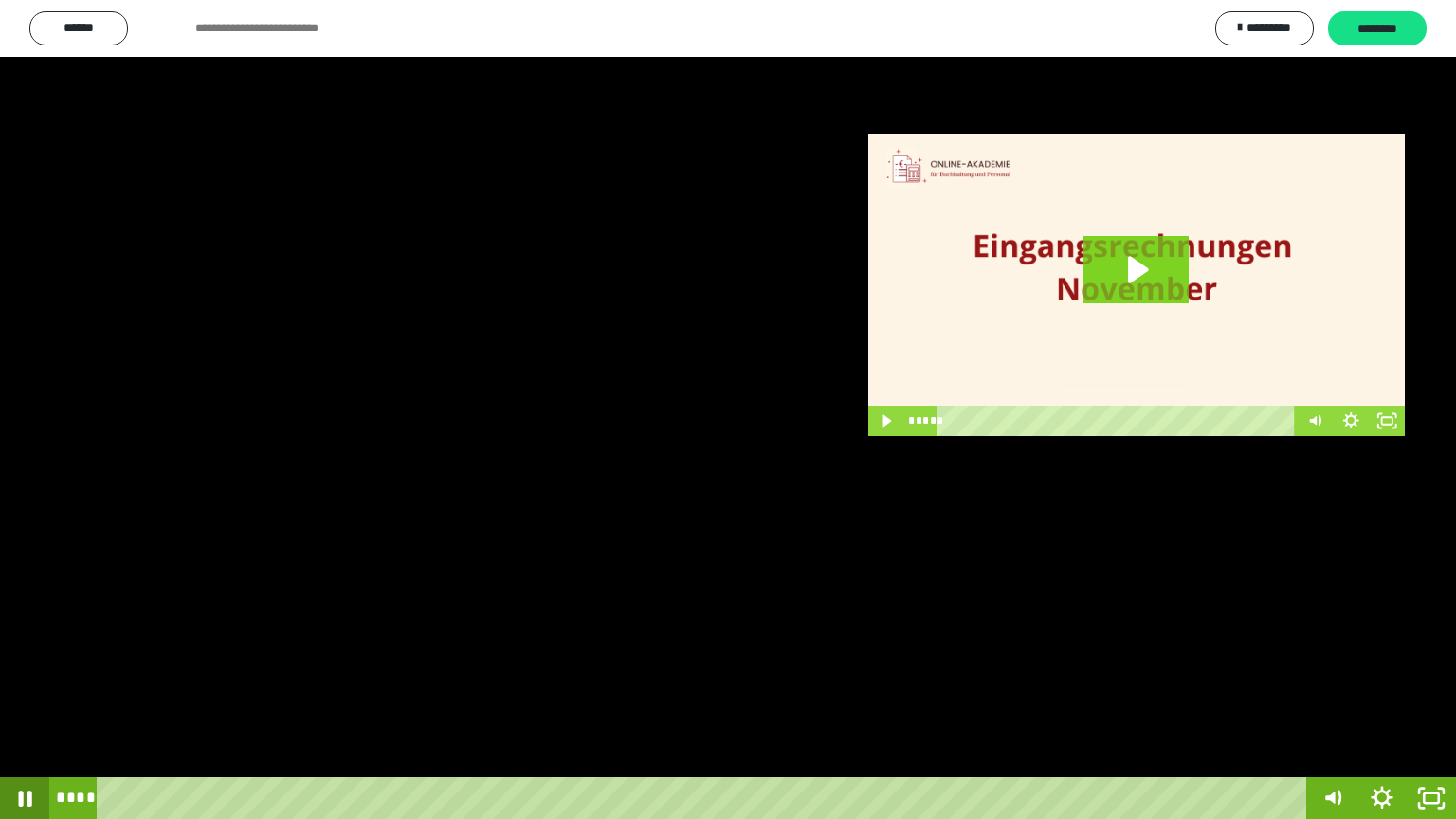 click 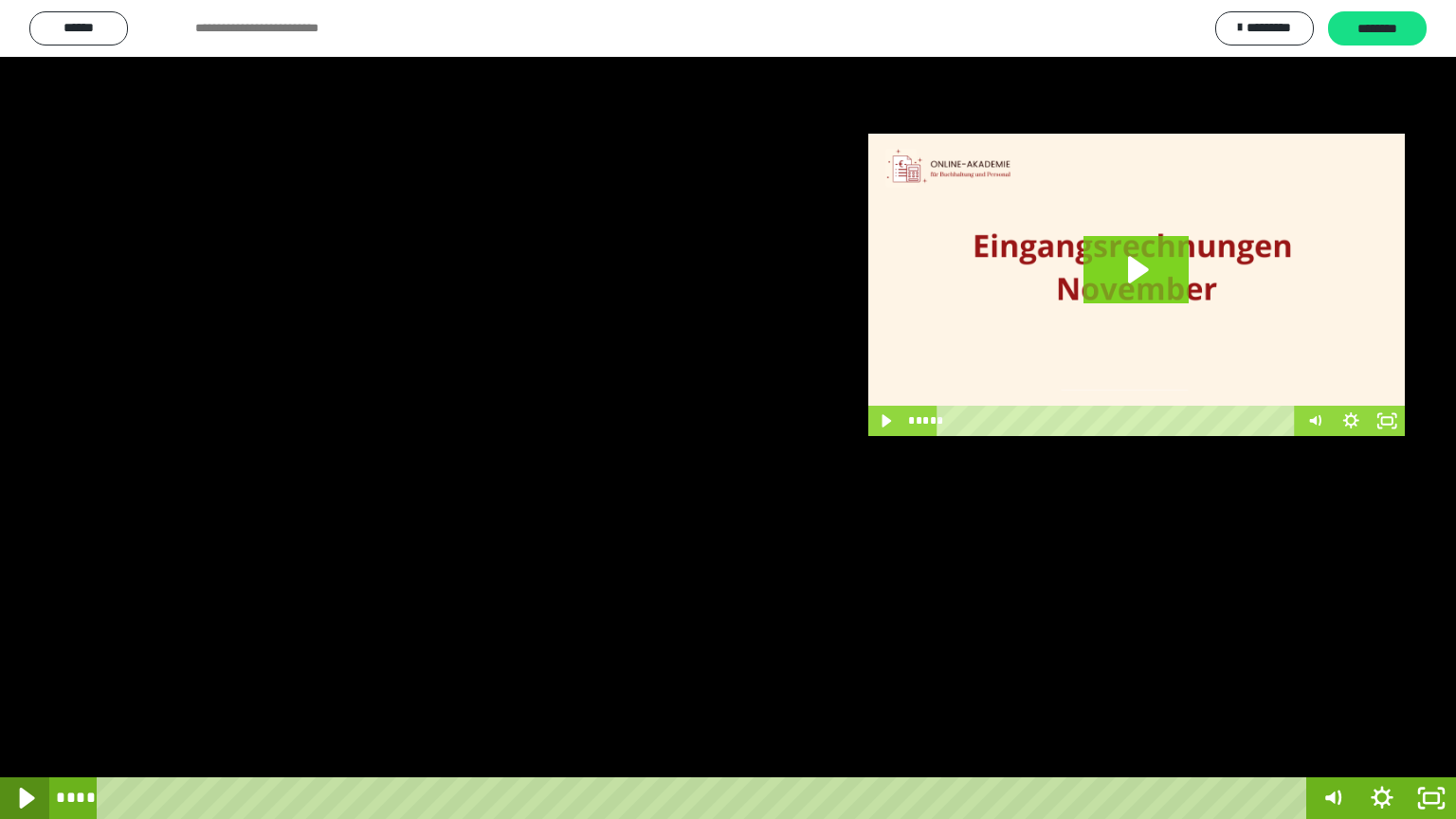 click 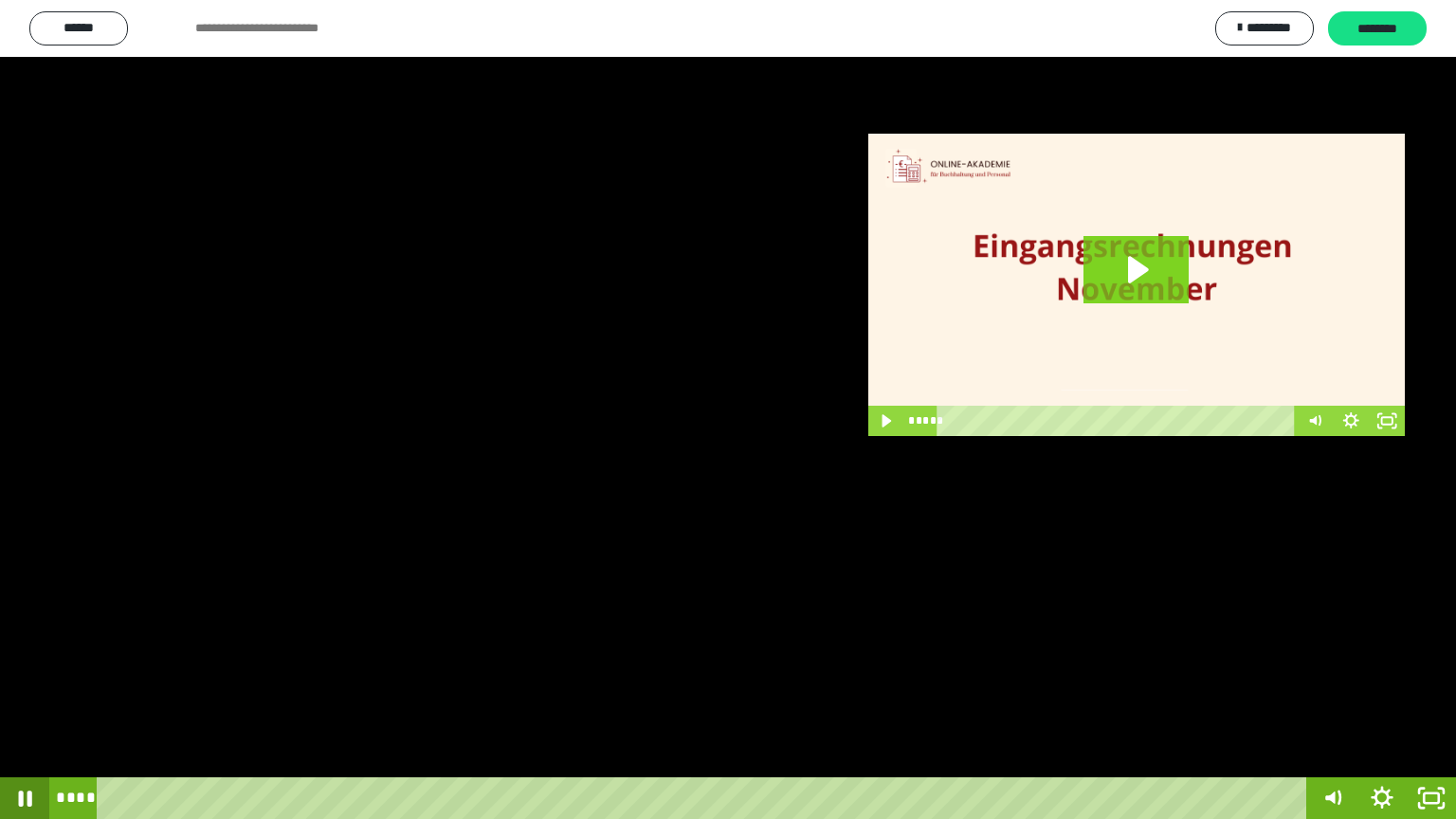 click 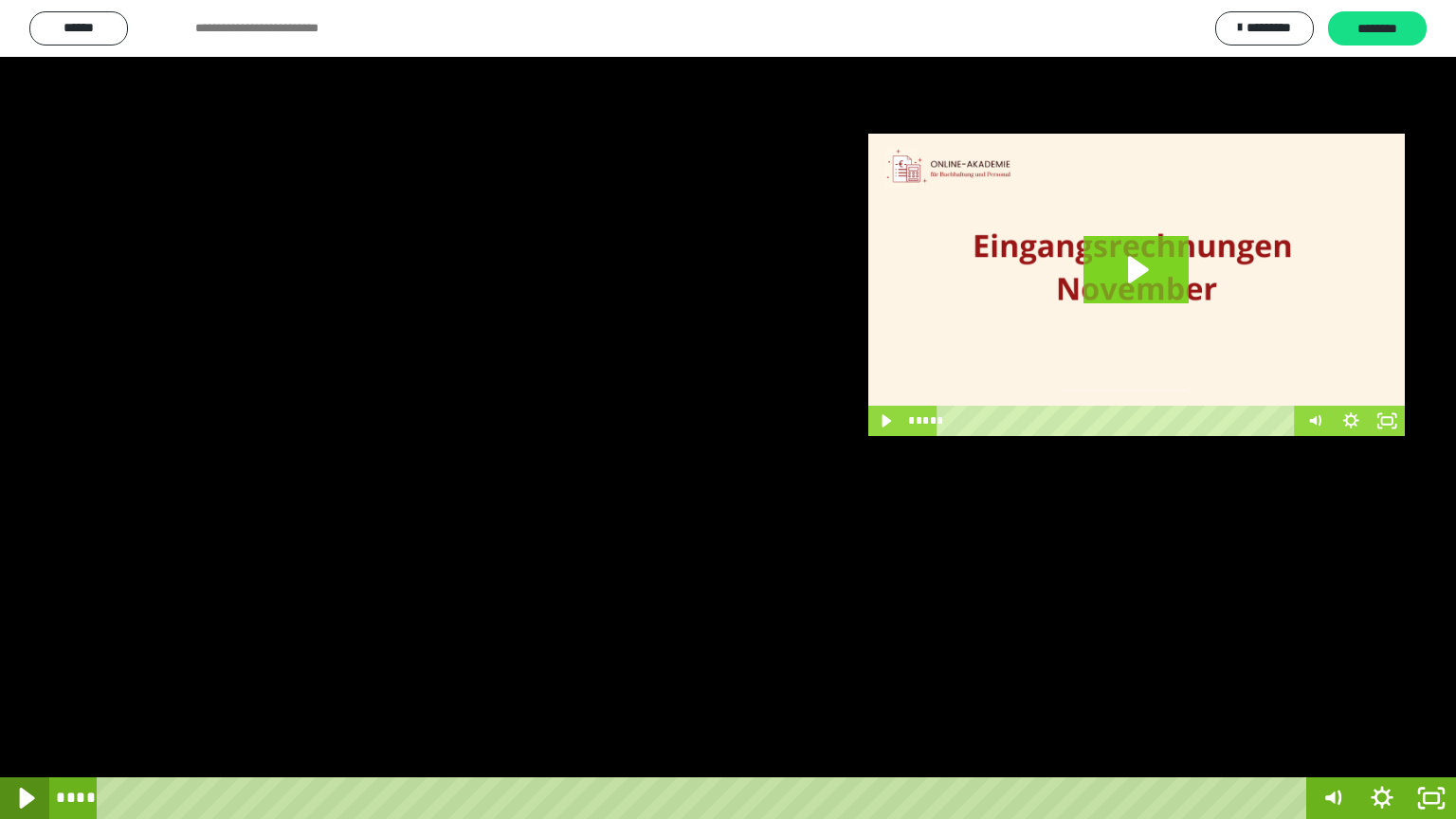 click 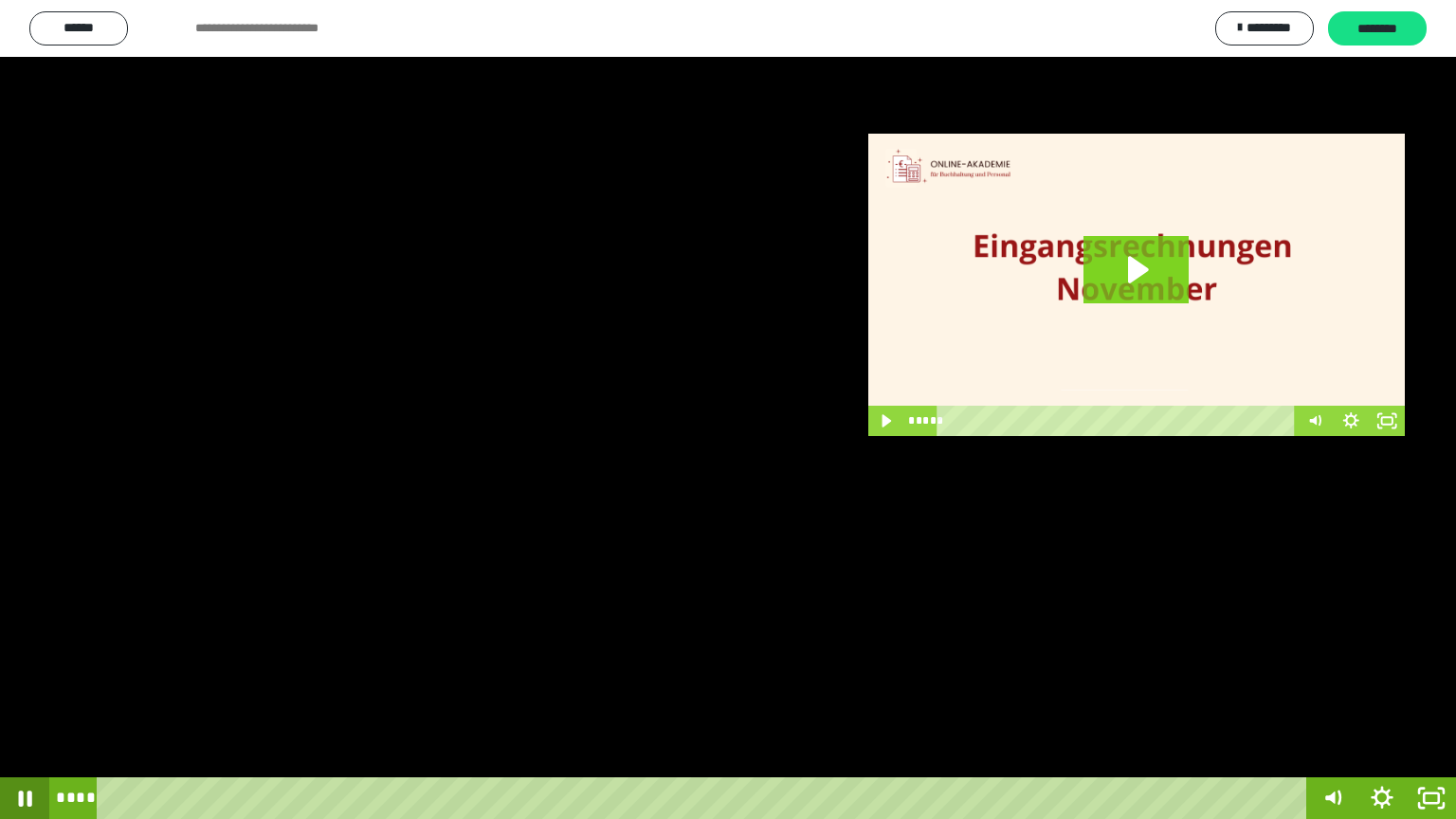 click 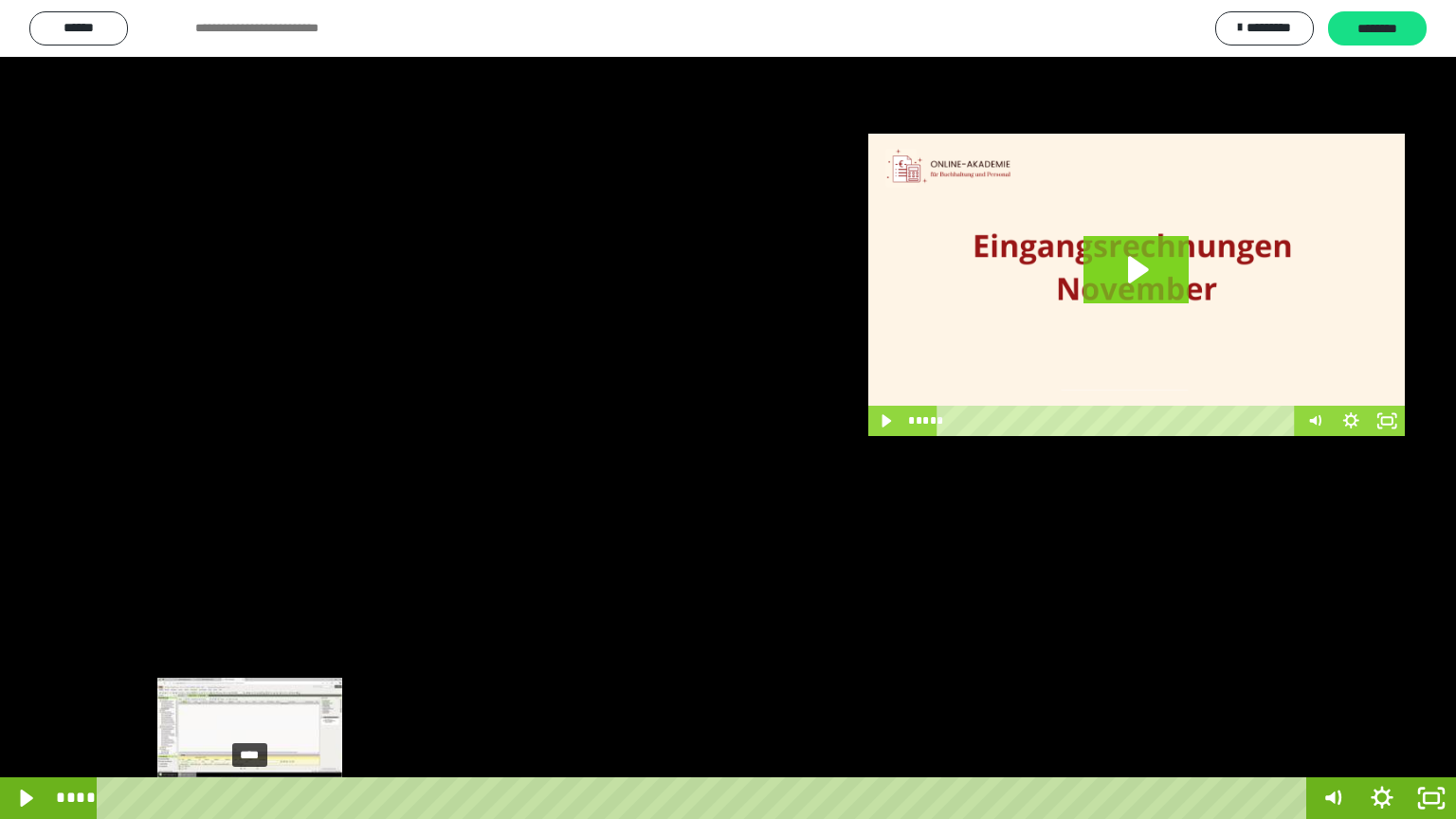 click on "****" at bounding box center [705, 798] 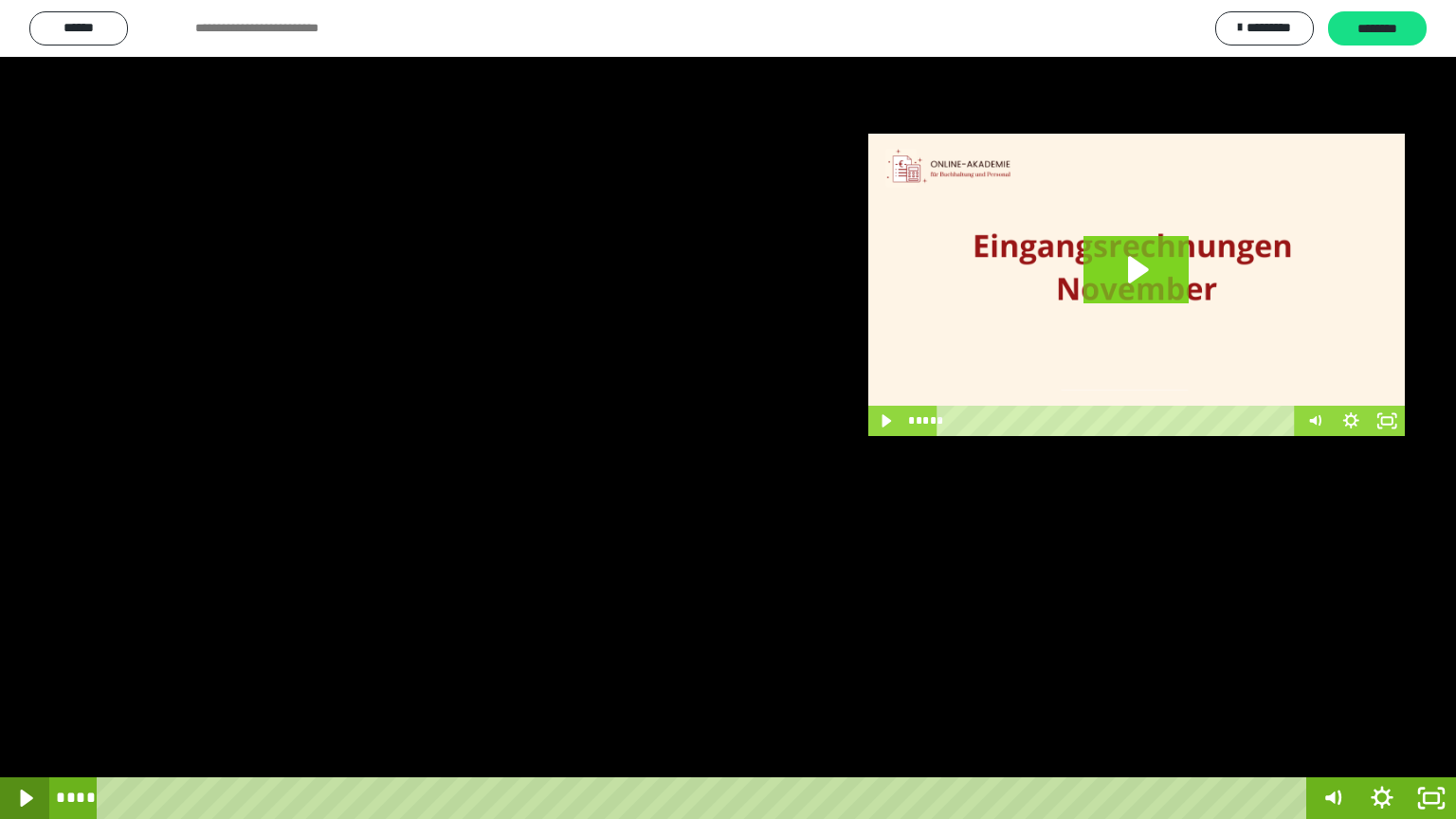 click 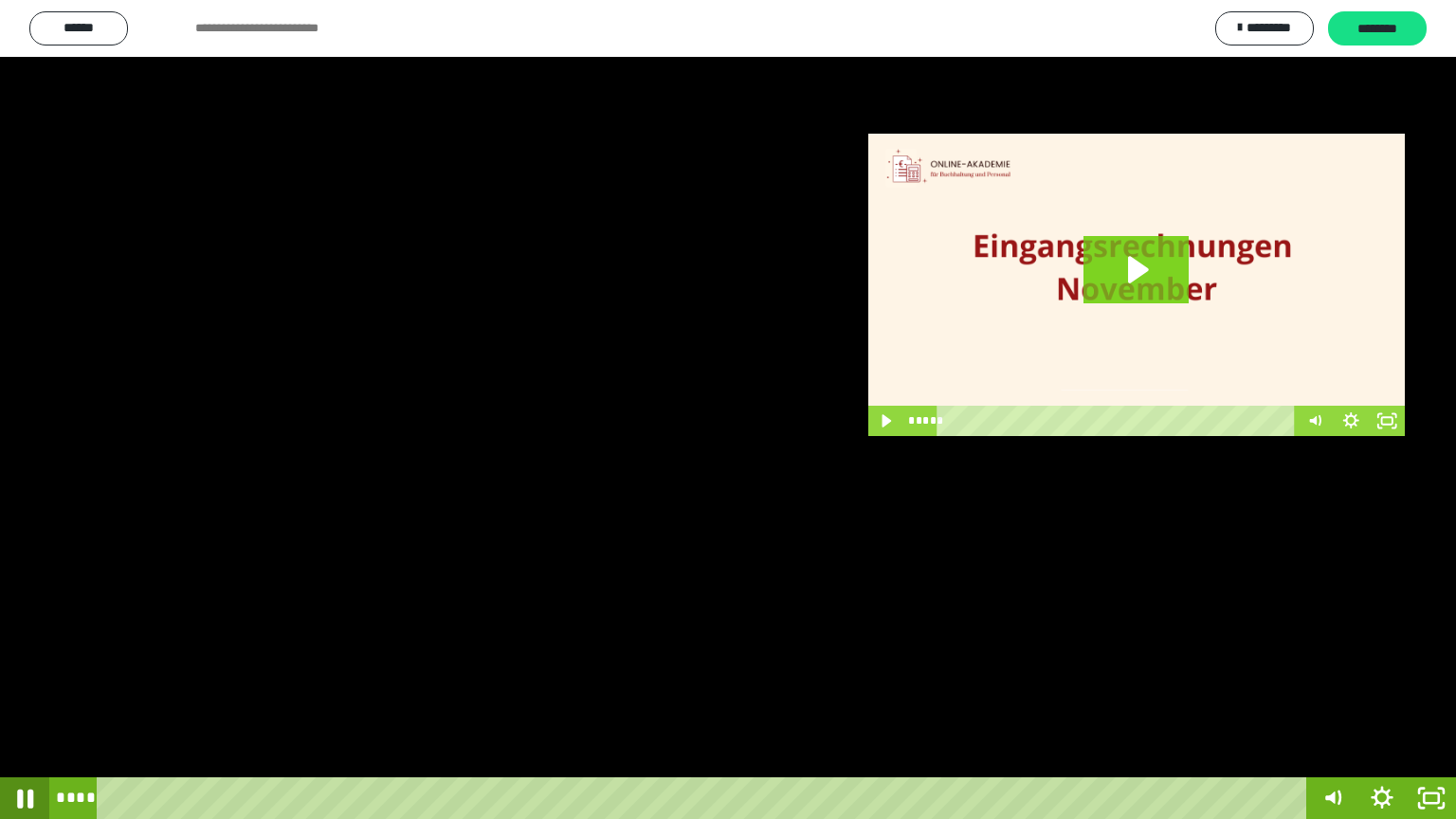 click 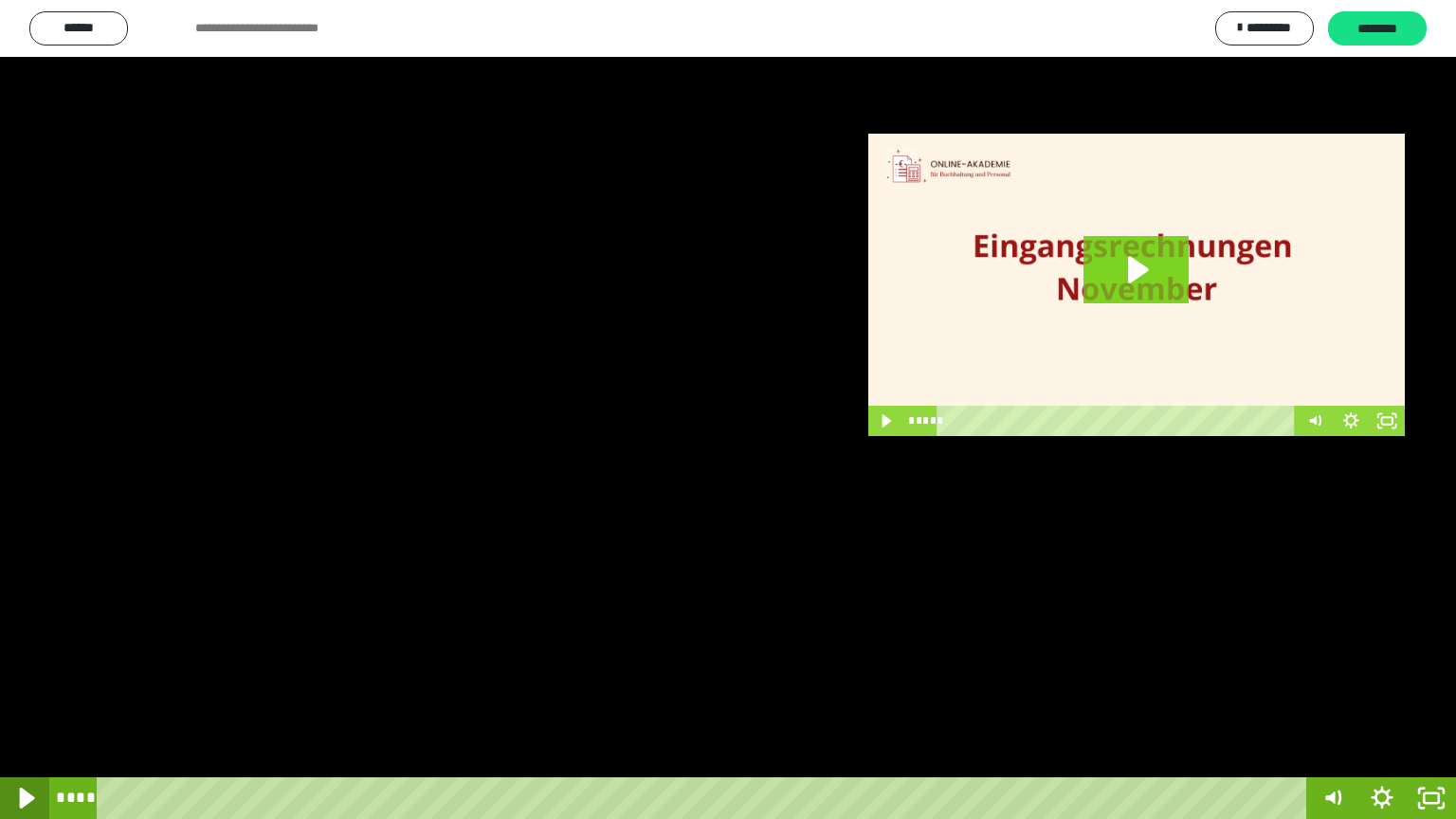 click 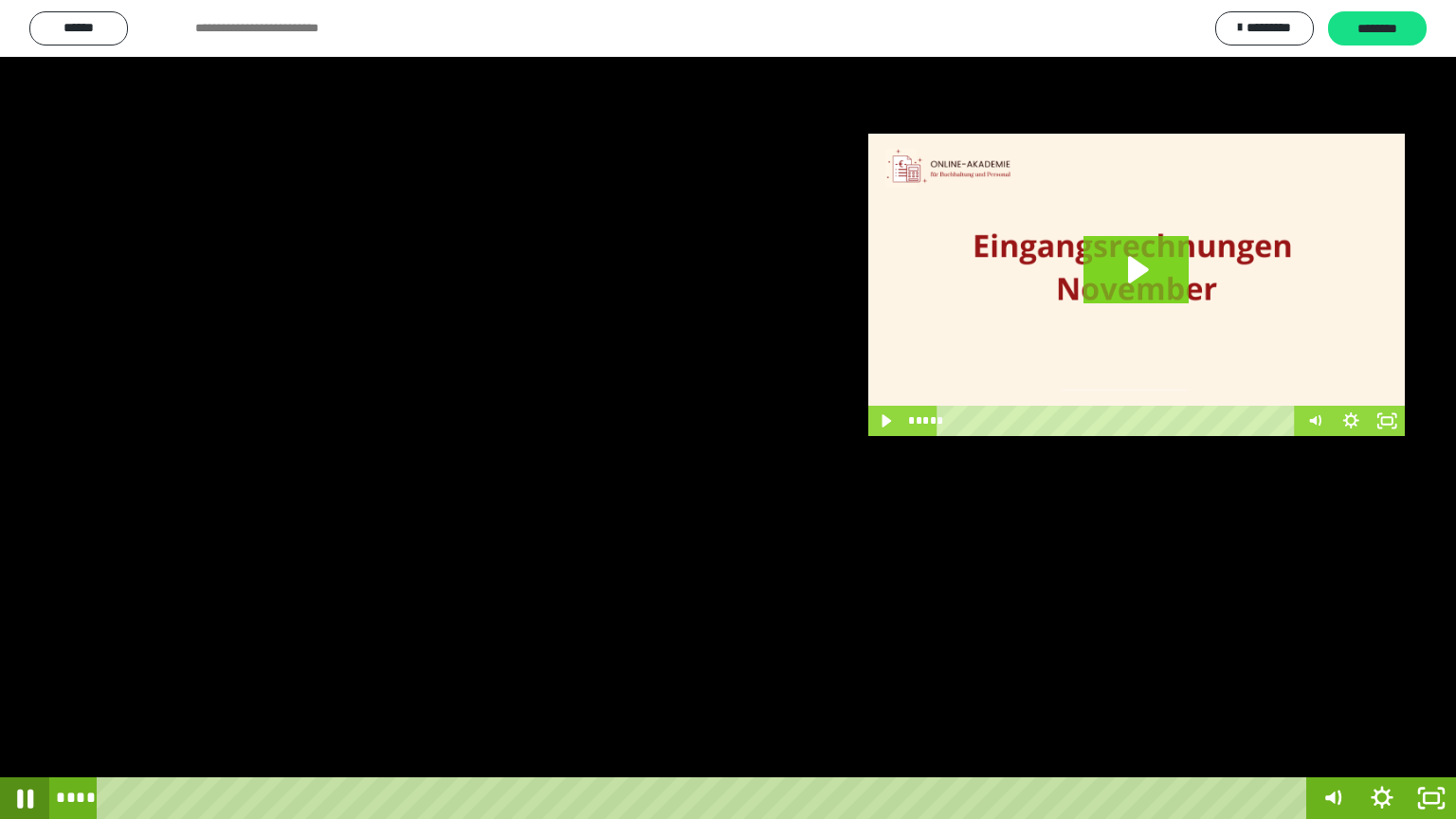 click 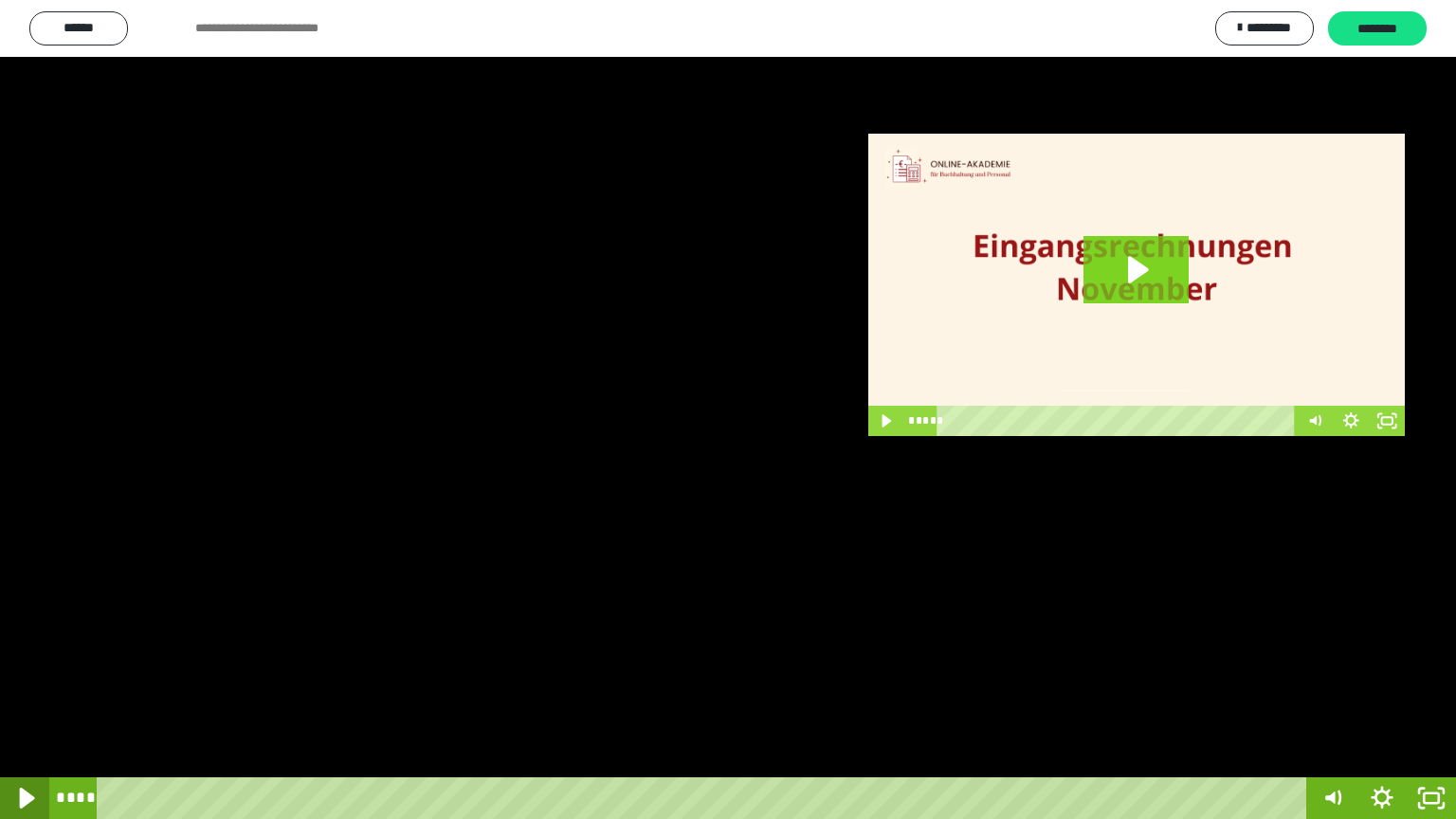 click 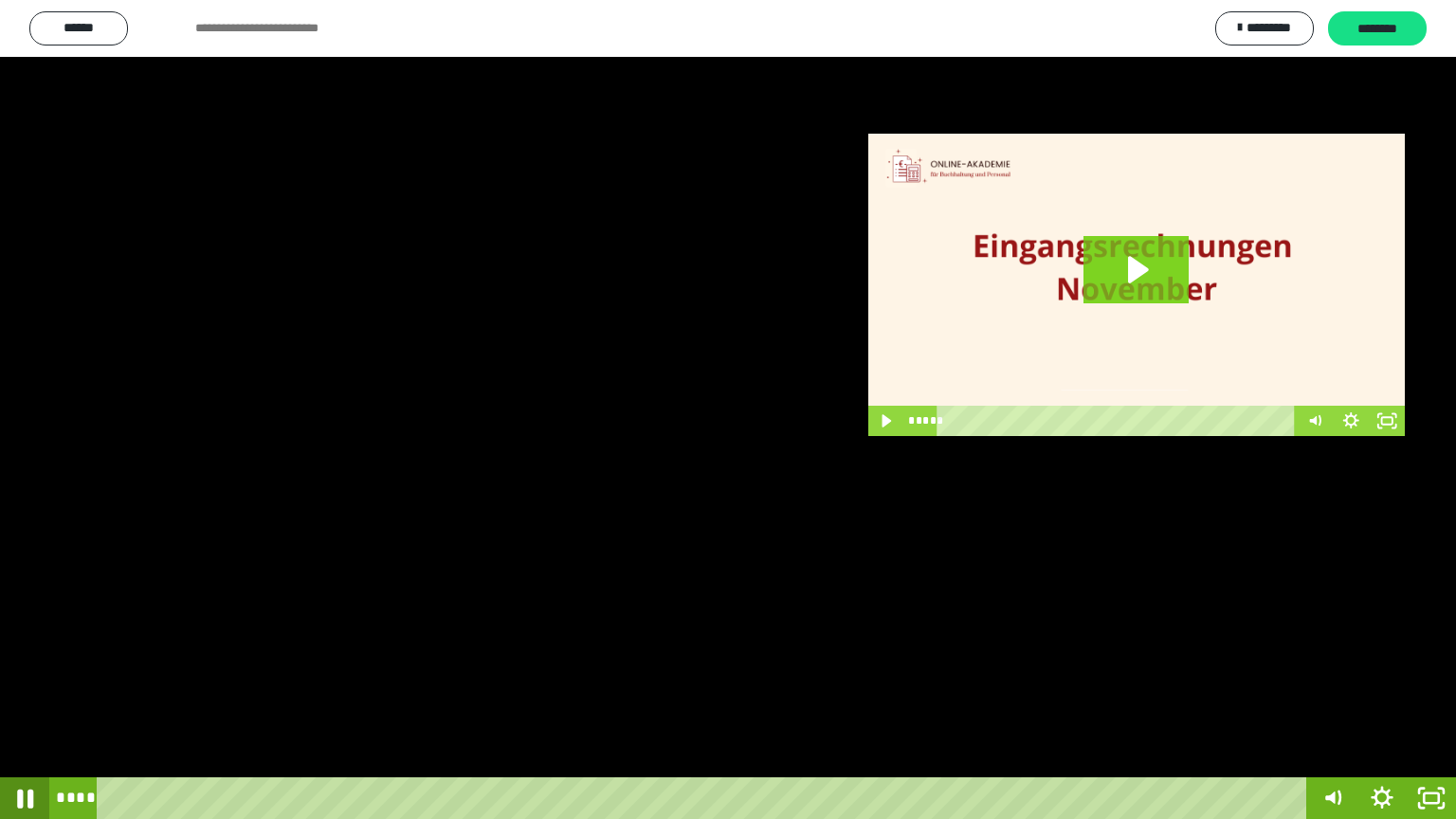 click 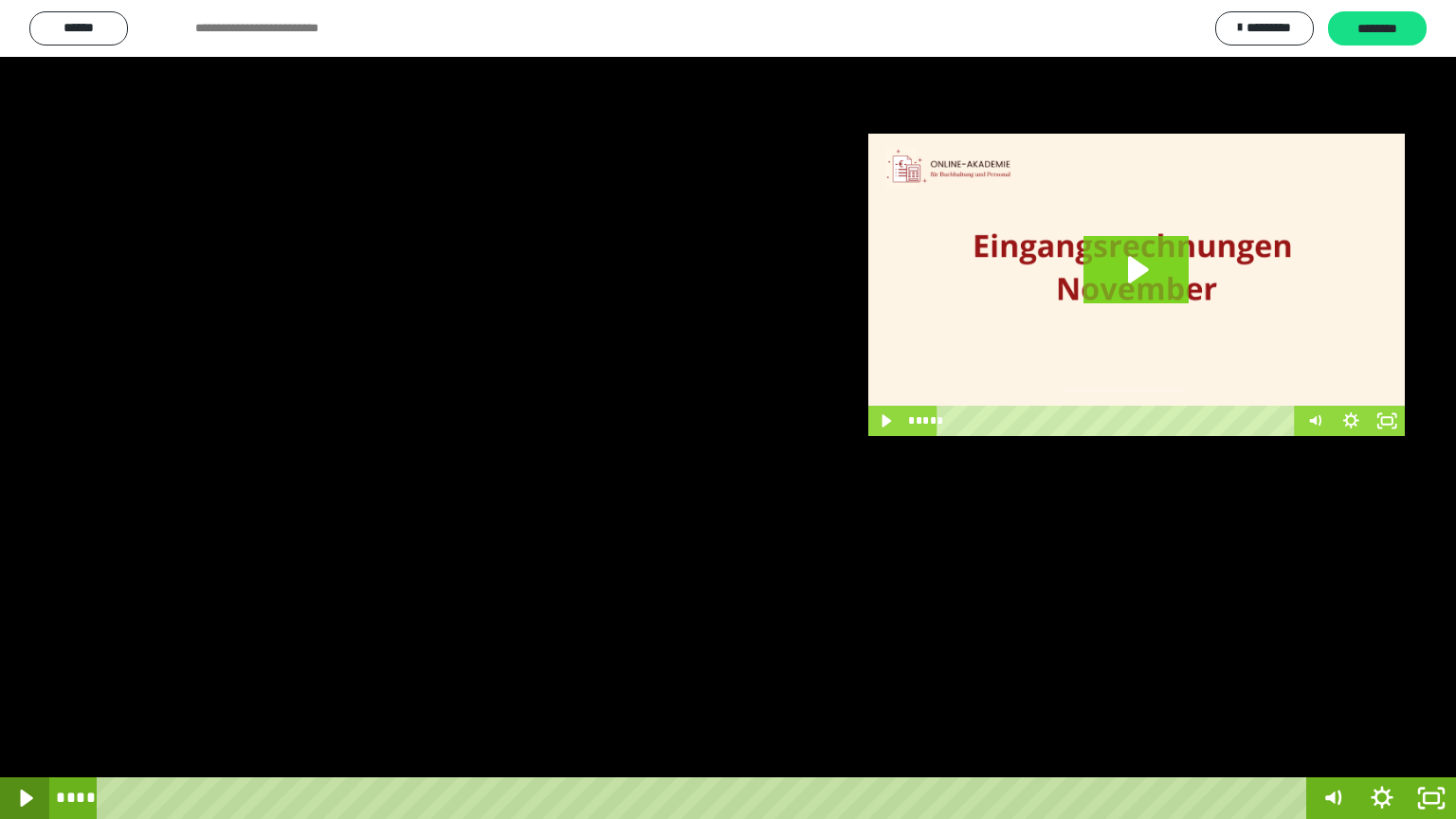 click 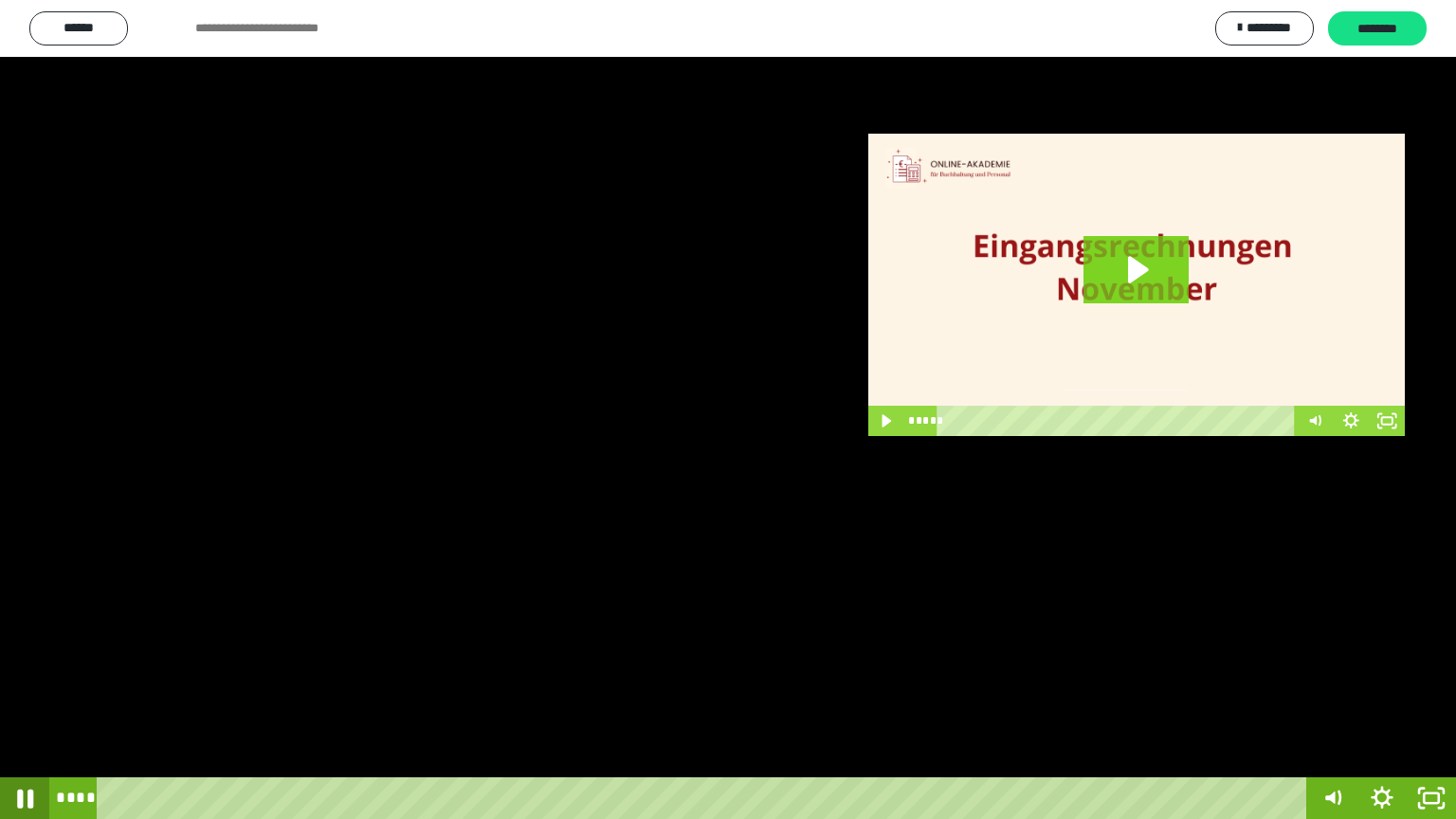click 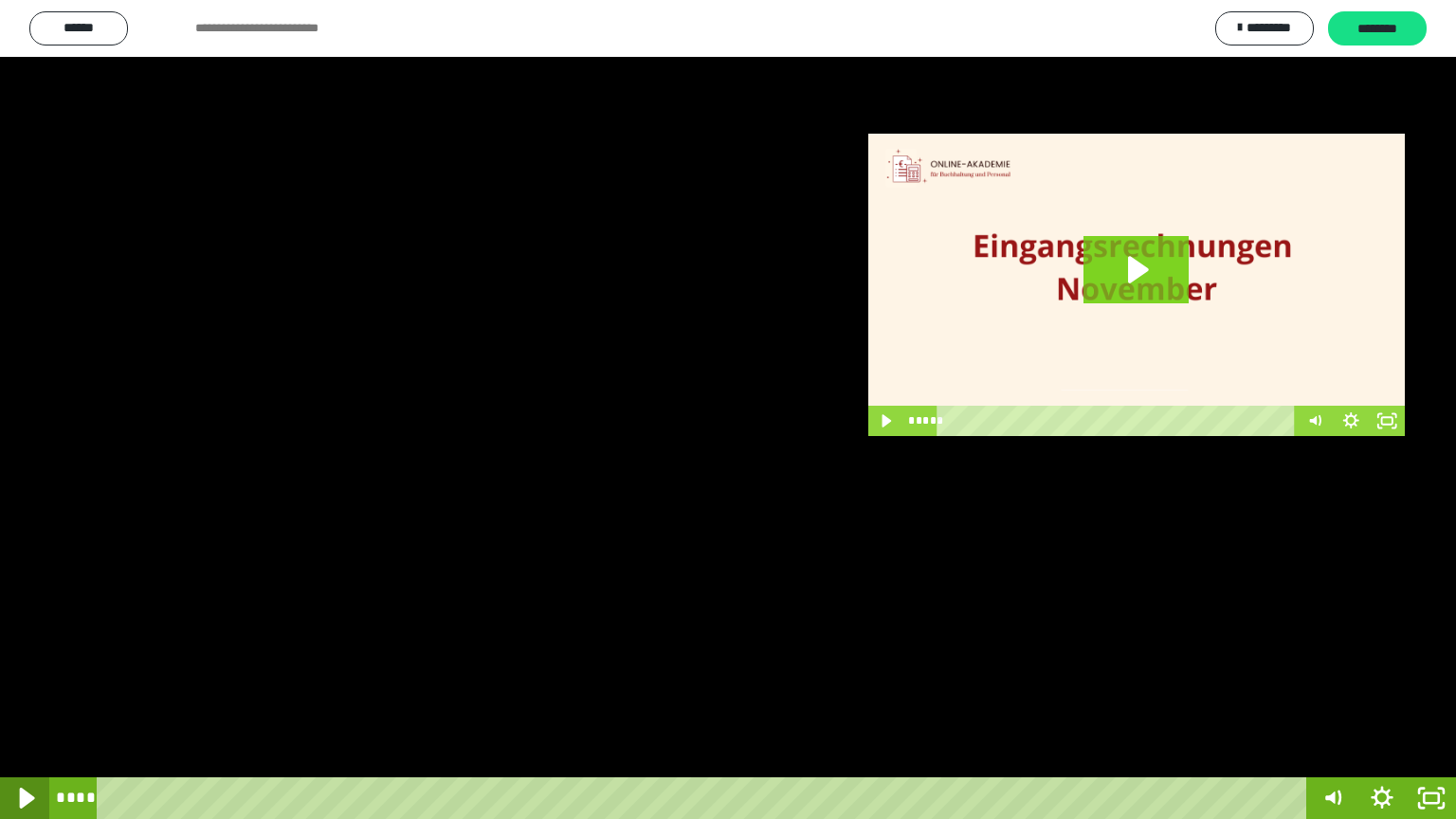 click 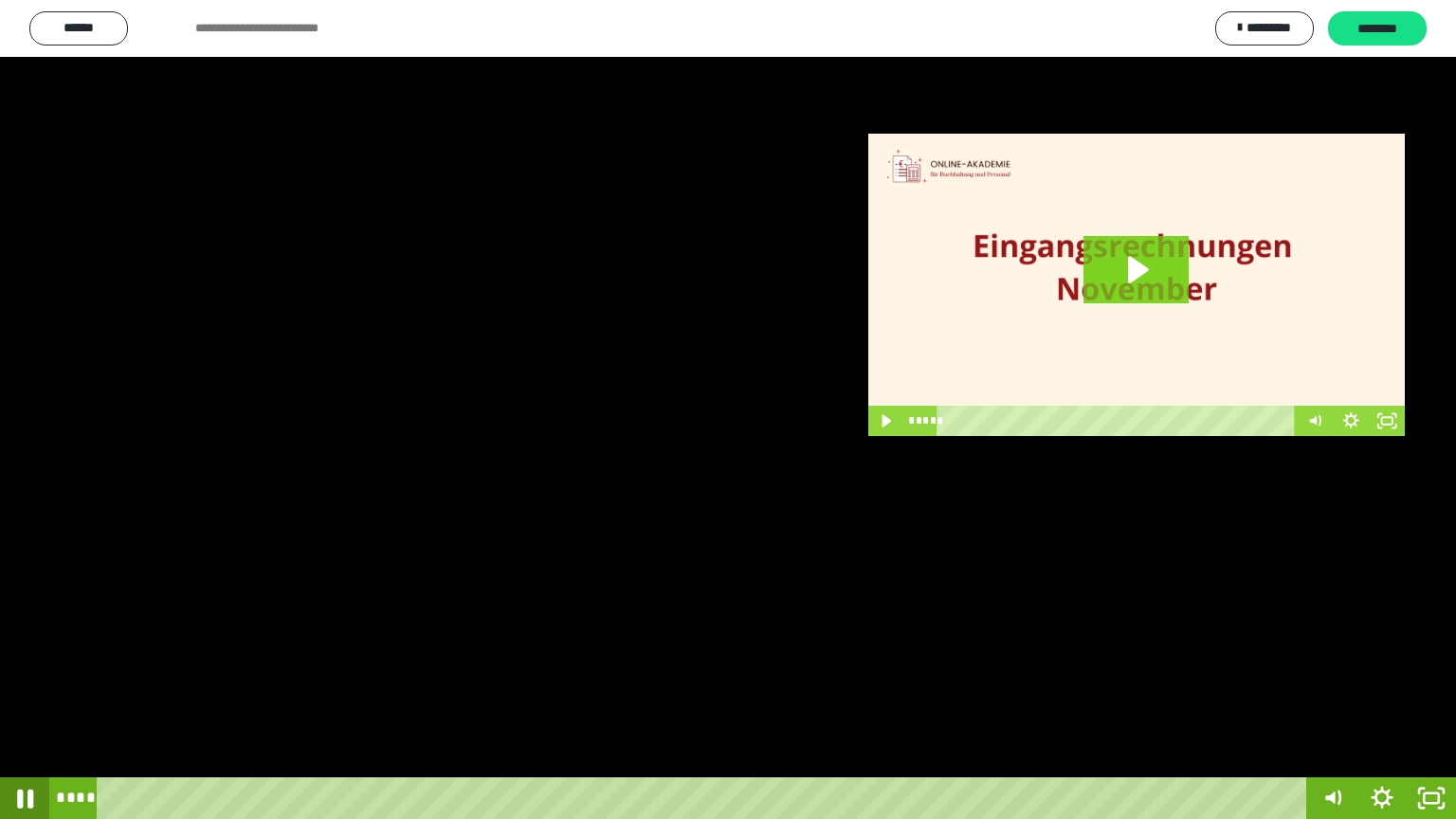 click 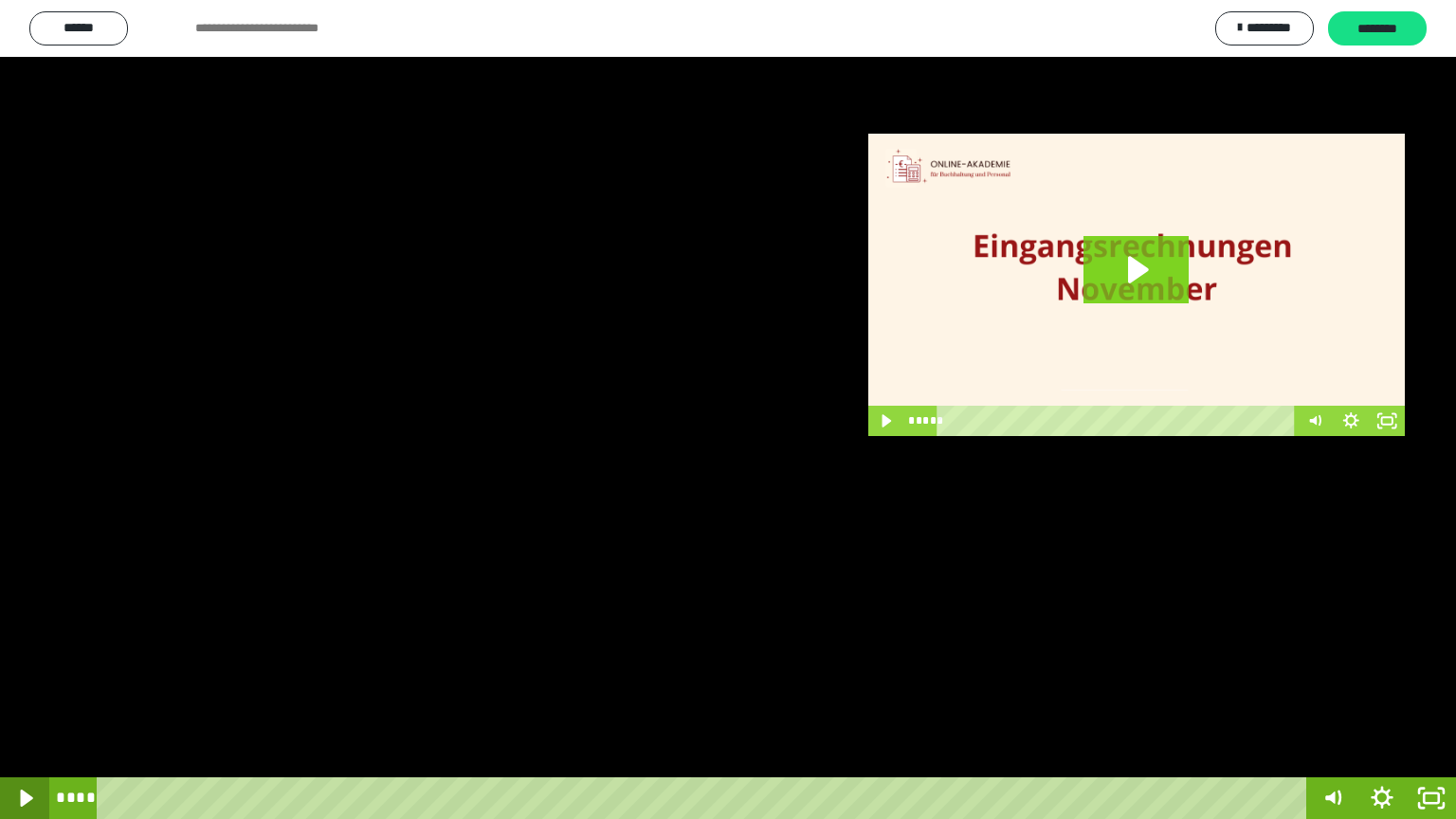 click 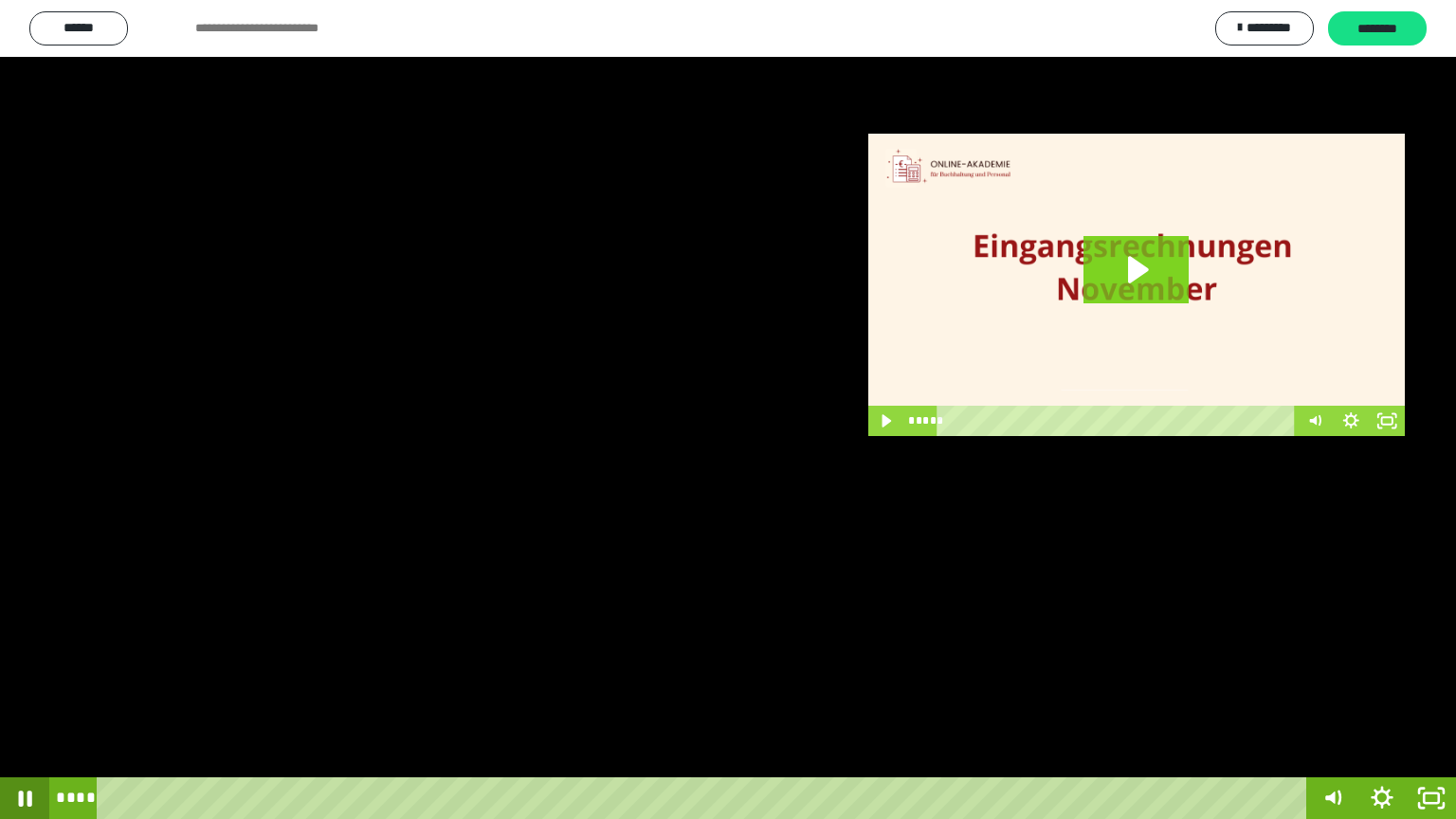 click 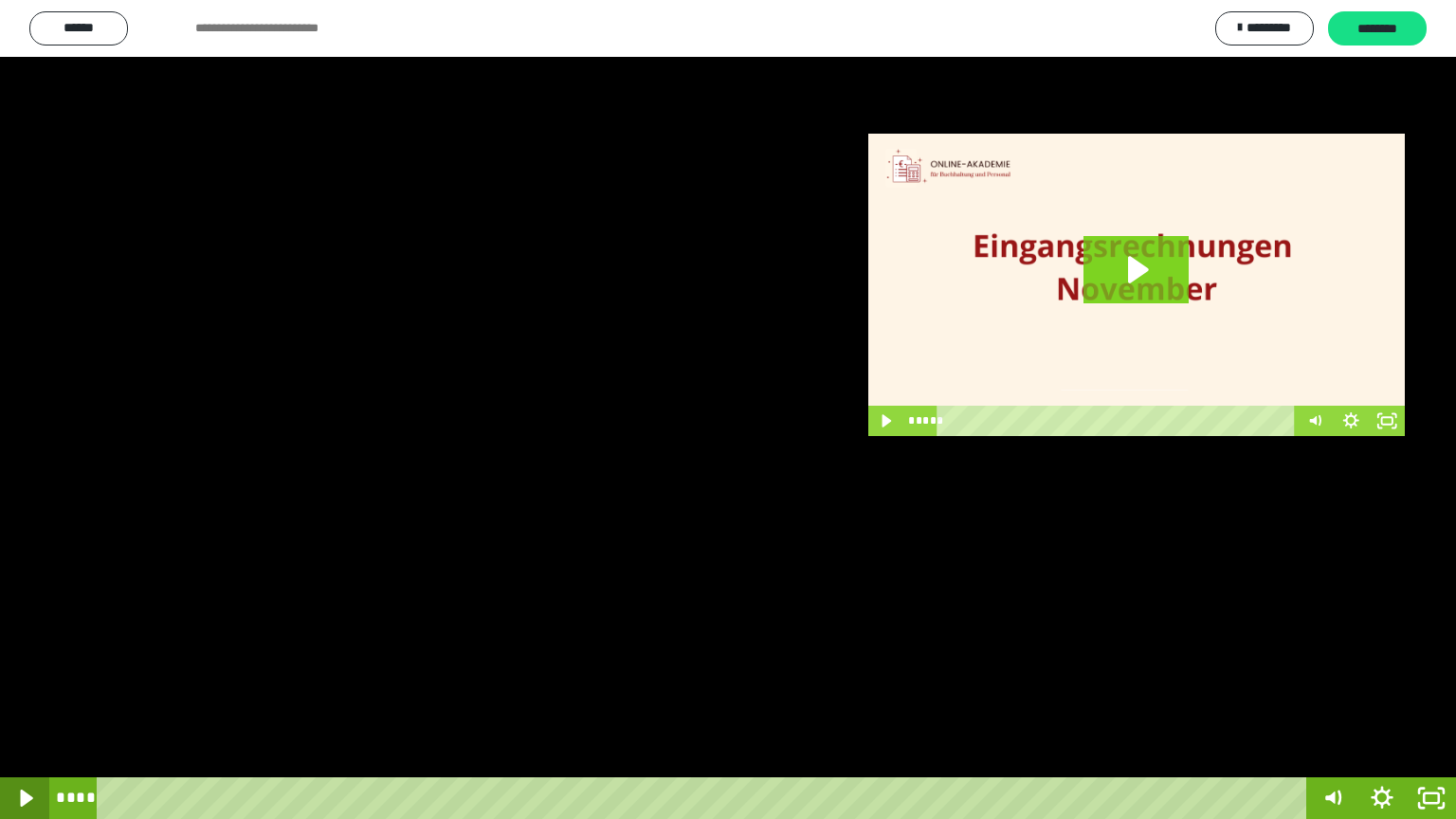 click 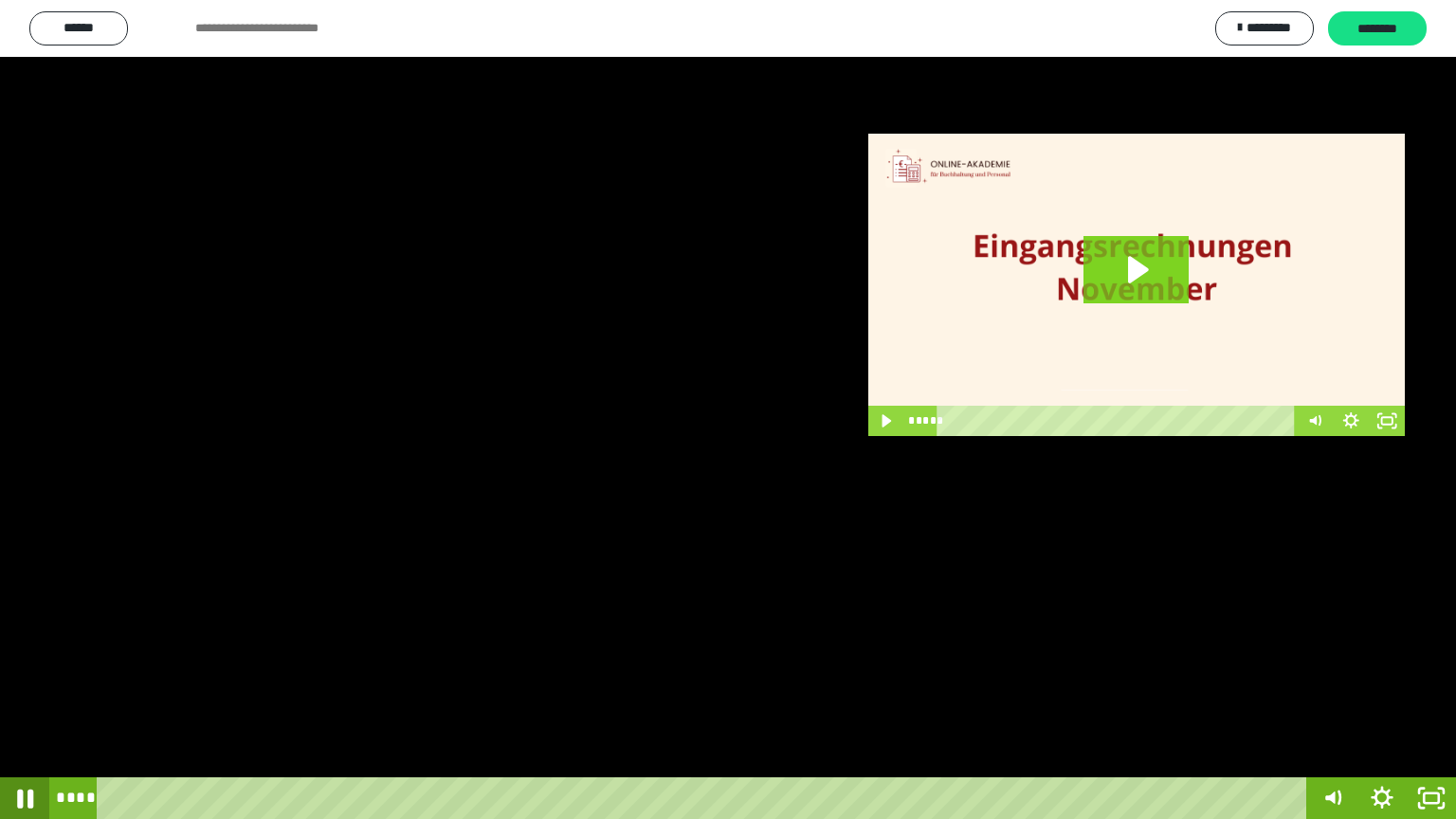 click 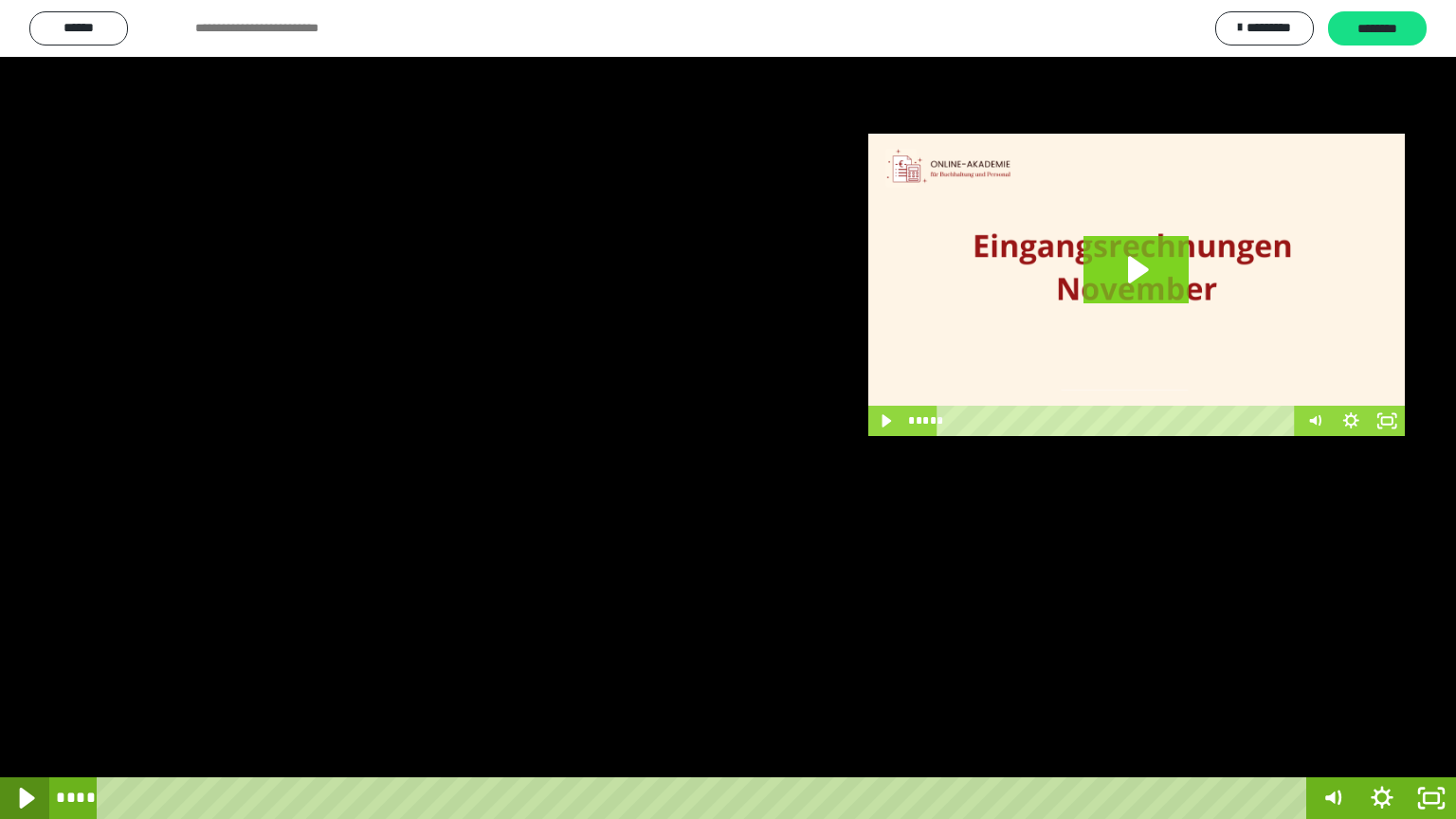 click 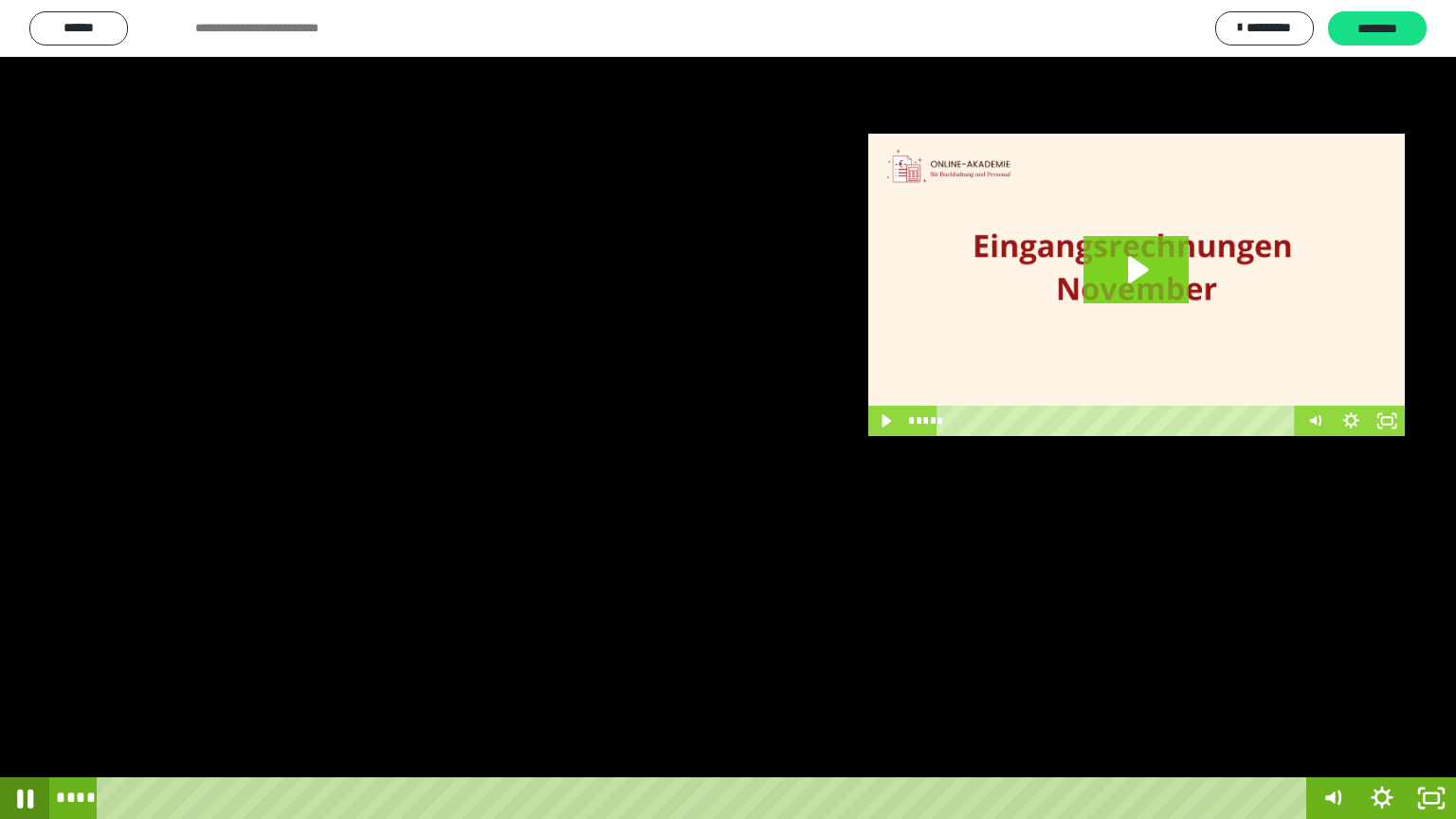 click 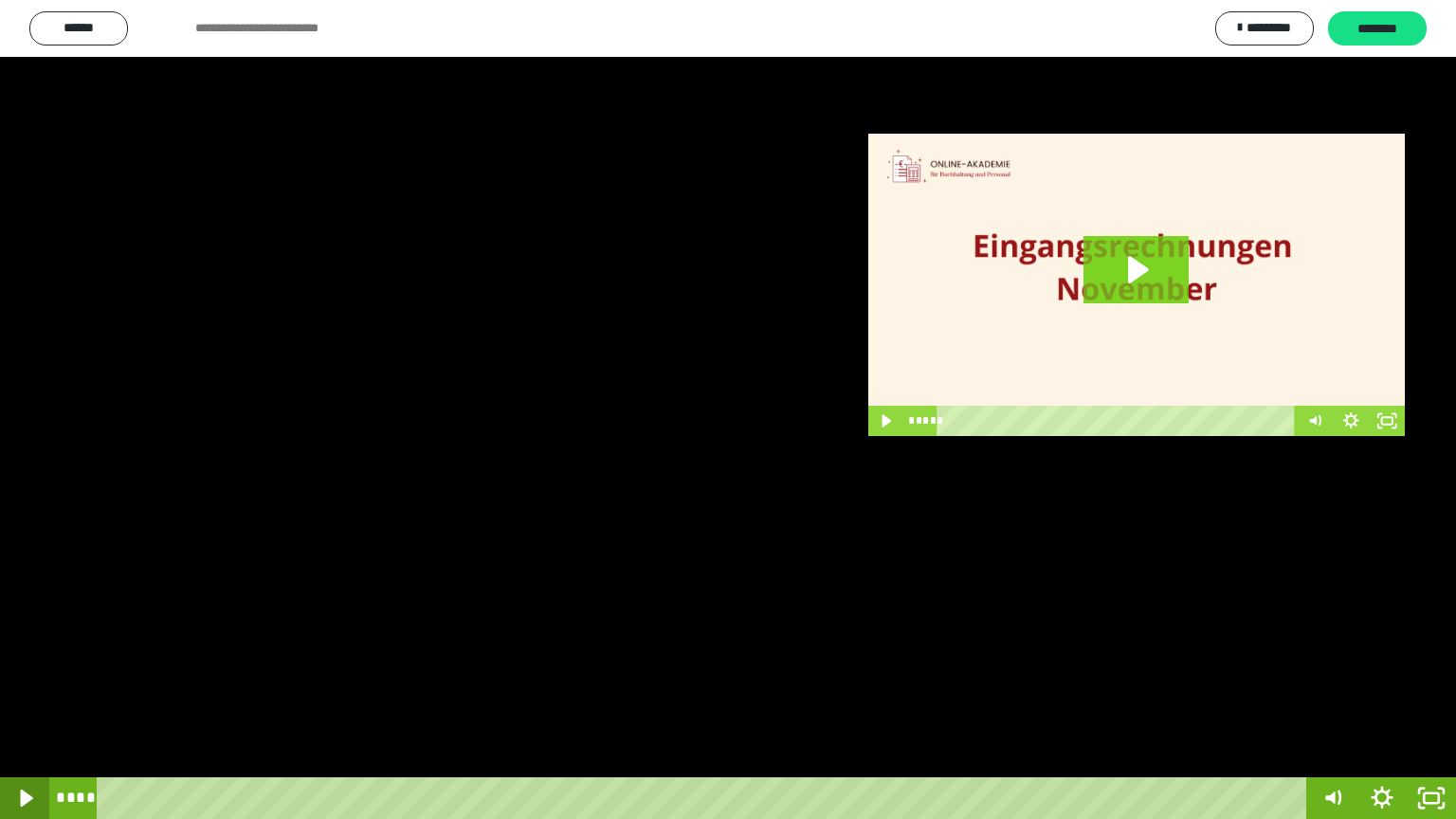 click 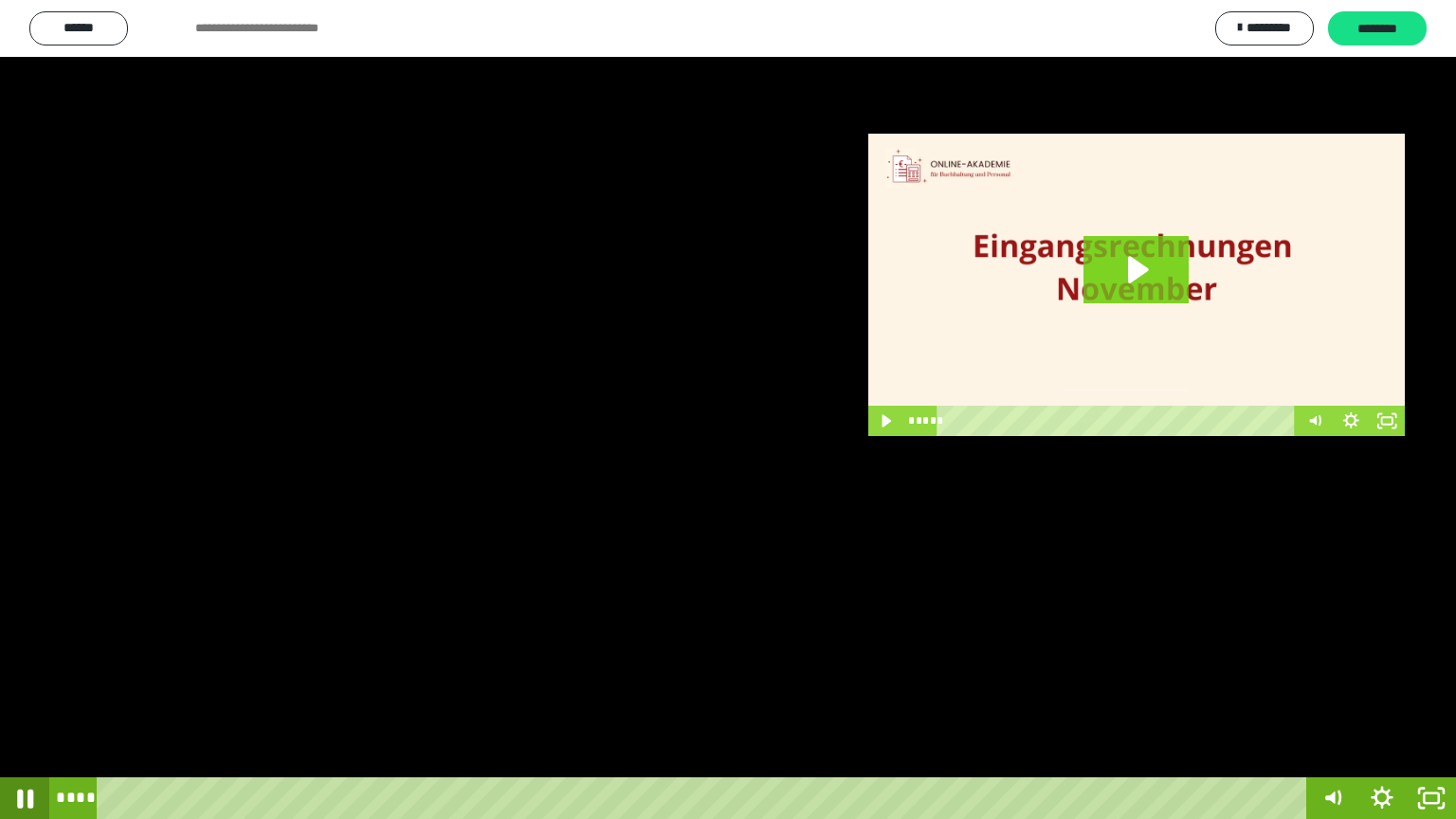 click 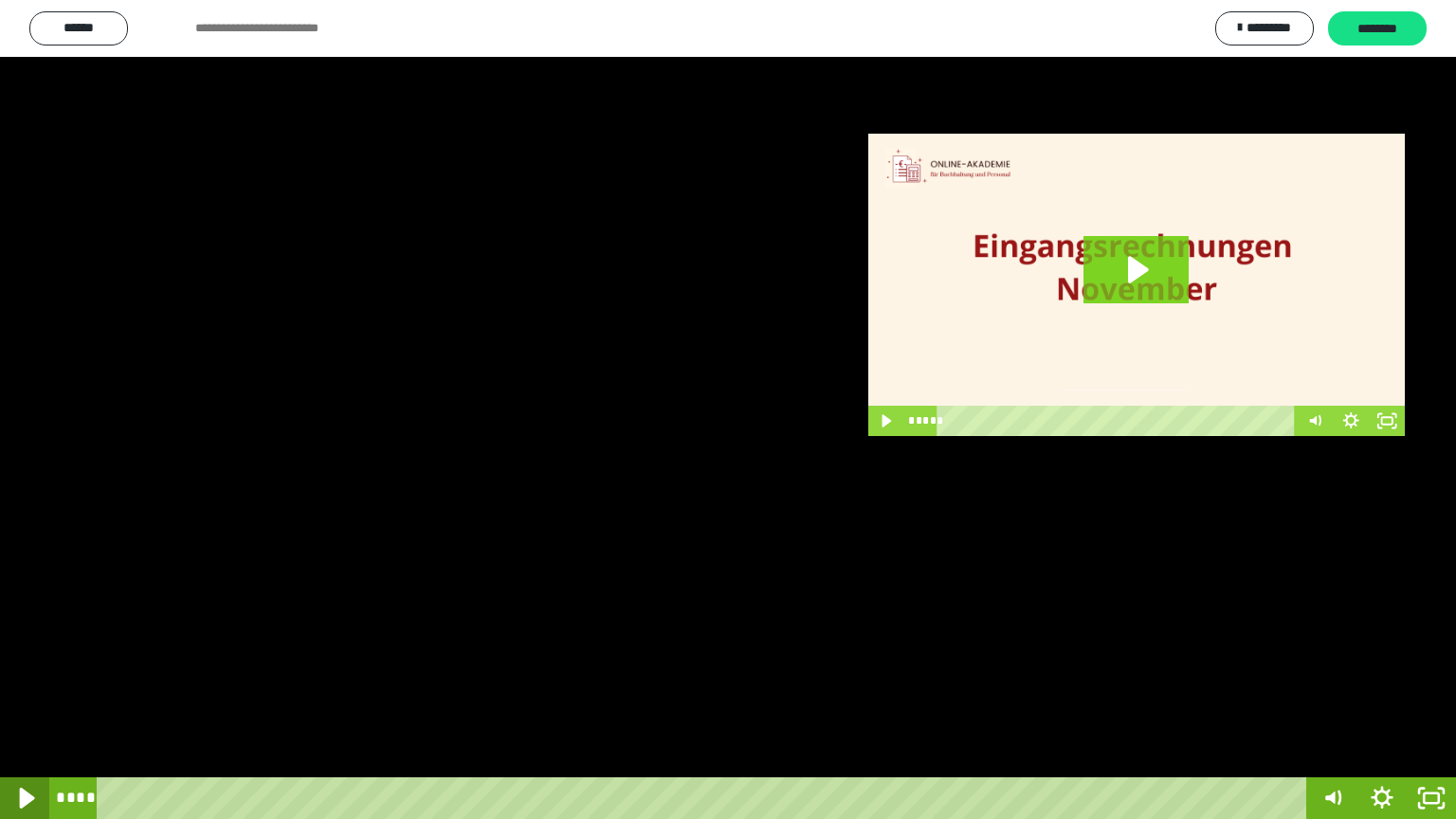 click 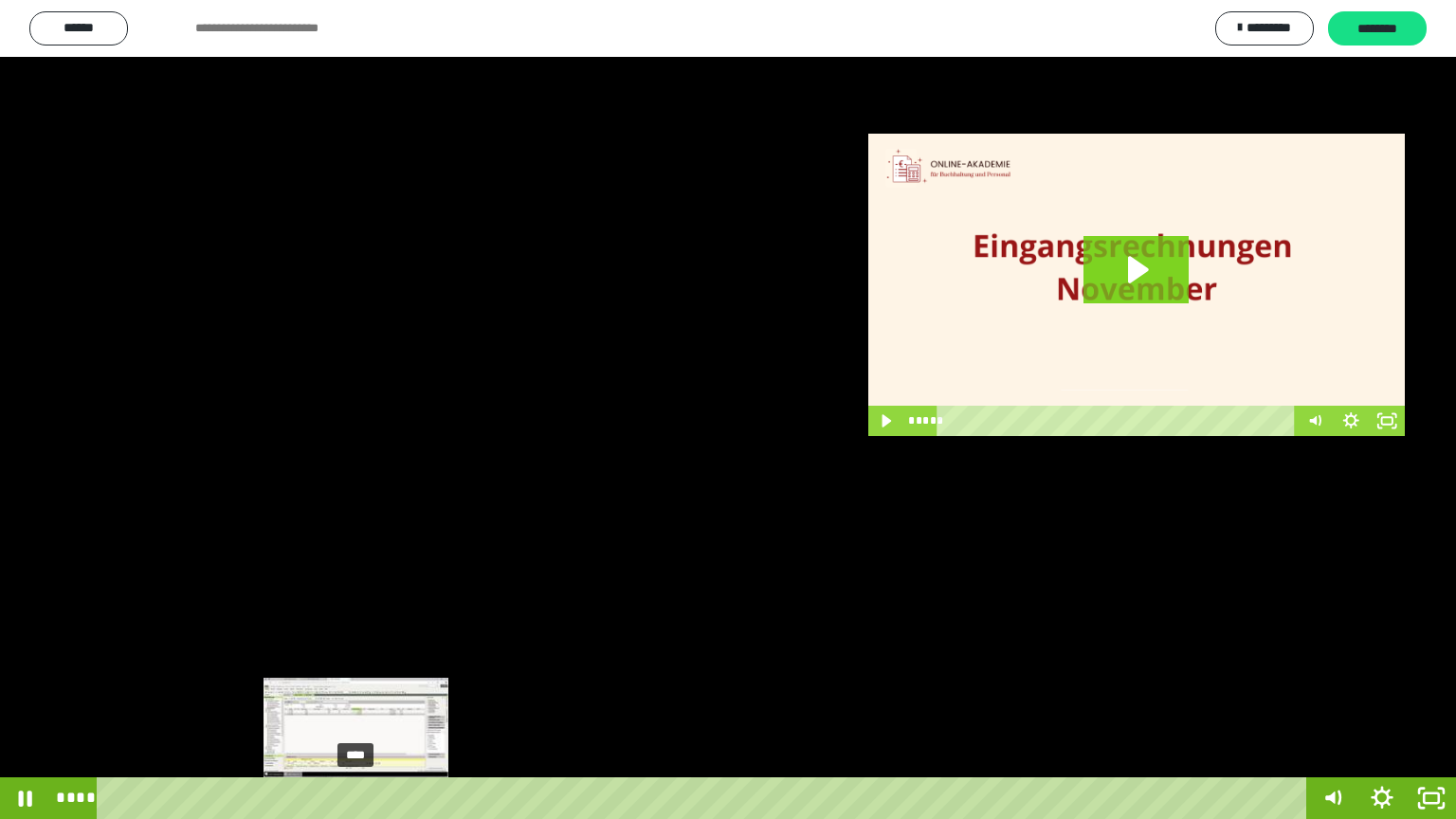 click on "****" at bounding box center [705, 798] 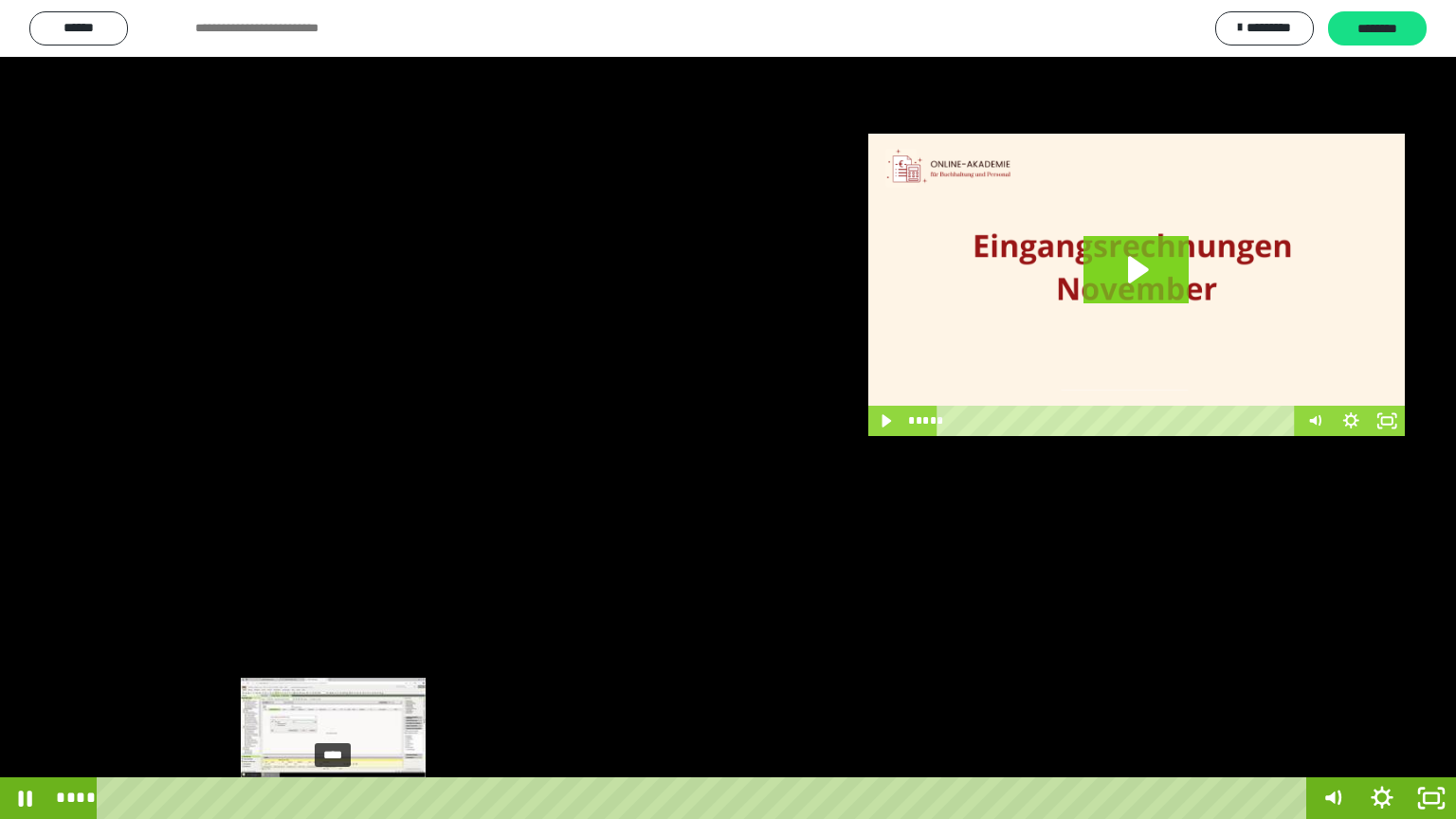 click on "****" at bounding box center (705, 798) 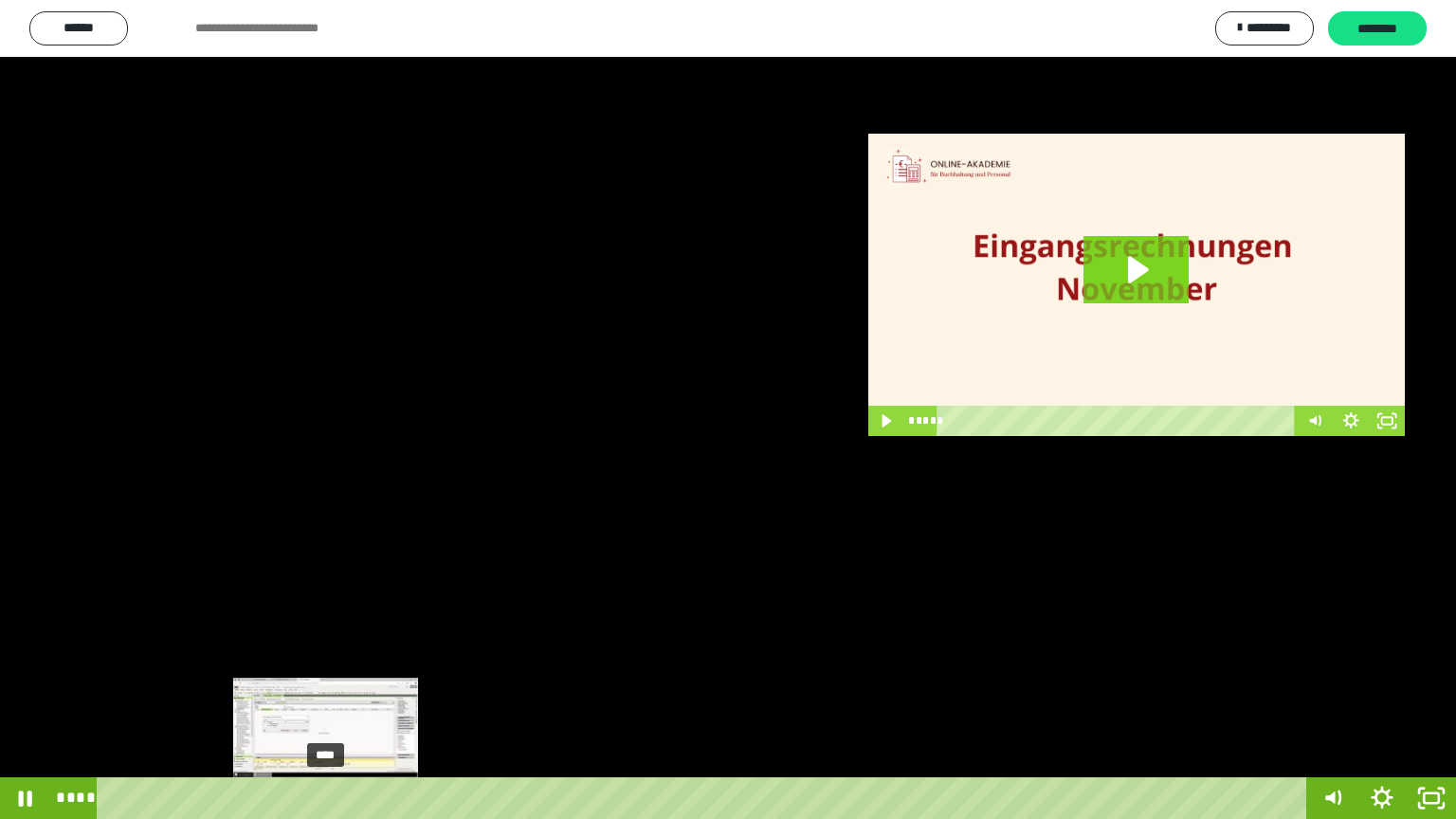 click on "****" at bounding box center [705, 798] 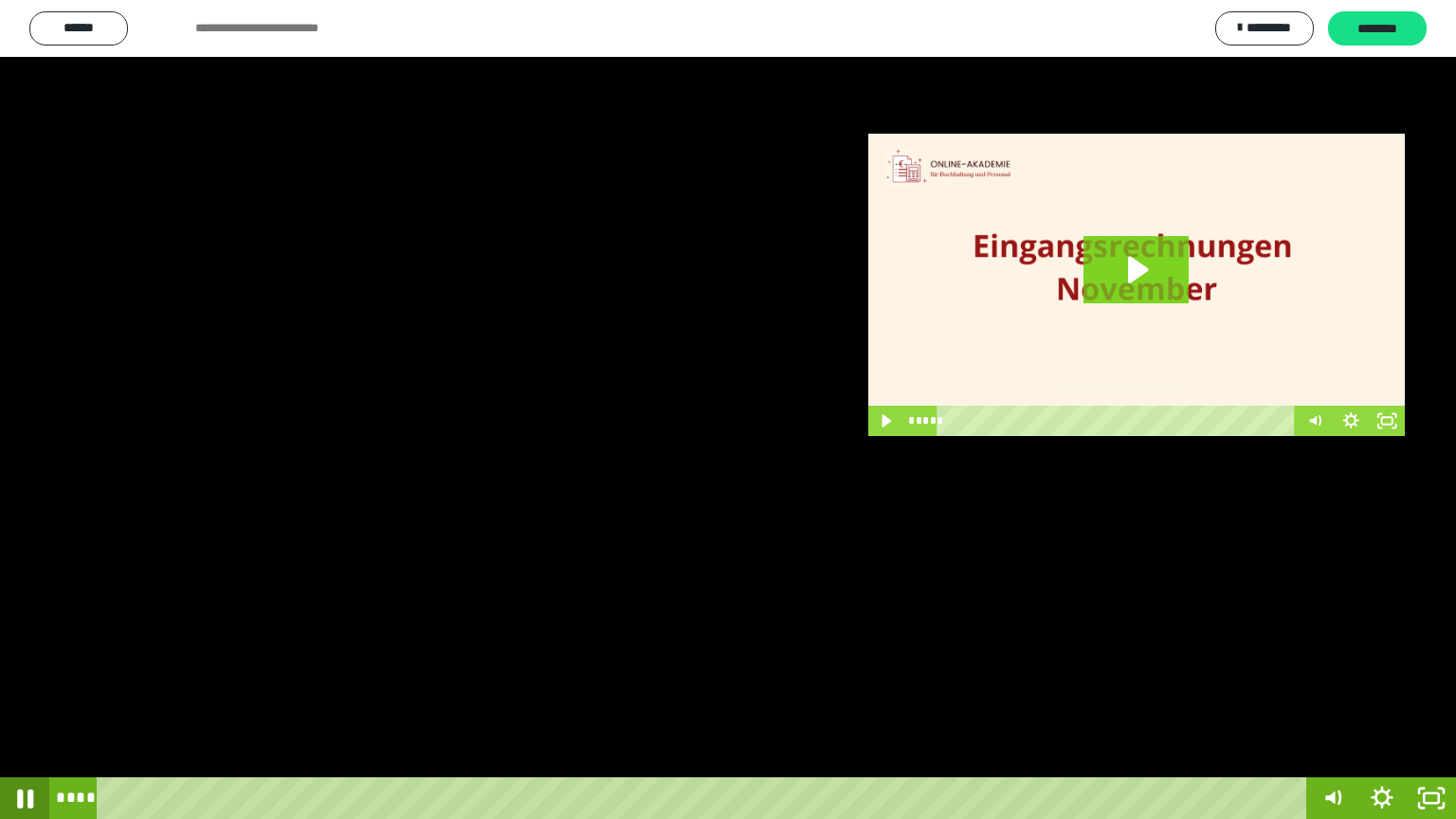 click 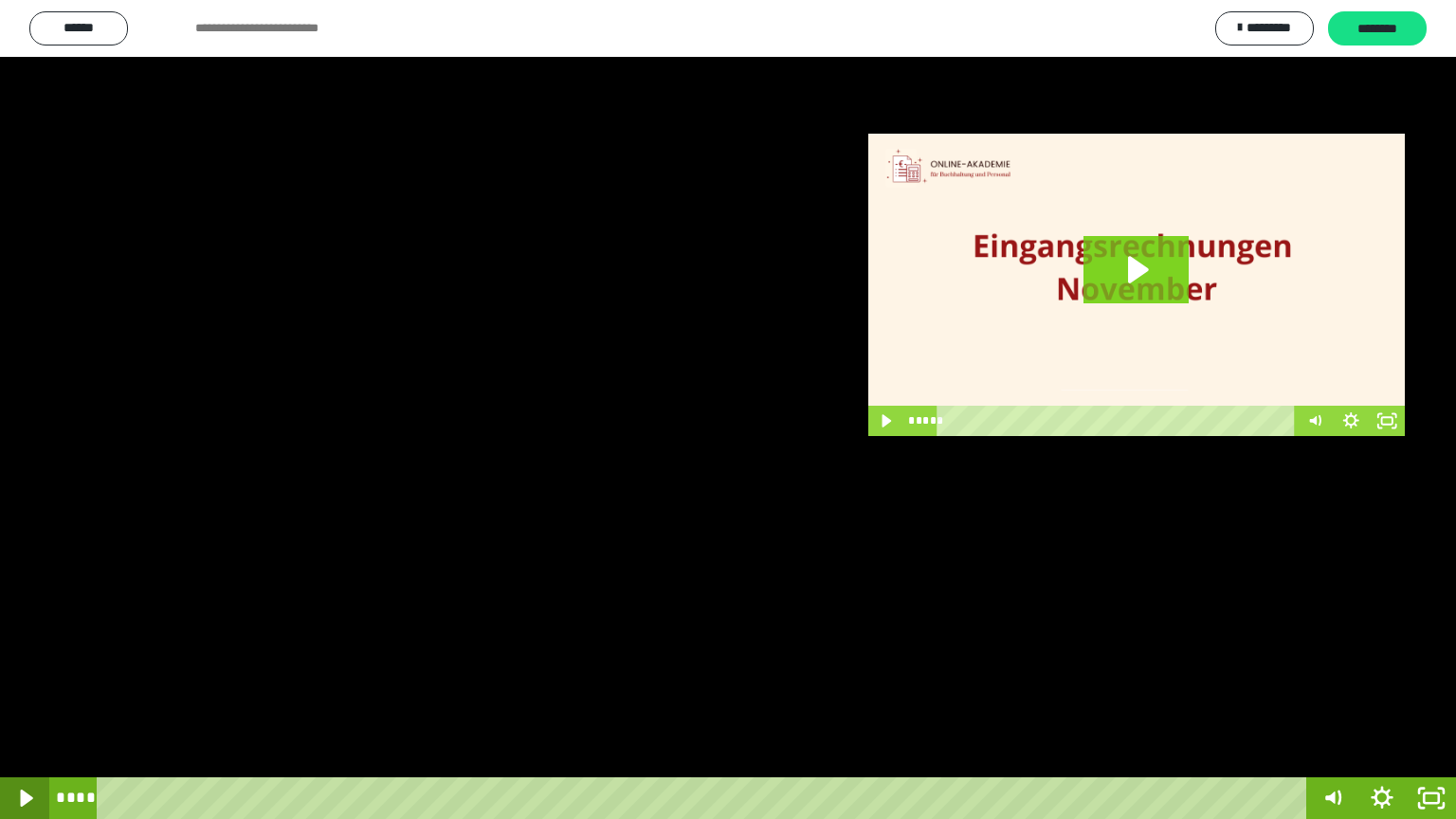 click 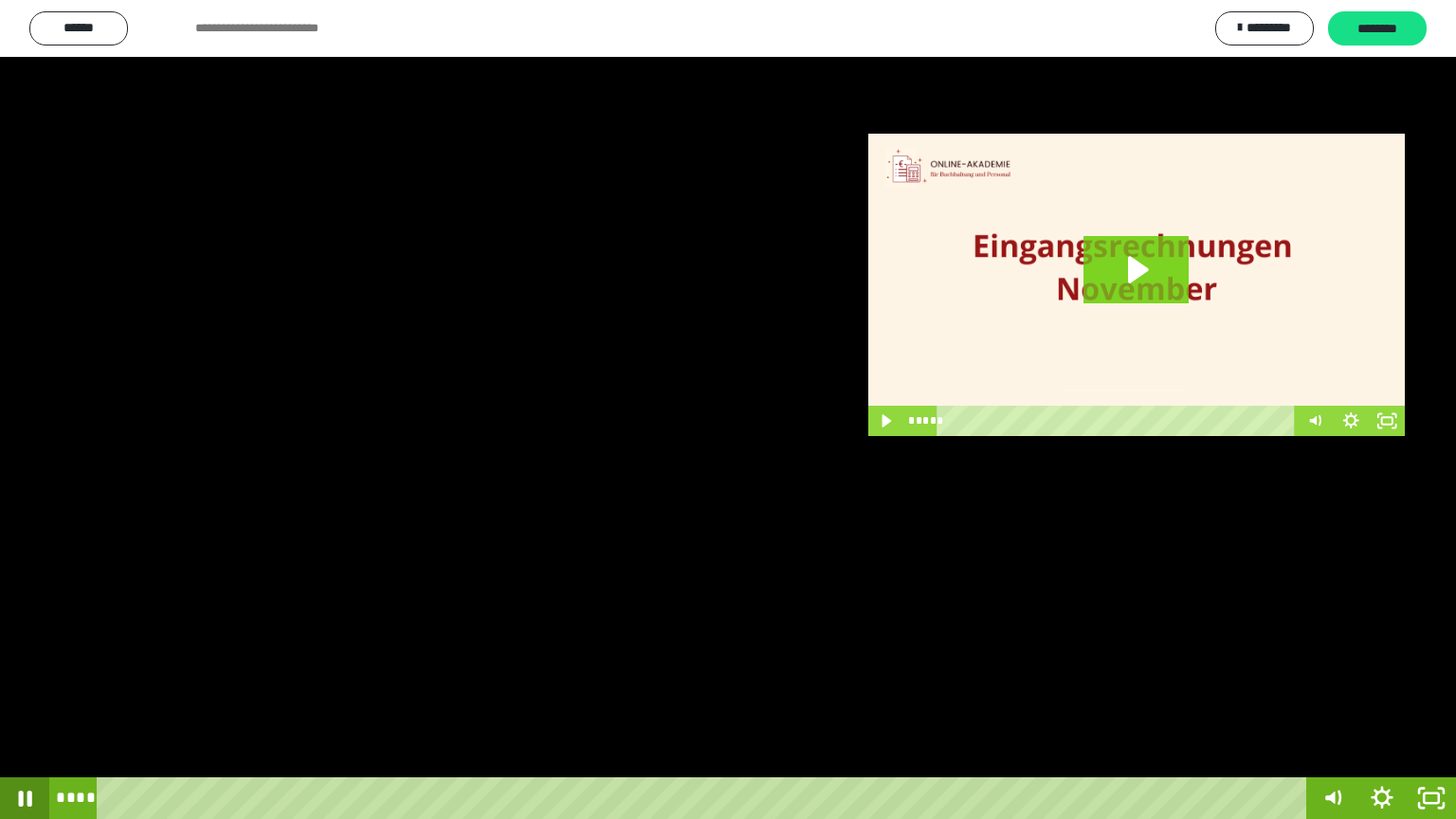 click 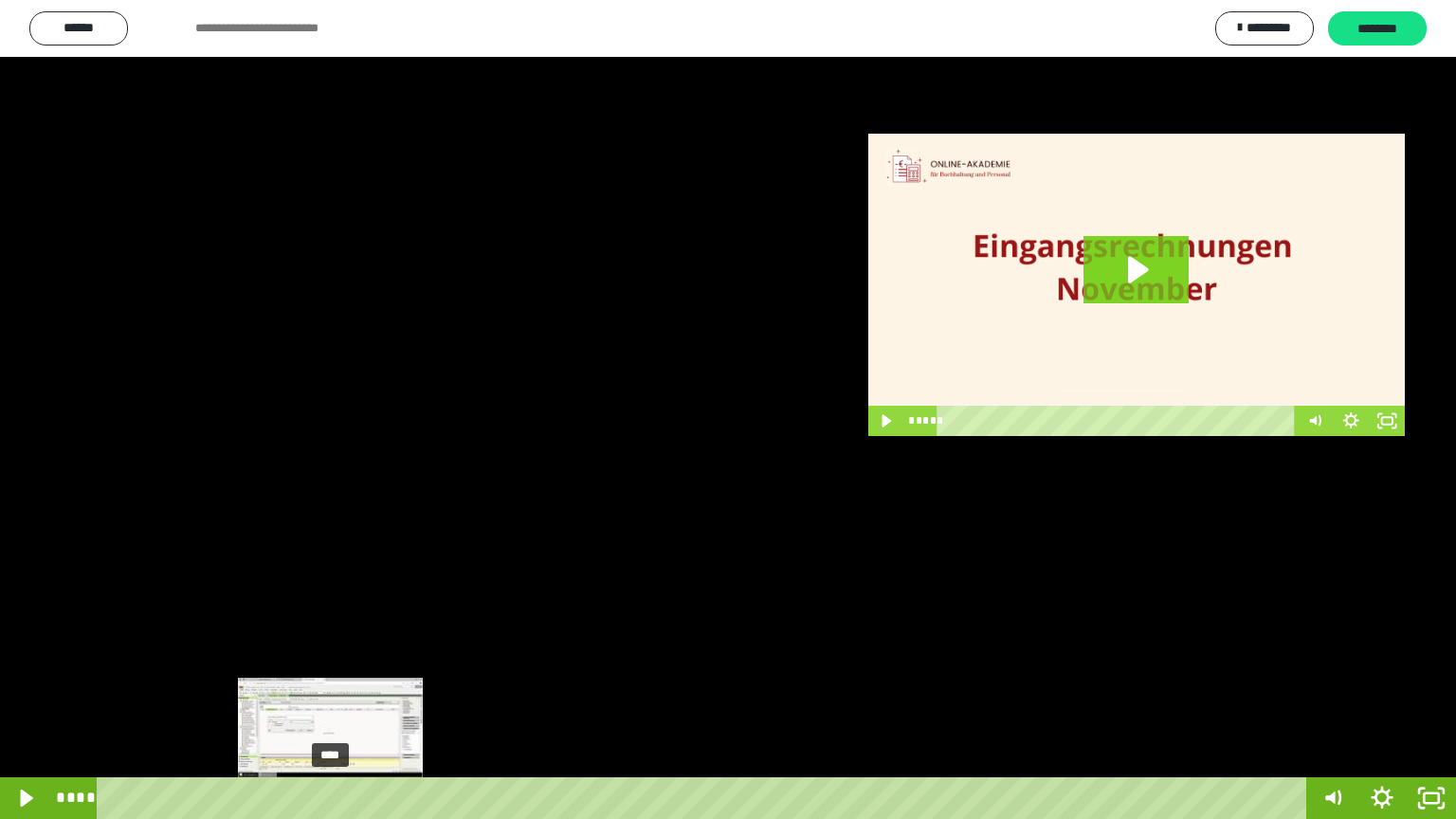 click at bounding box center [330, 798] 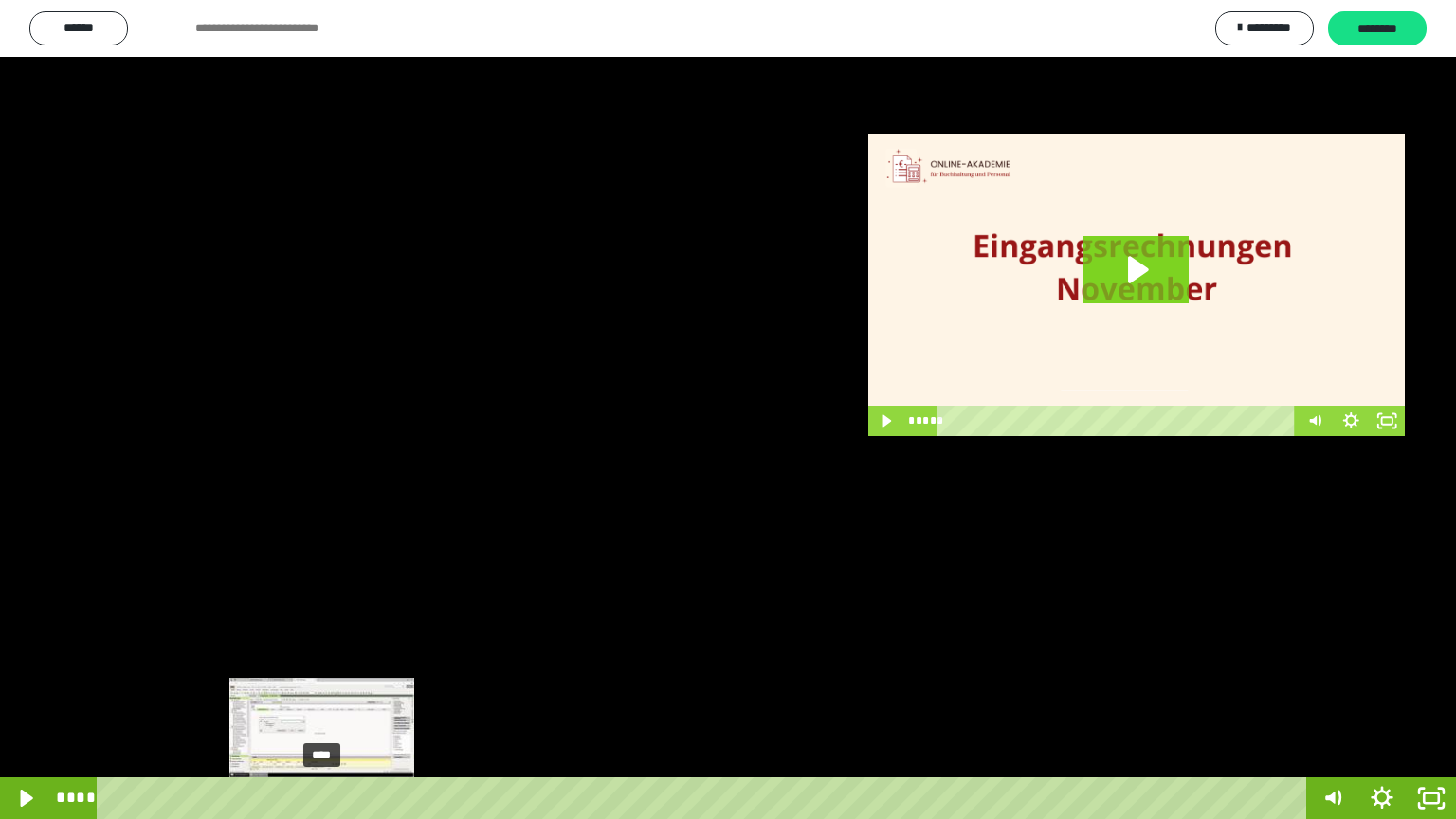 click on "****" at bounding box center [705, 798] 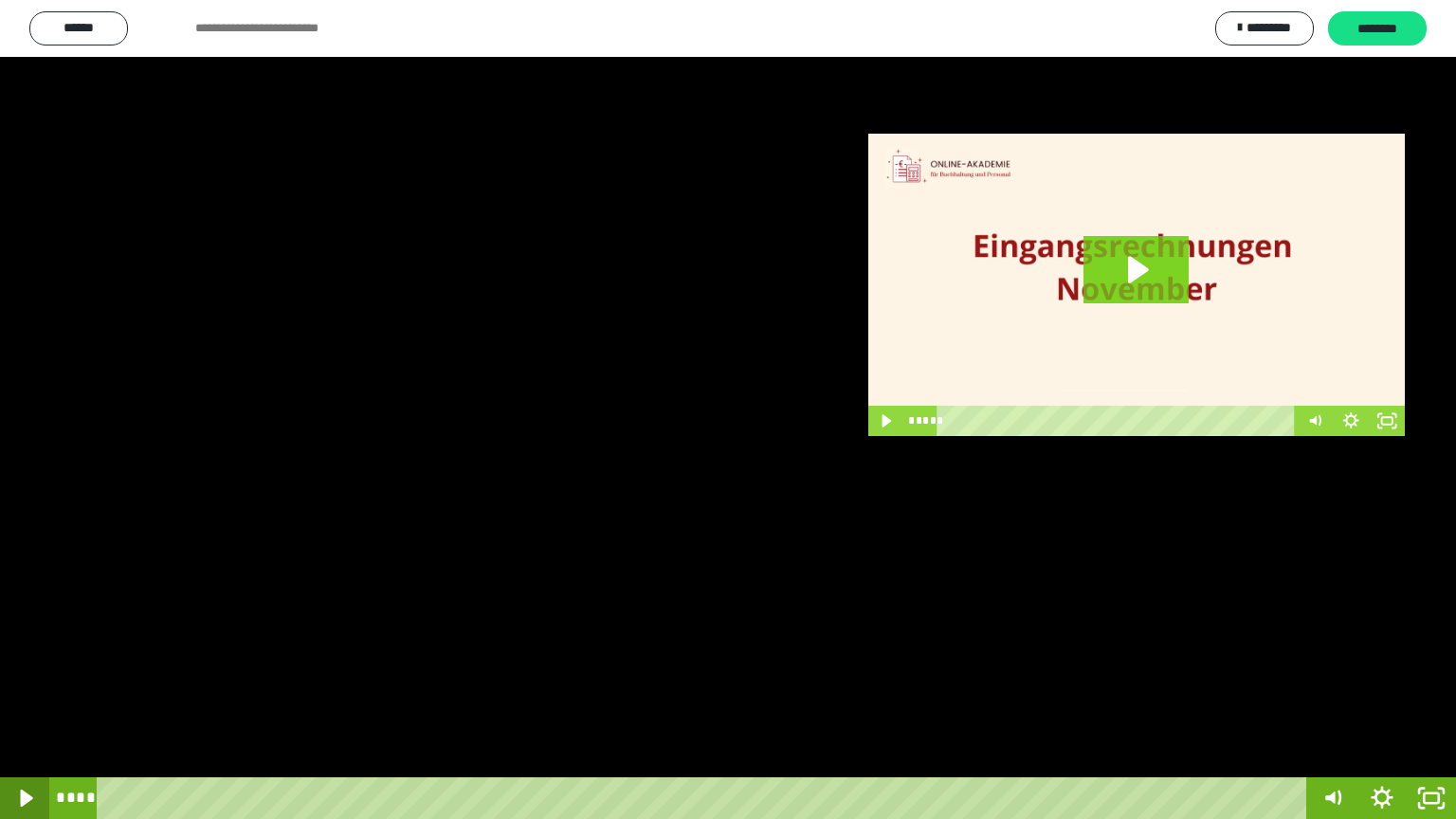 click 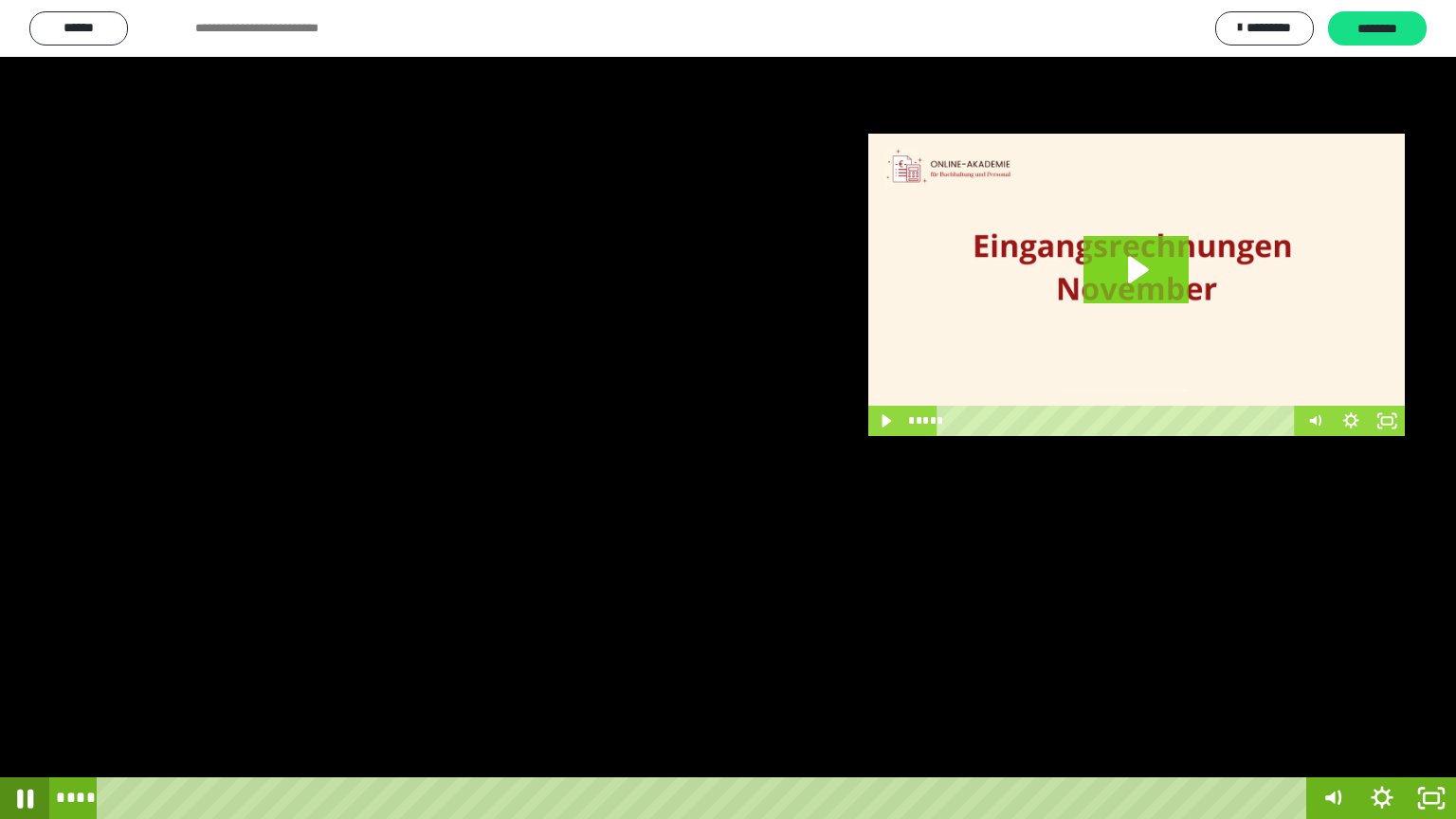 click 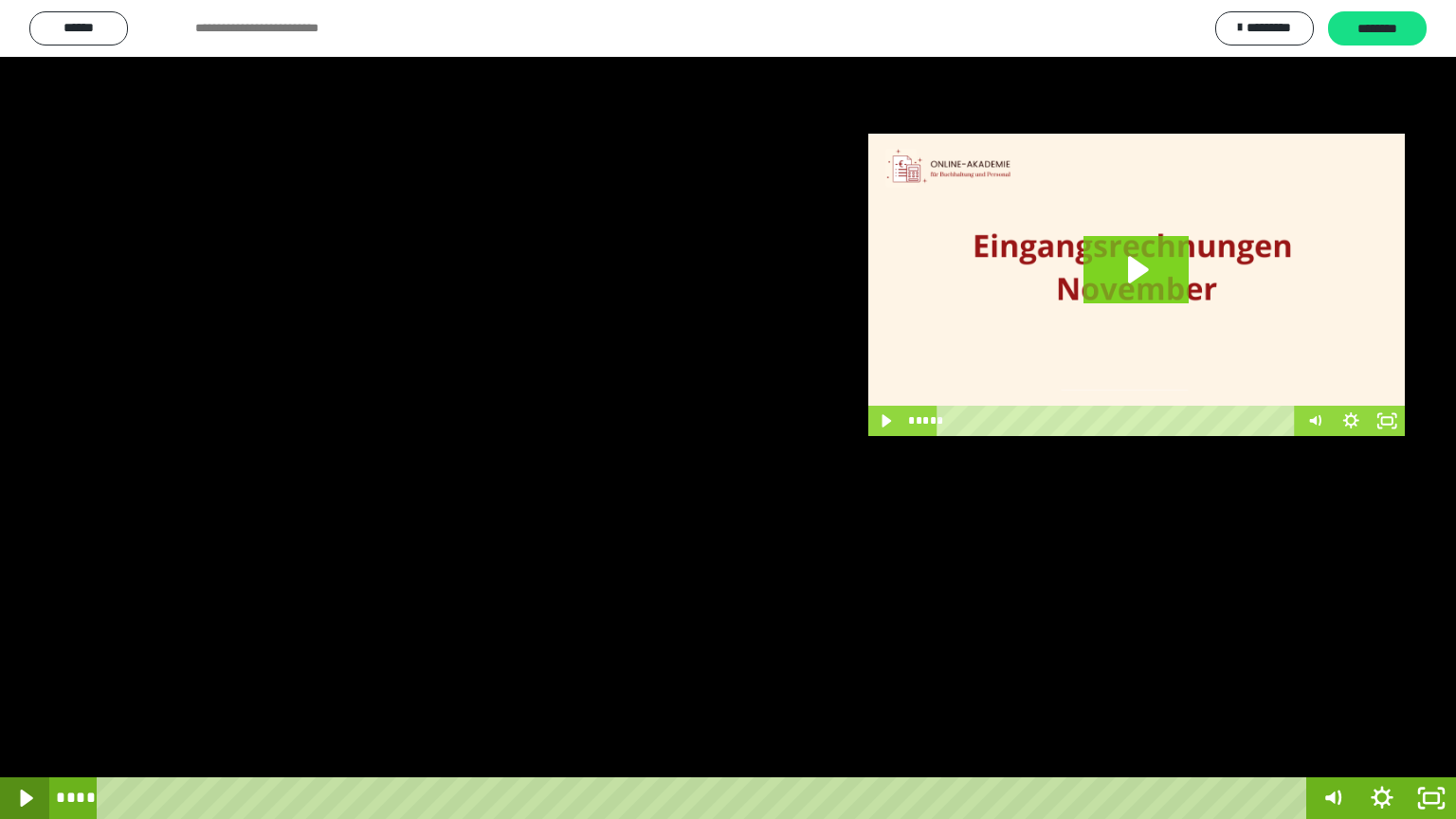 click 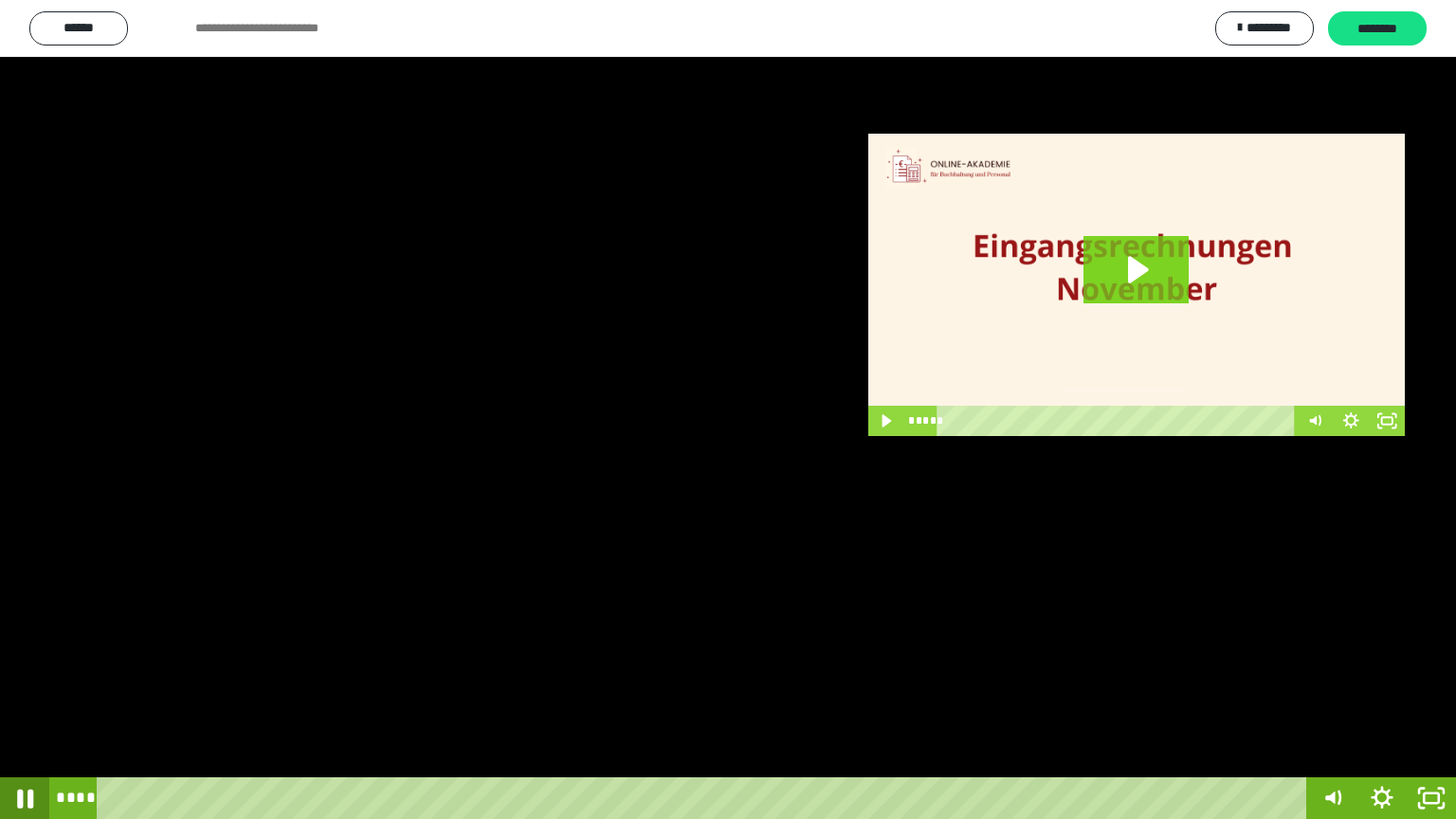 click 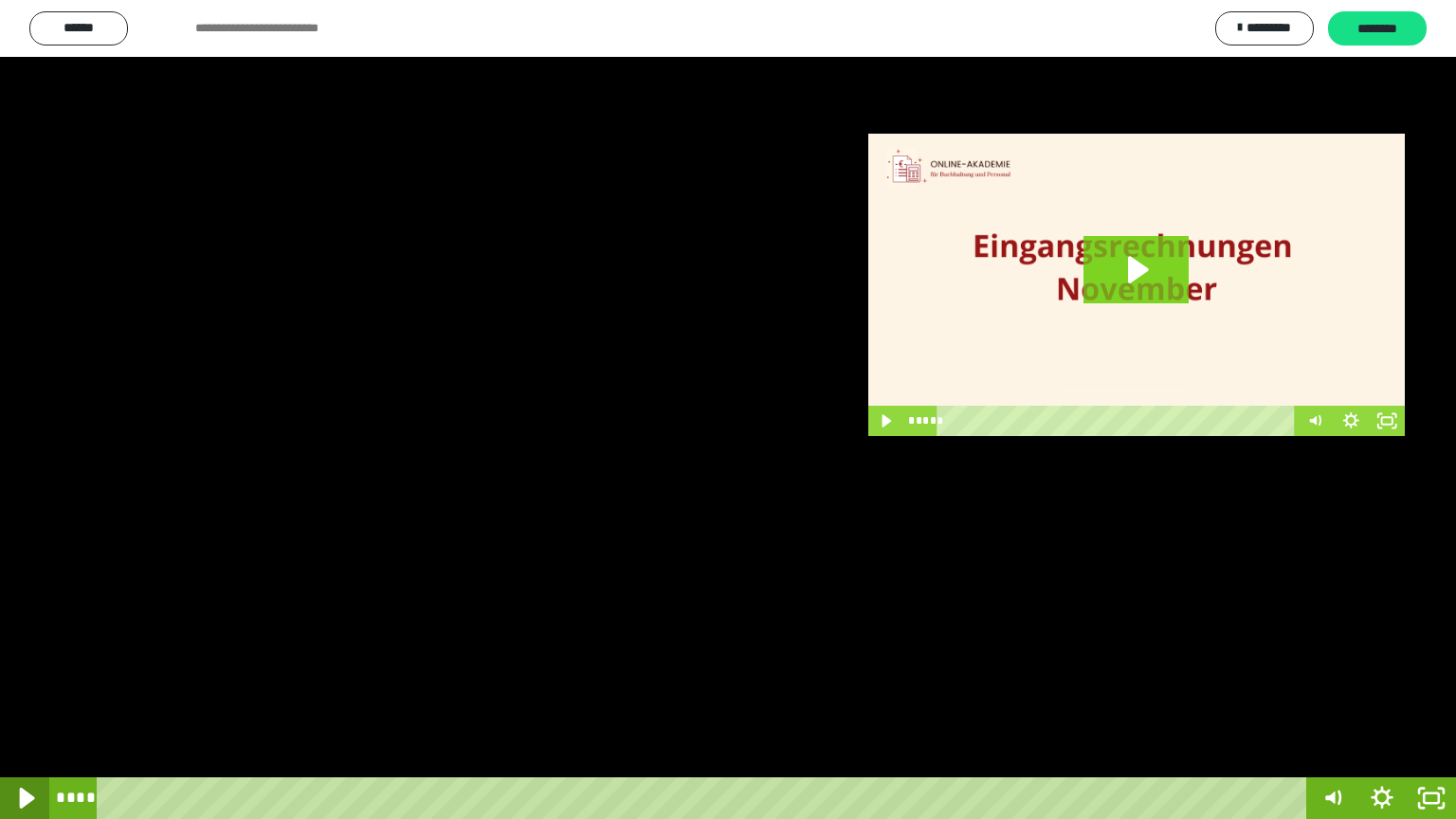 click 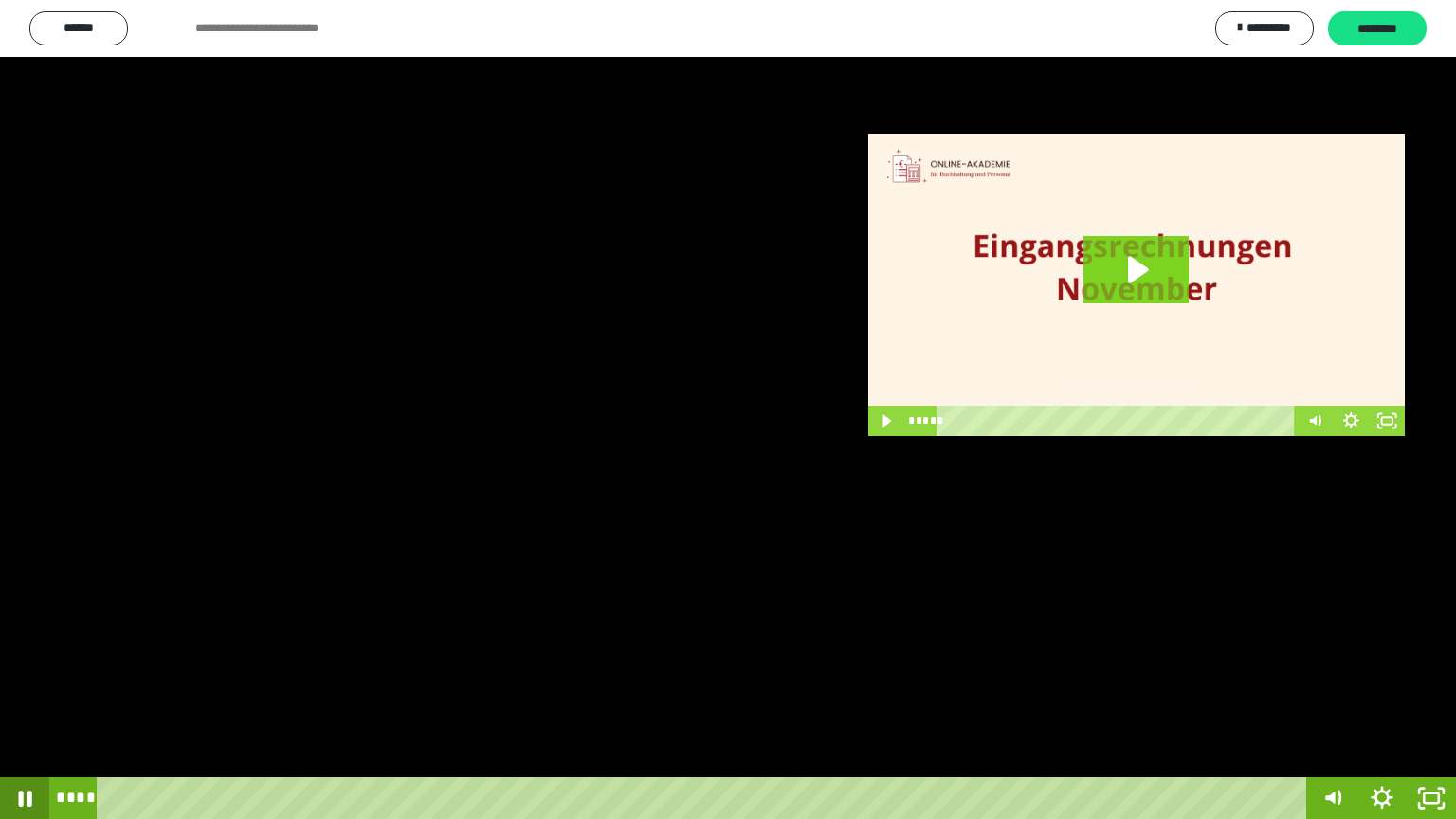 click 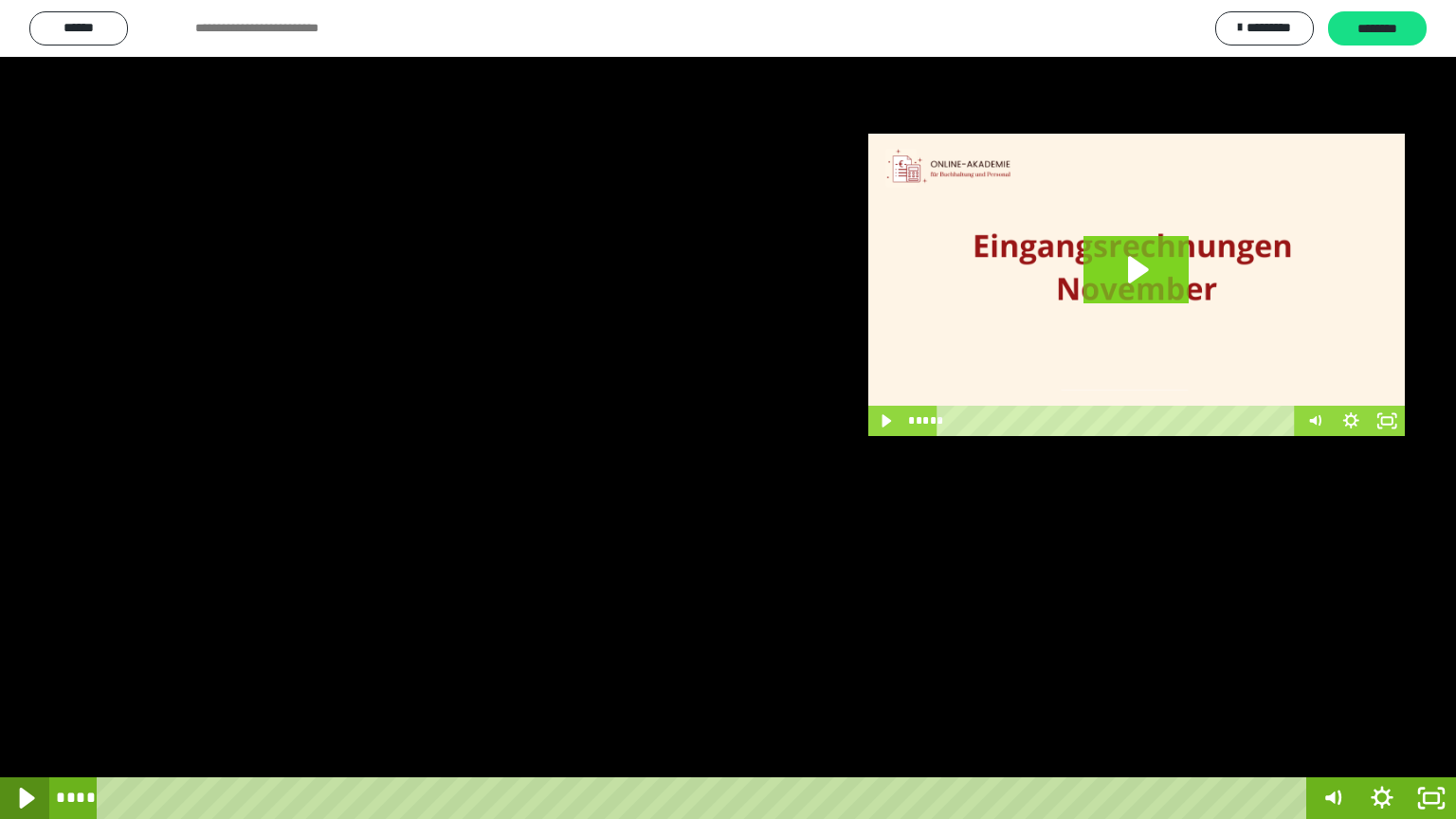 click 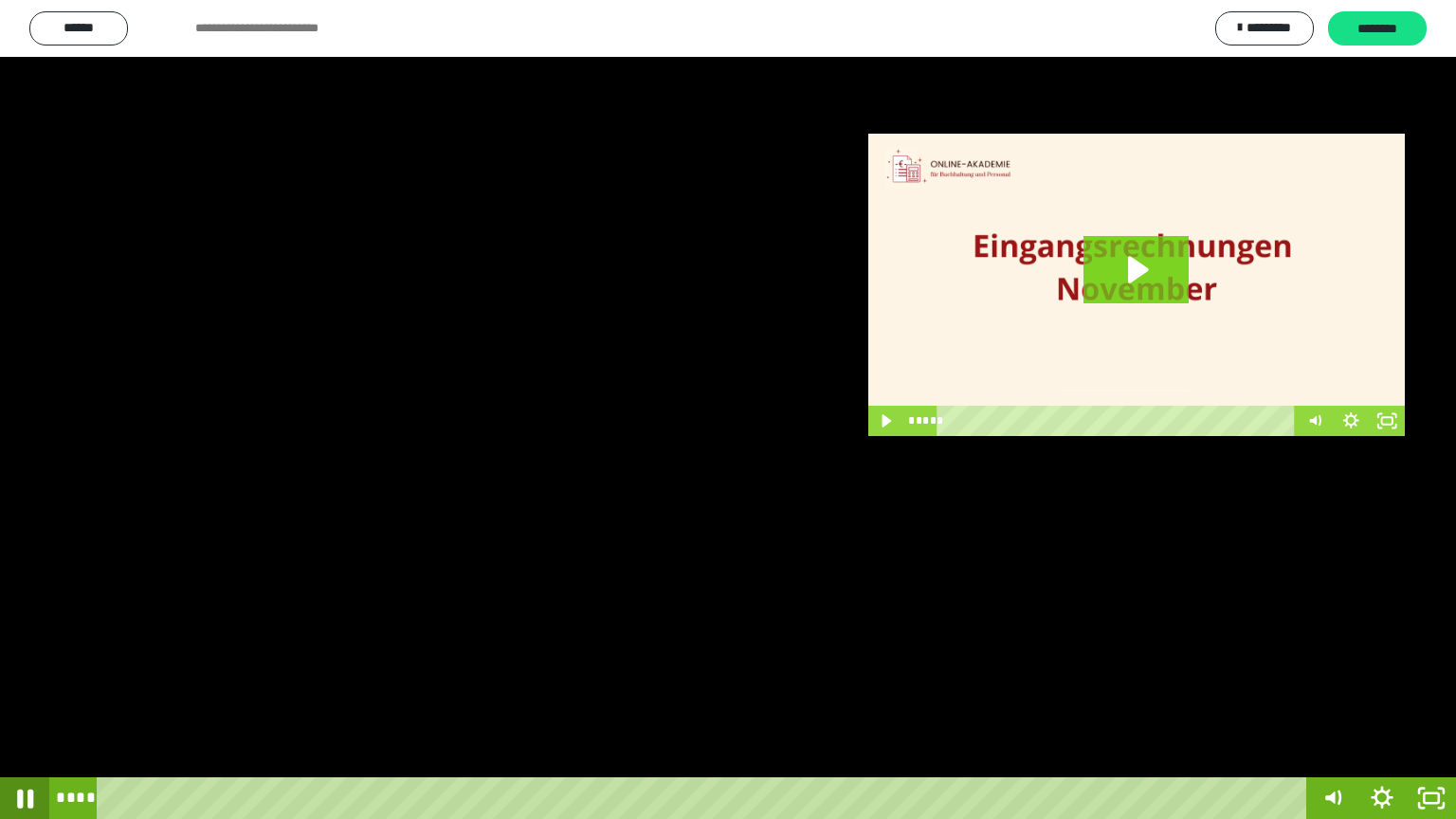 click 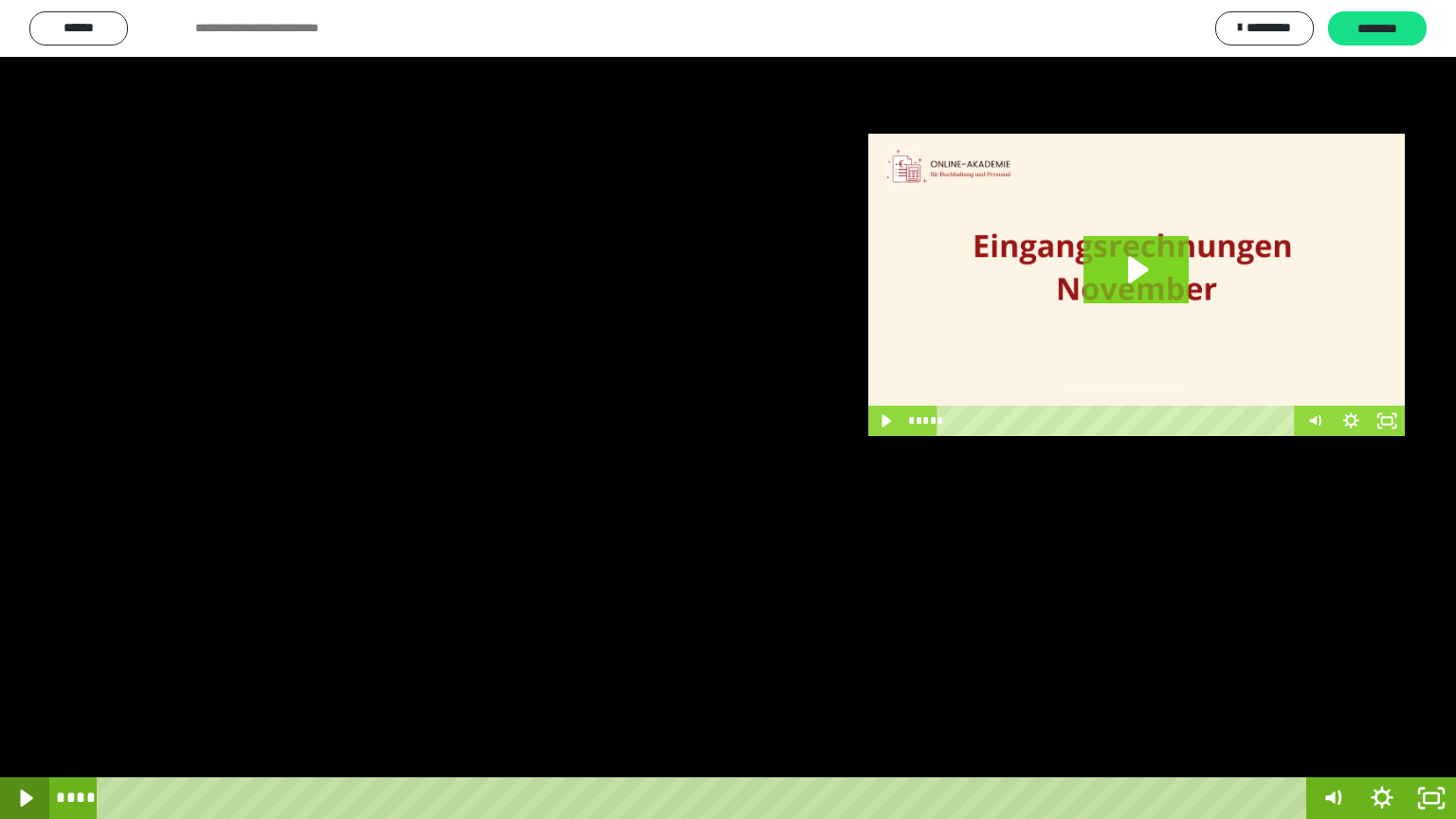 click 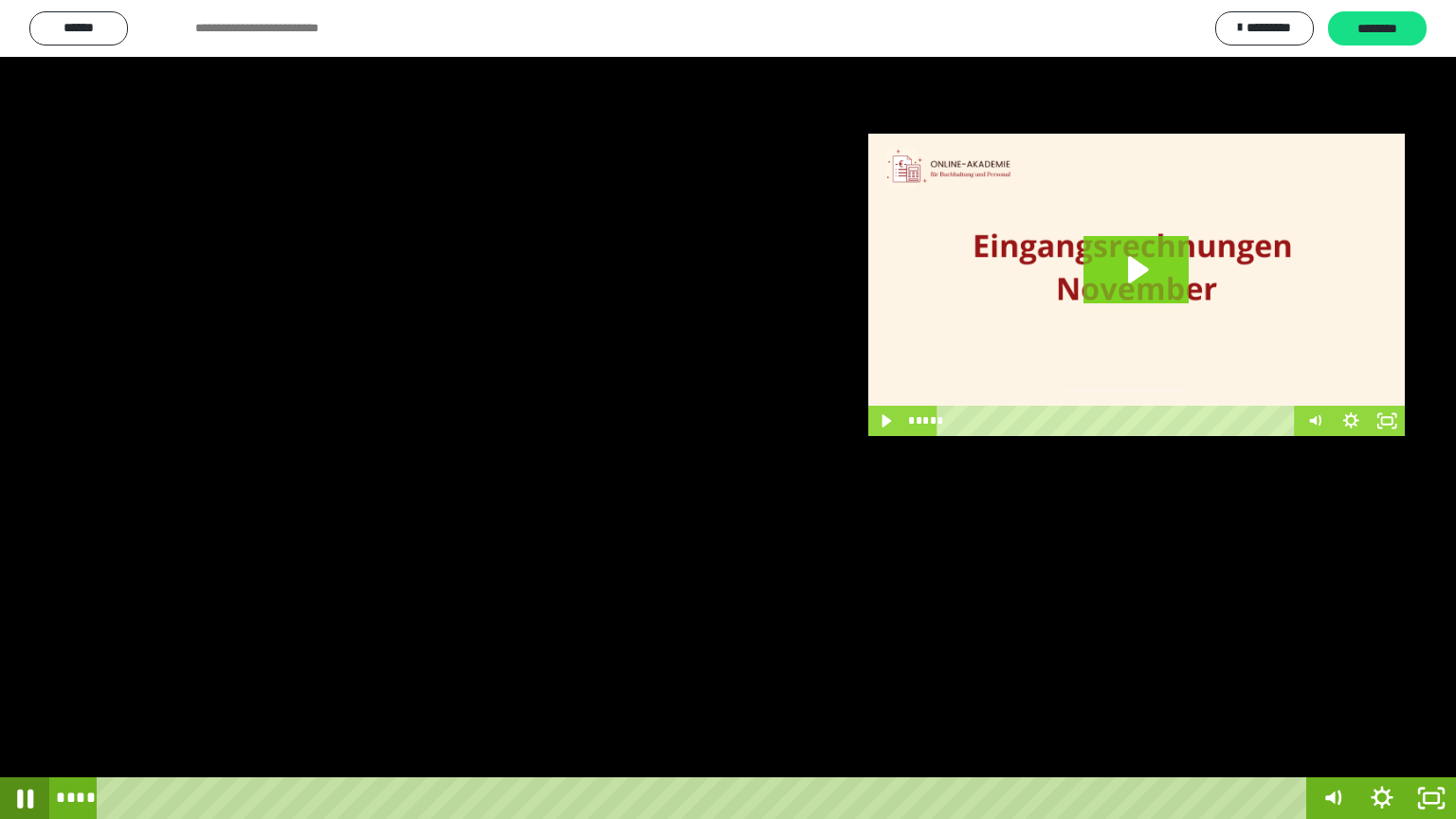 click 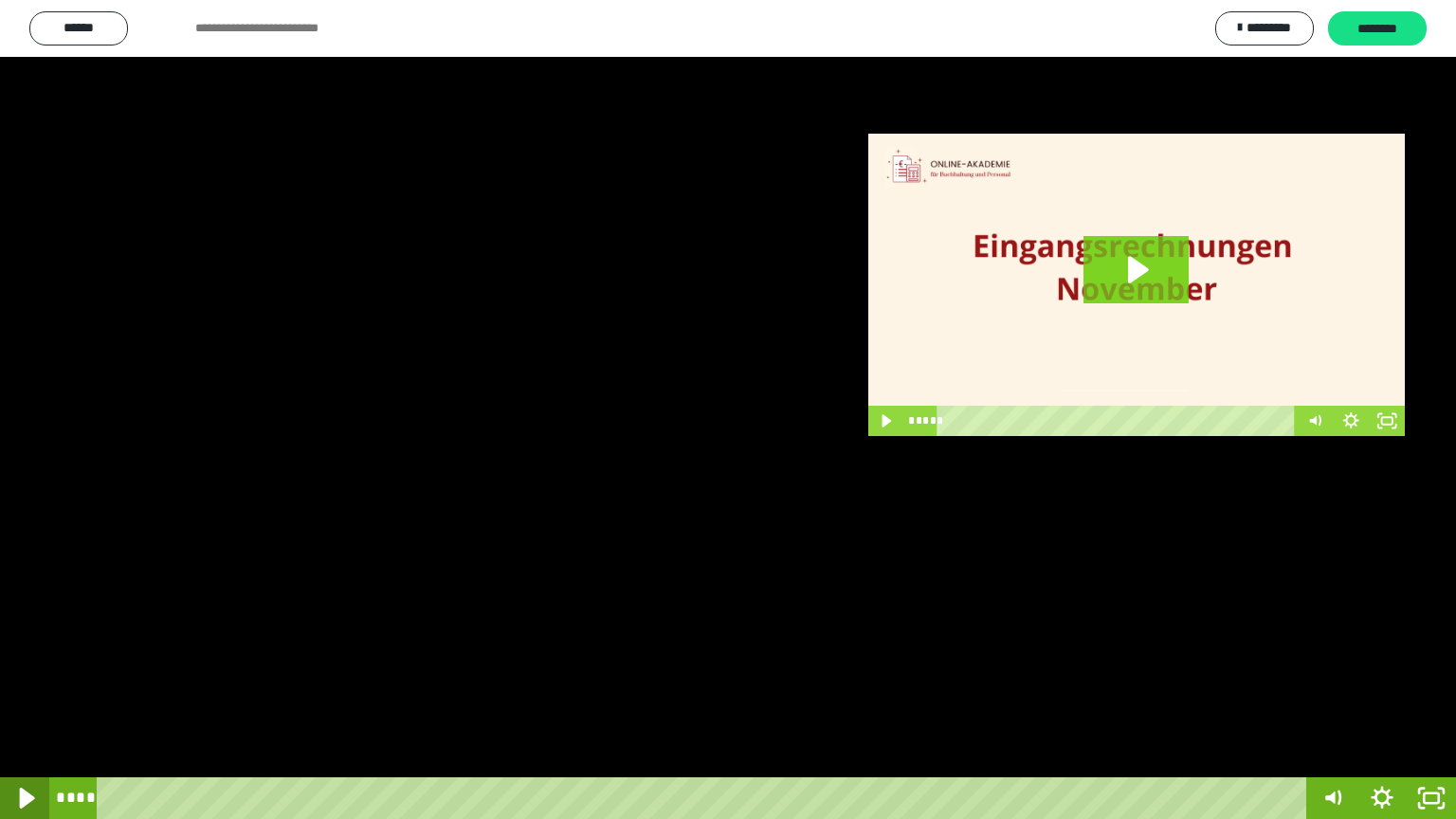 click 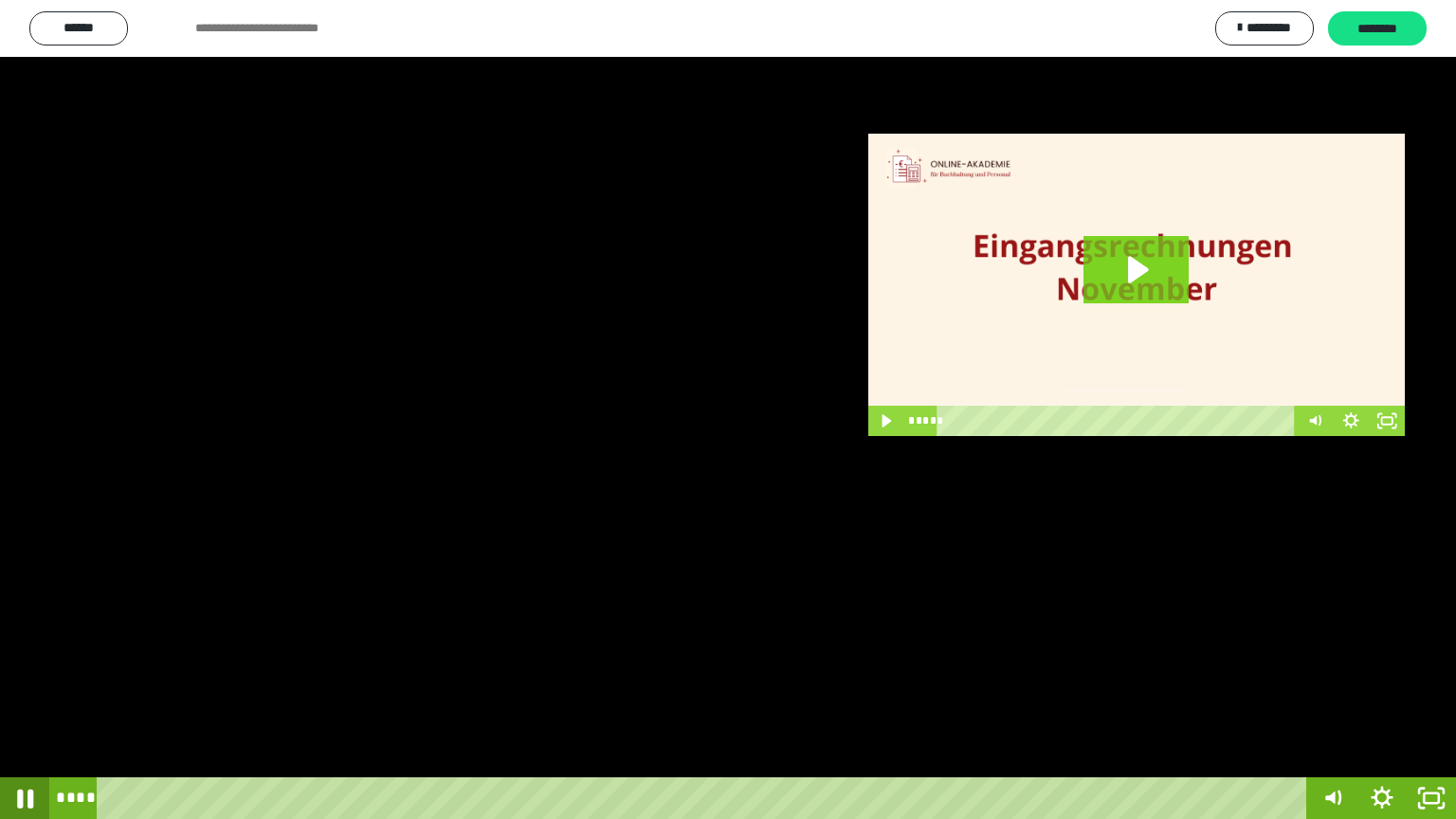 click 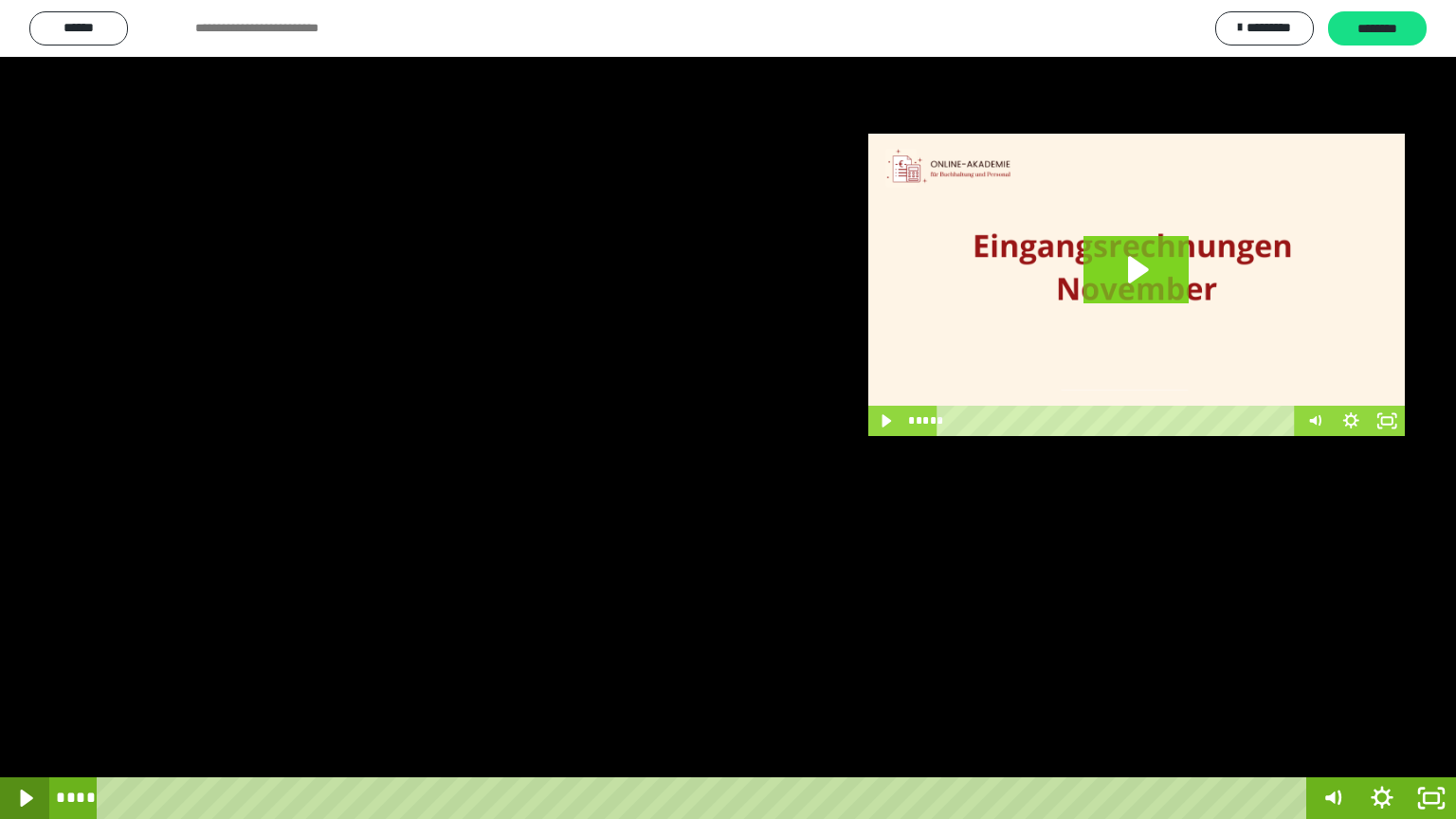 click 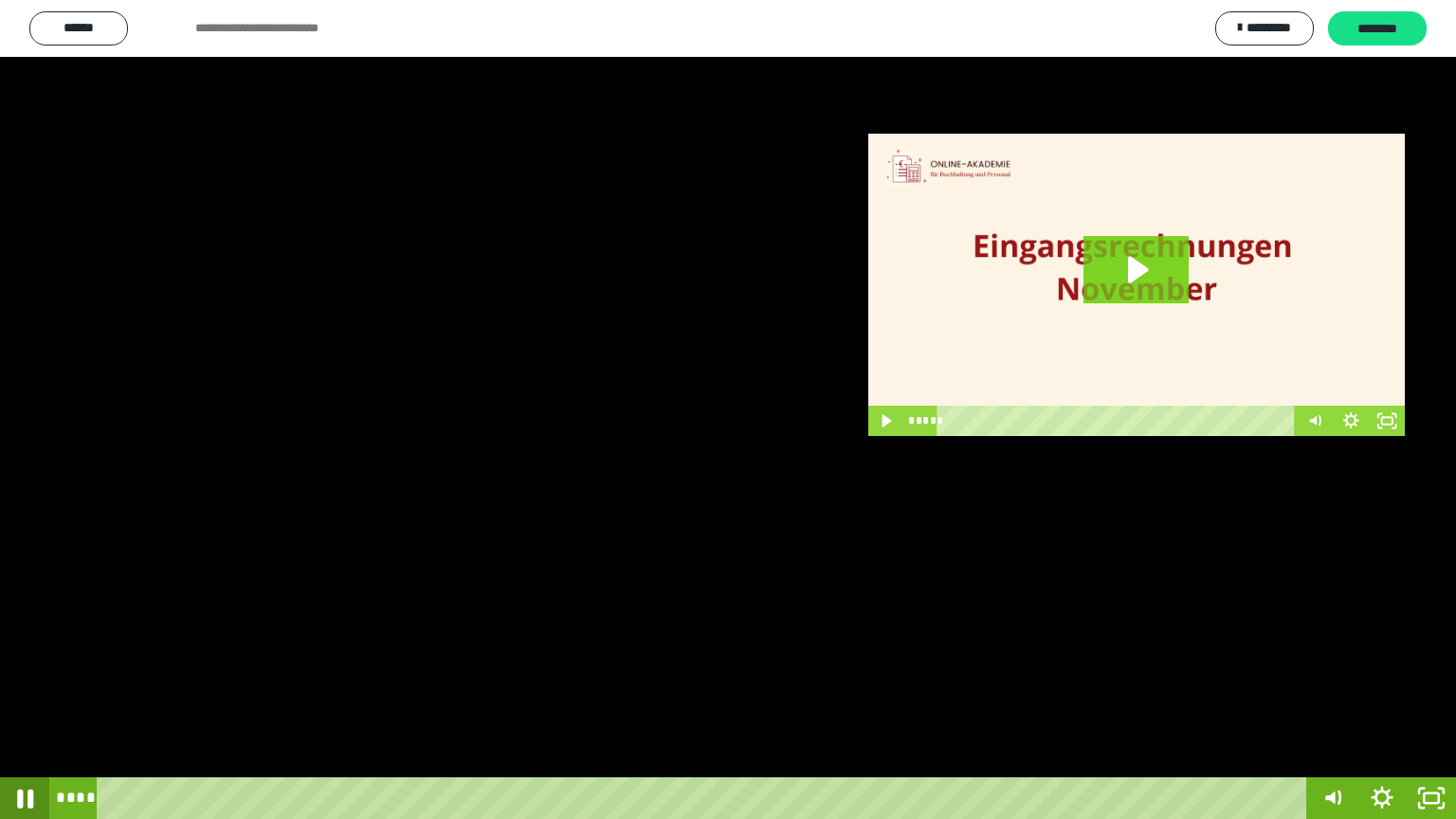 click 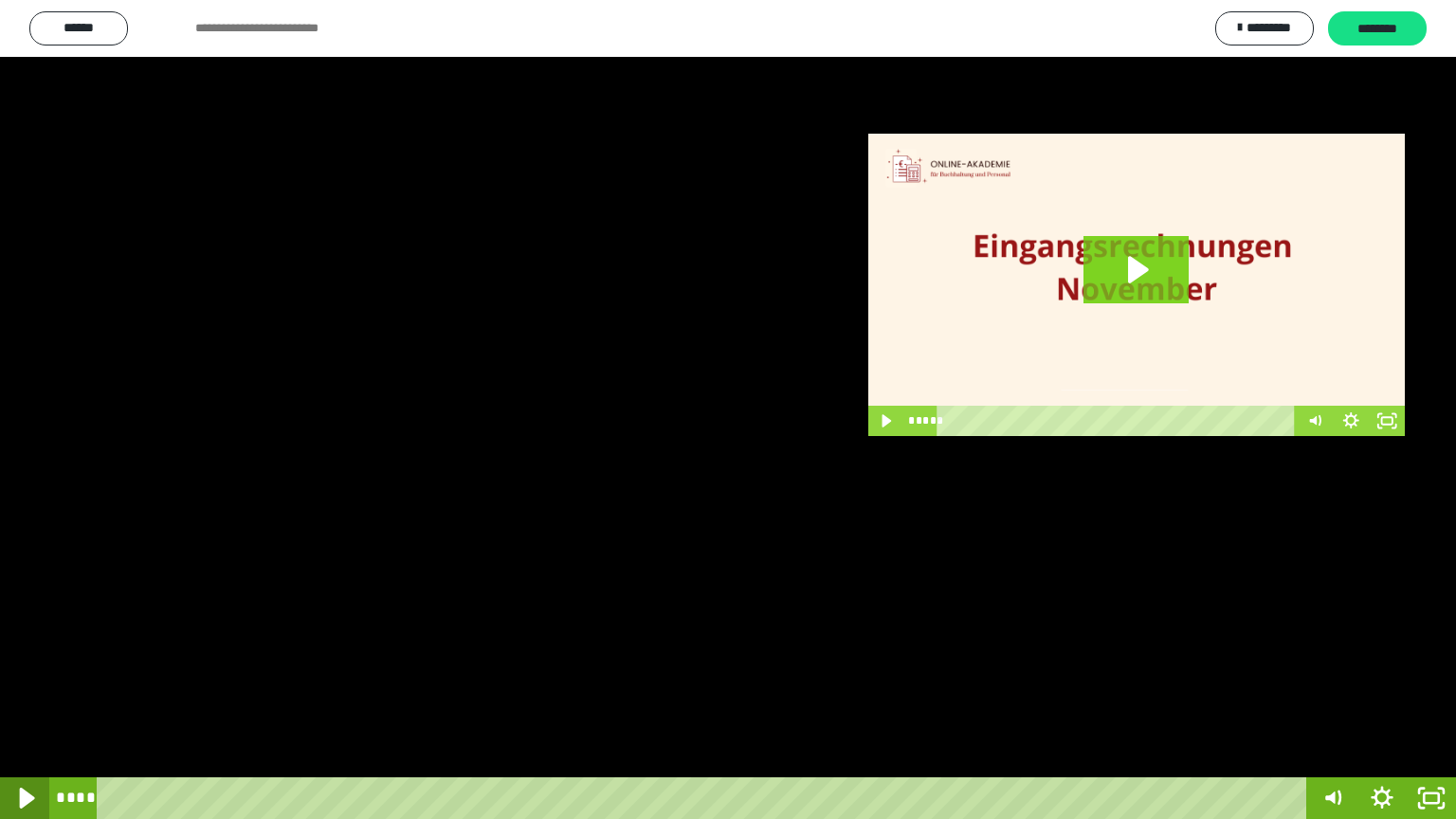 click 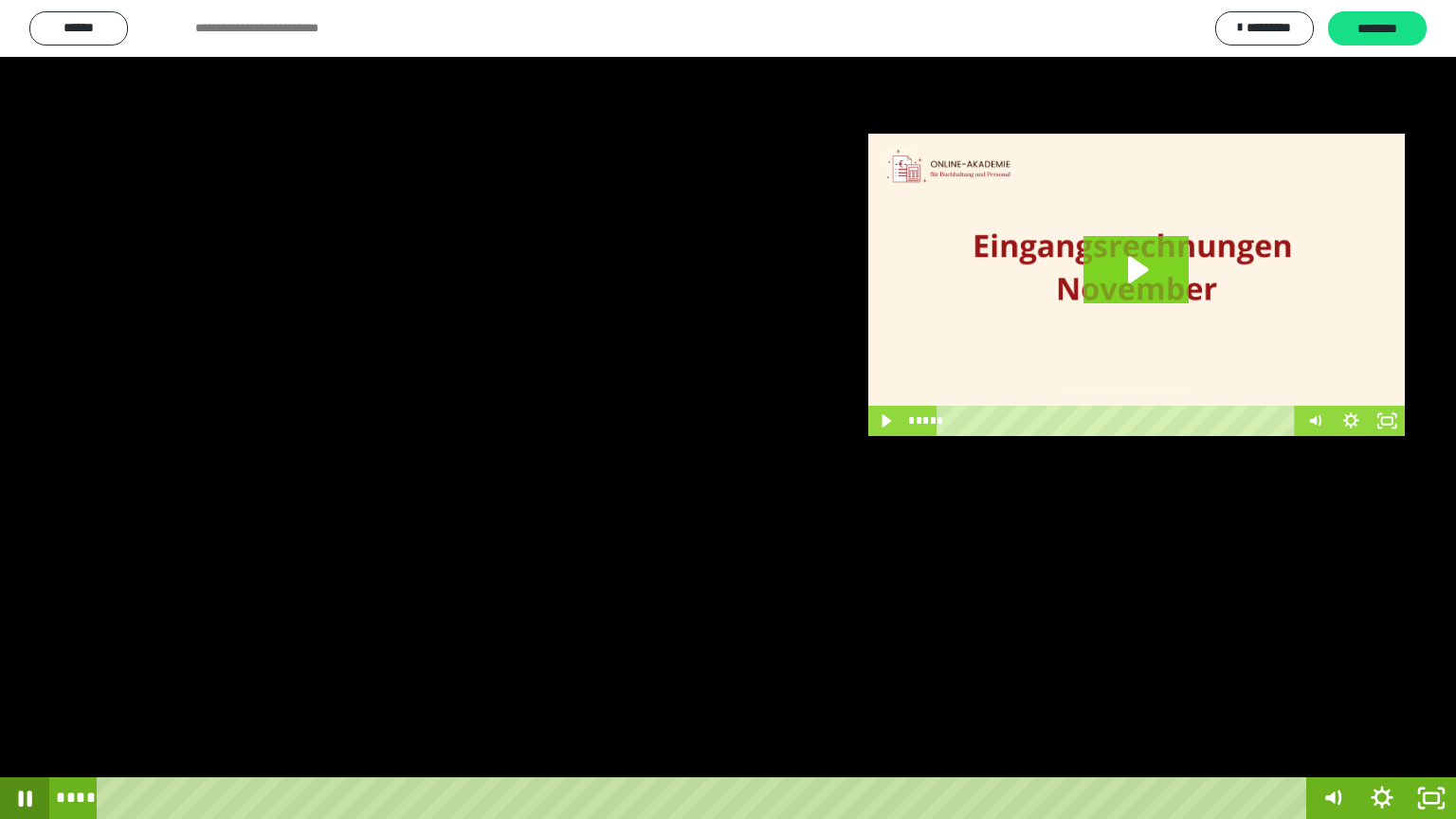 click 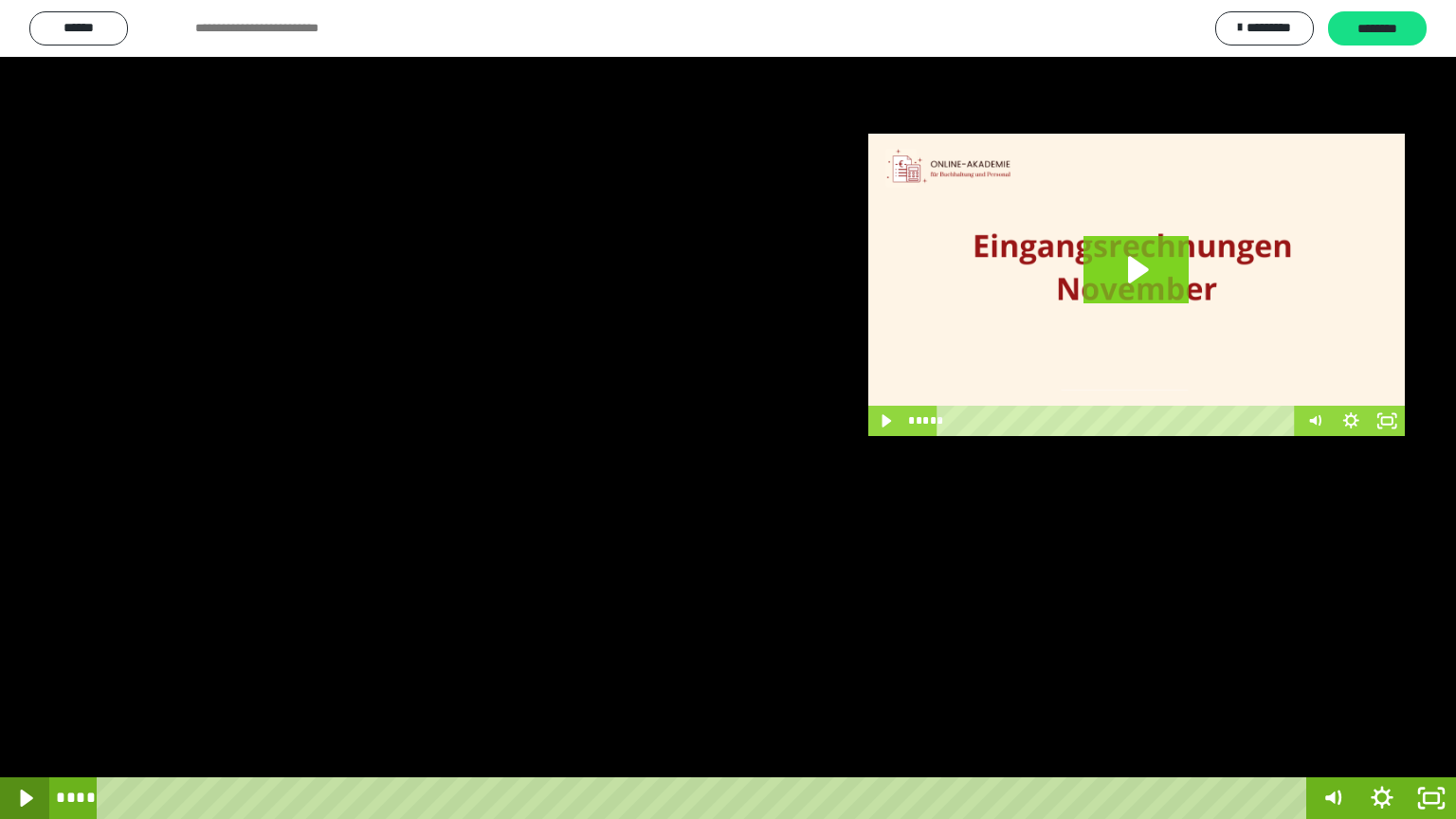 click 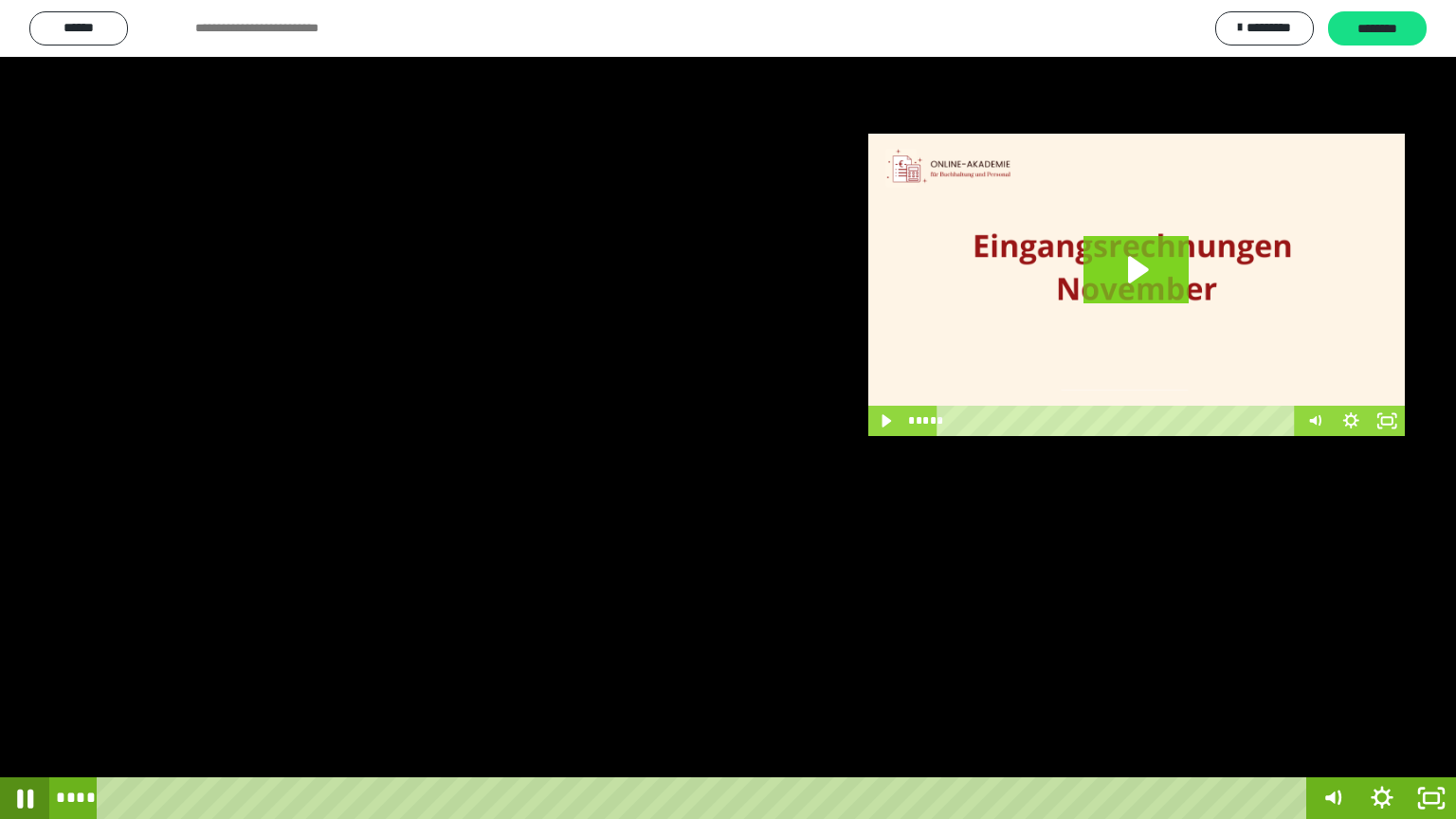 click 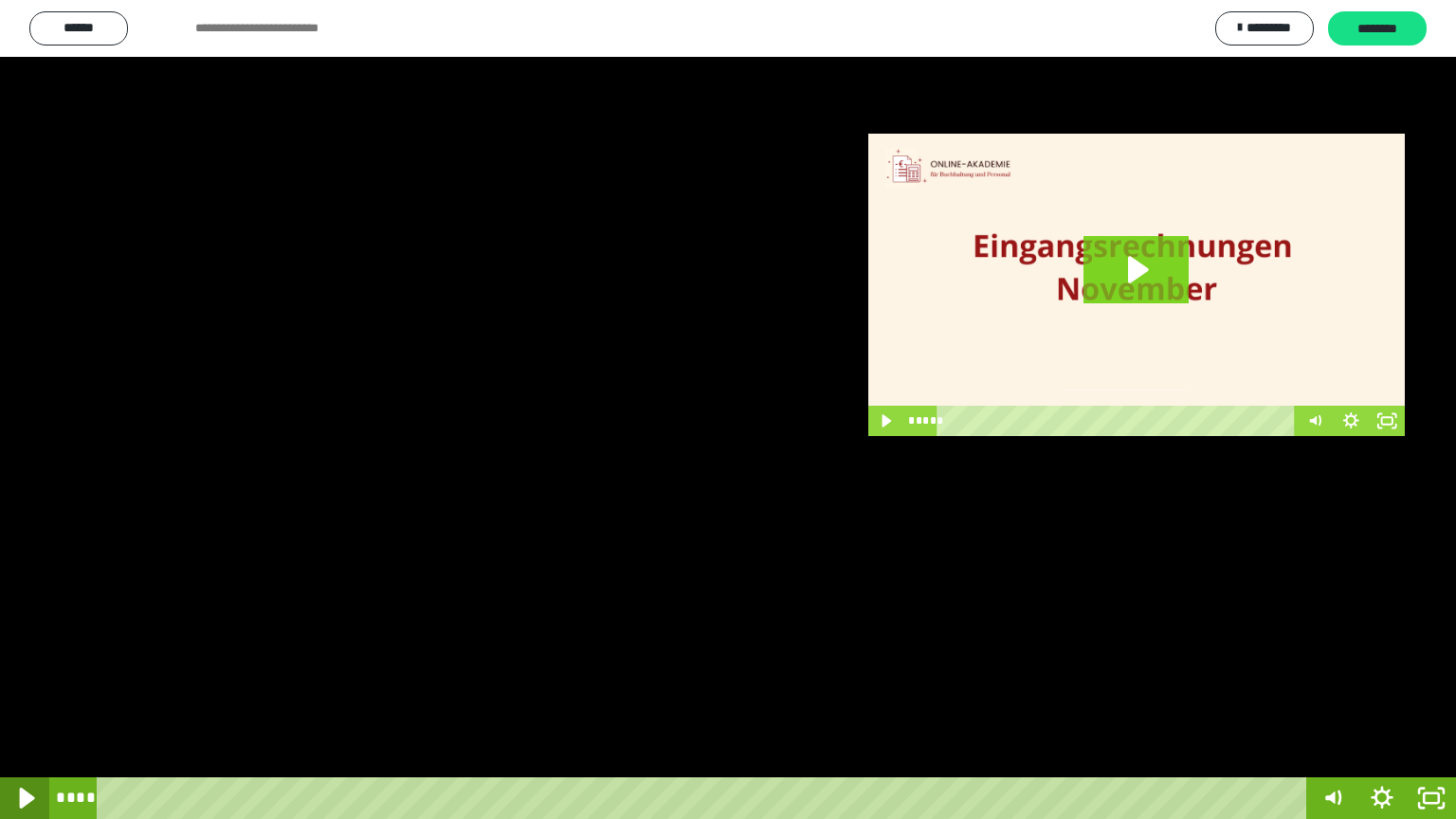 click 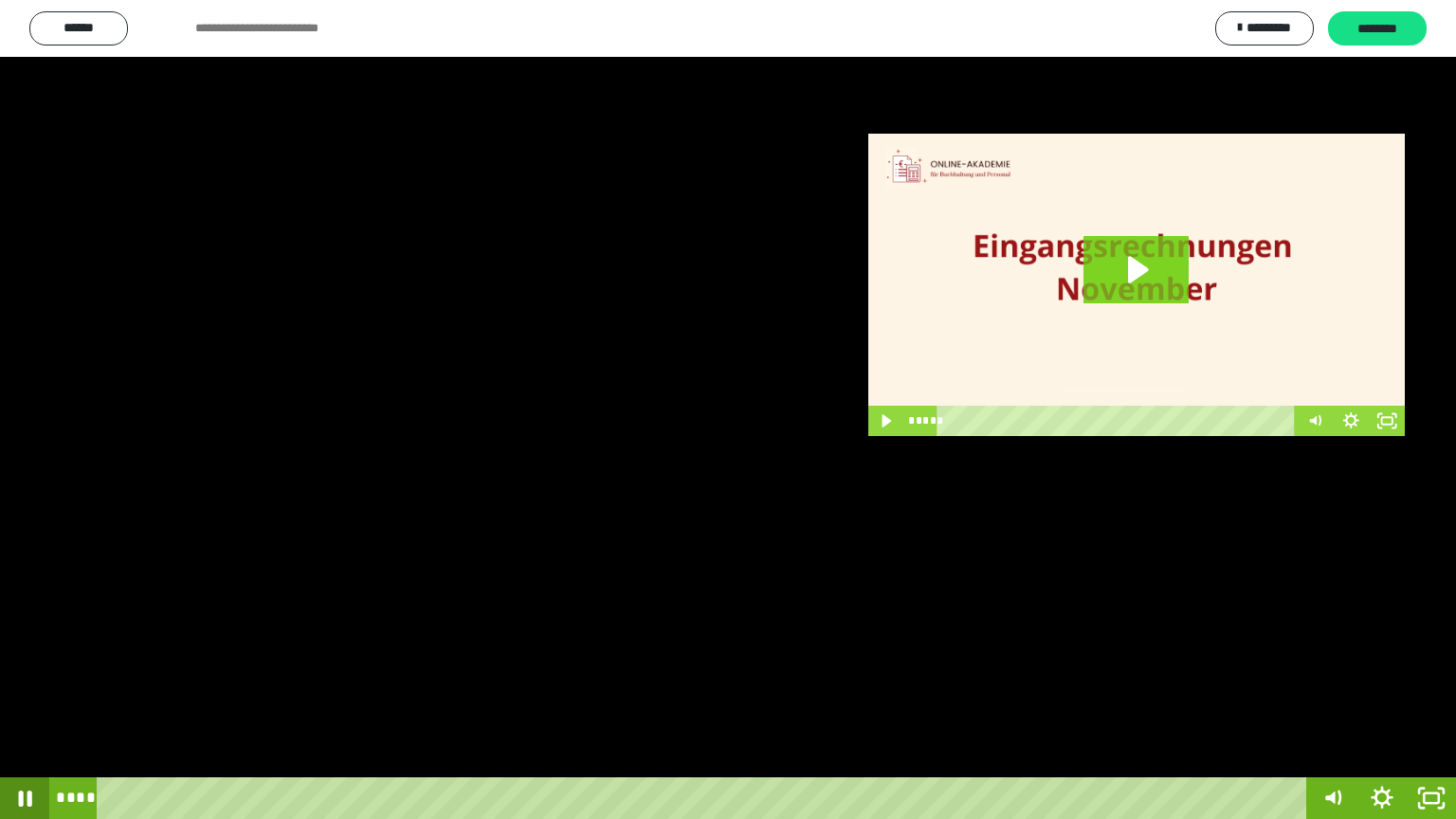 click 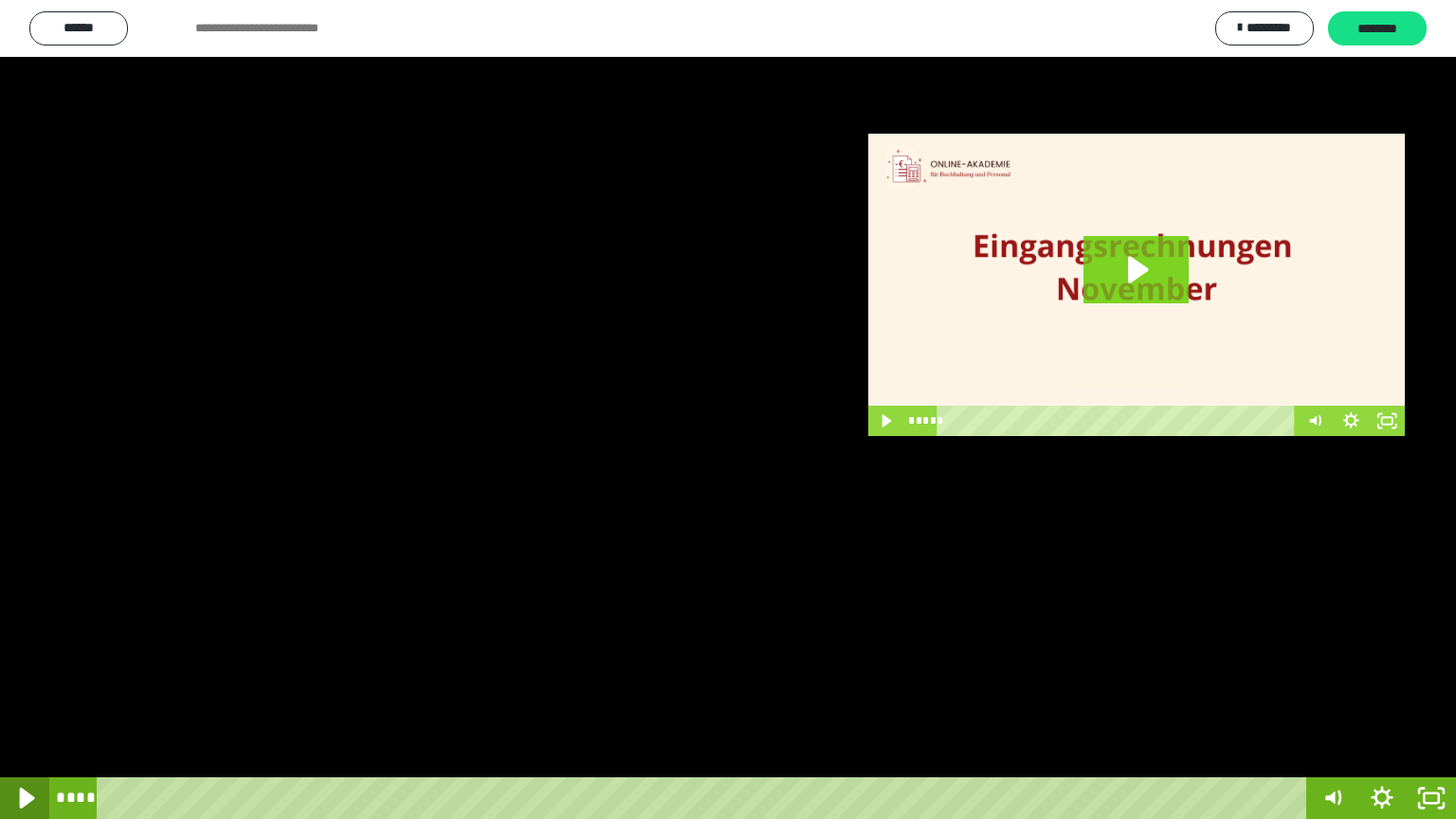 click 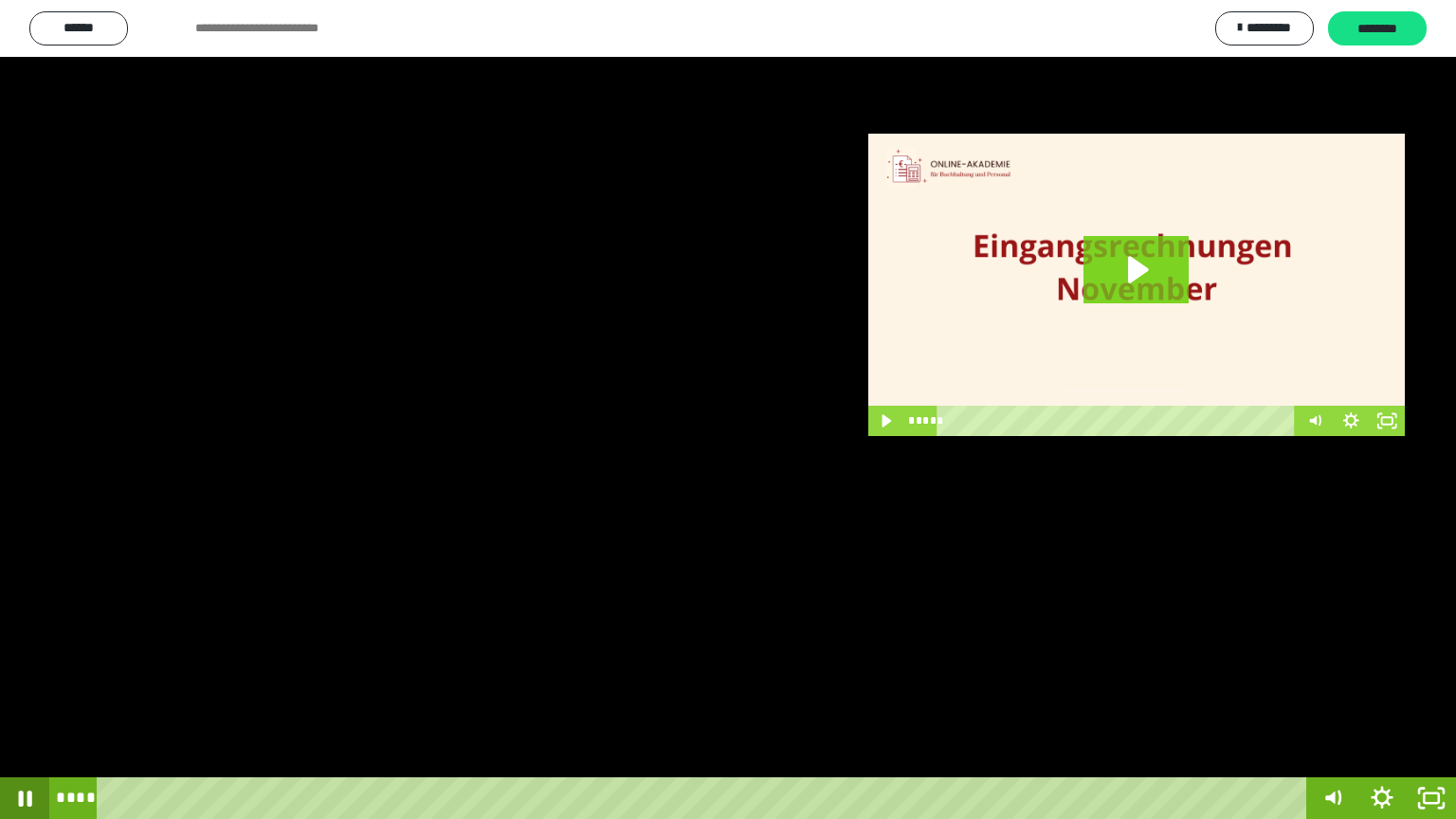 click 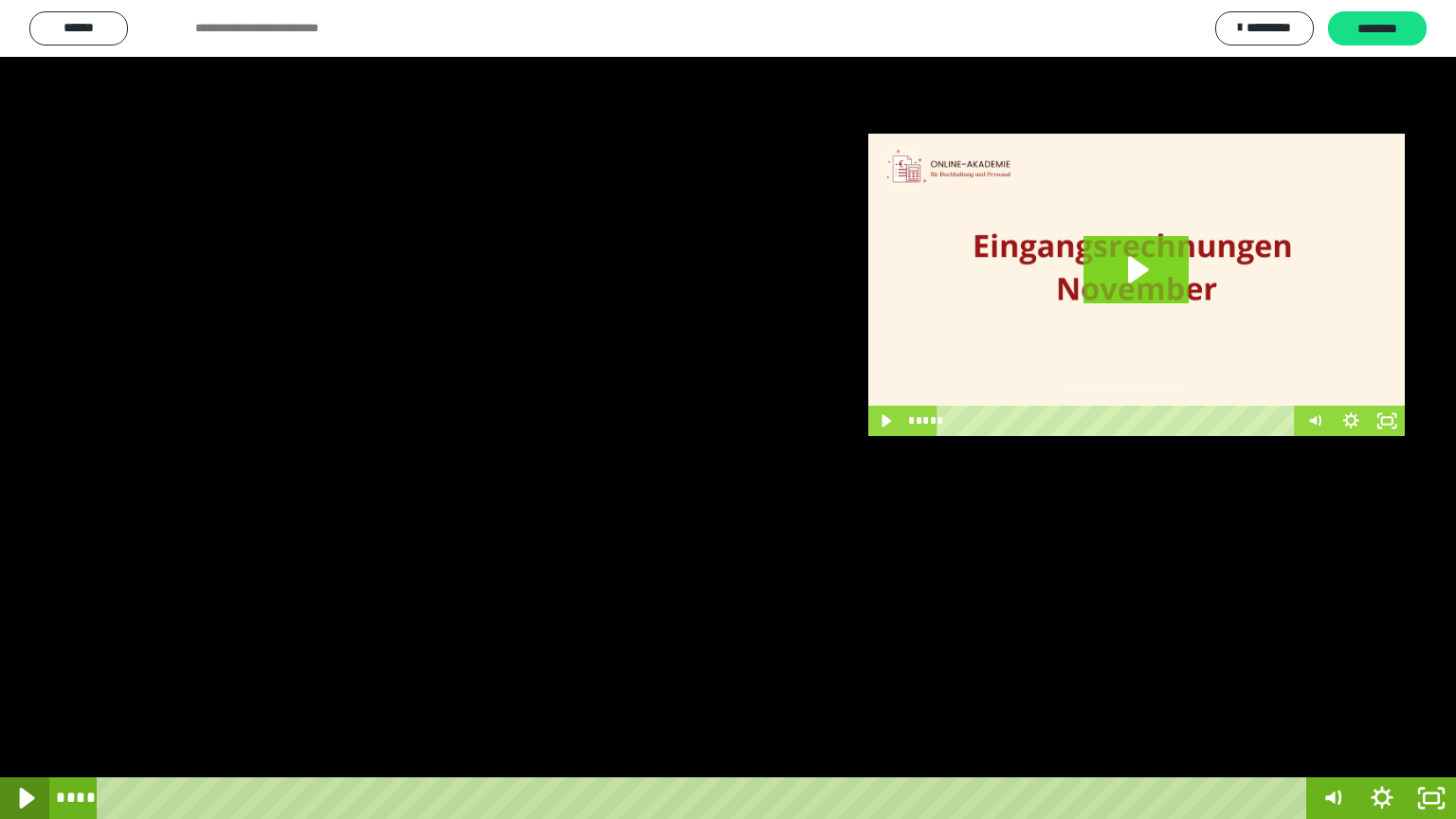 click 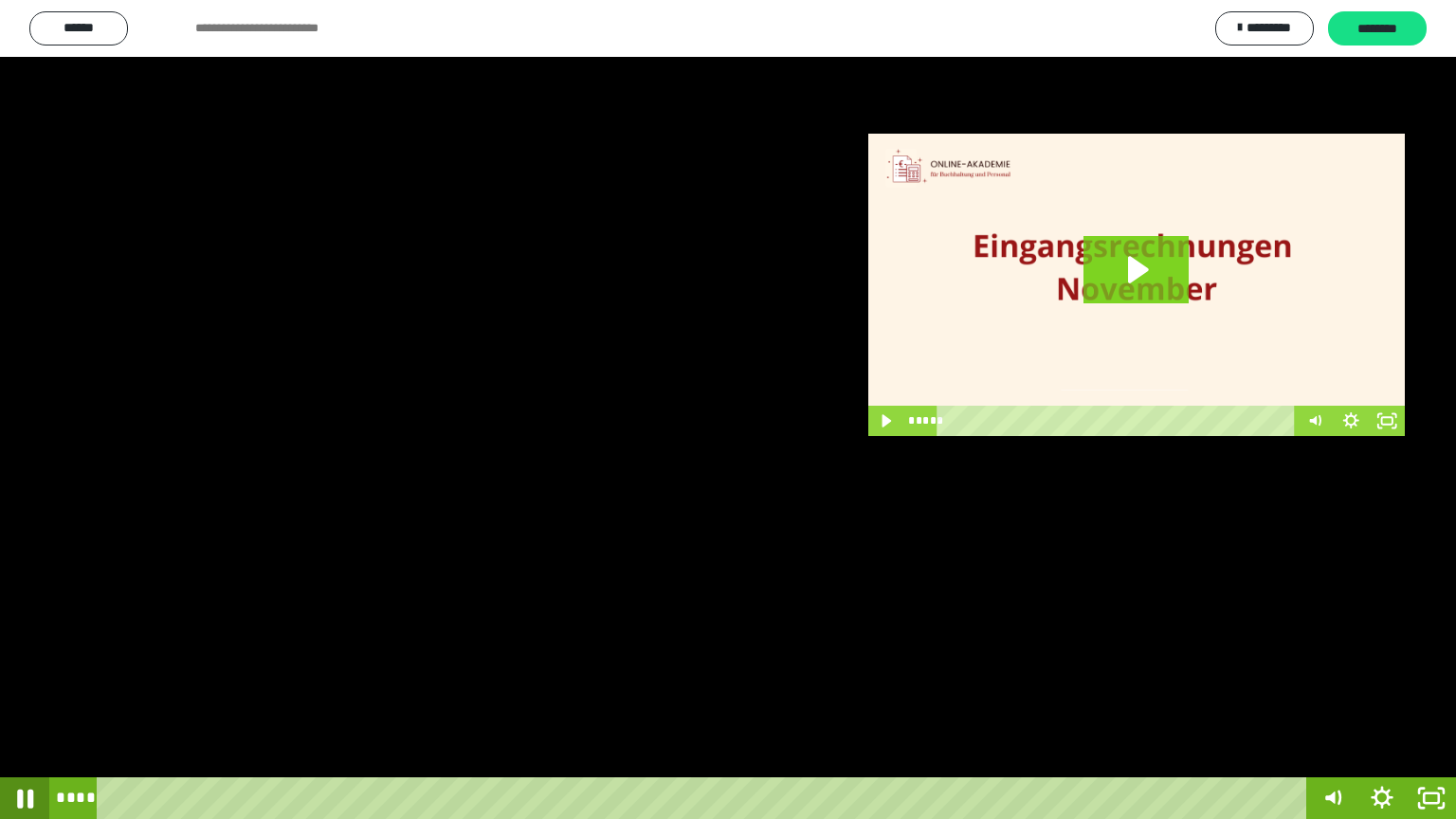 click 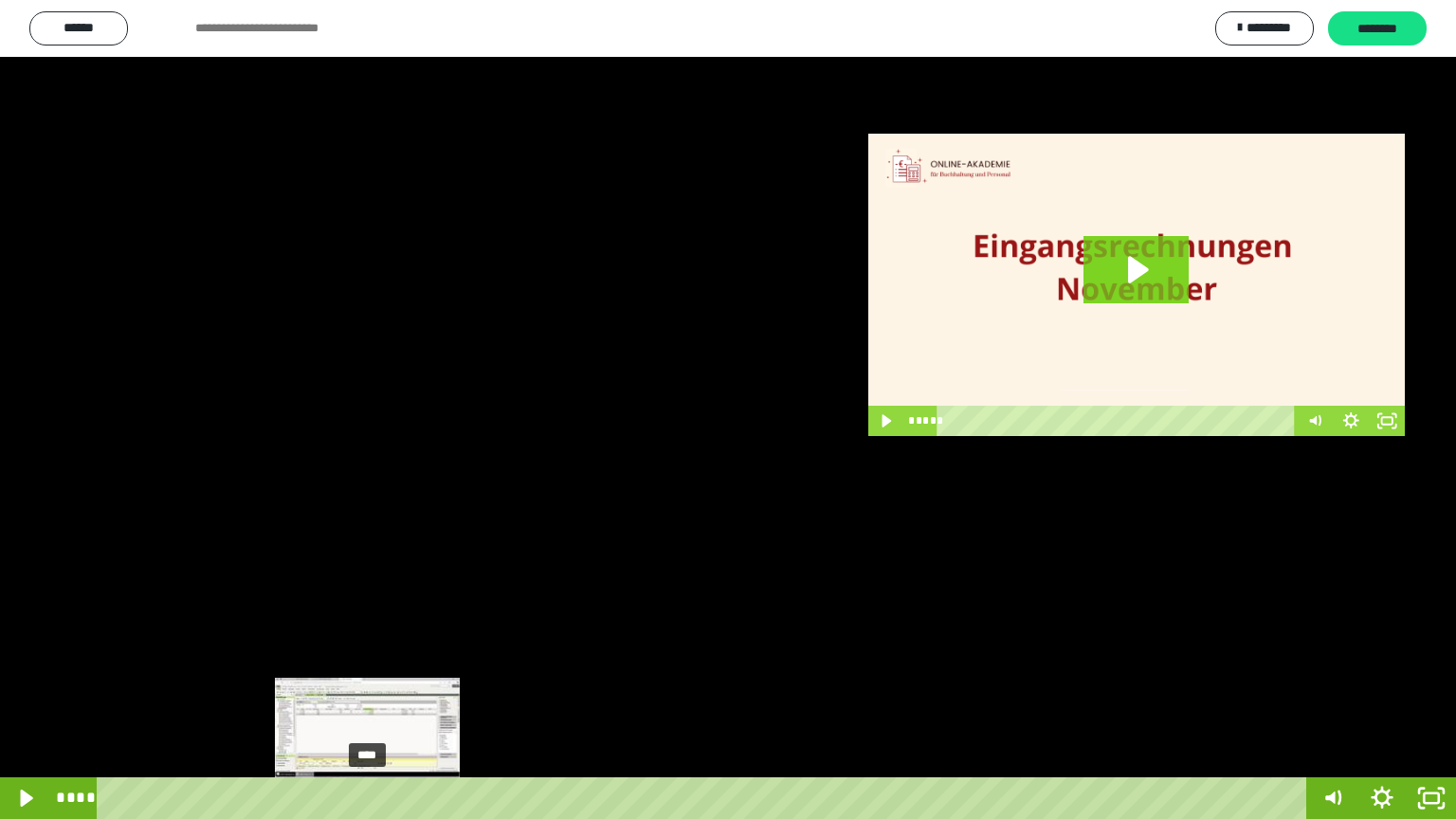 click on "****" at bounding box center [705, 798] 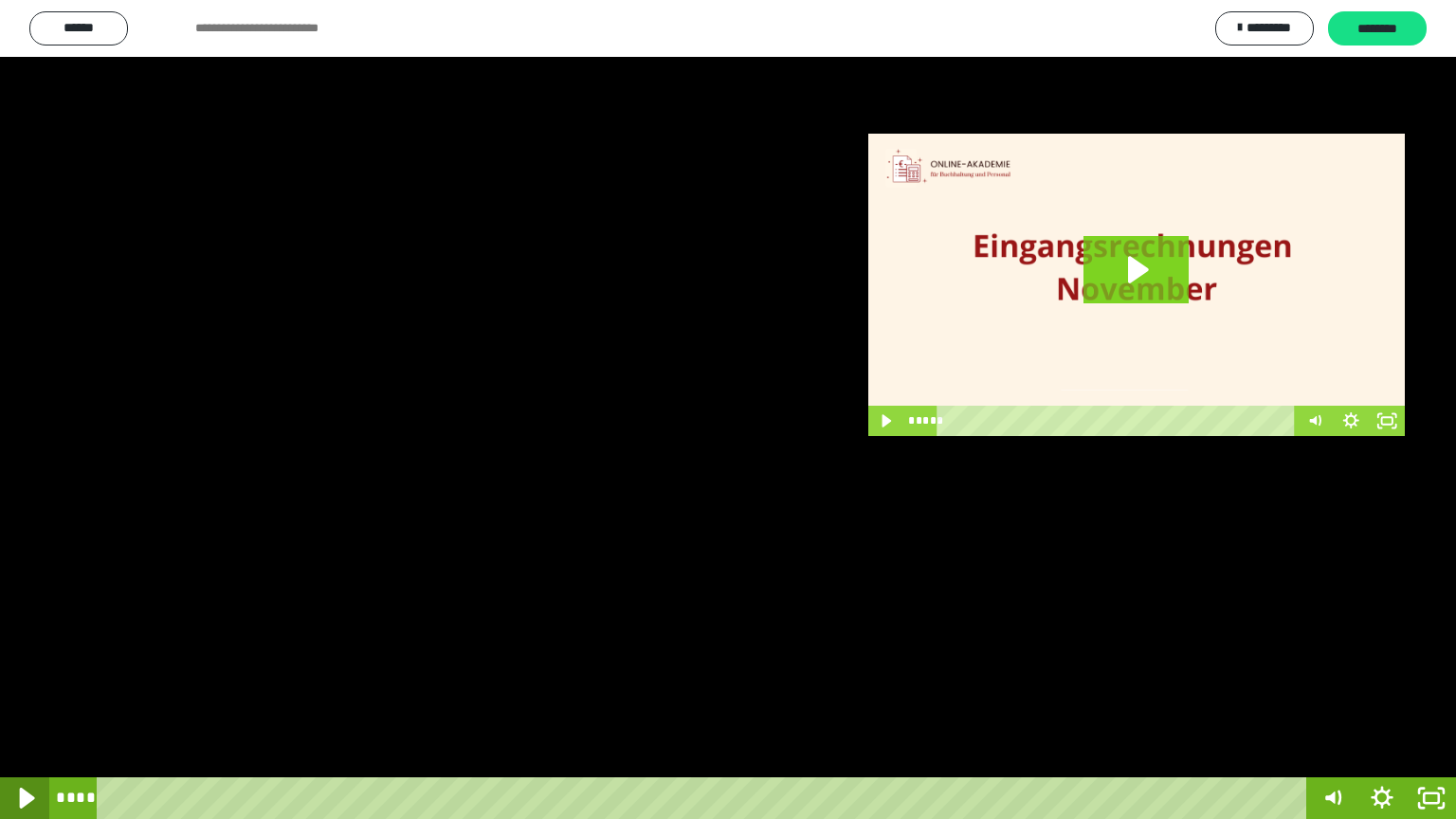 click 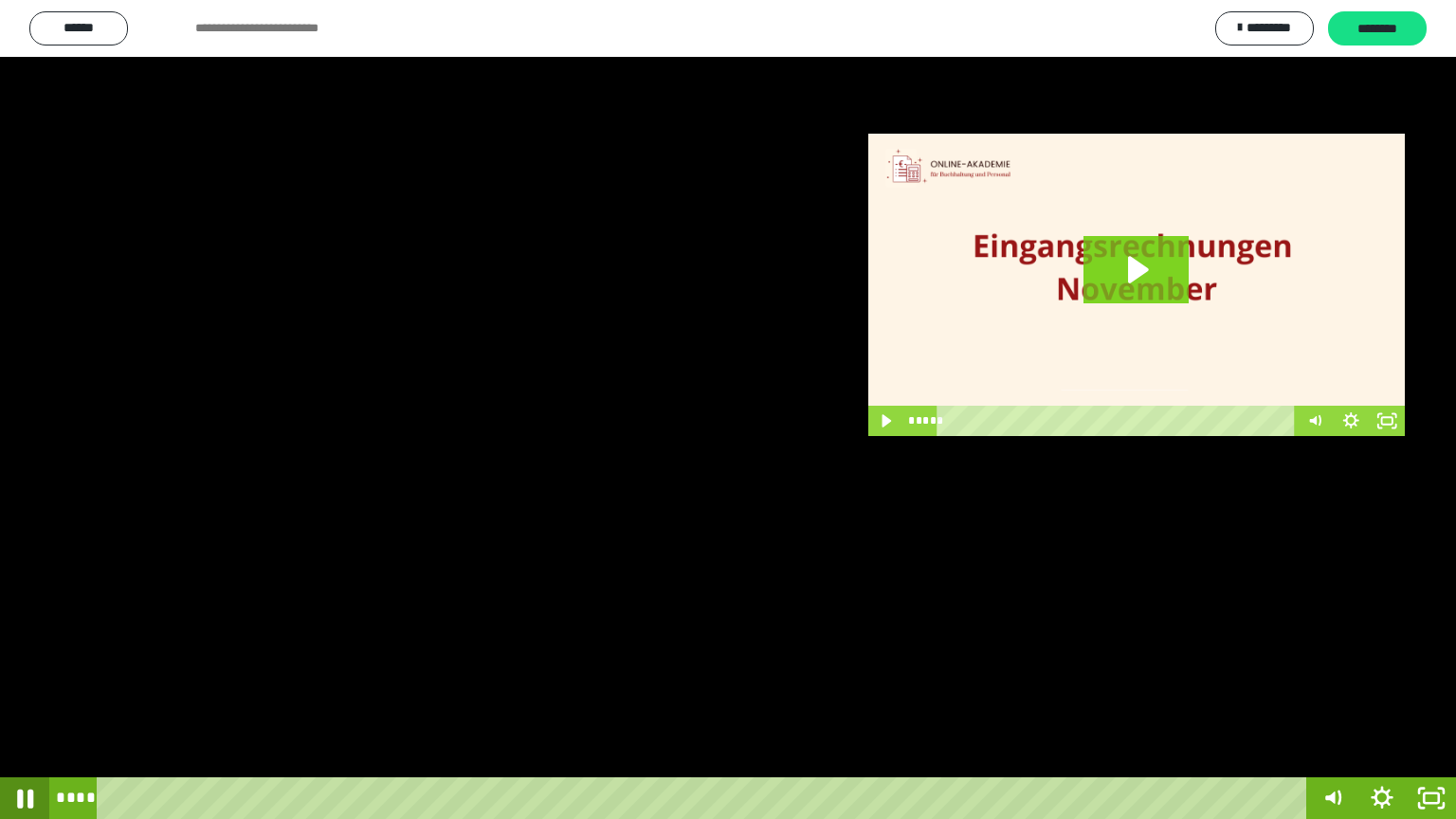 click 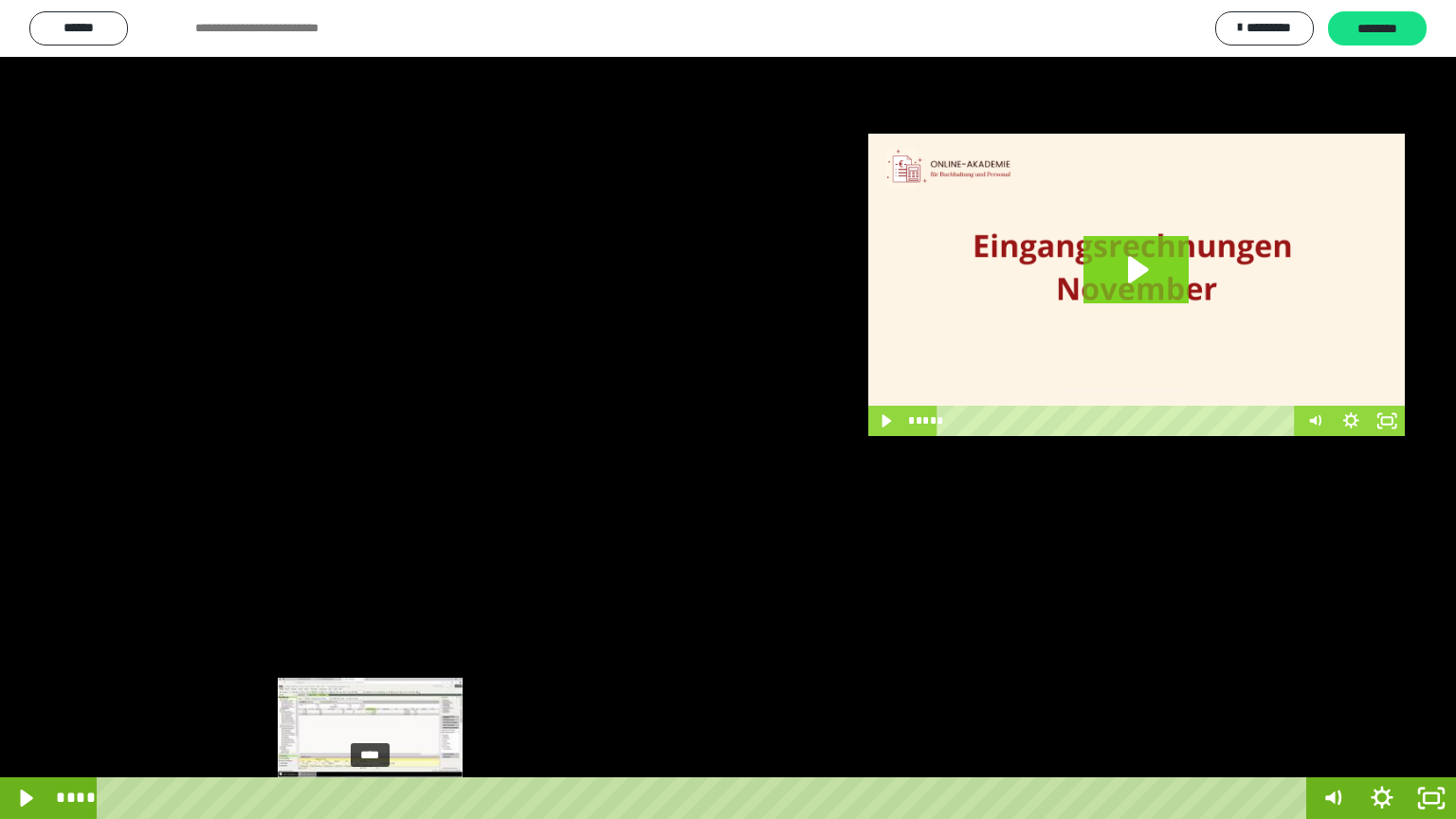 click on "****" at bounding box center [705, 798] 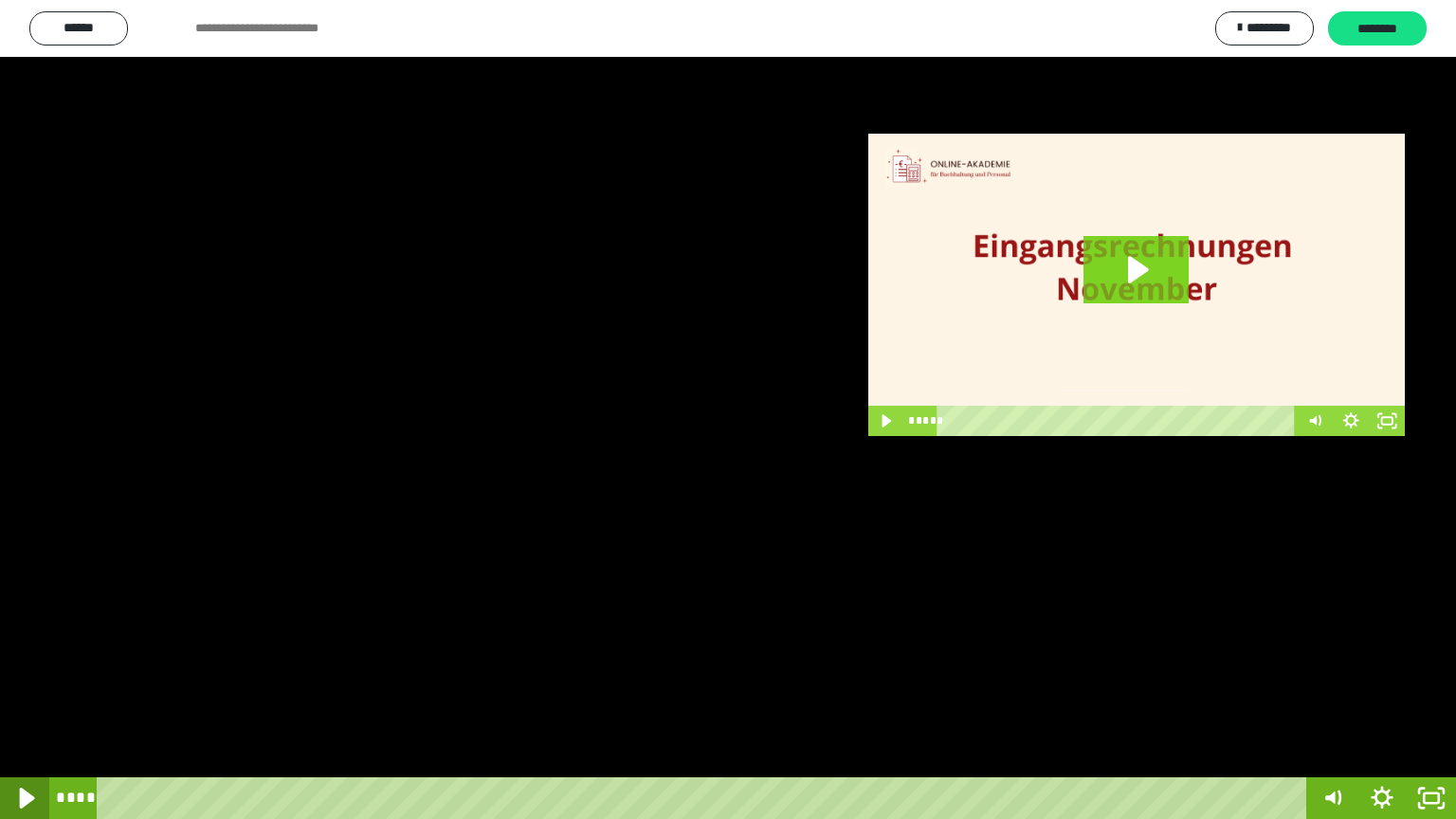 click 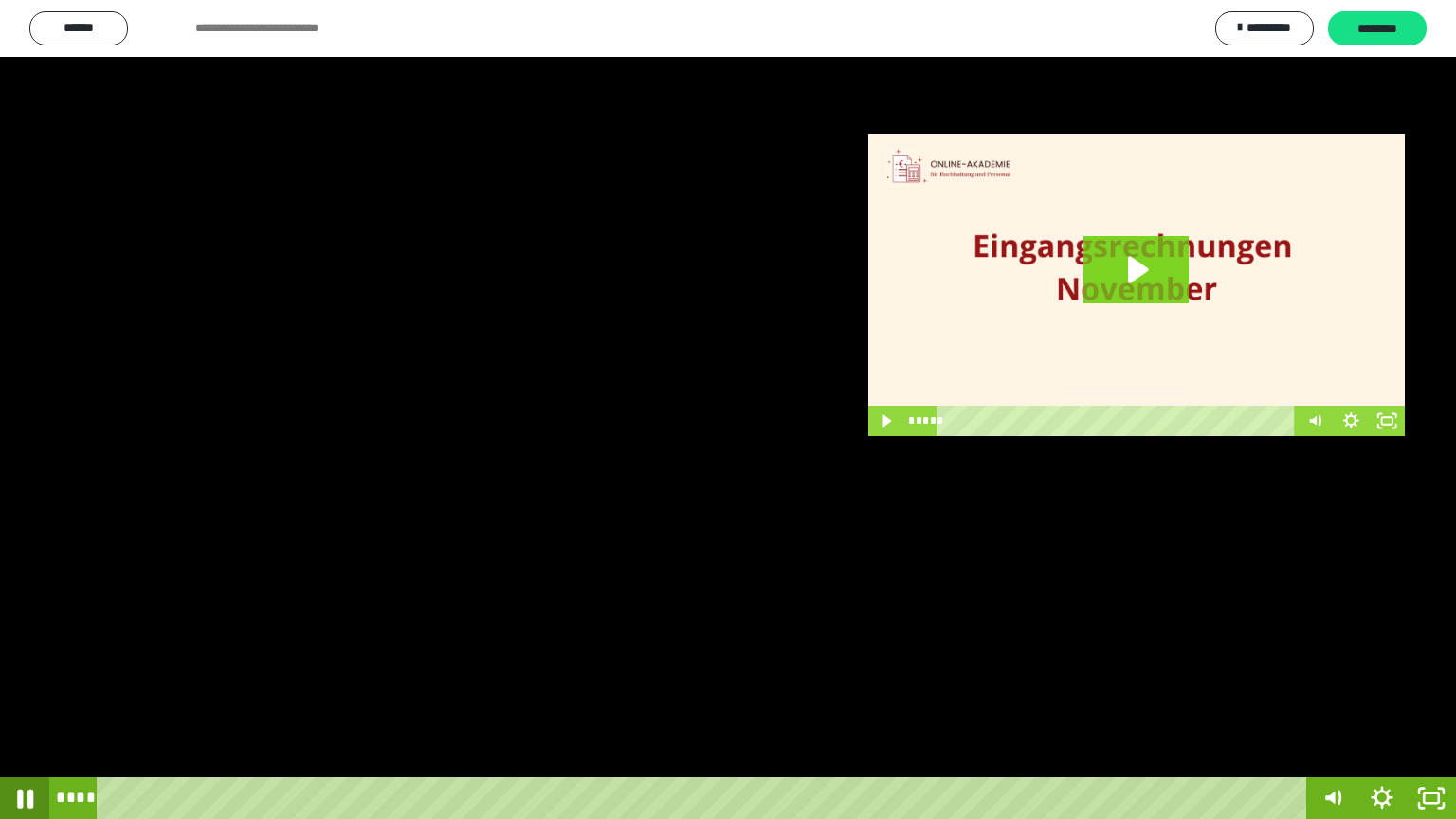 click 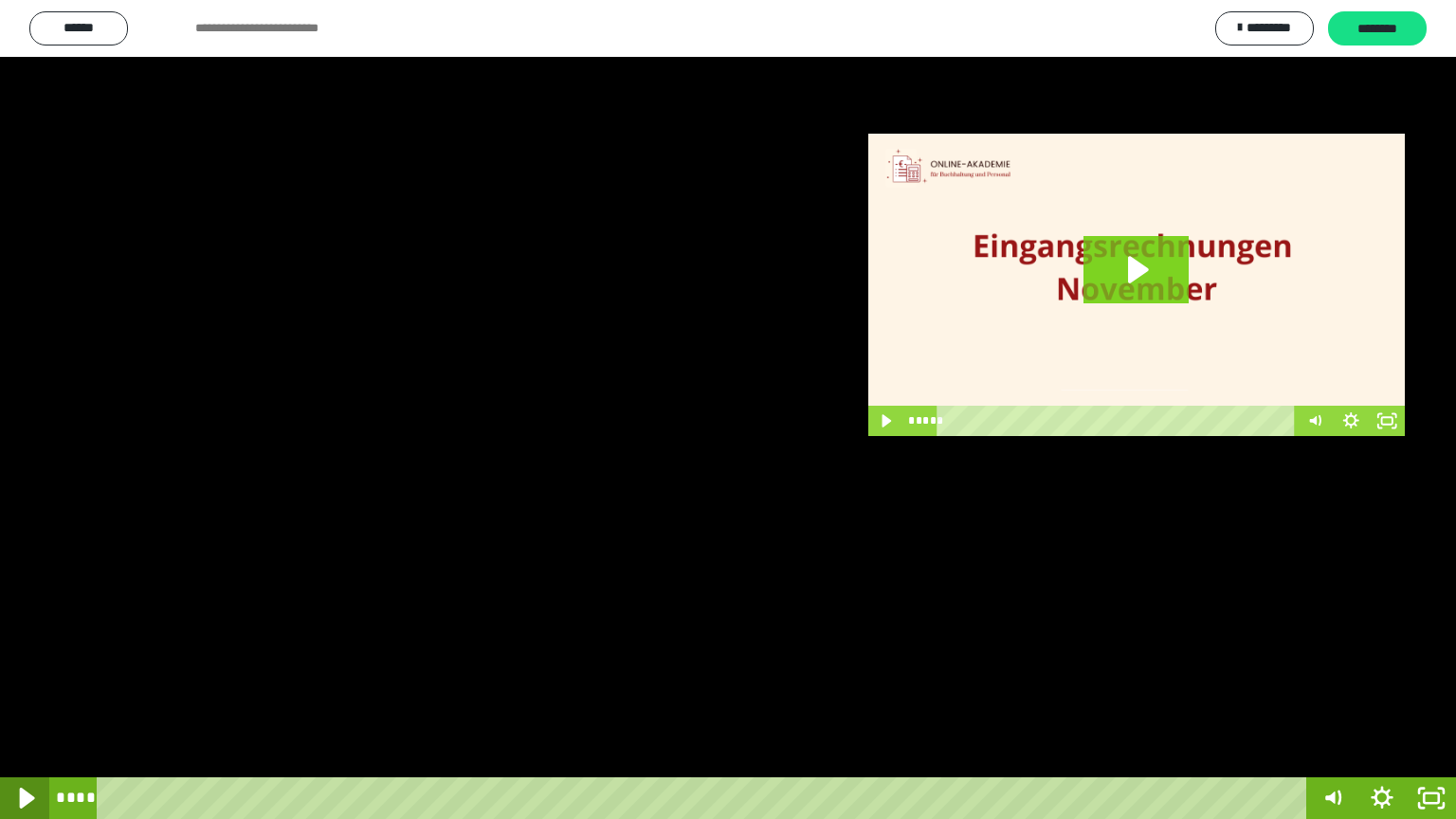 click 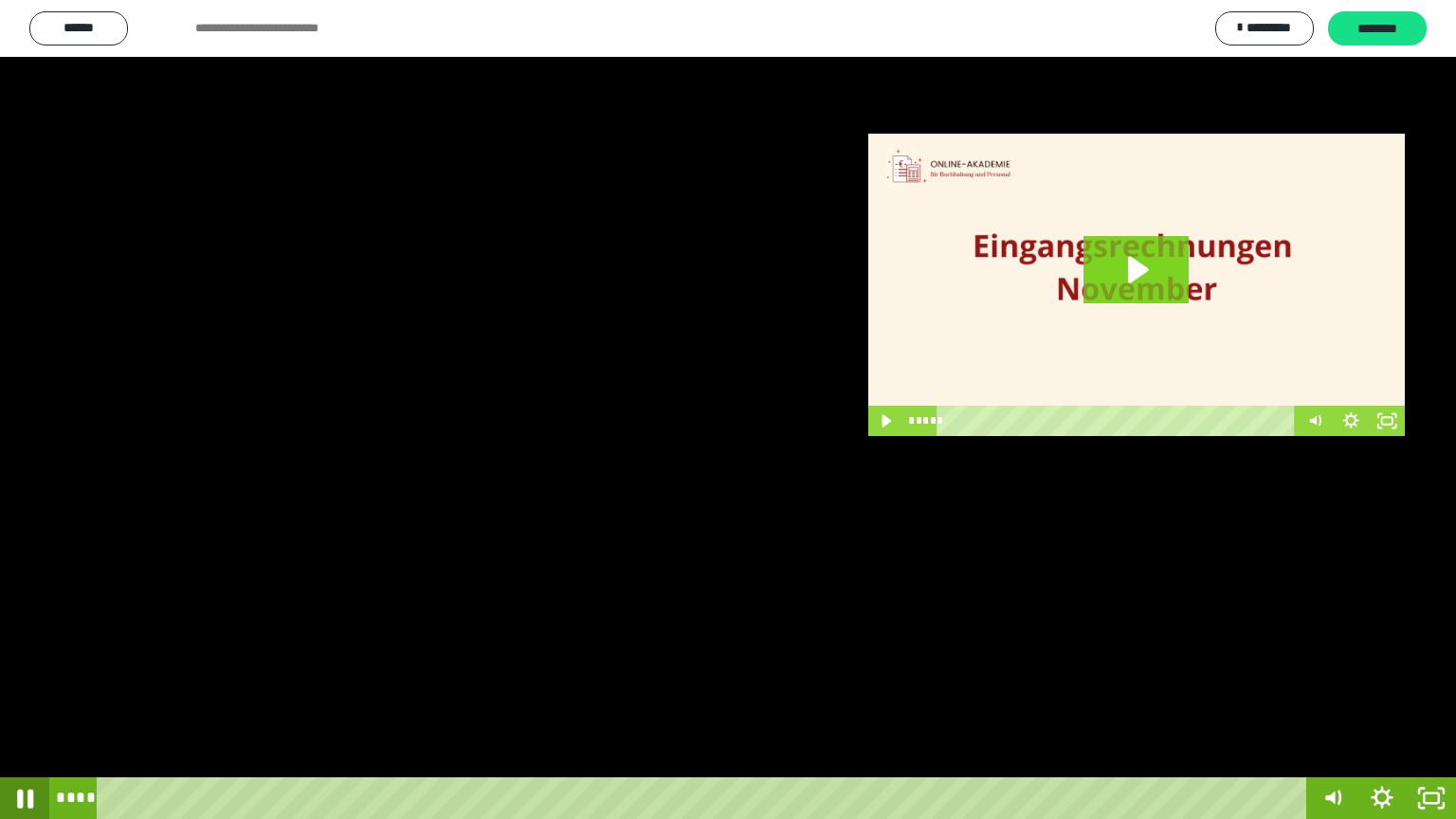 click 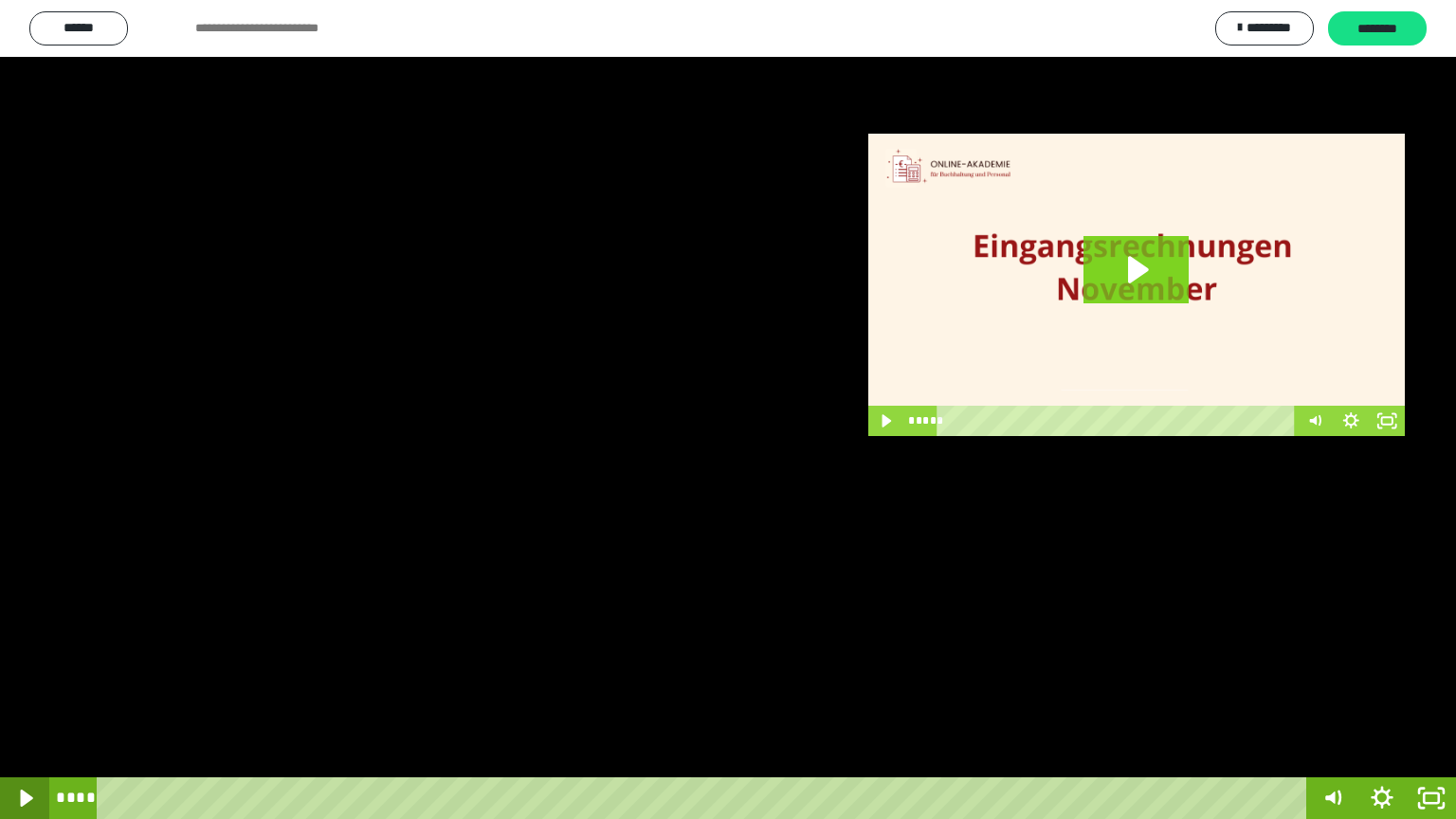 click 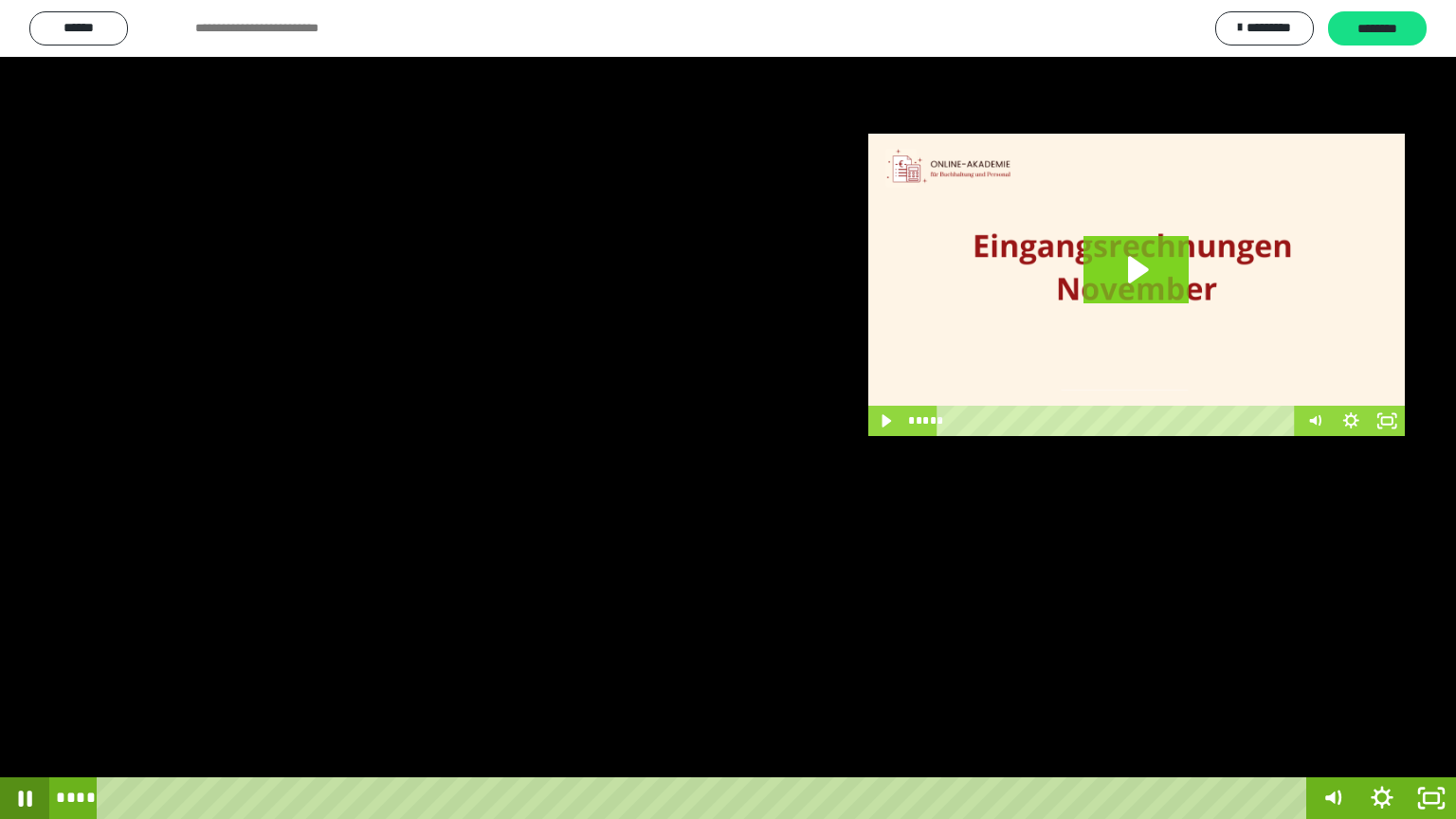 click 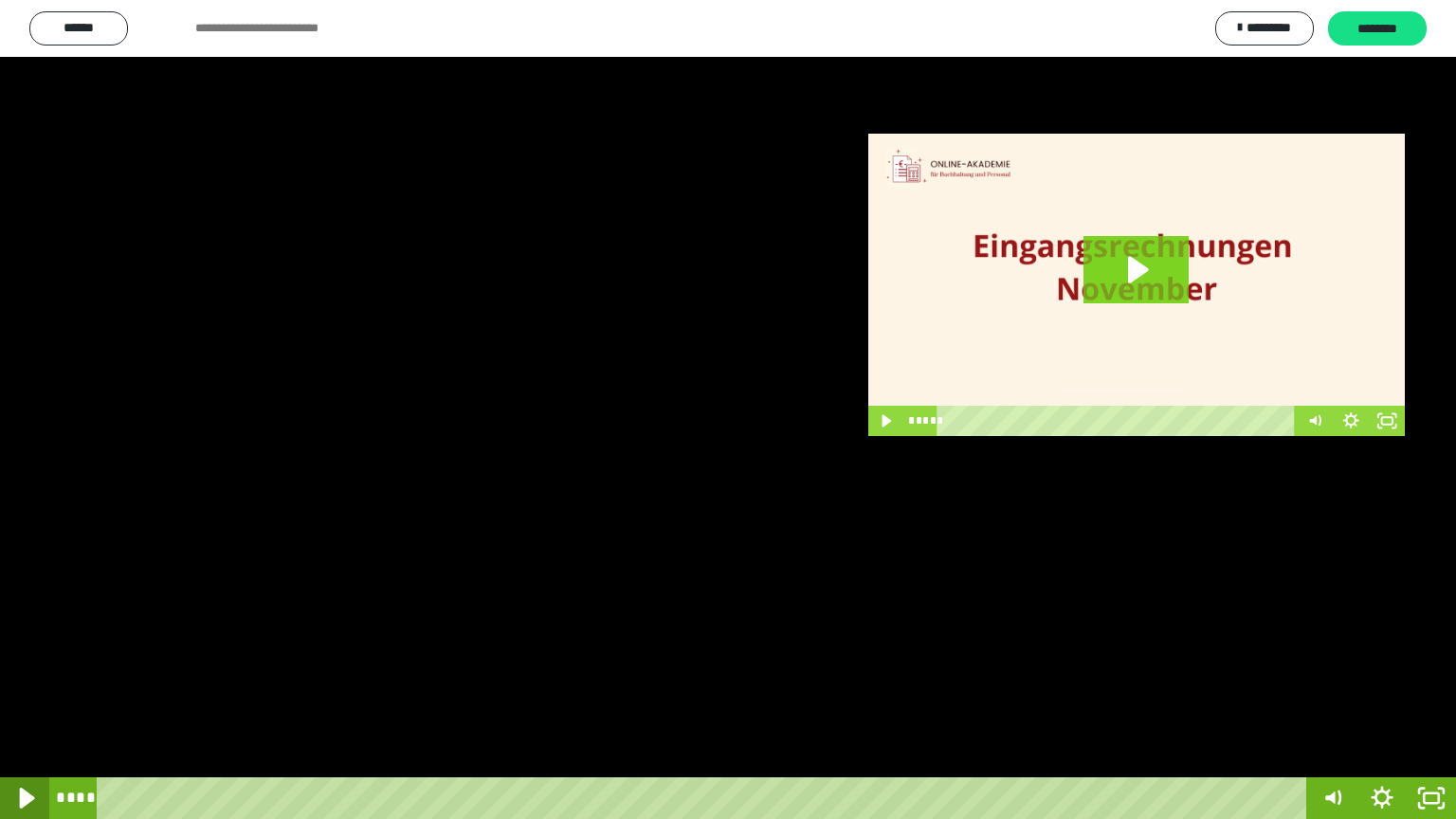 click 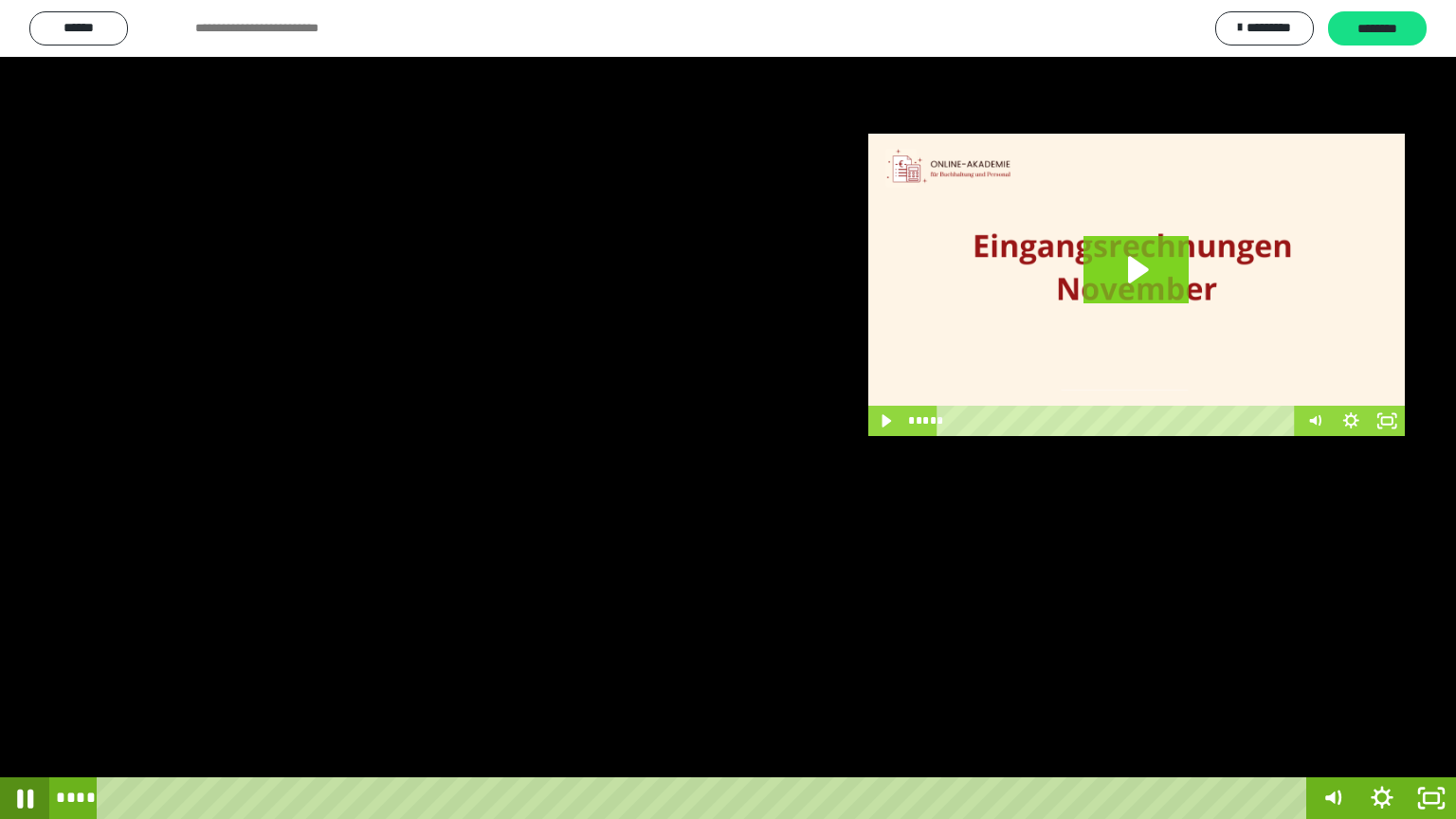 click 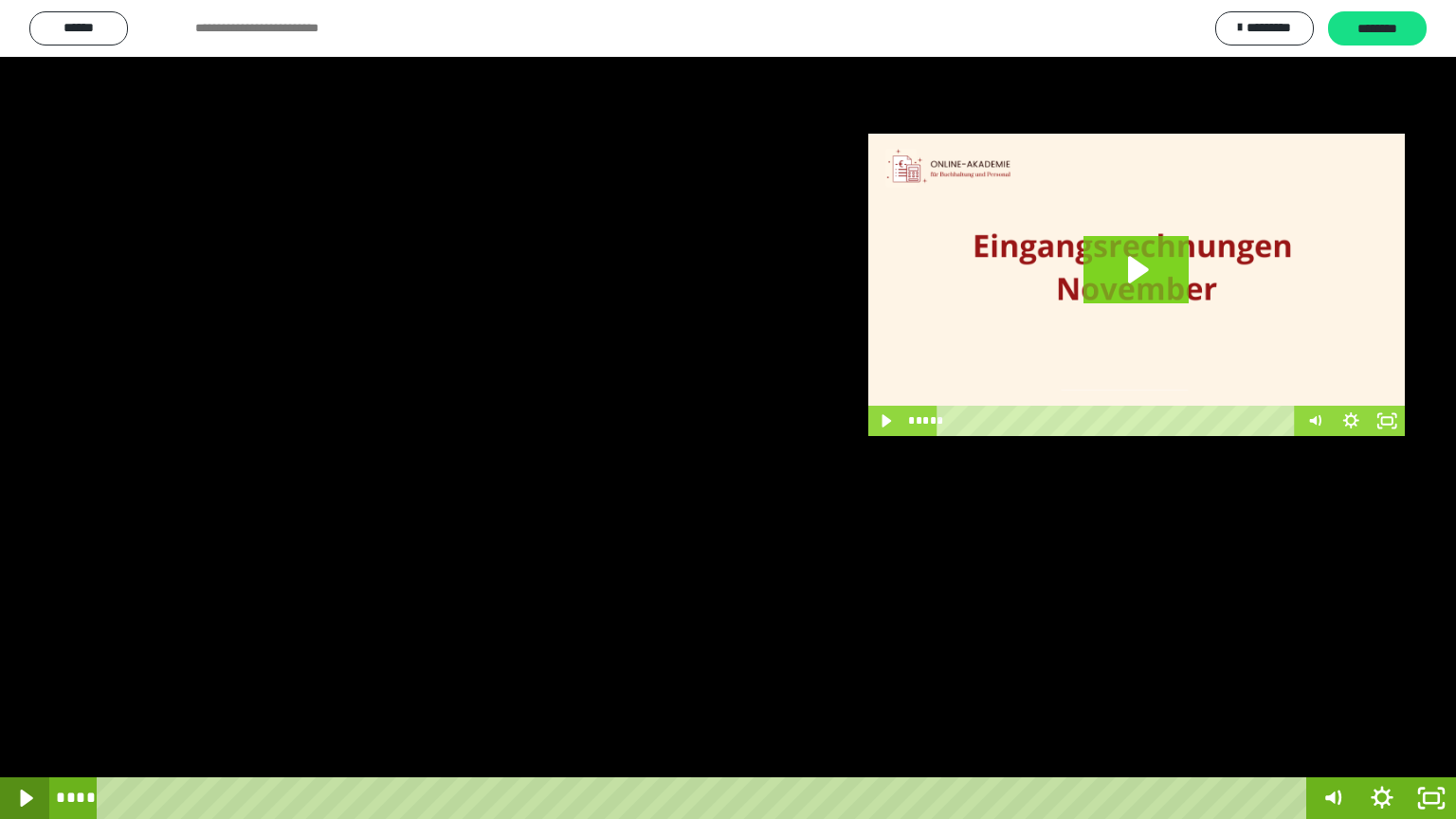 click 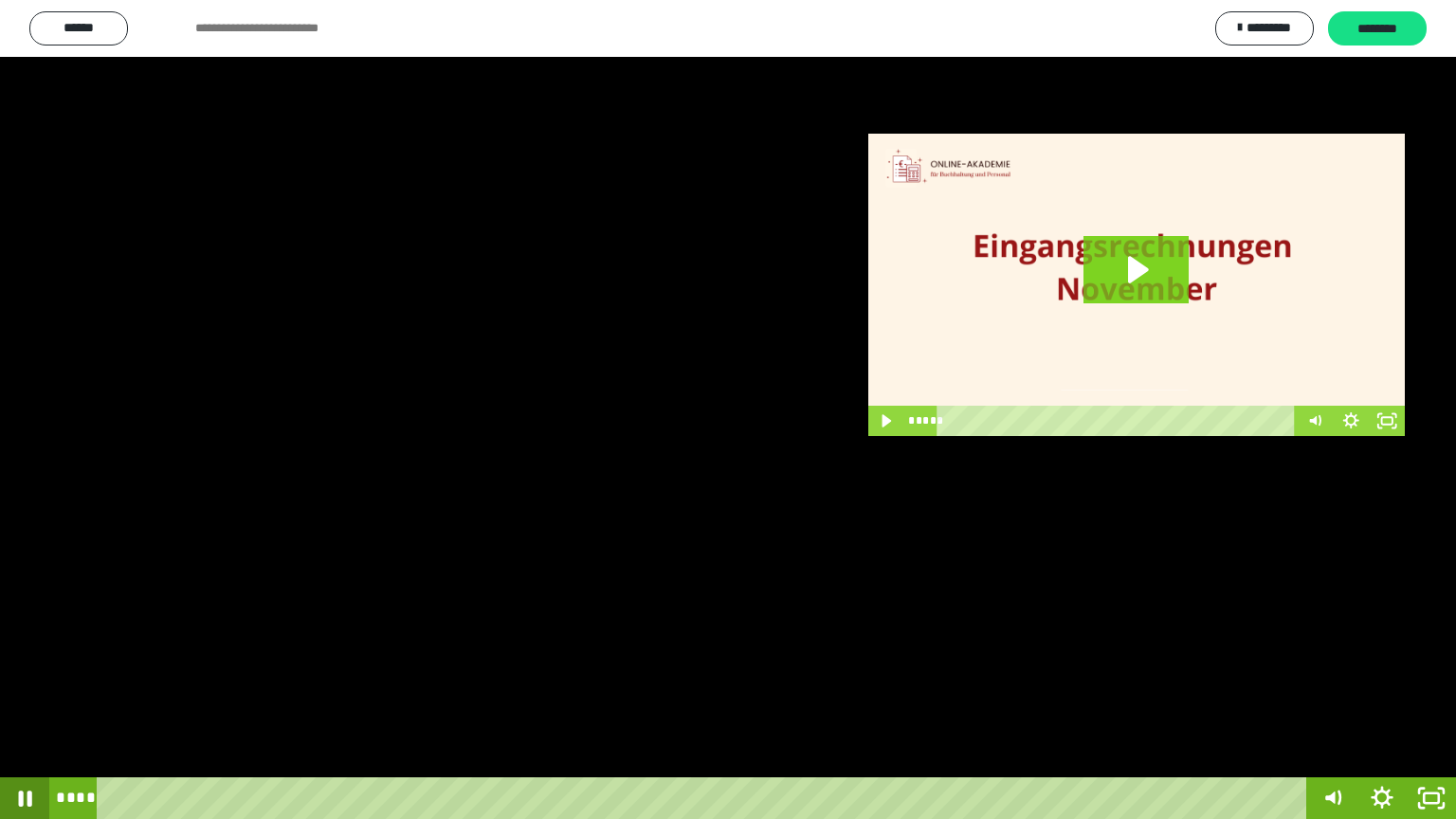 click 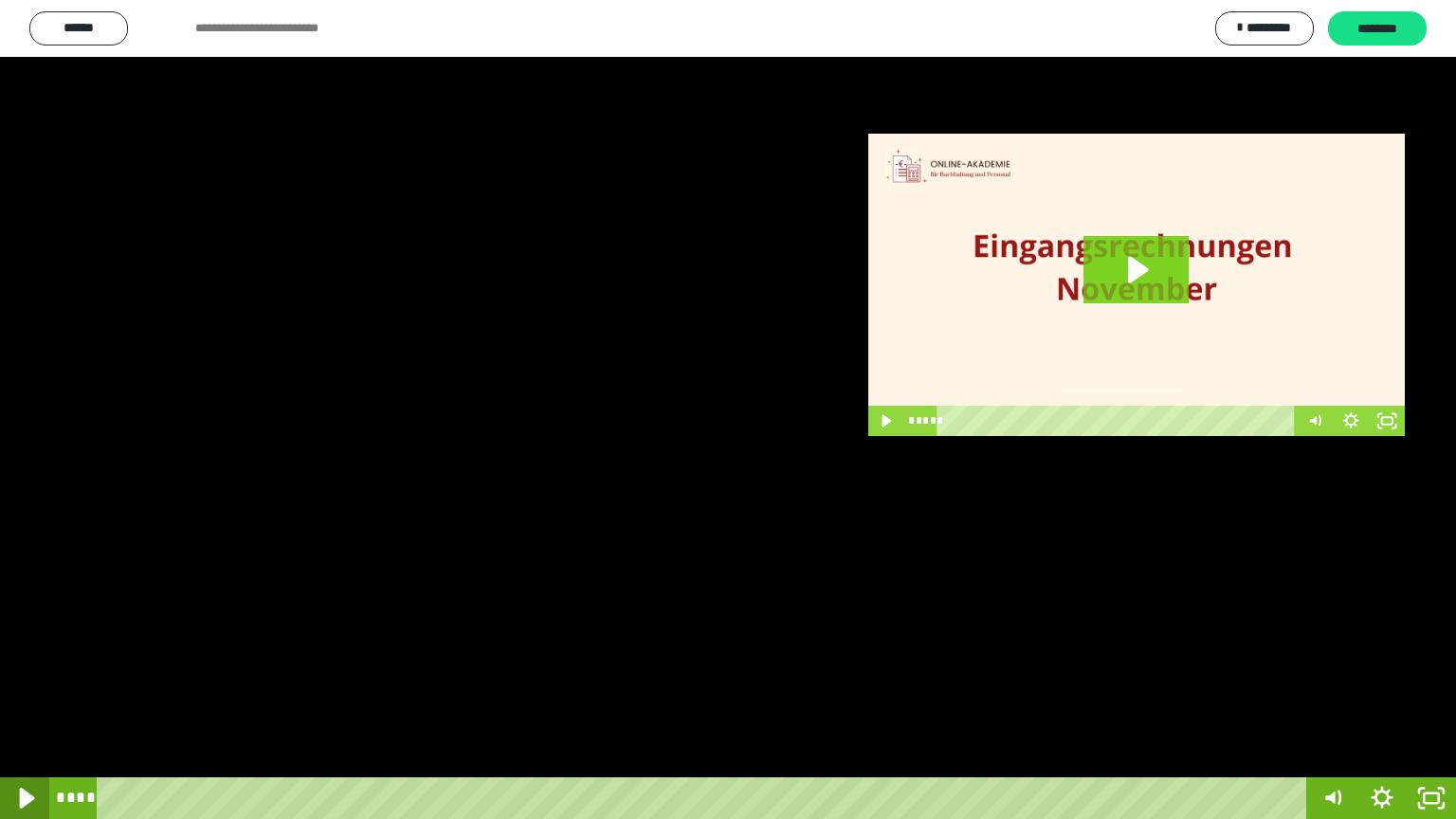 click 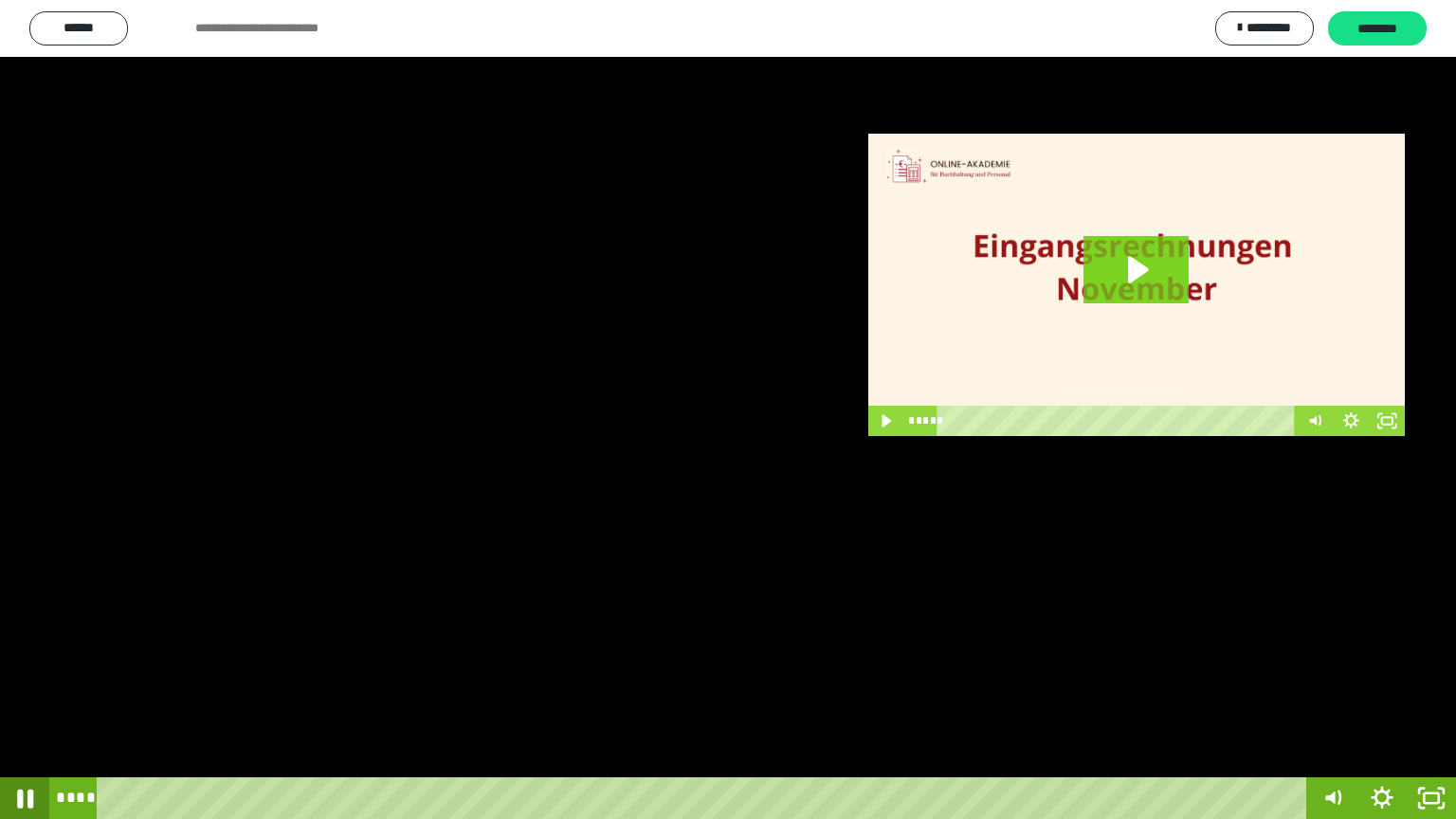 click 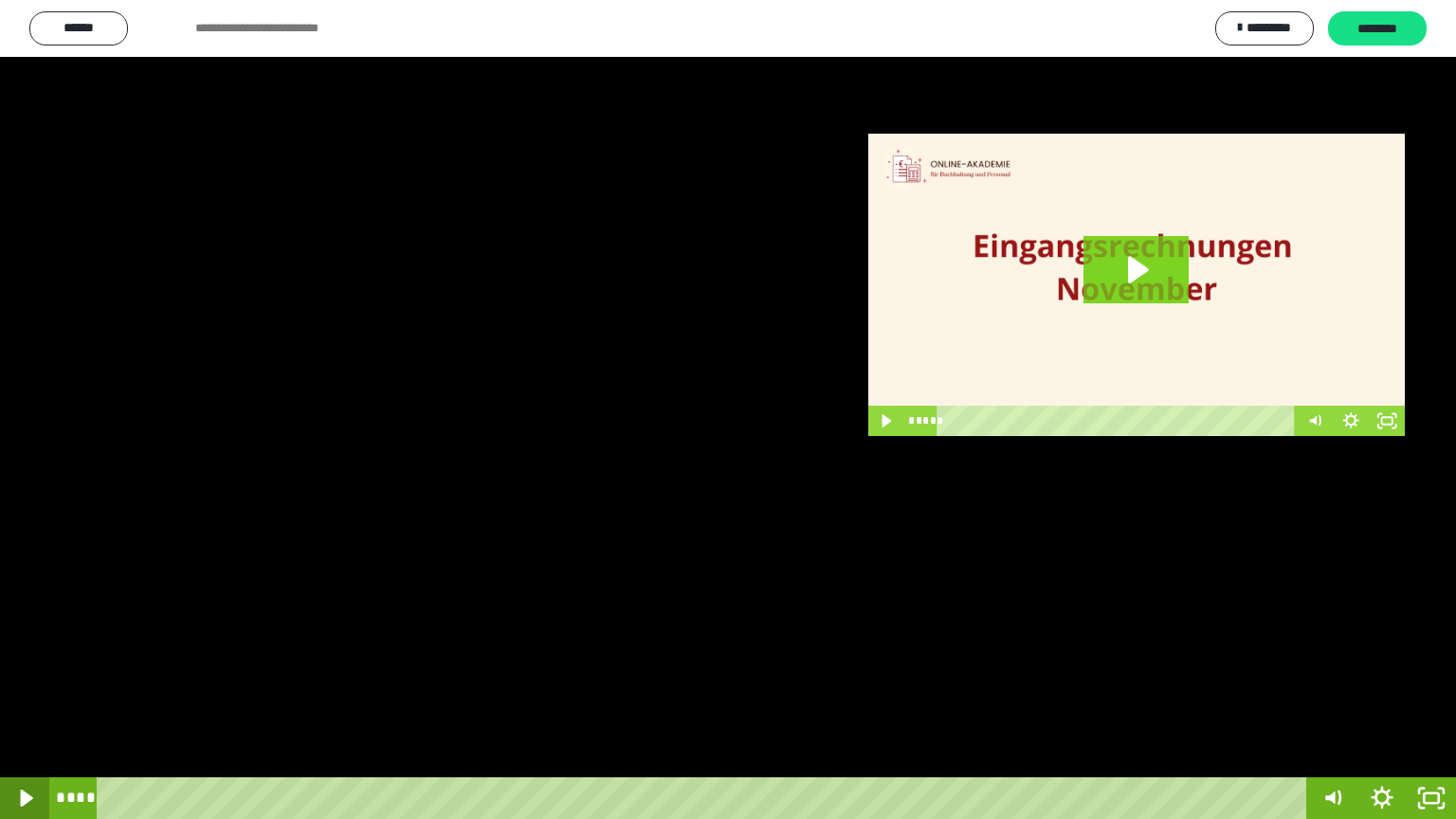 click 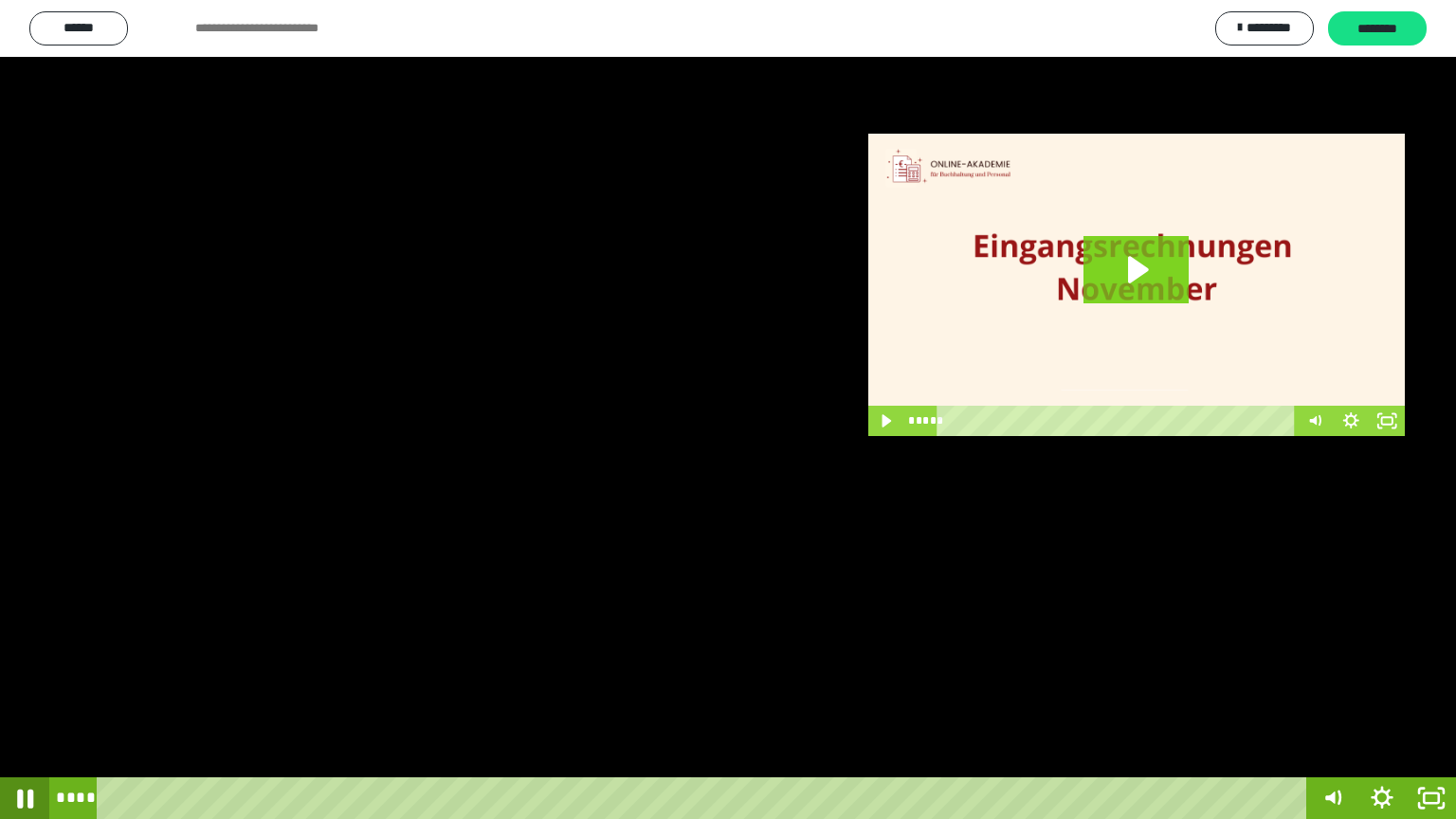 click 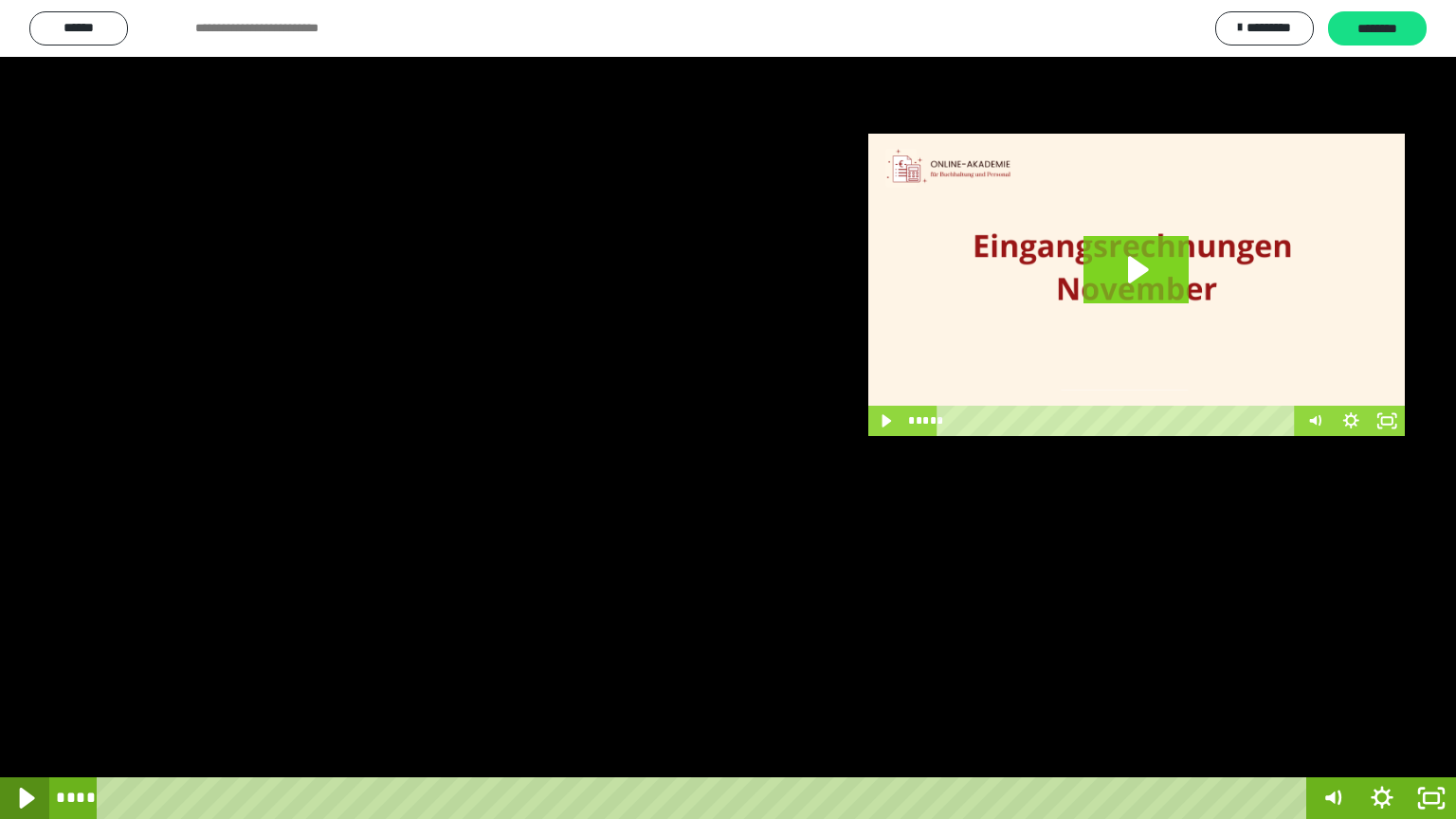 click 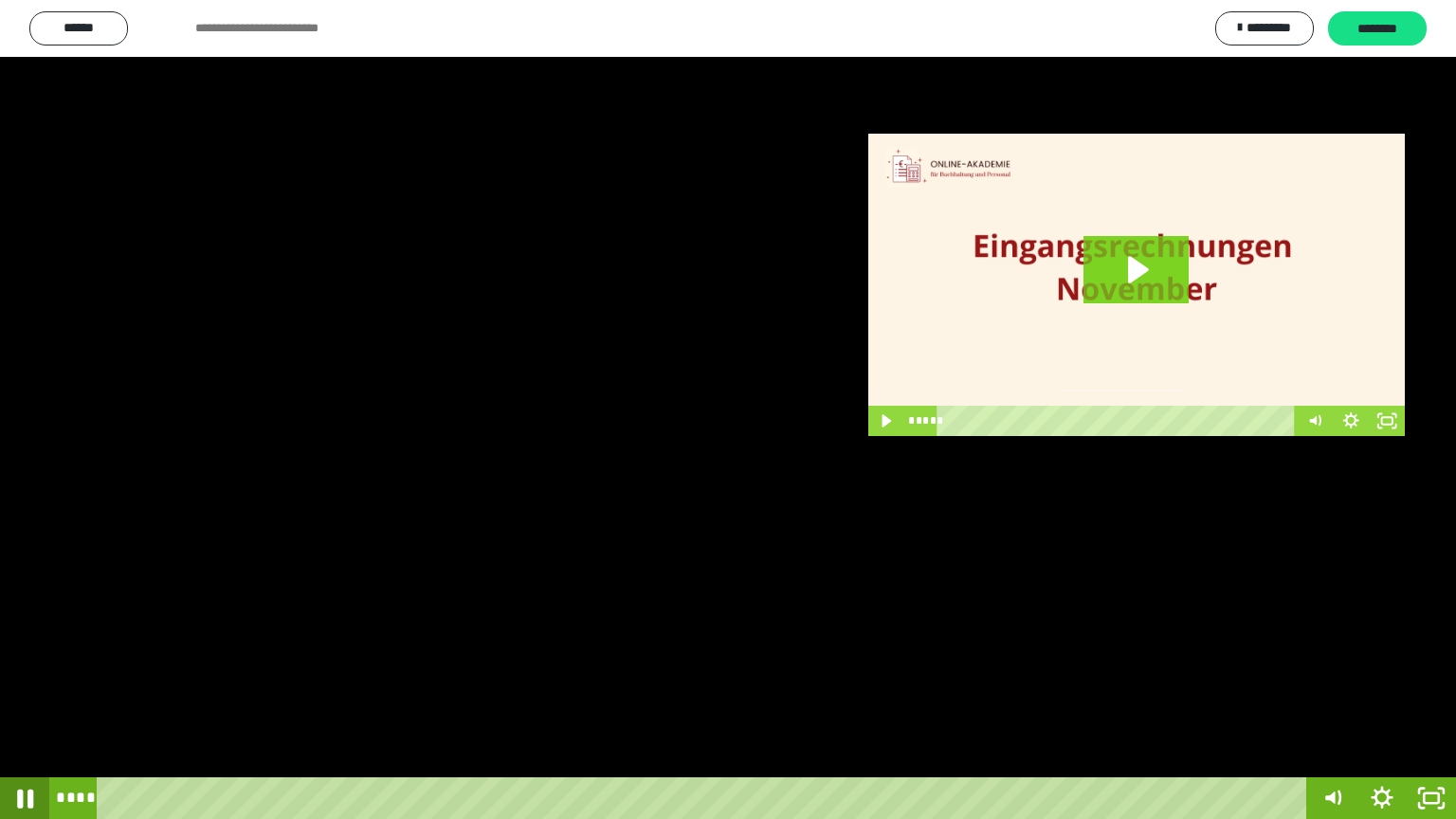 click 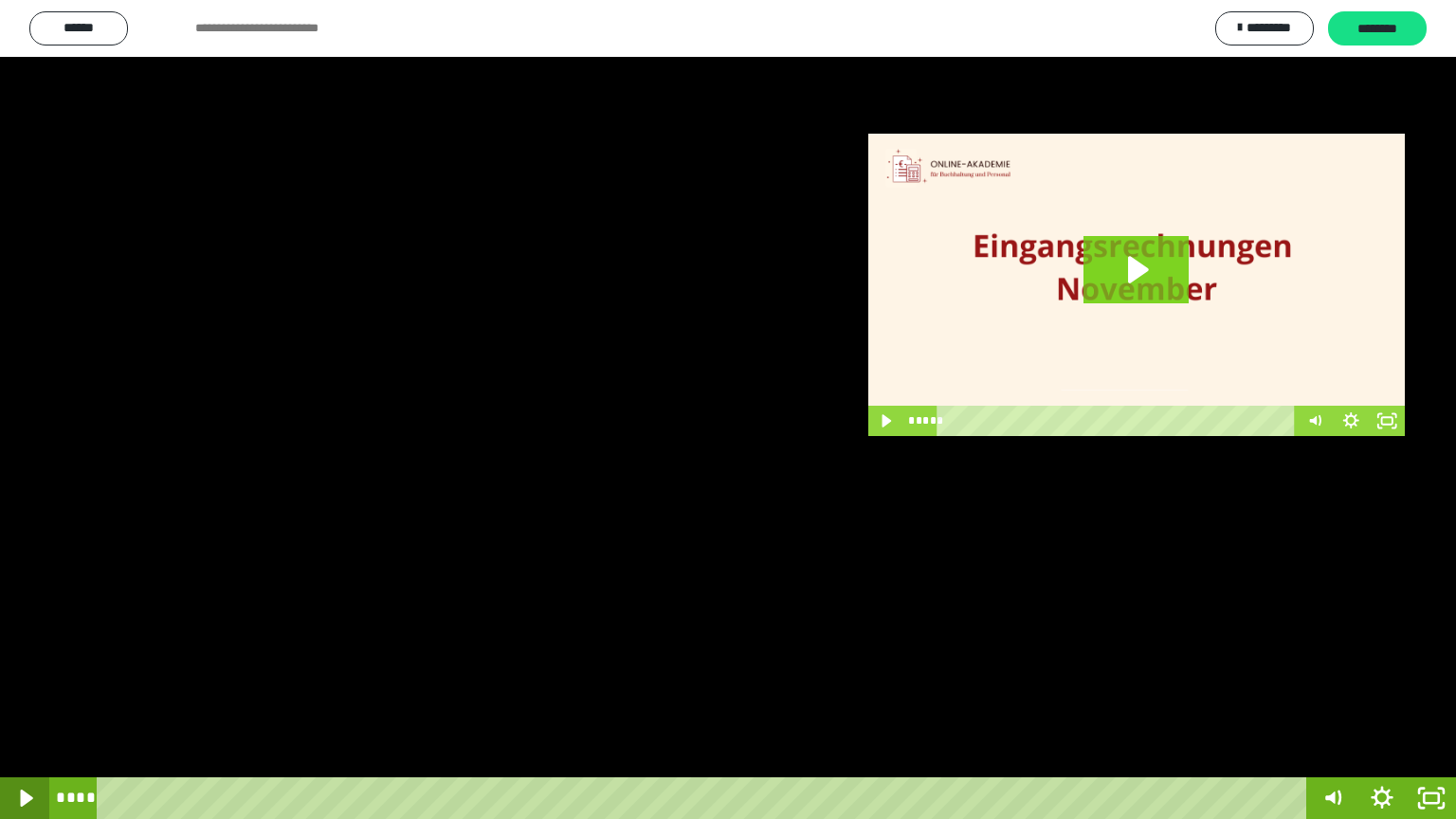 click 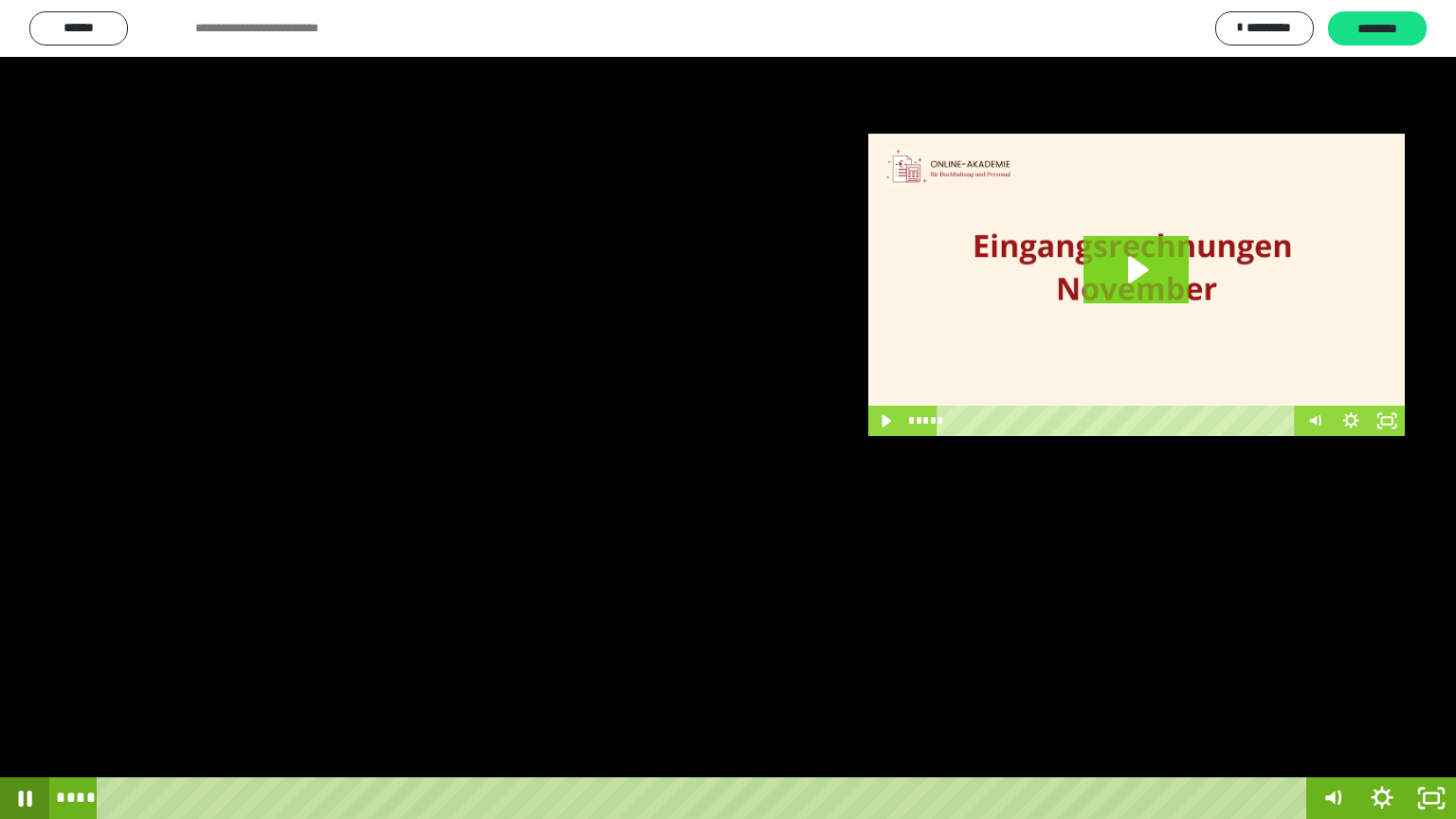 click 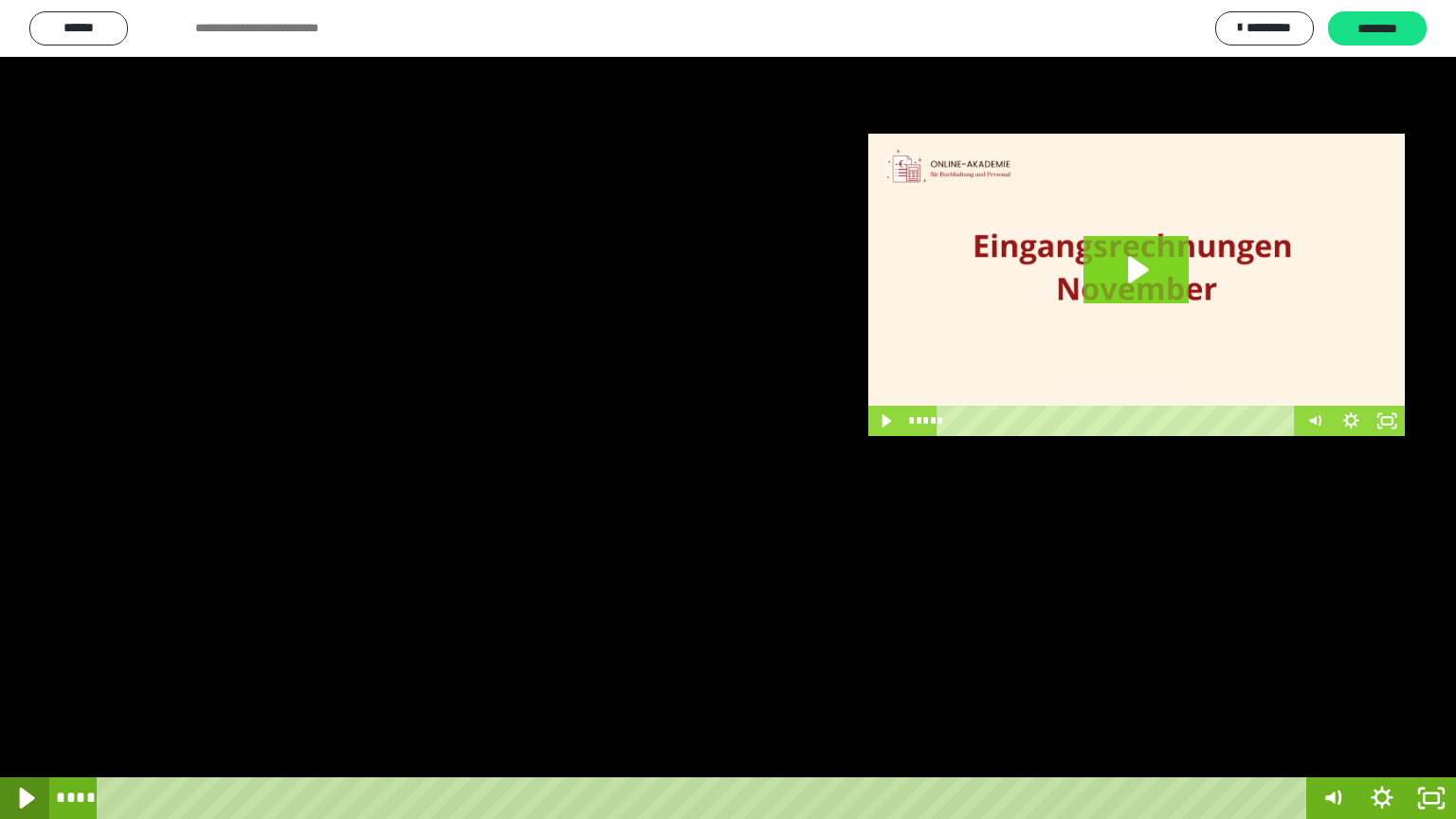 click 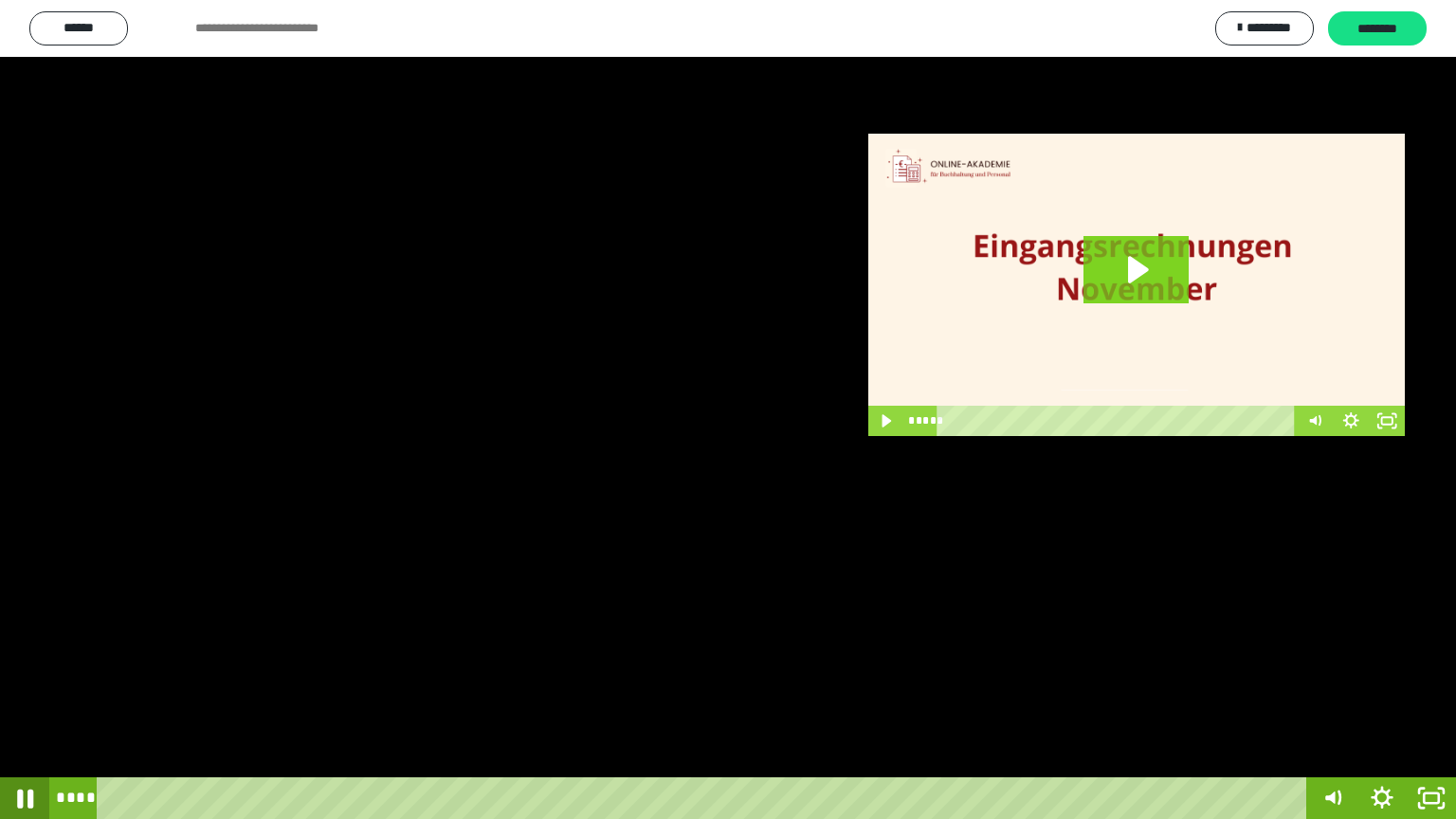 click 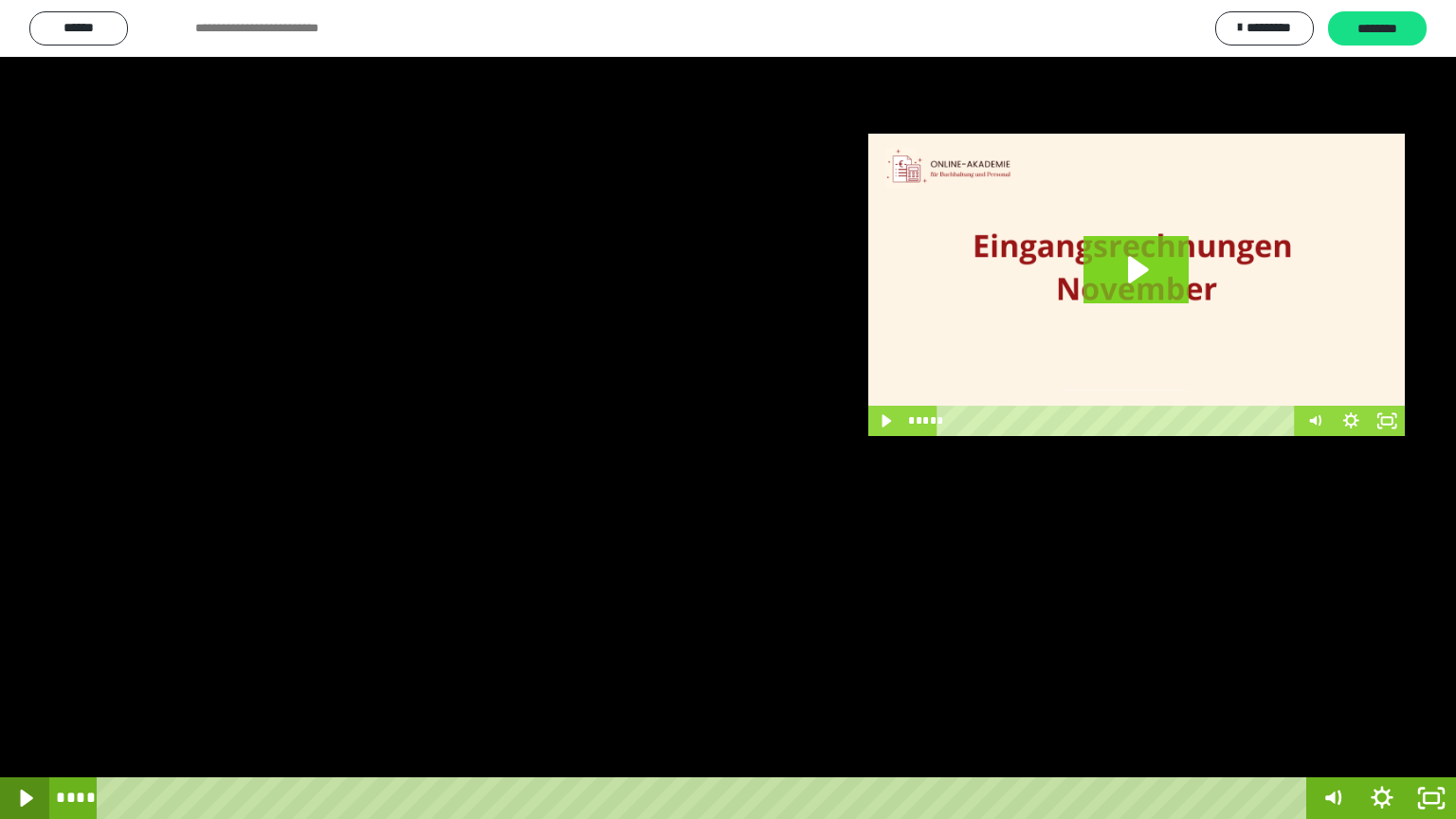 click 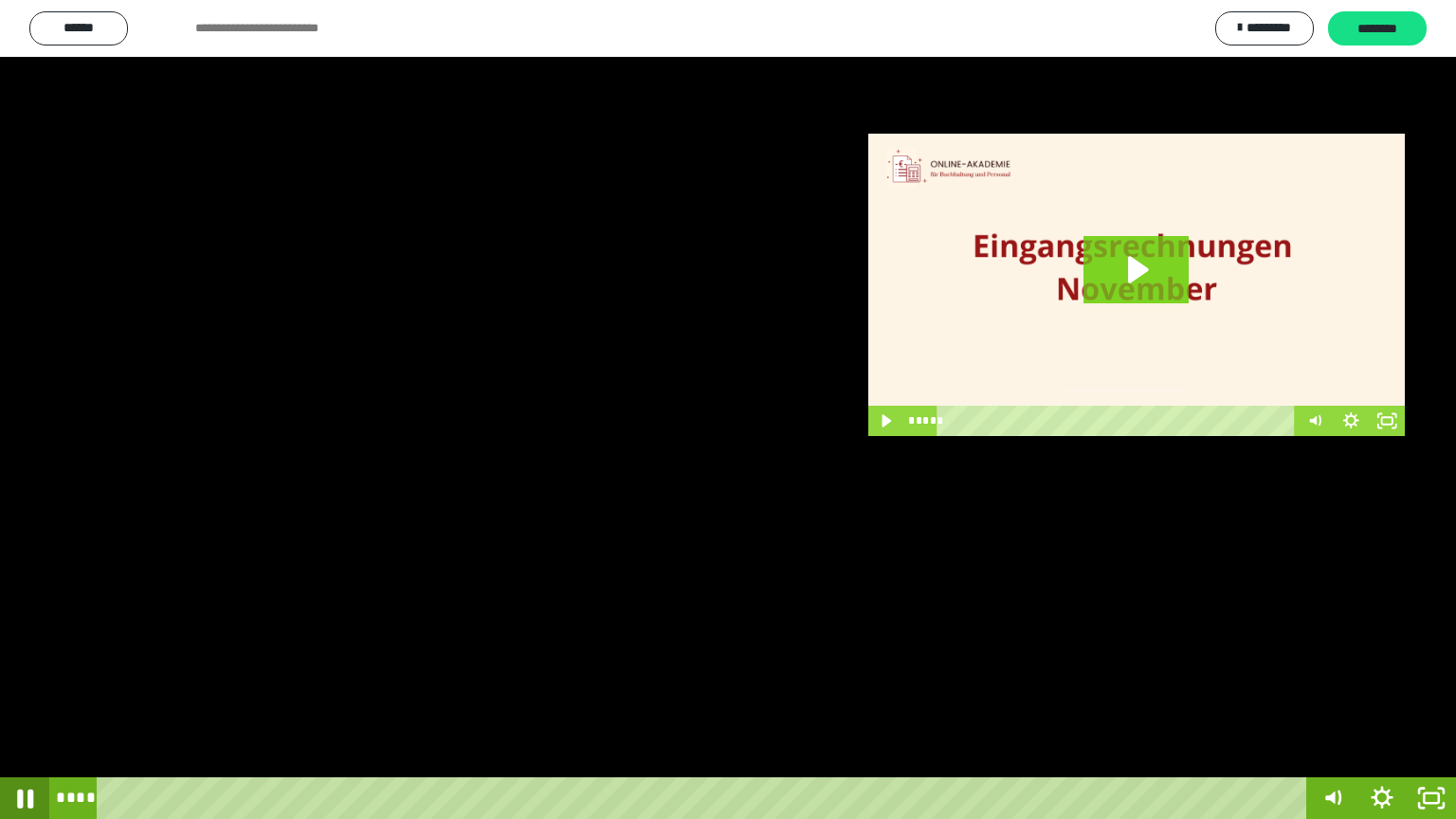 click 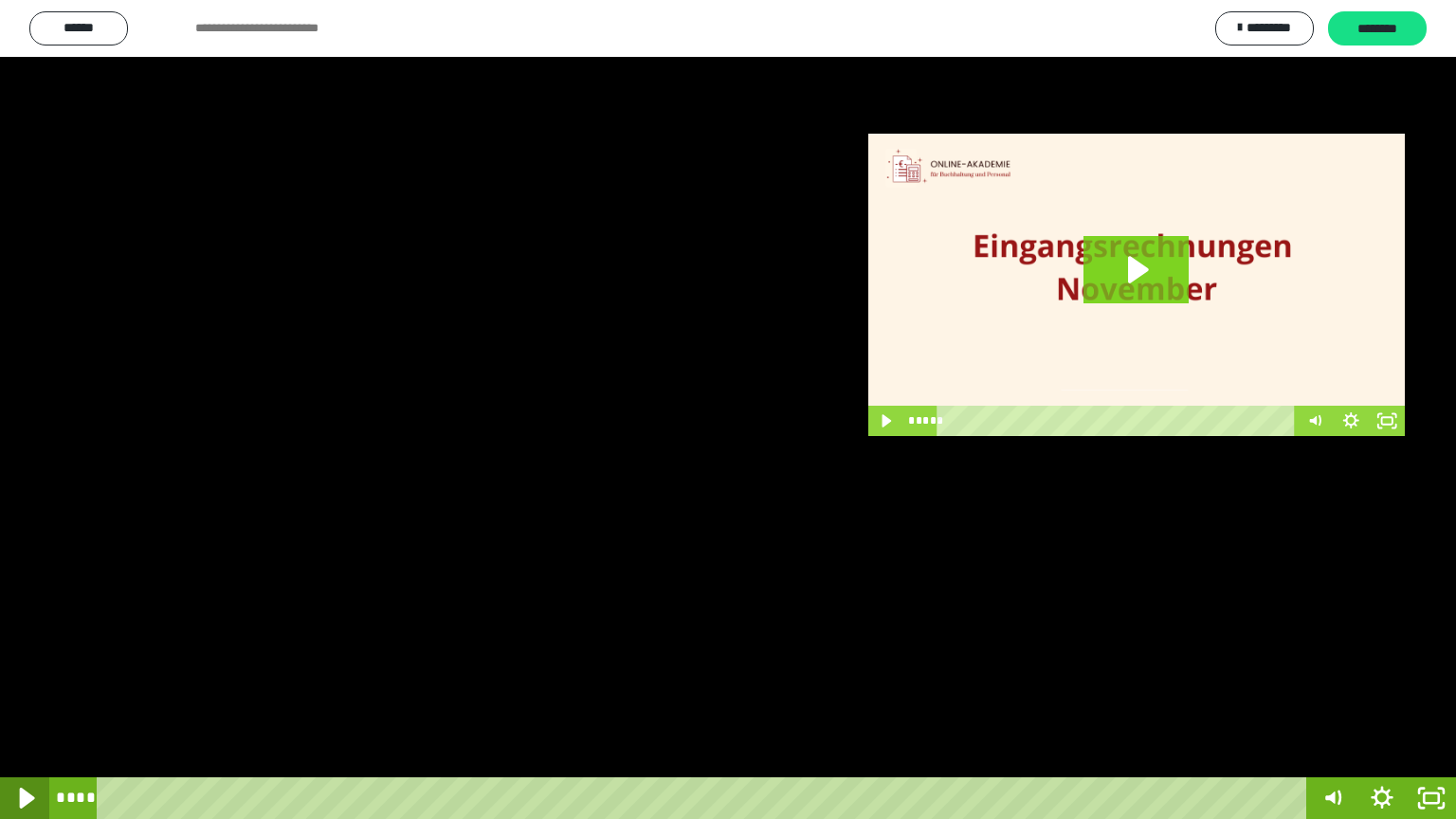 click 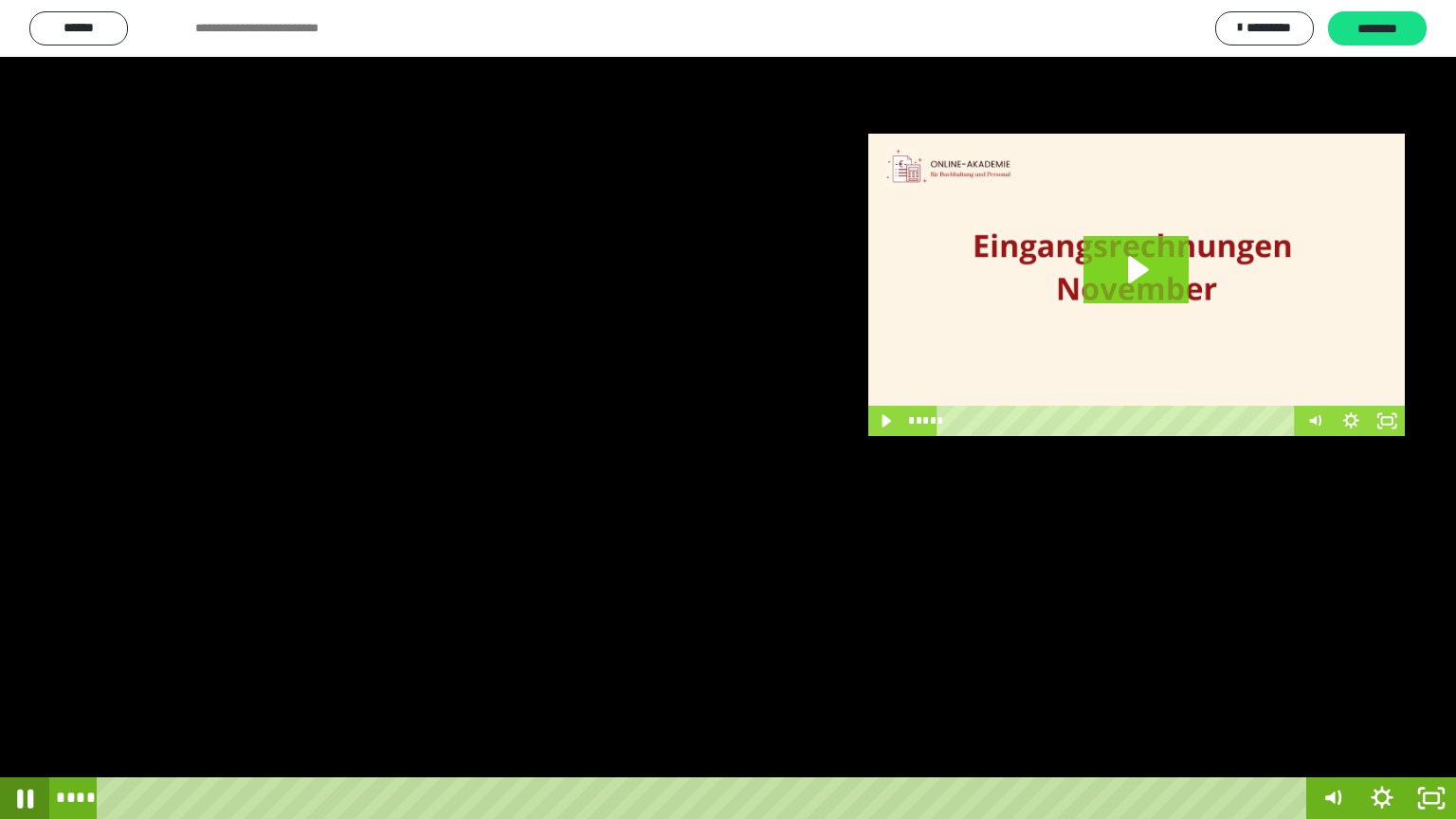 click 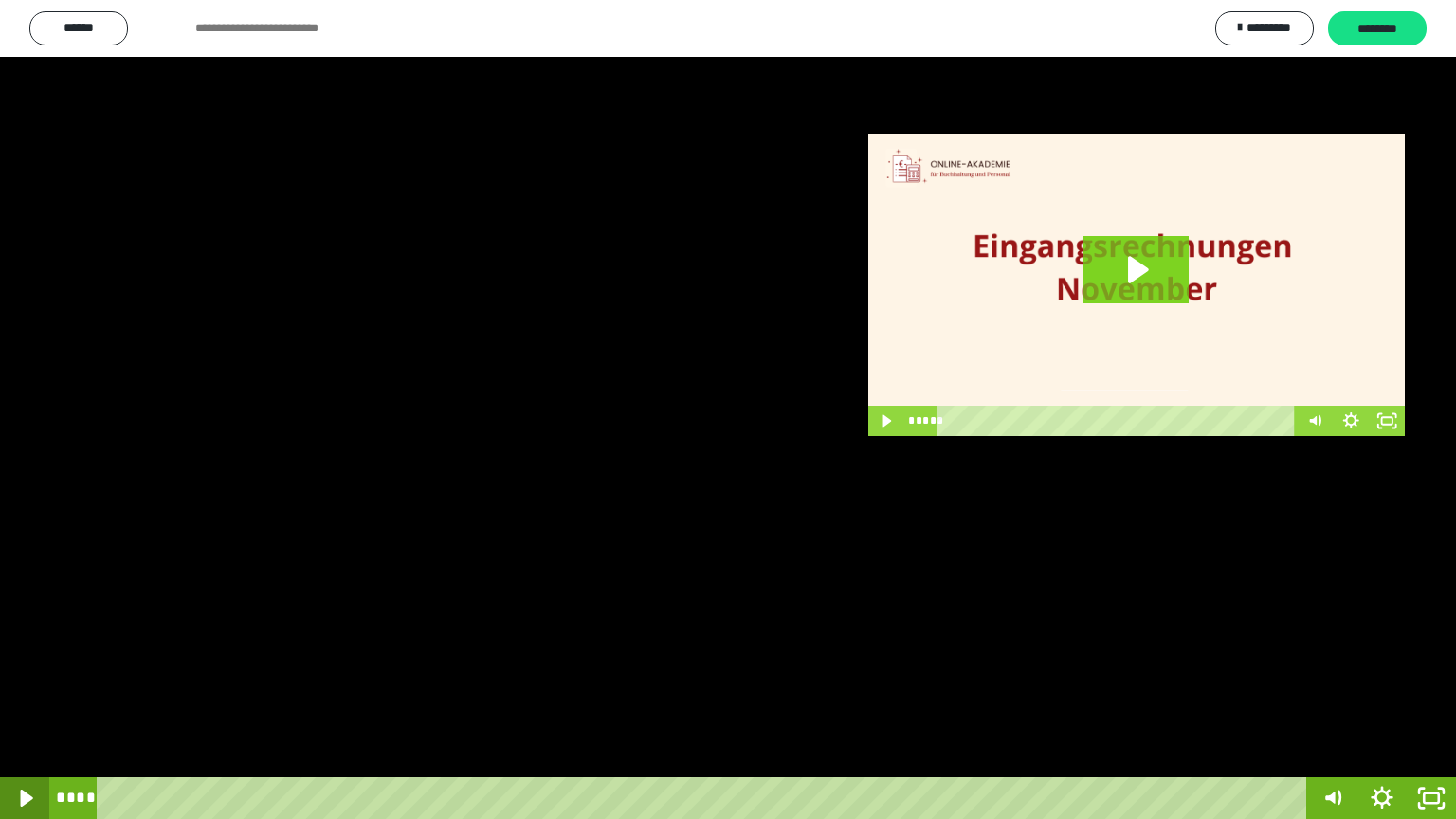 click 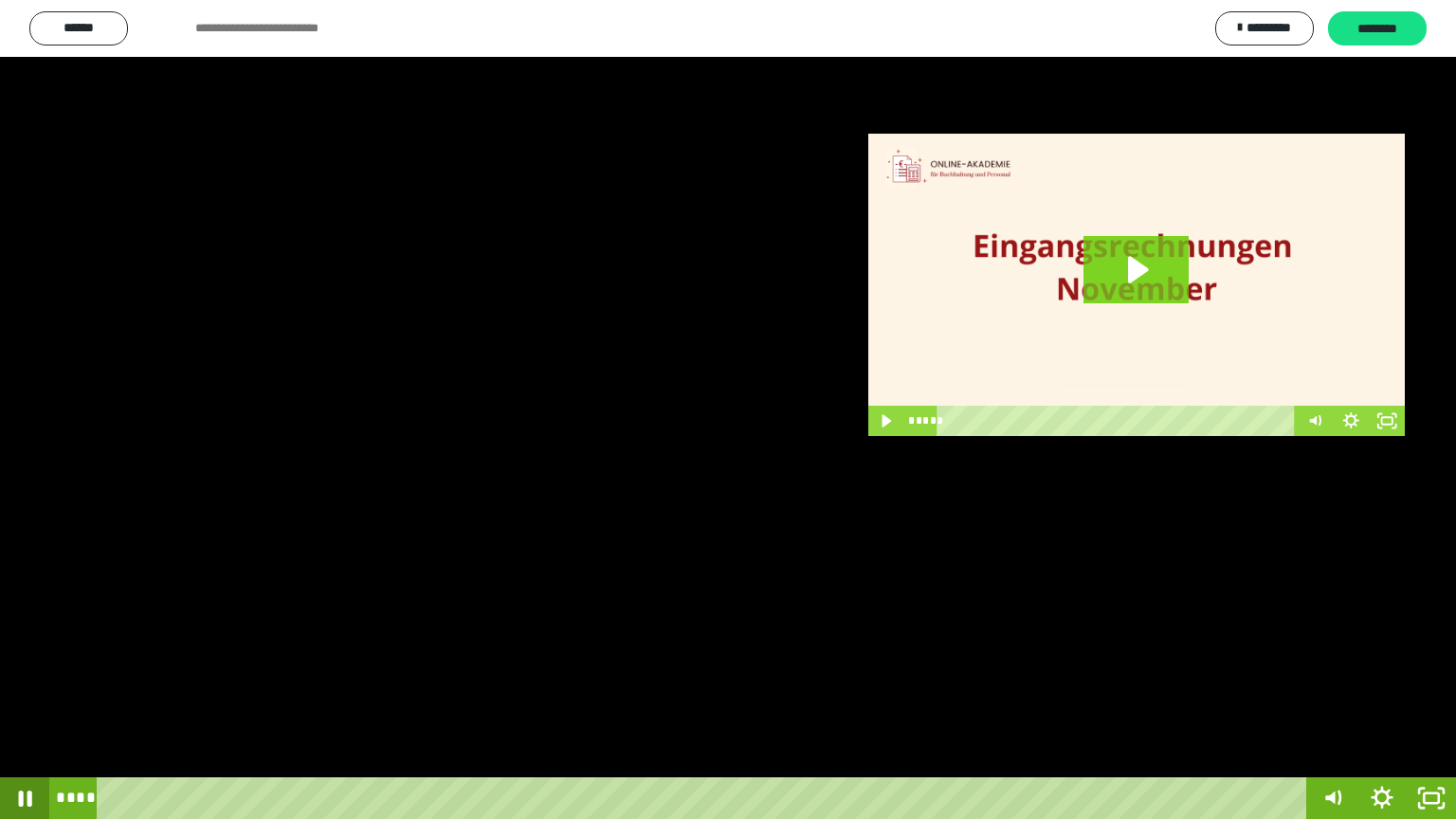 click 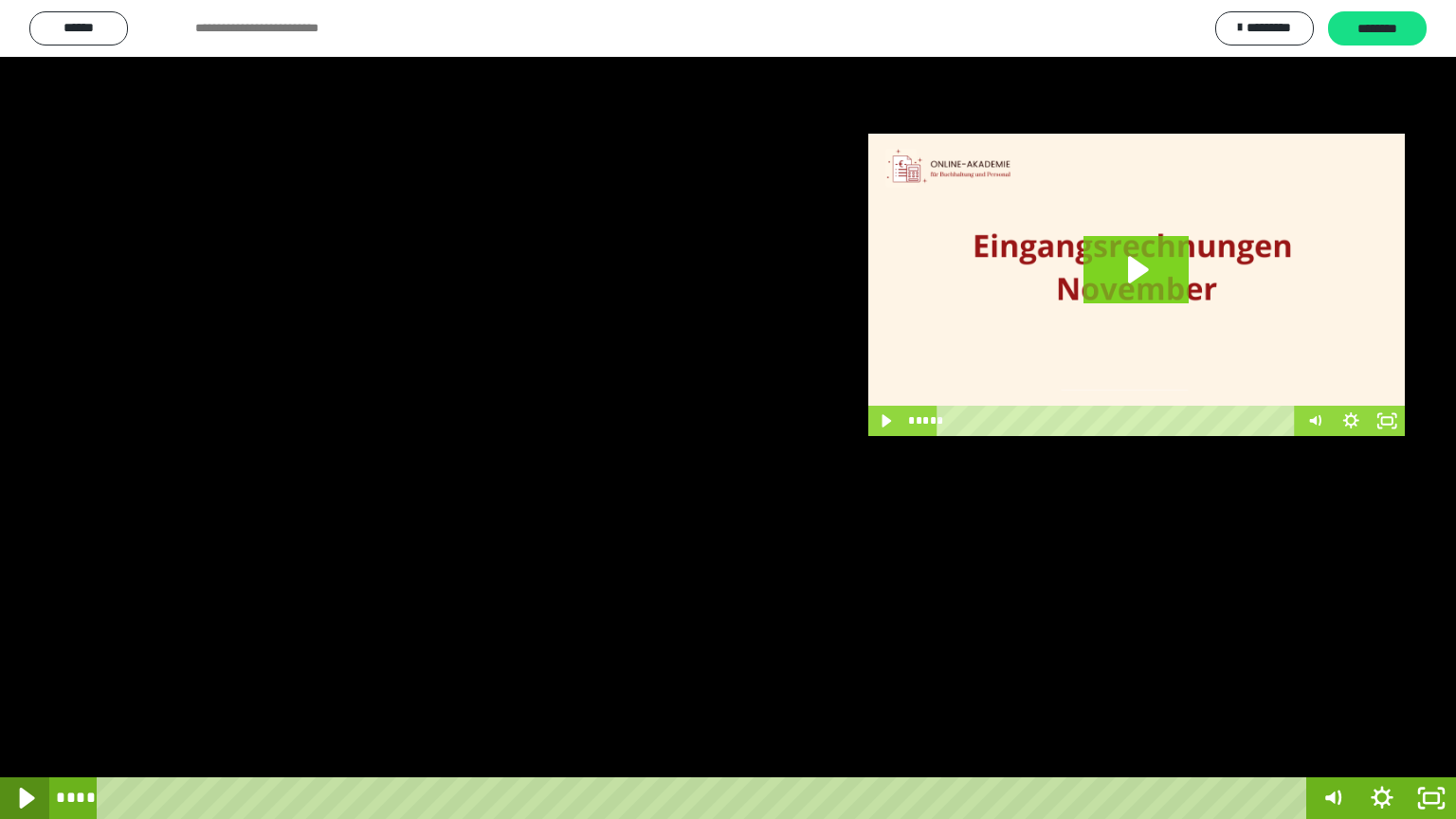 click 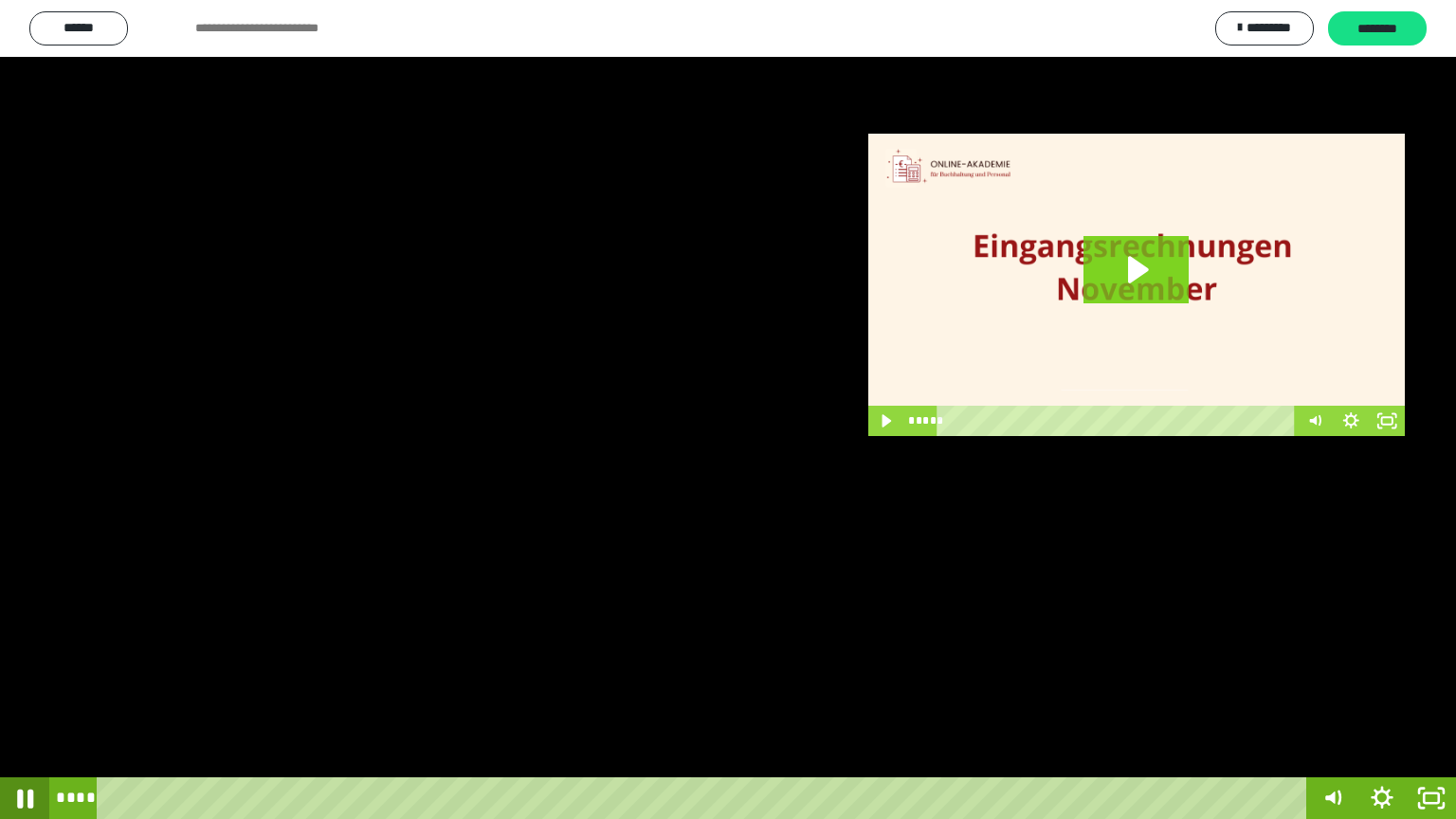 click 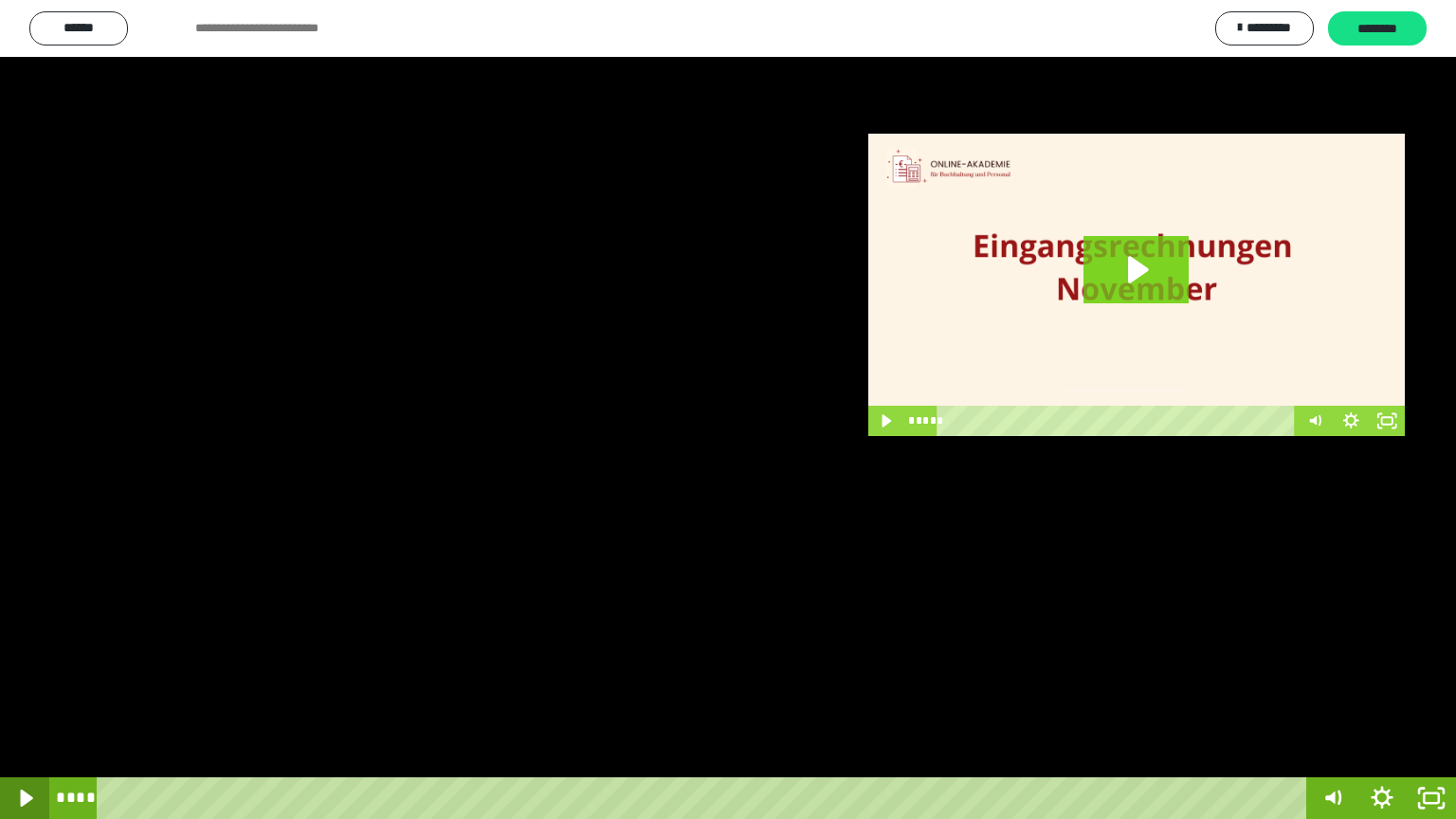 click 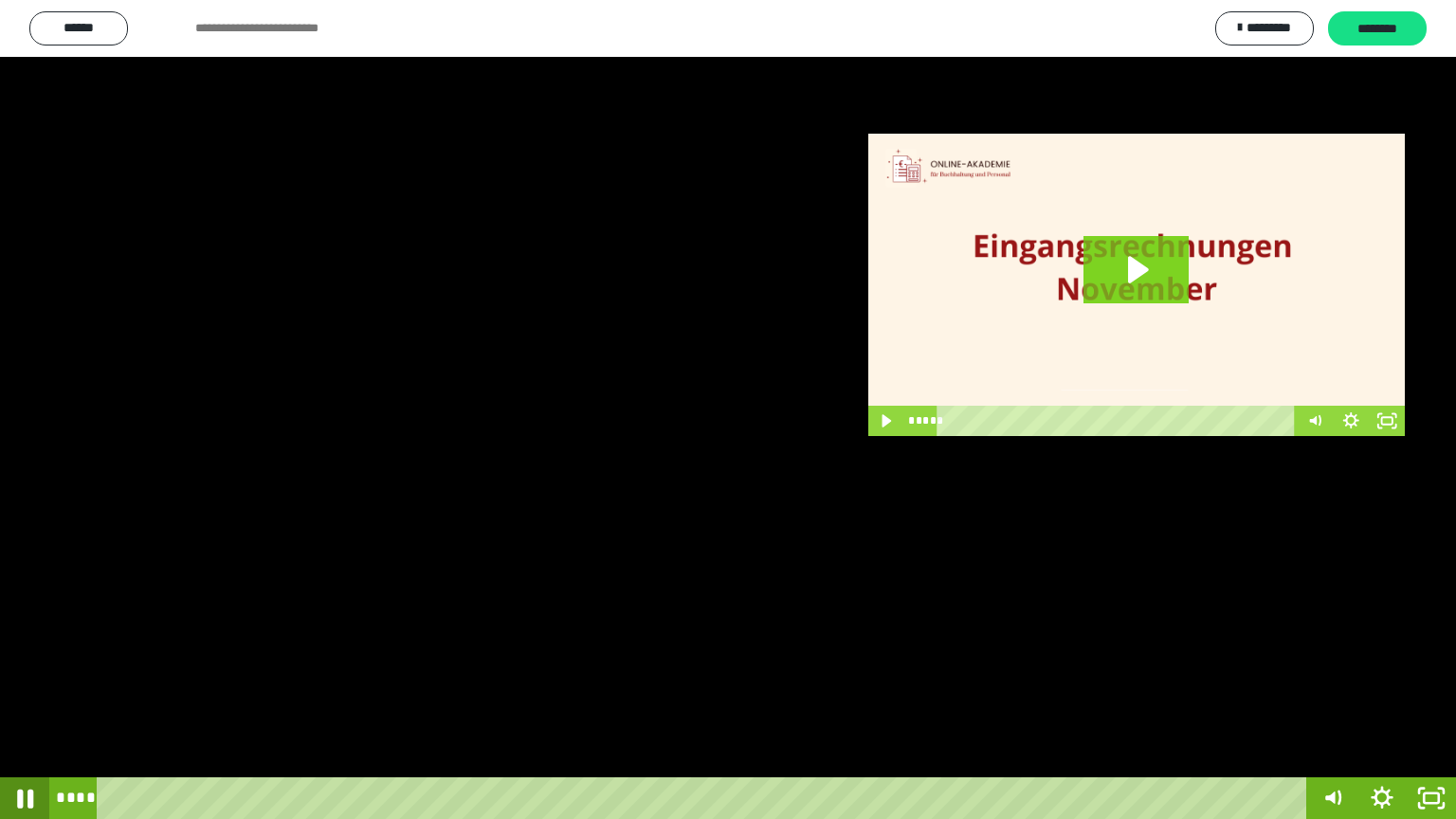 click 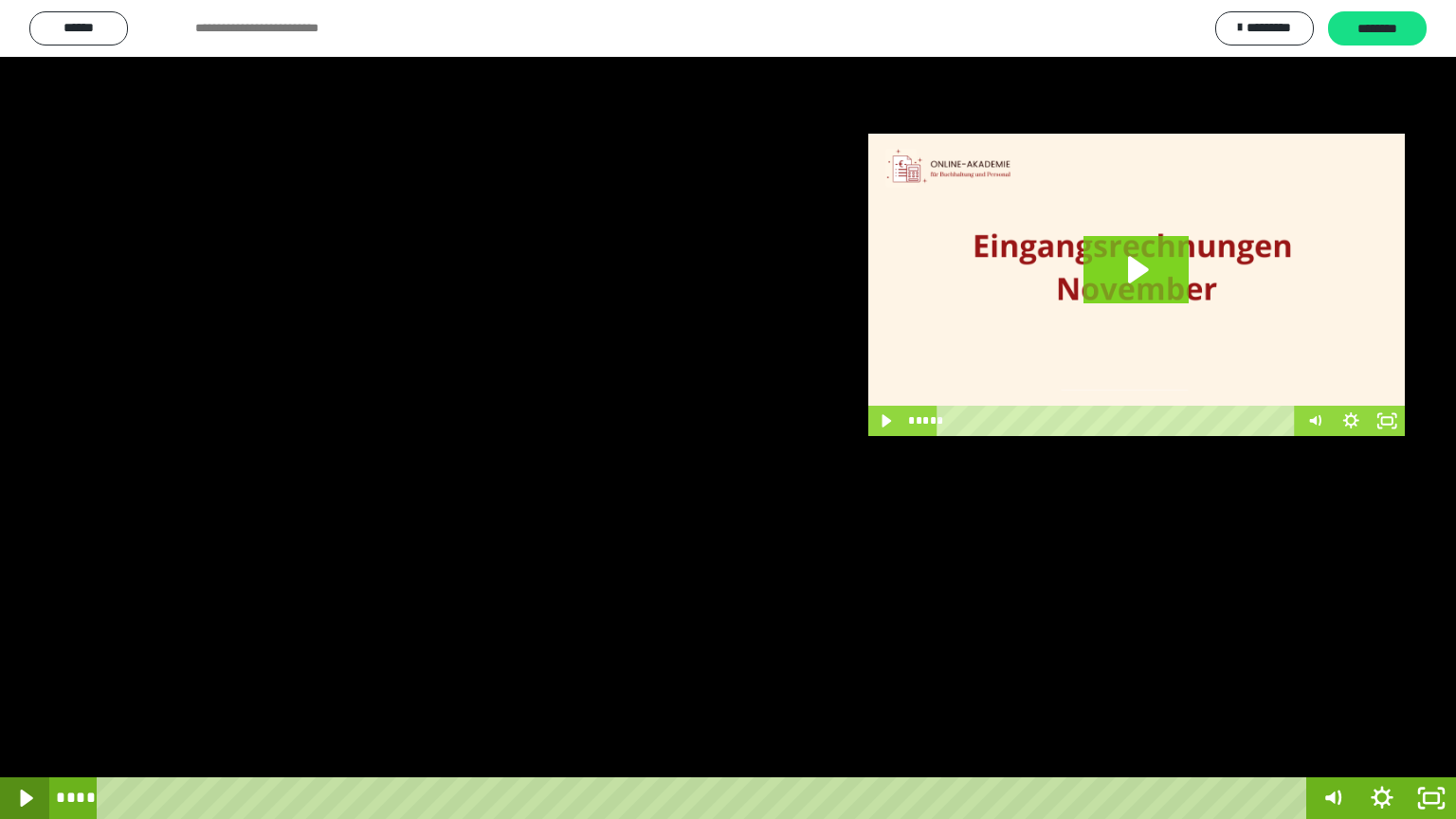 click 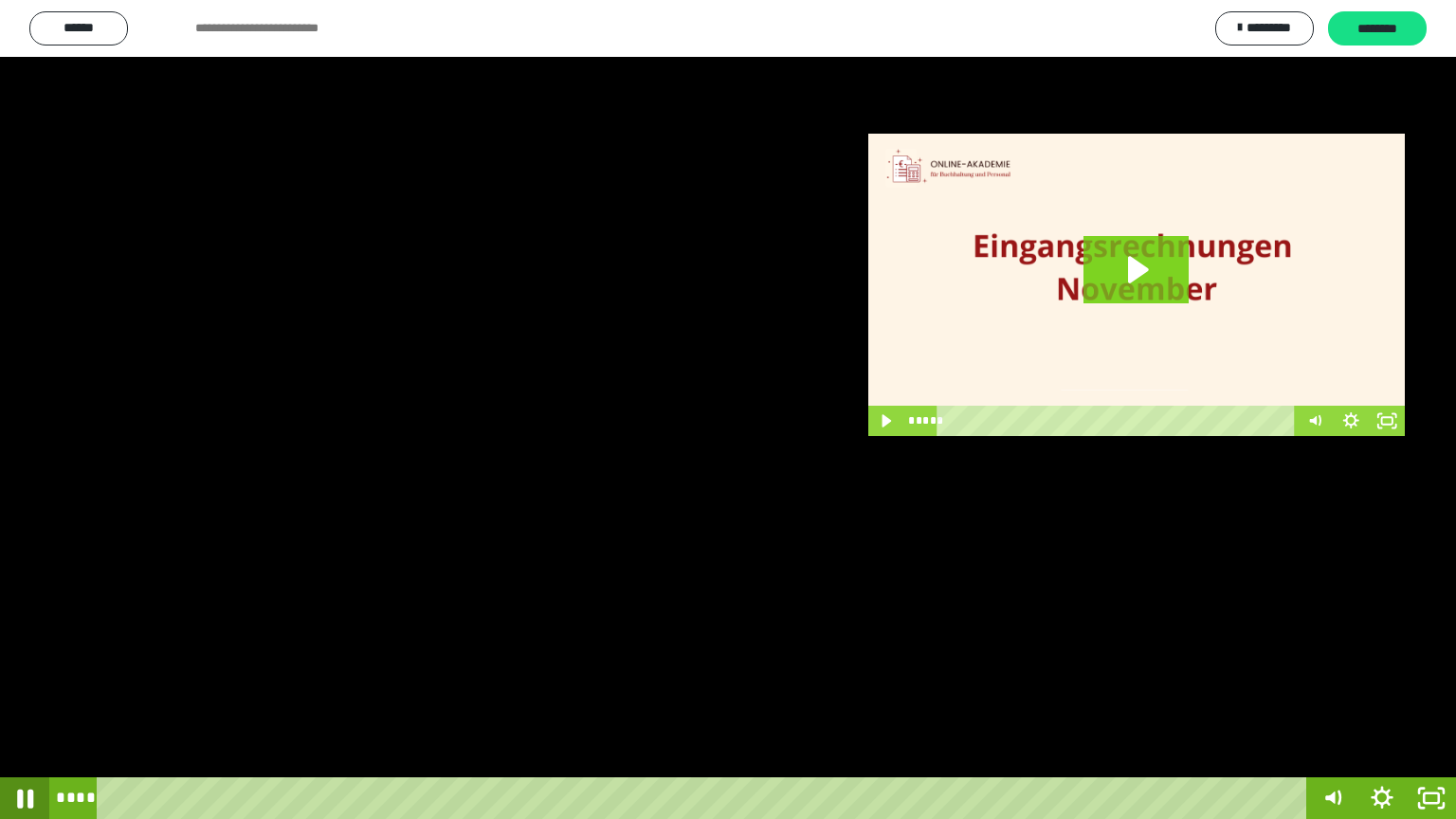 click 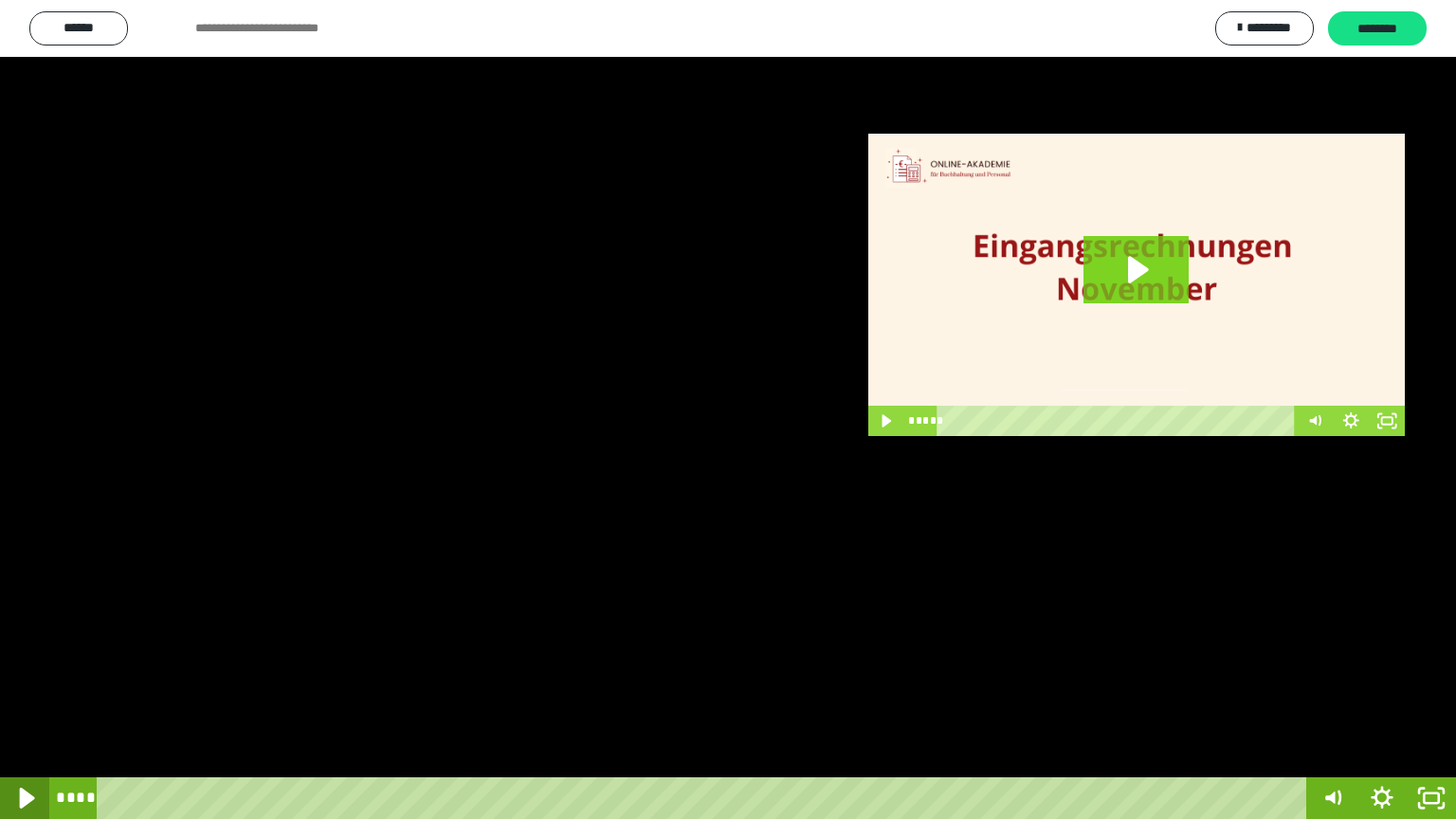 click 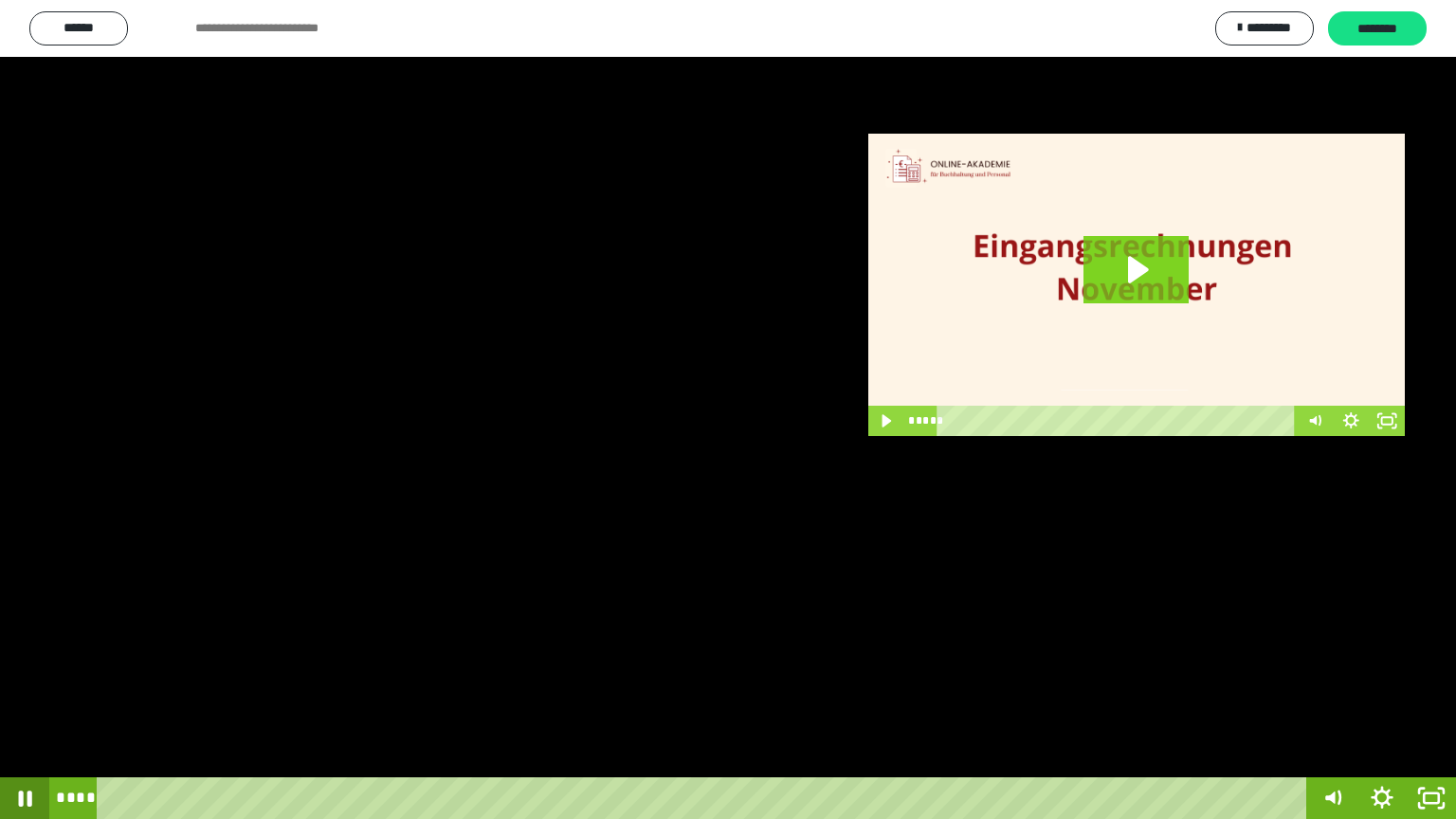 click 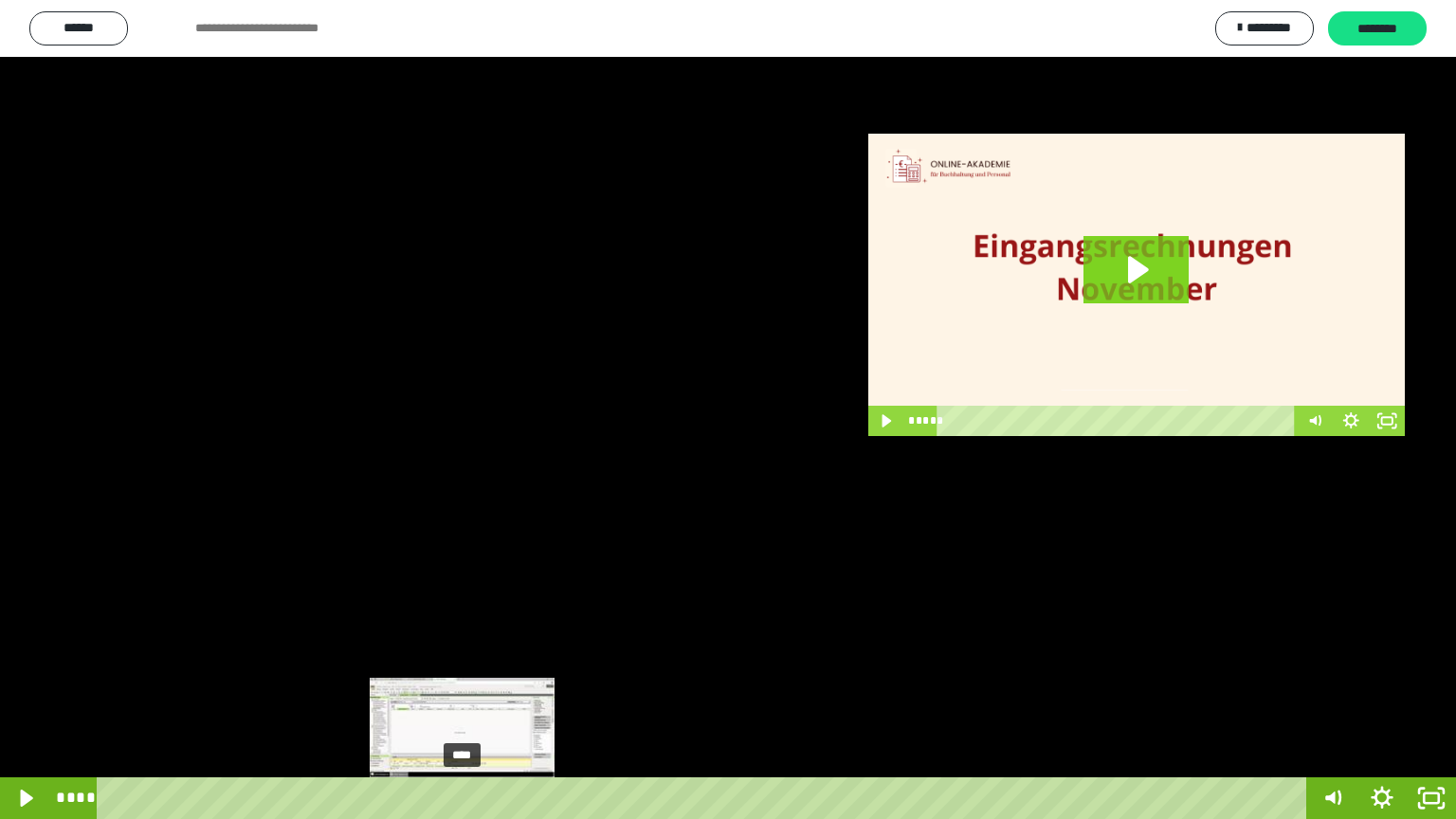 click on "****" at bounding box center [705, 798] 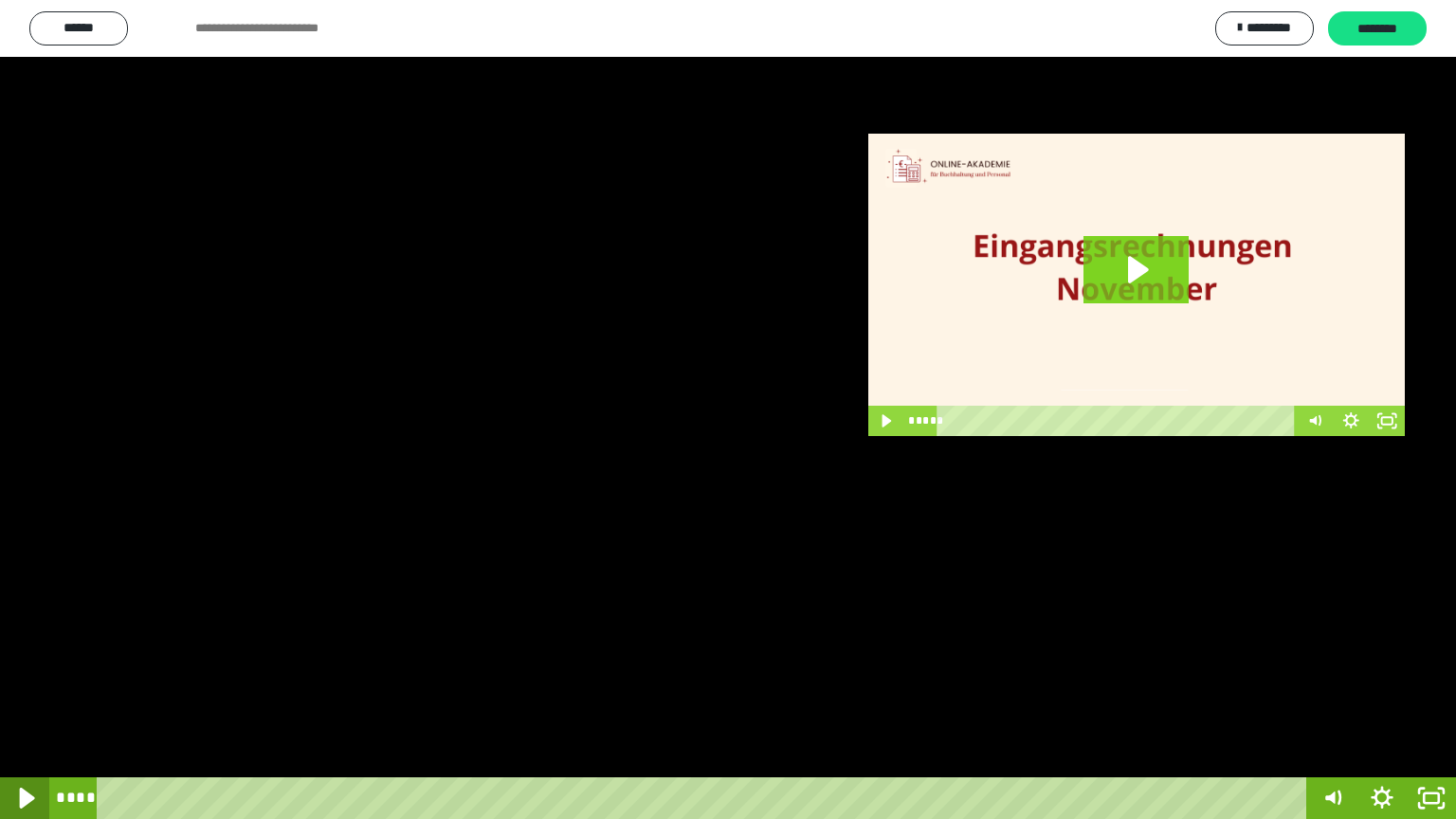 click 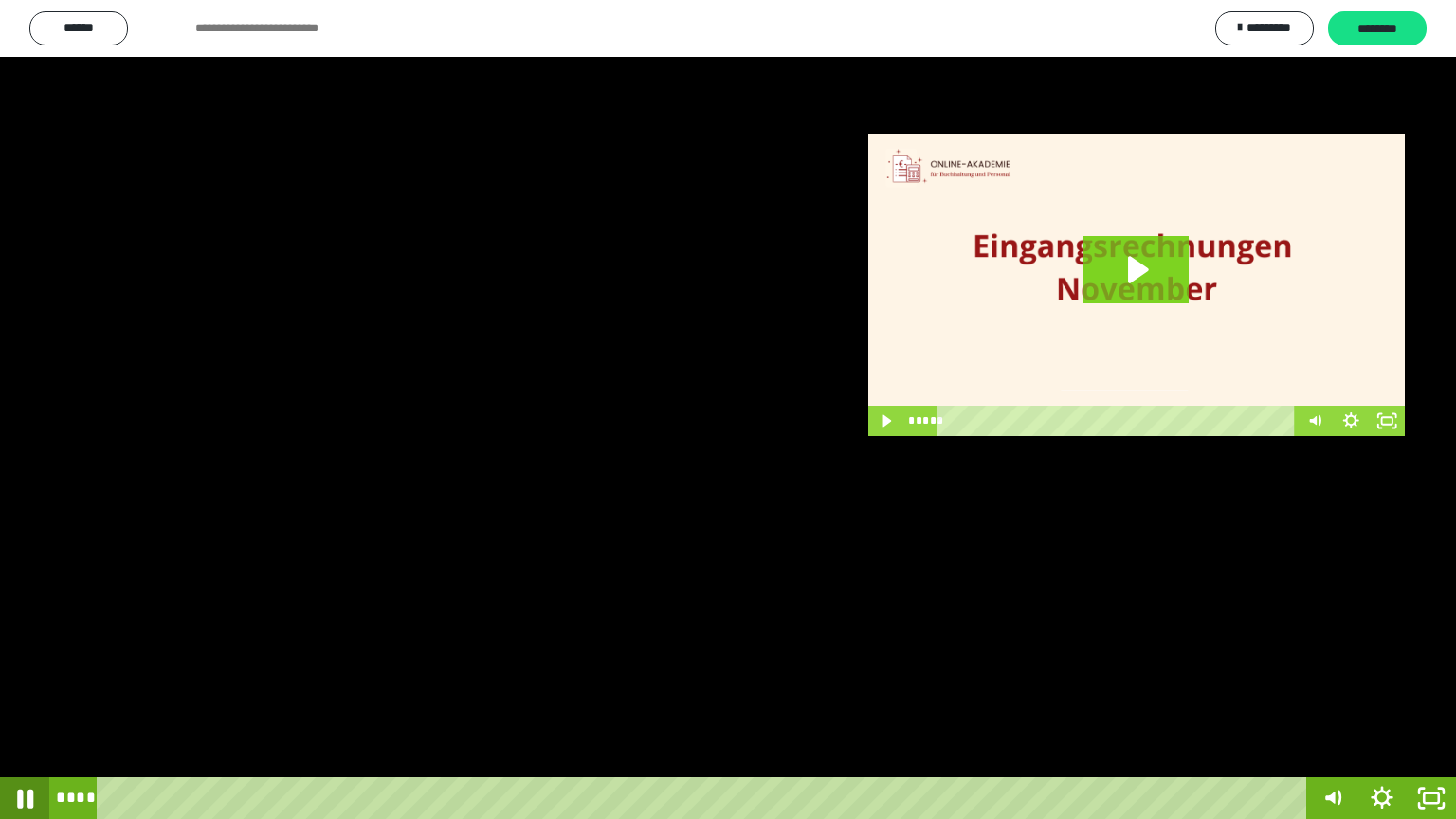 click 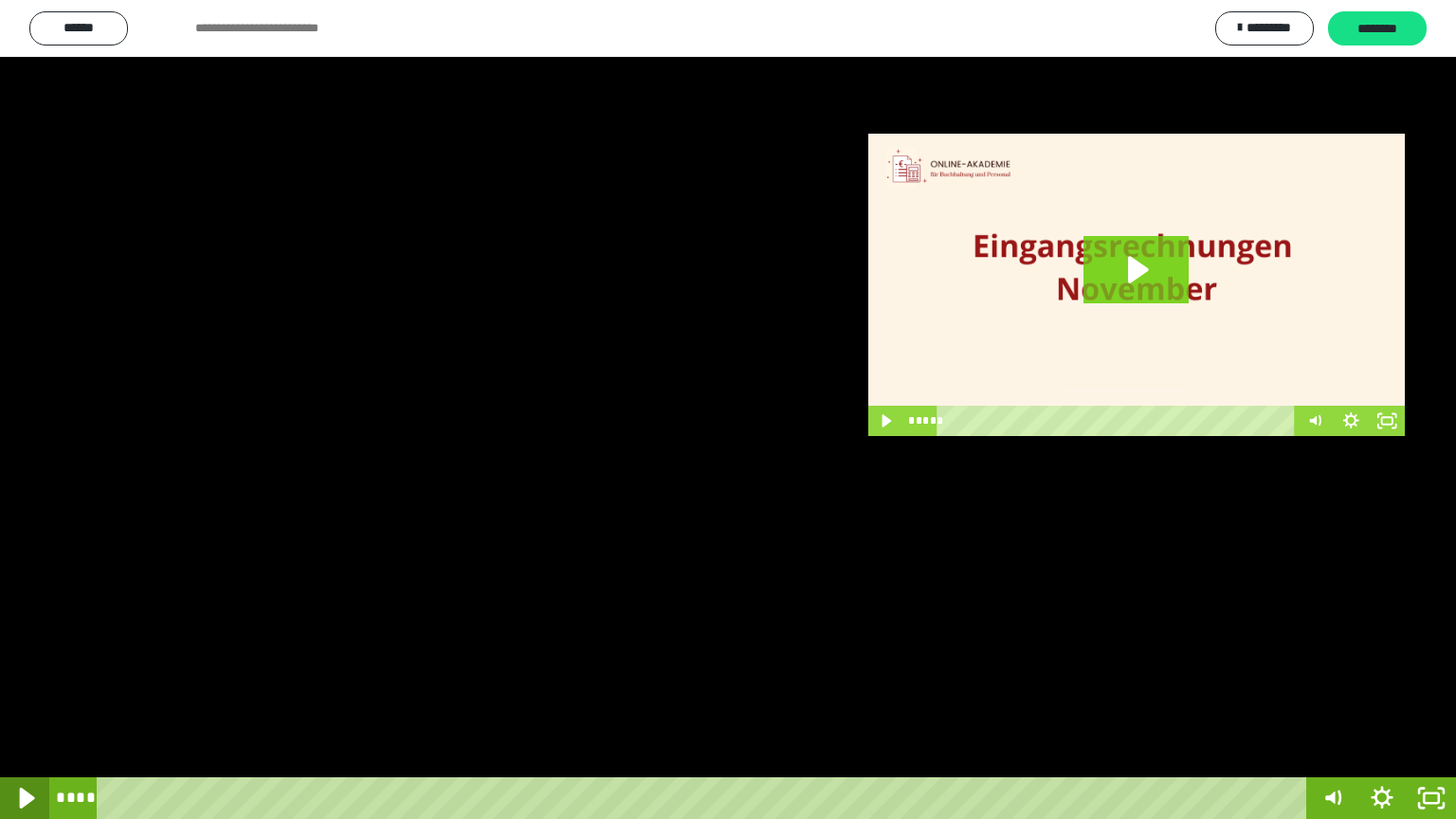 click 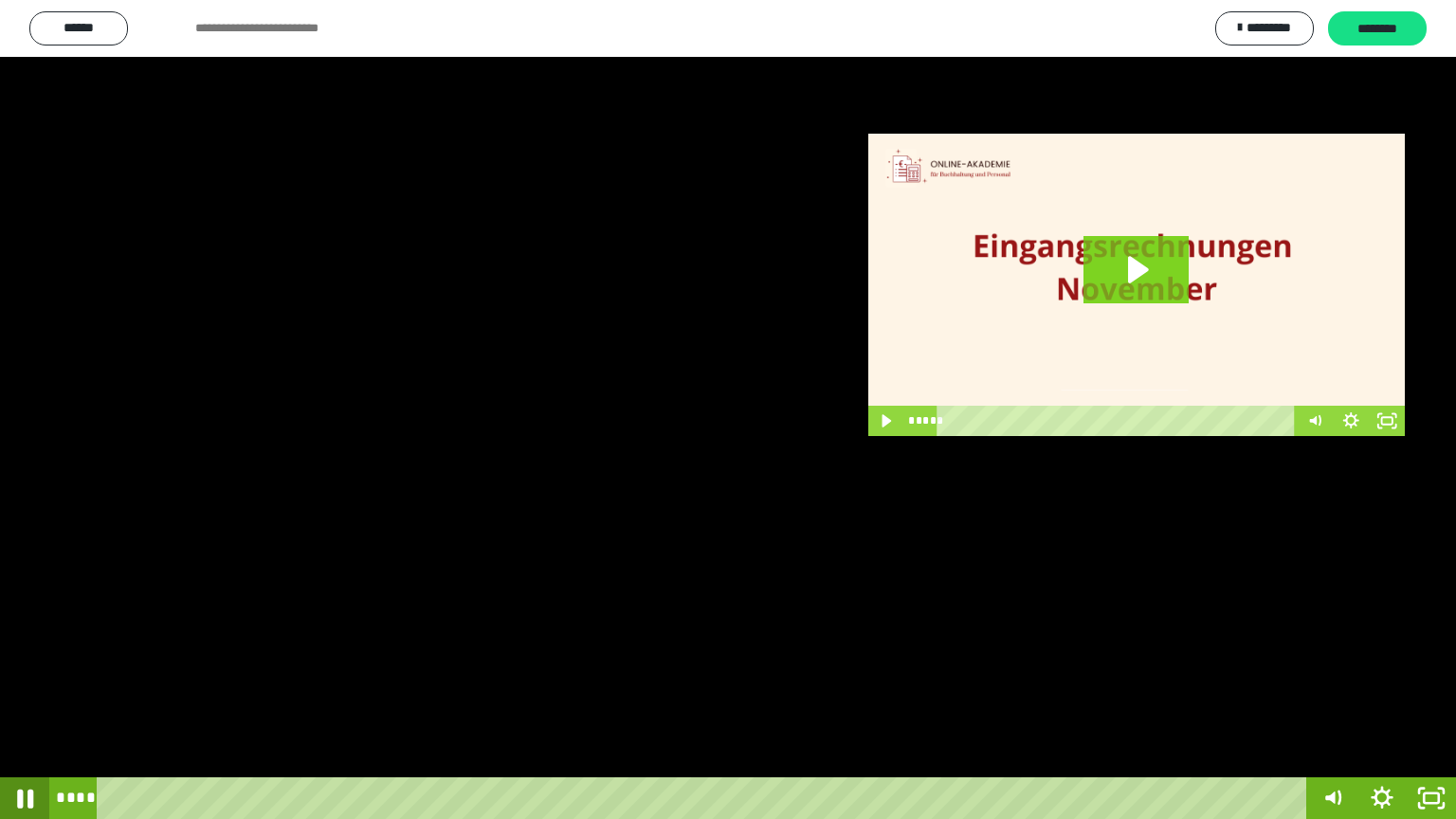 click 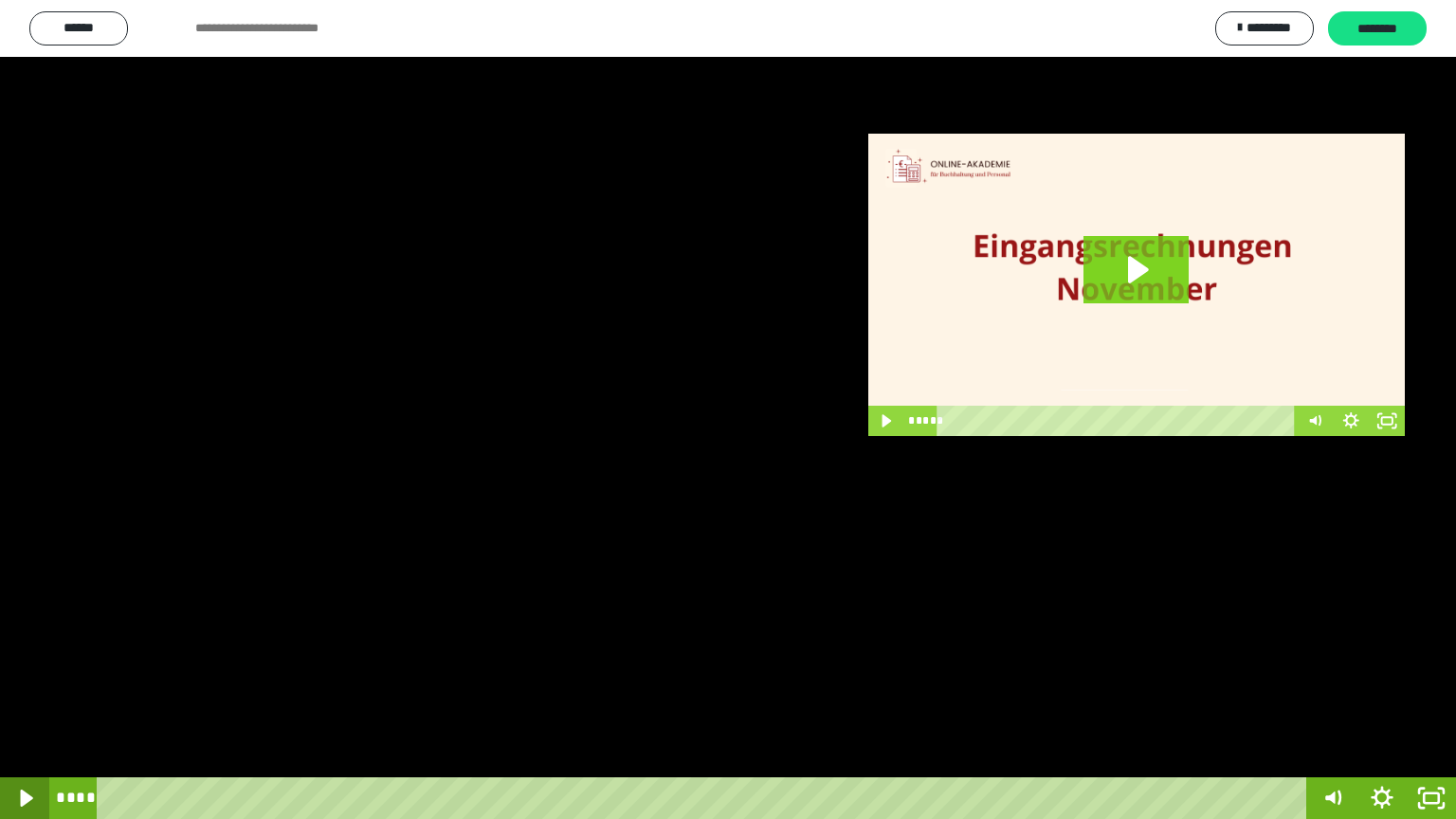 click 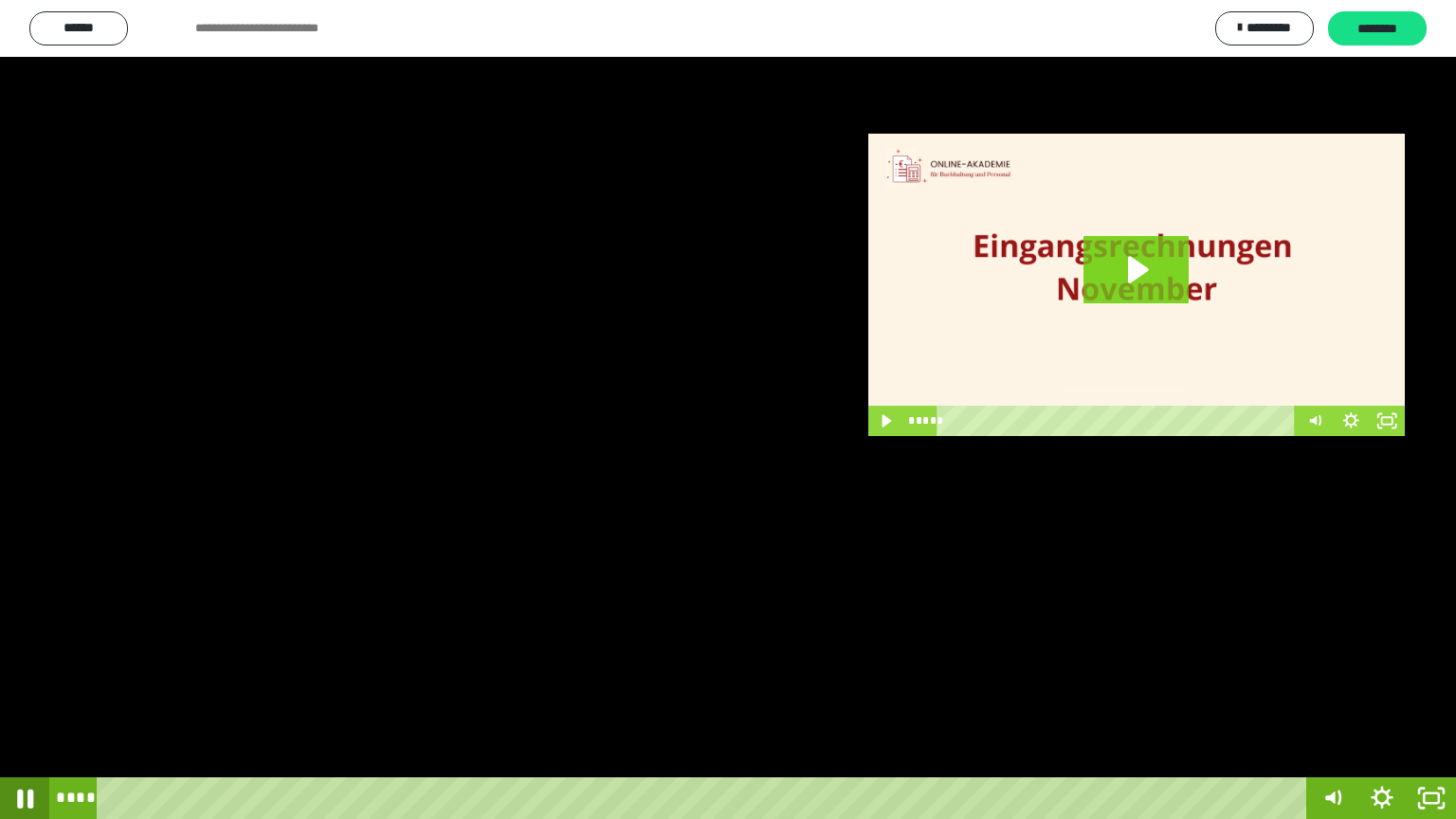 click 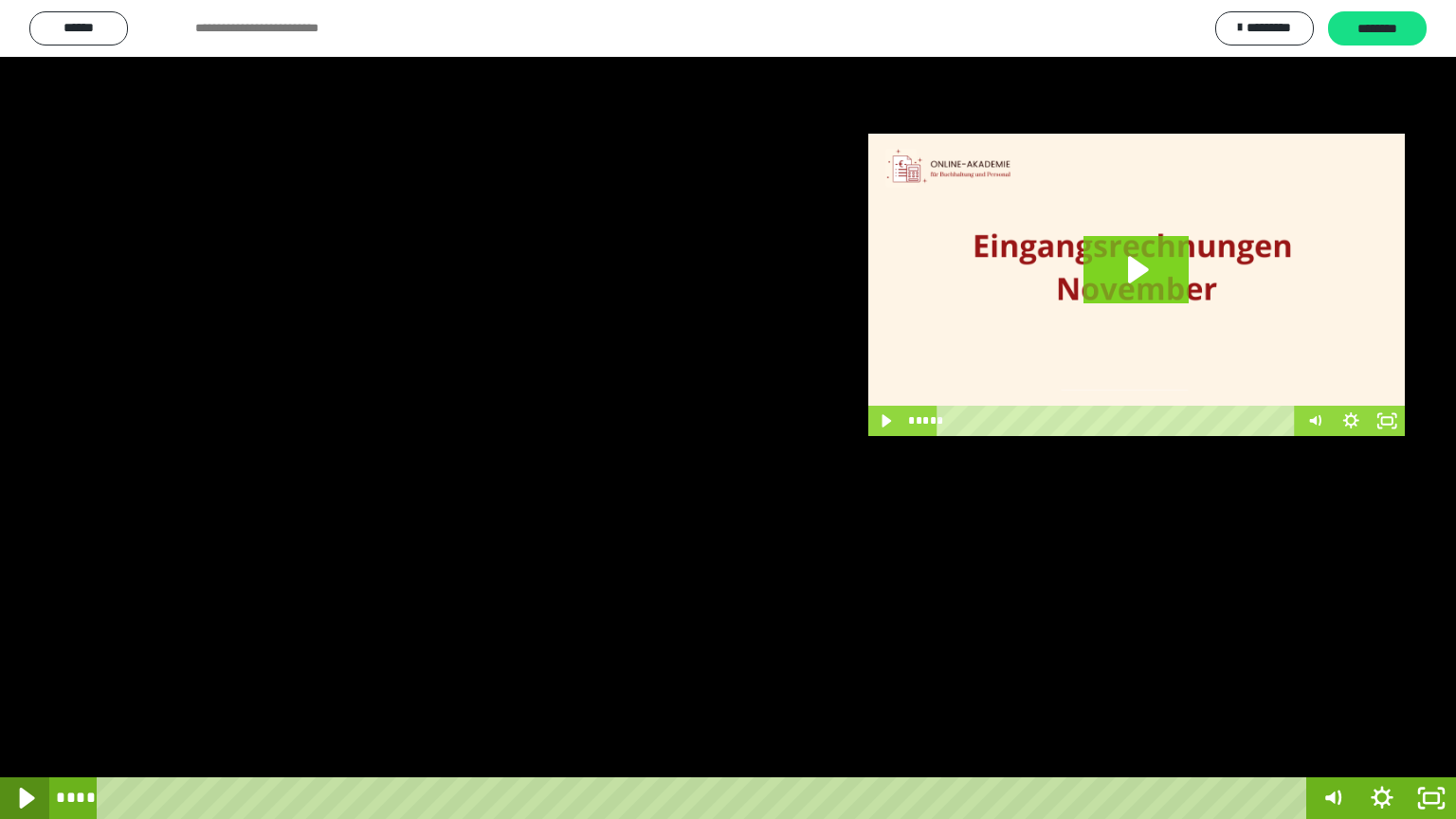 click 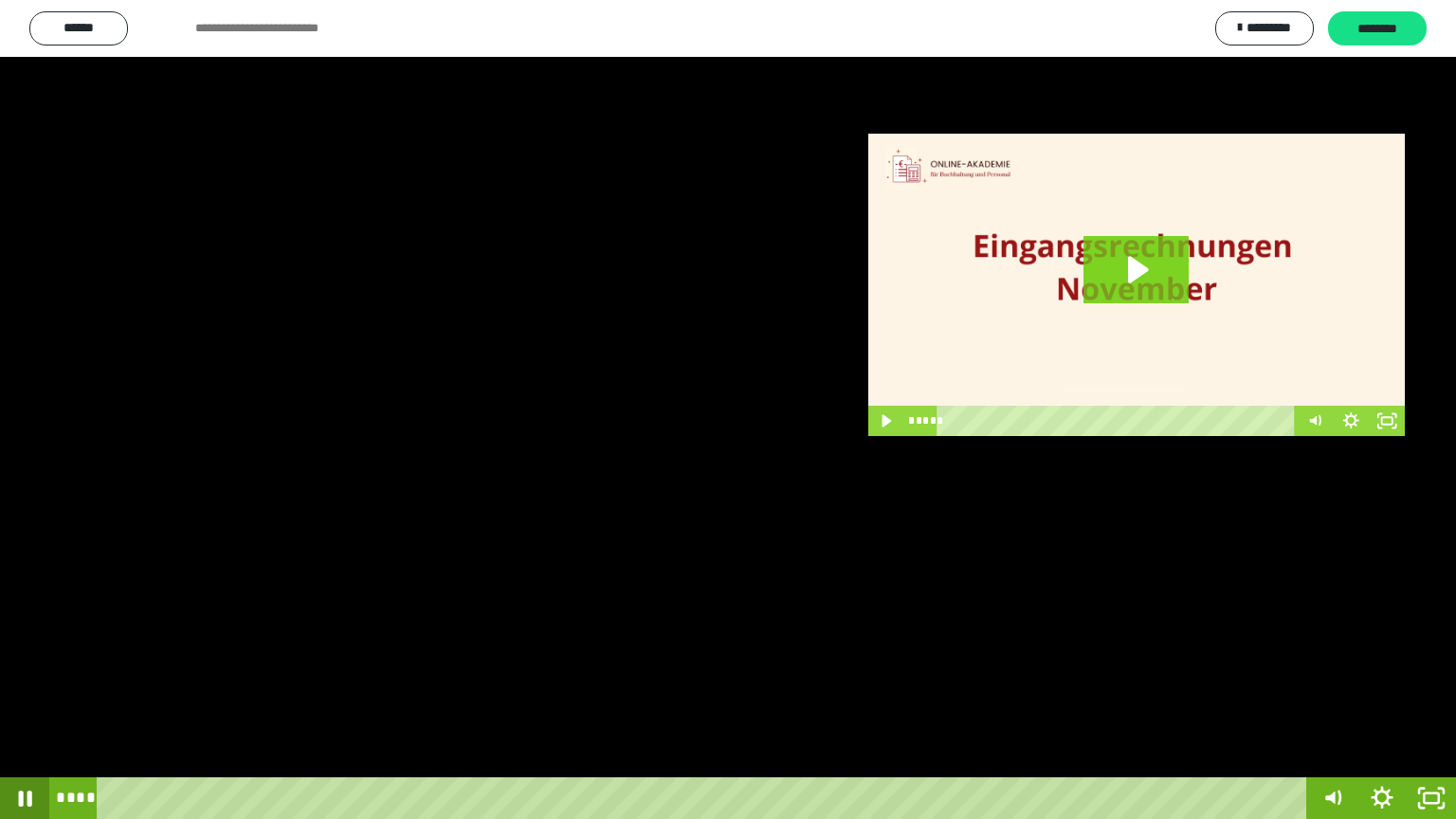 click 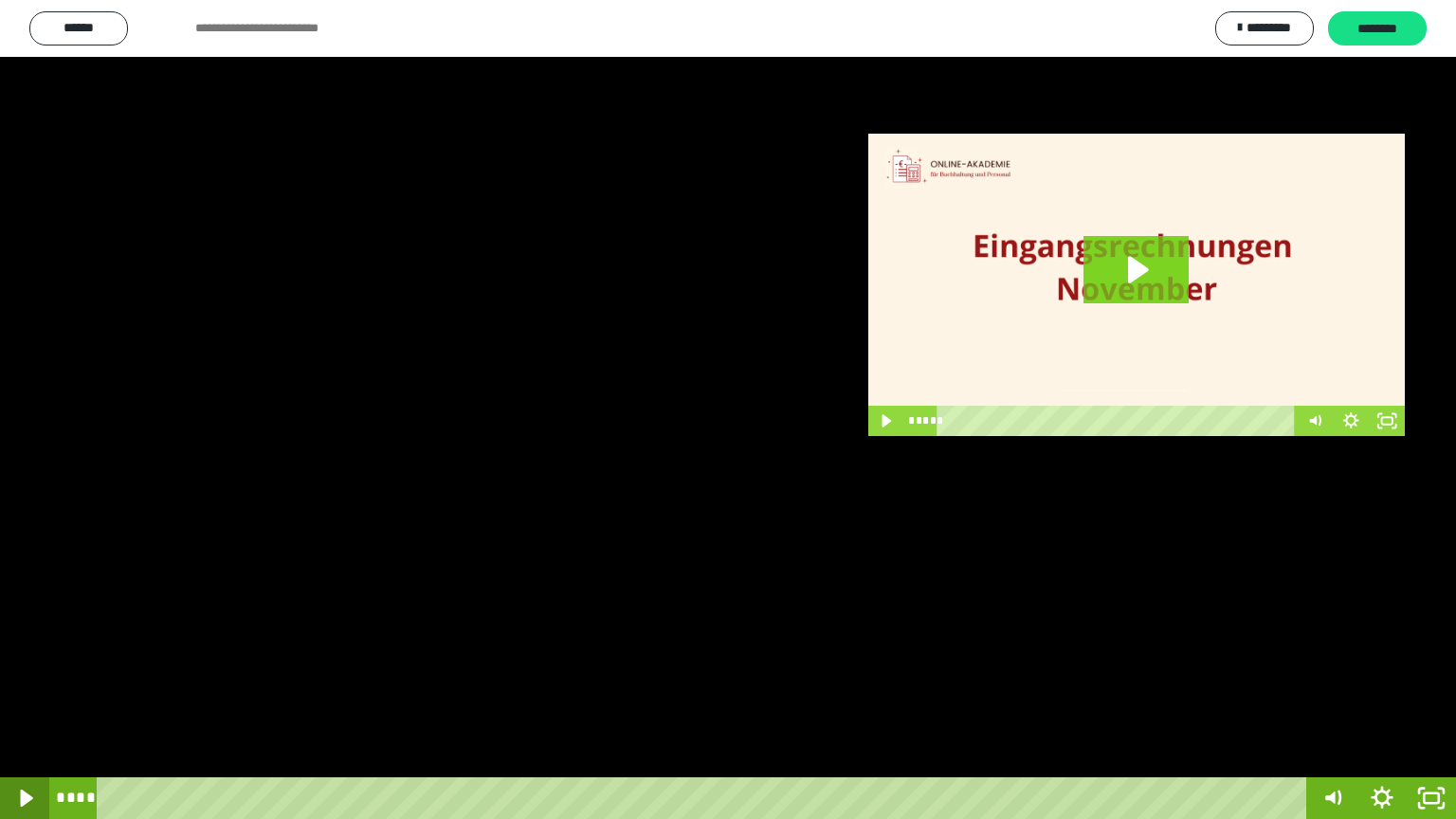 click 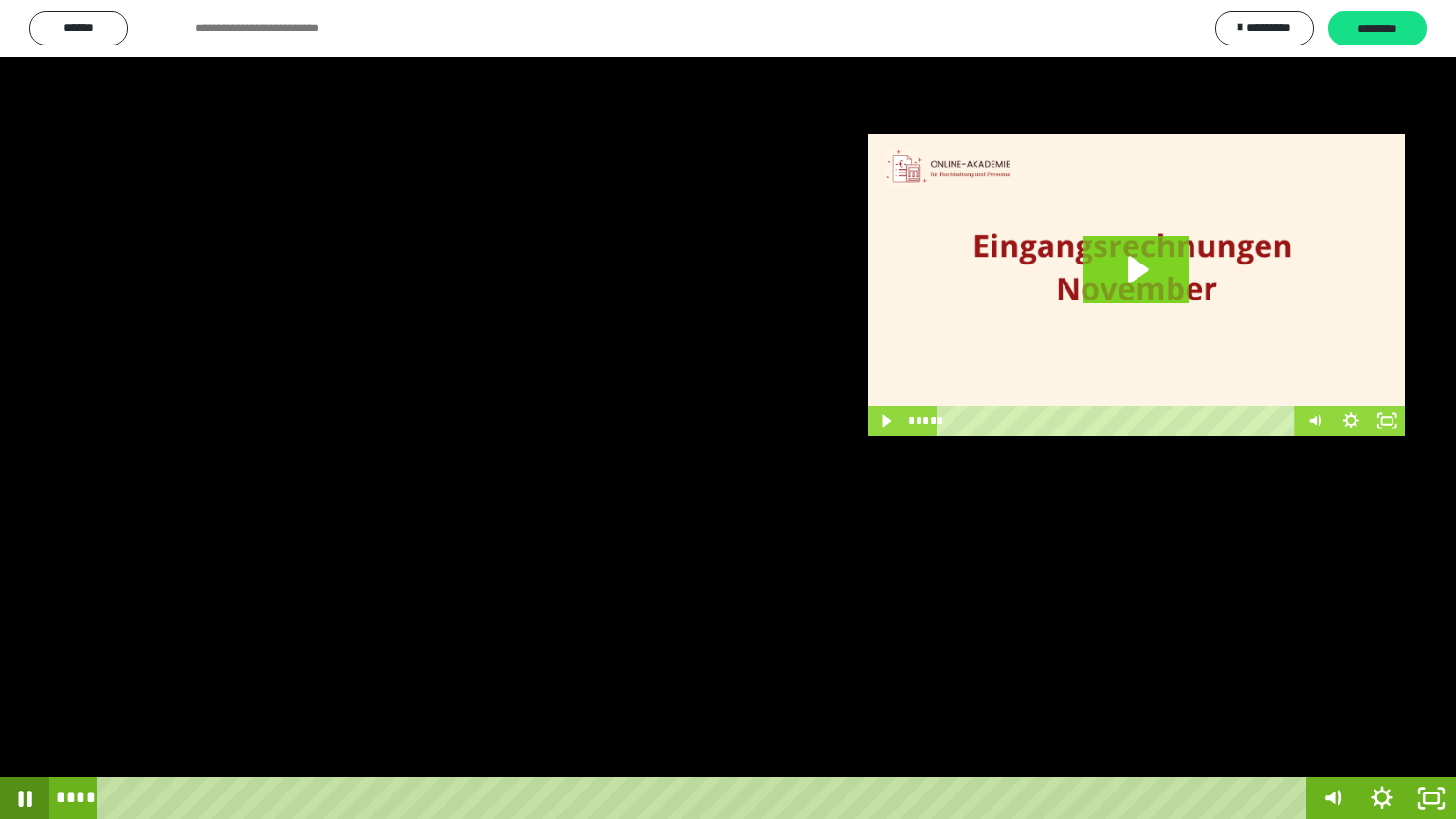 click 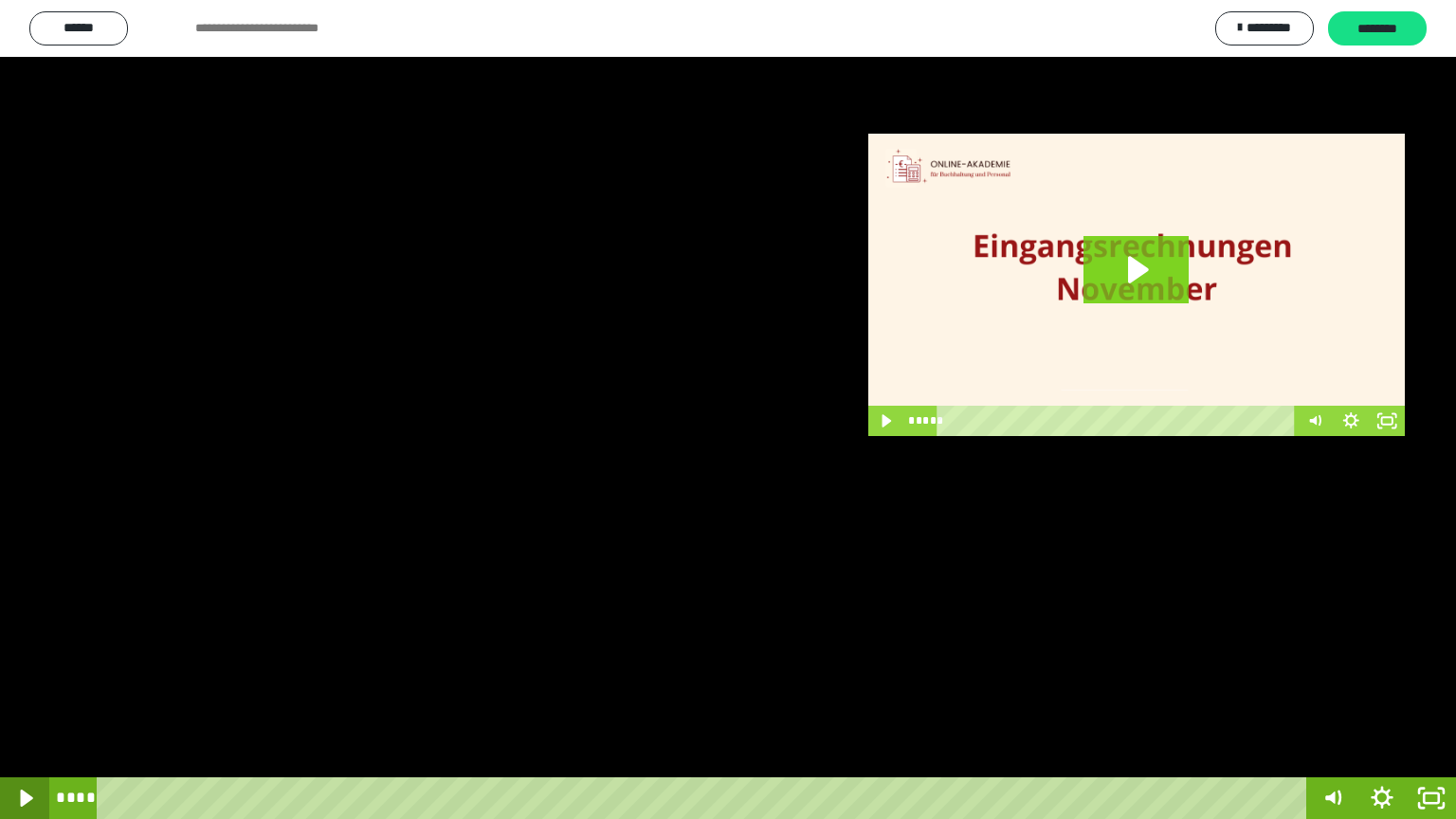 click 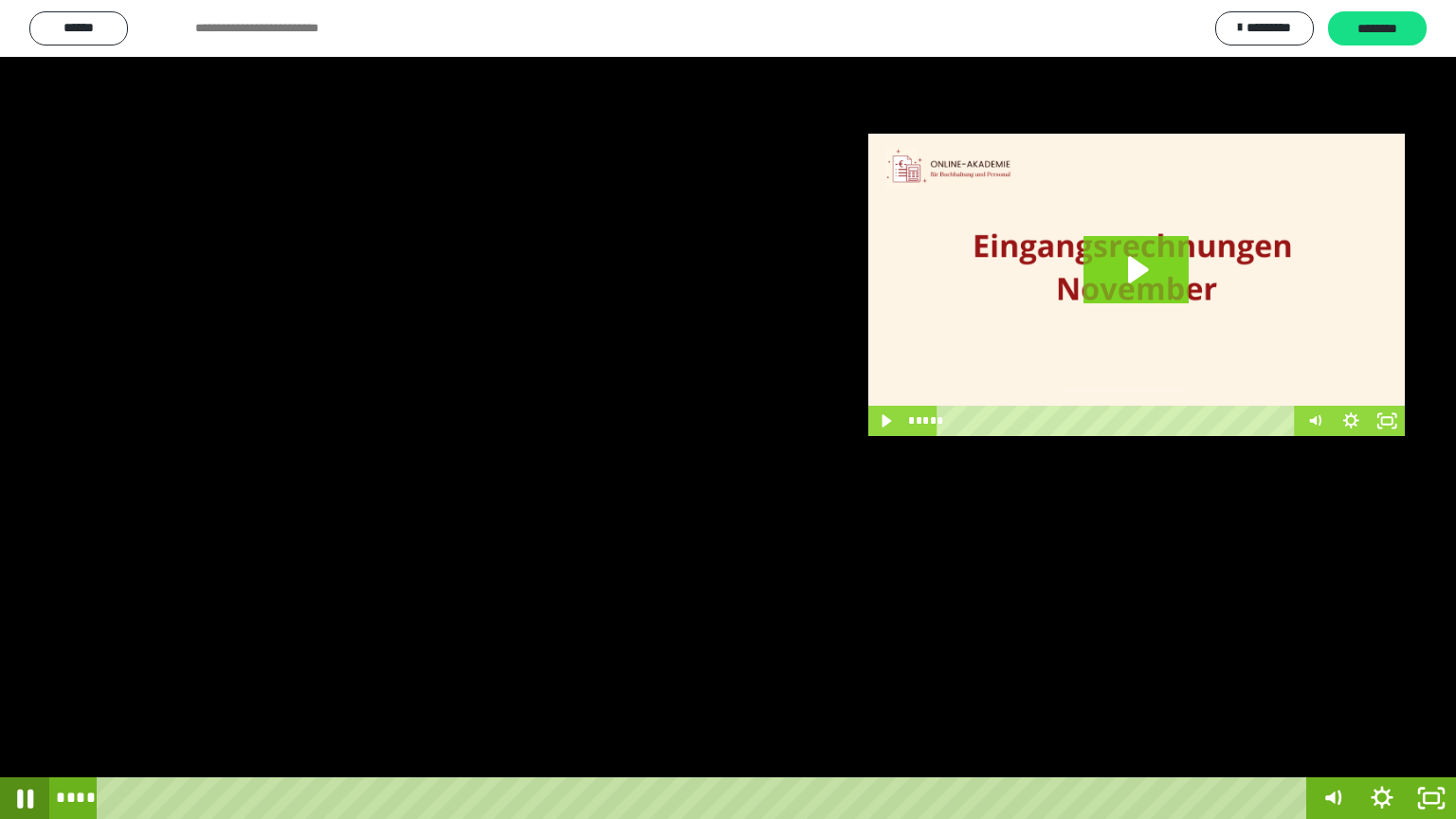 click 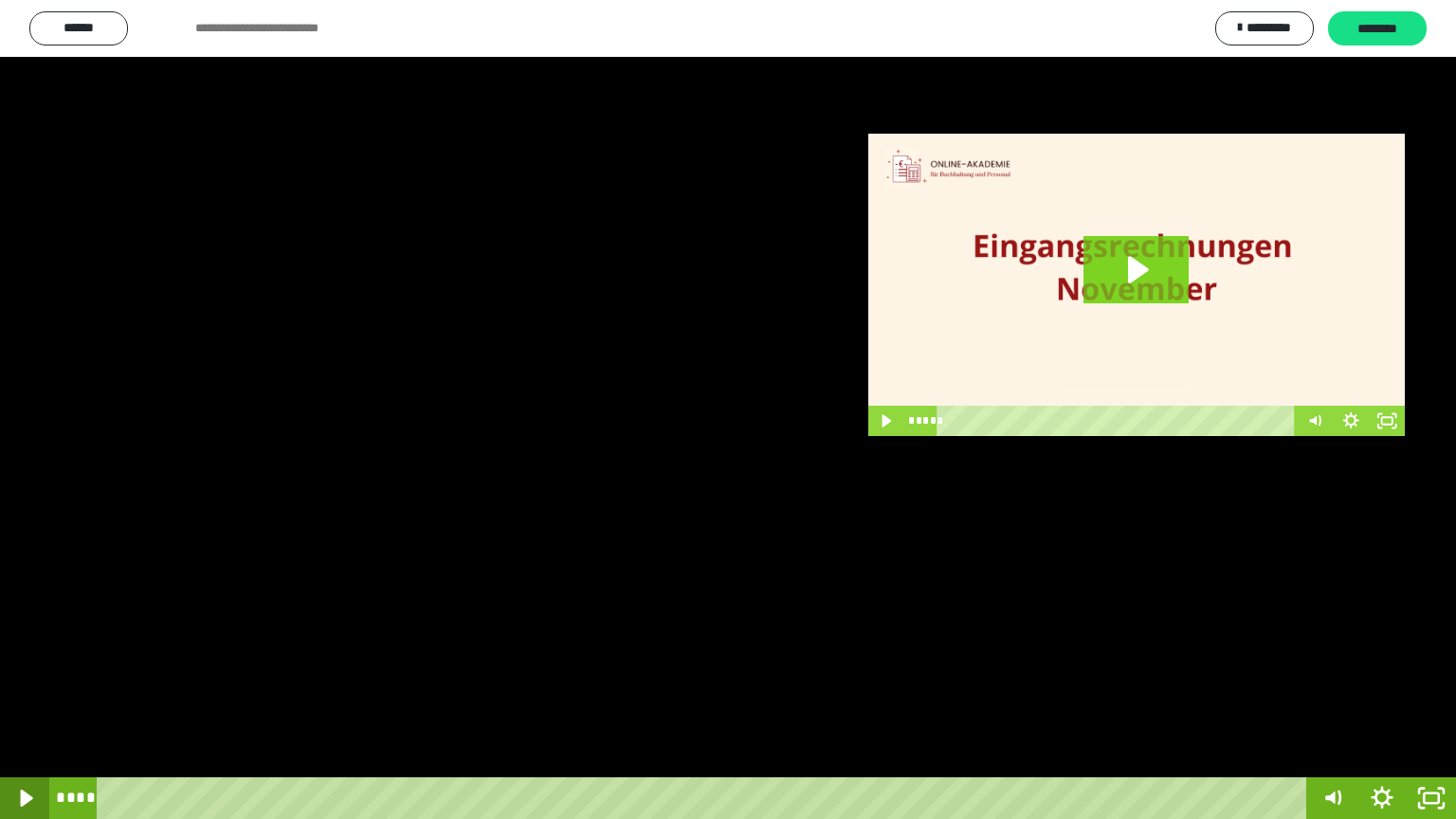 click 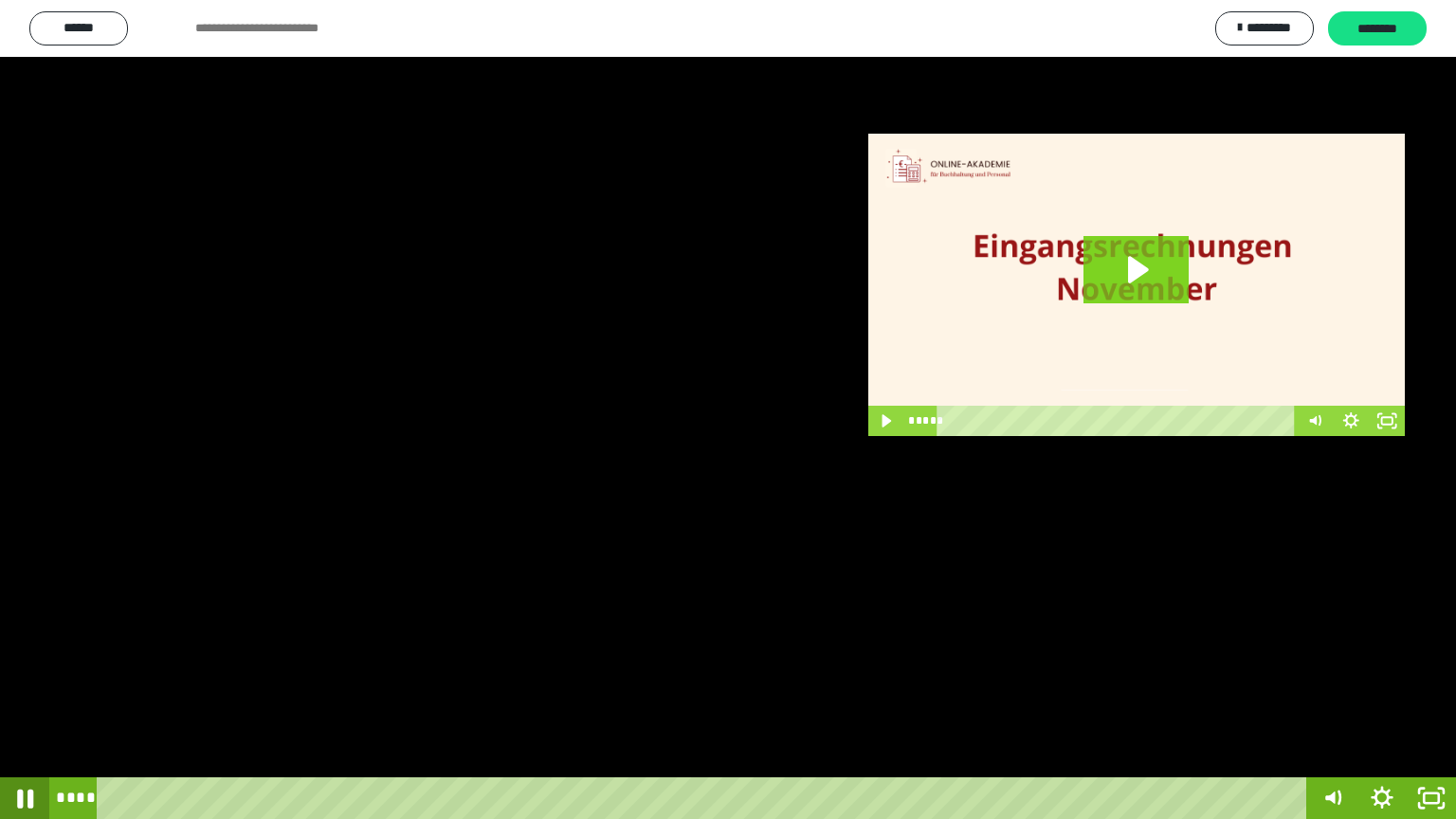 click 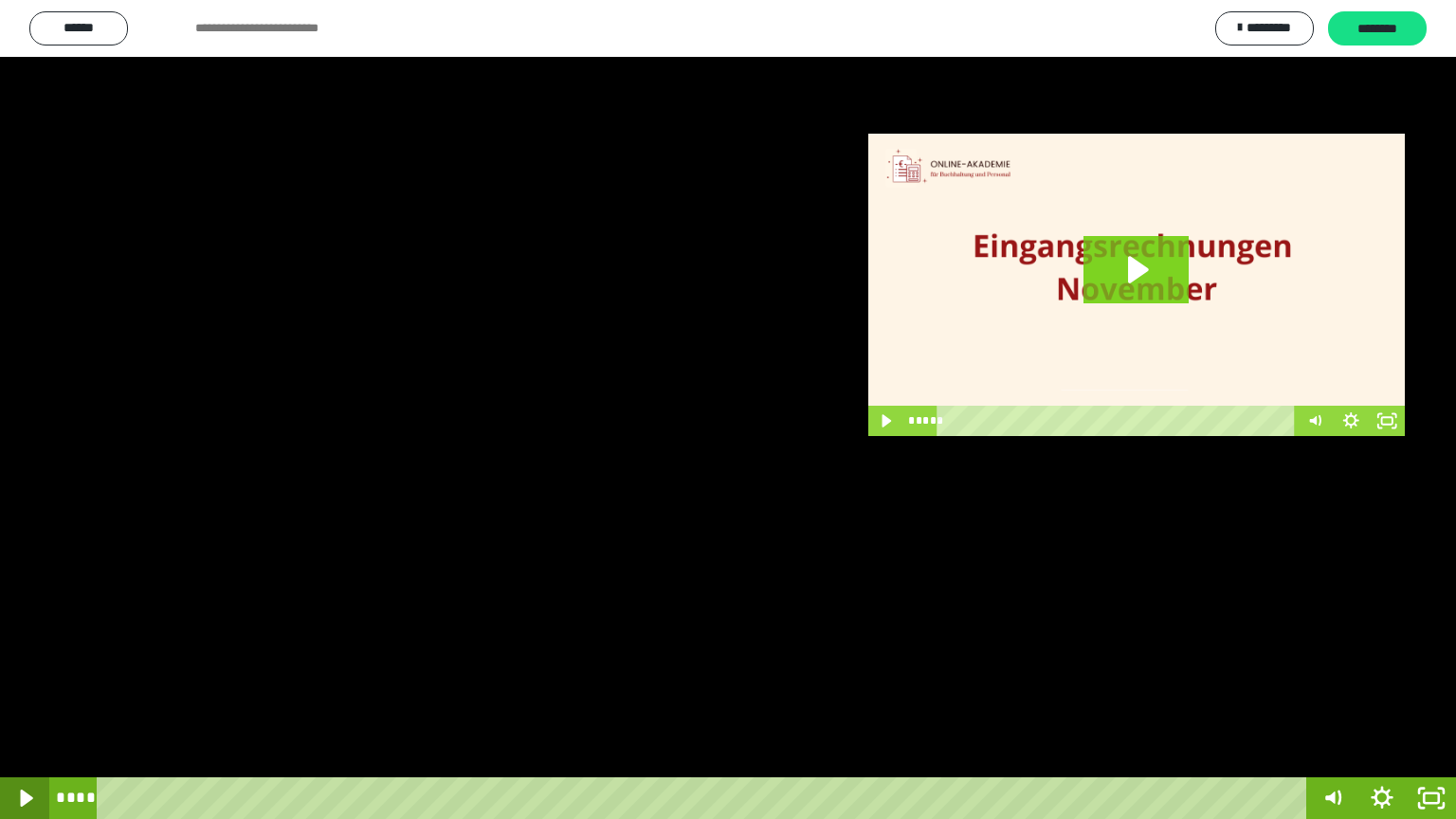 click 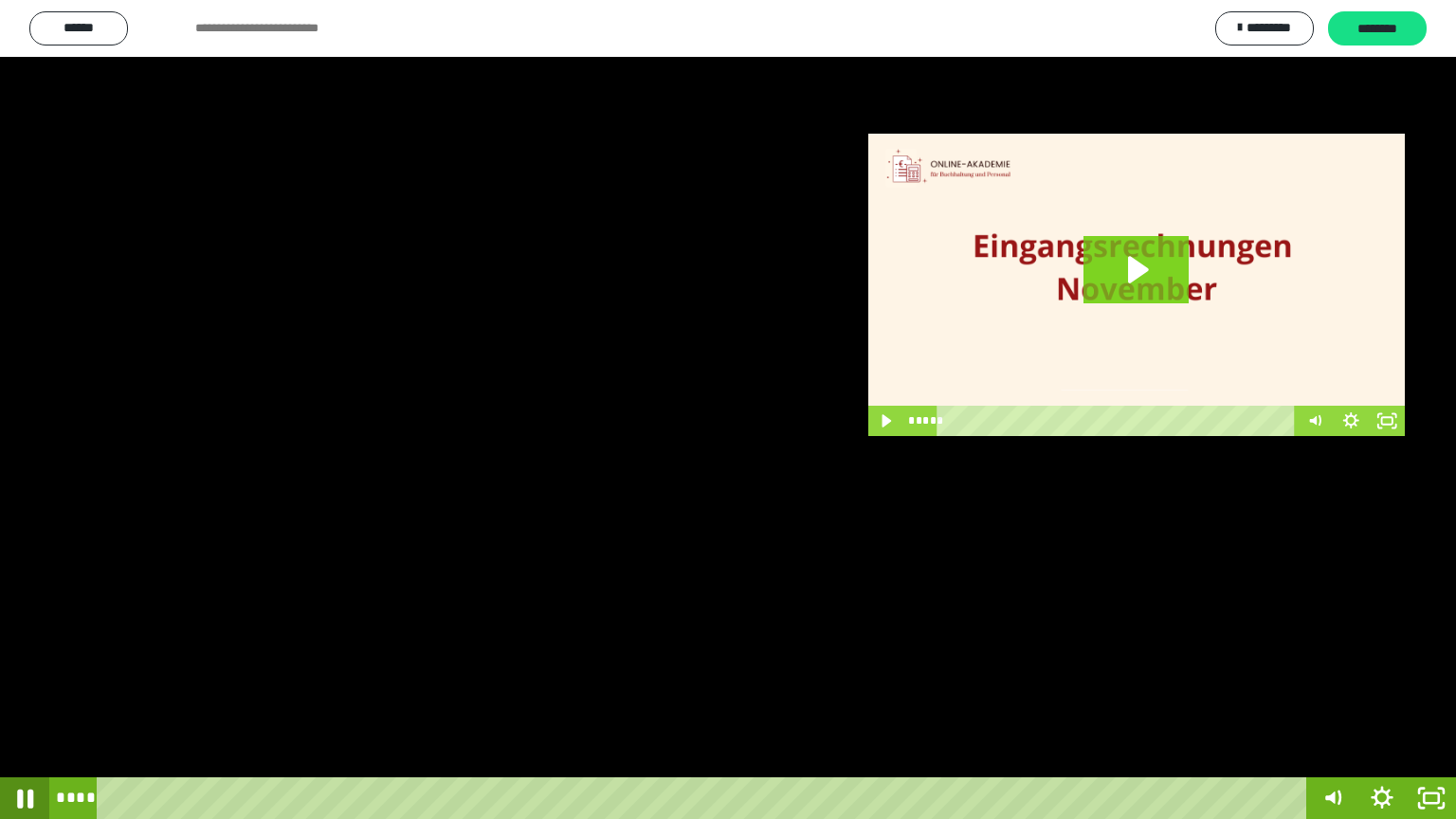 click 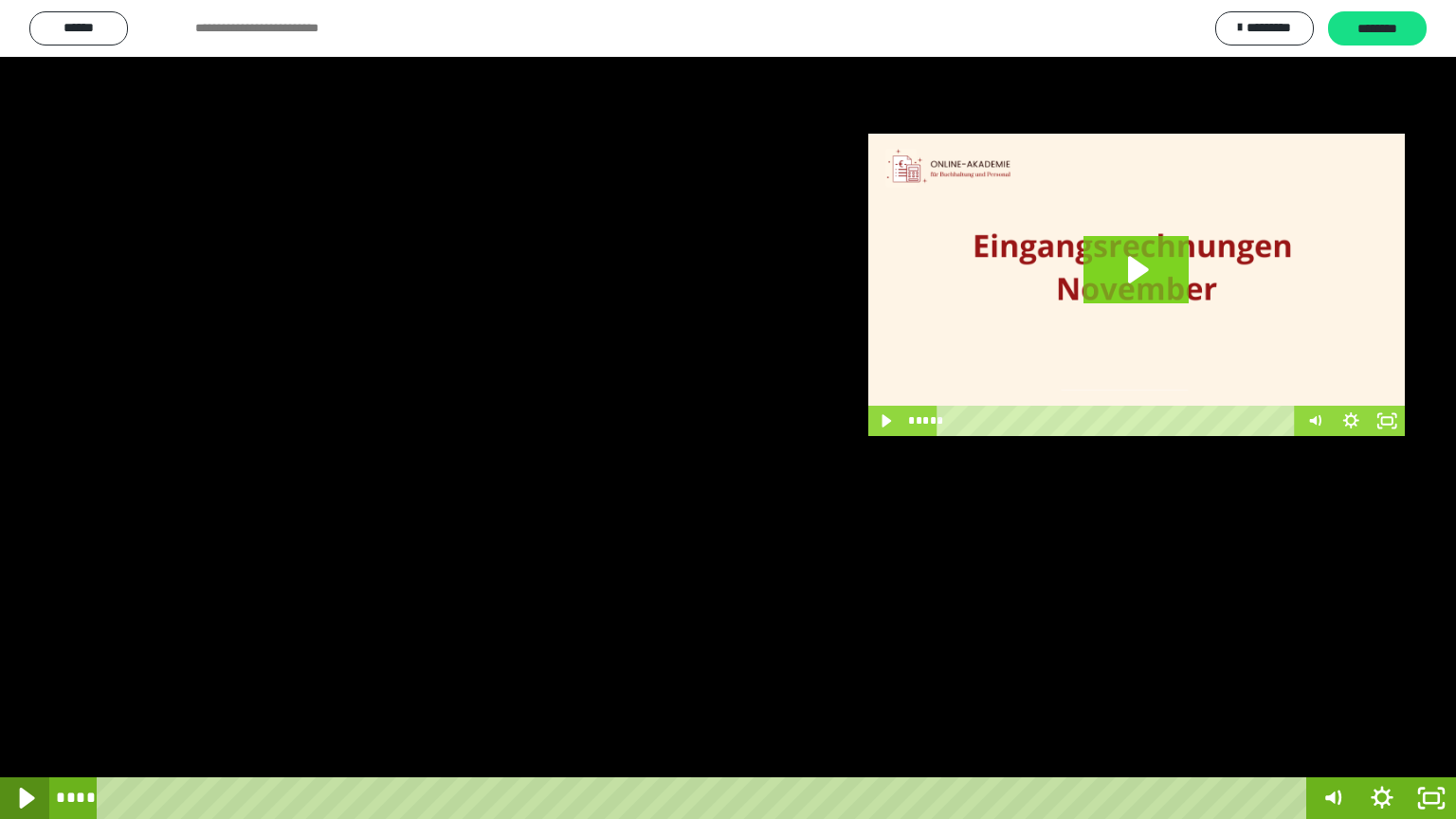 click 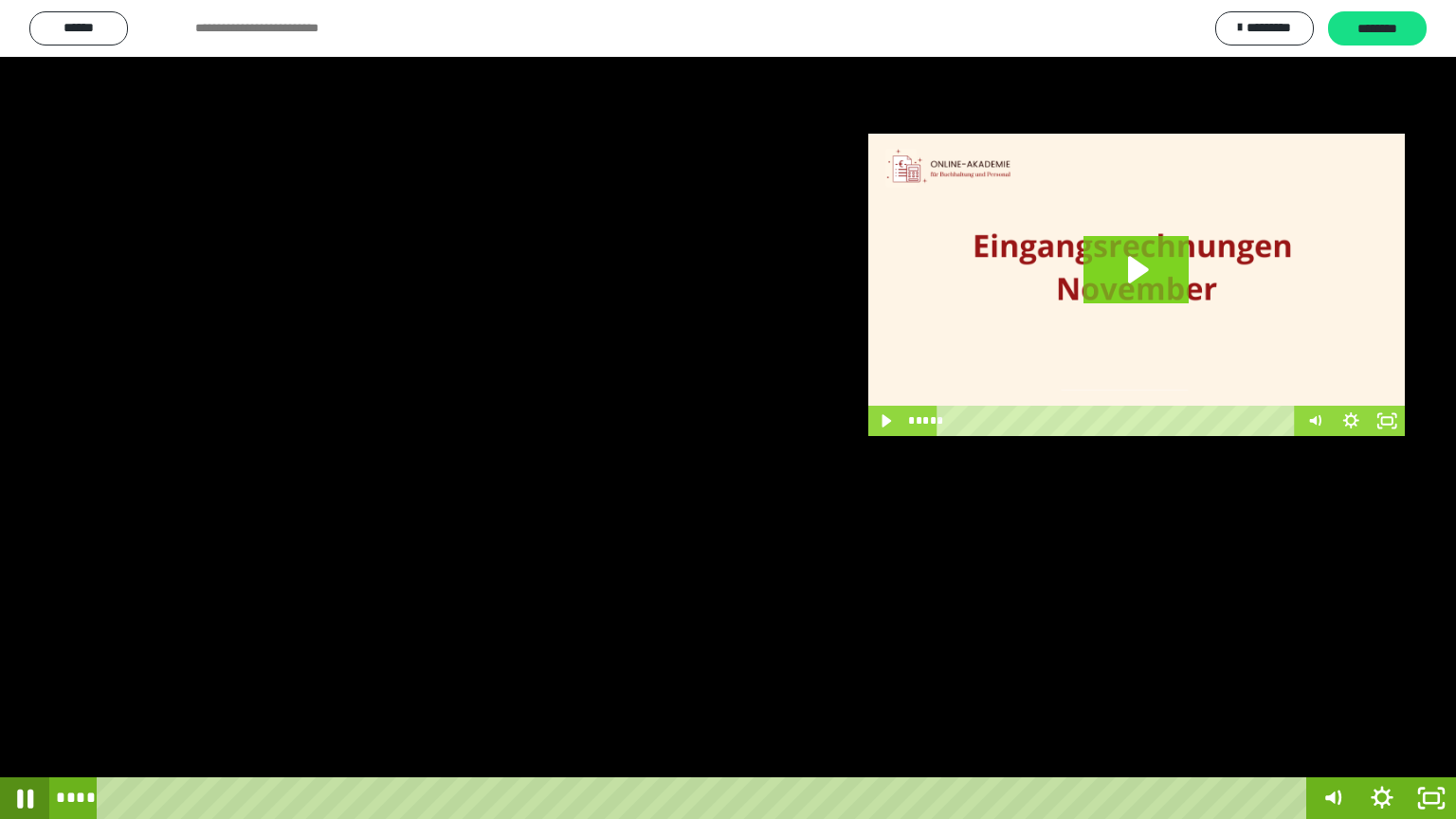 click 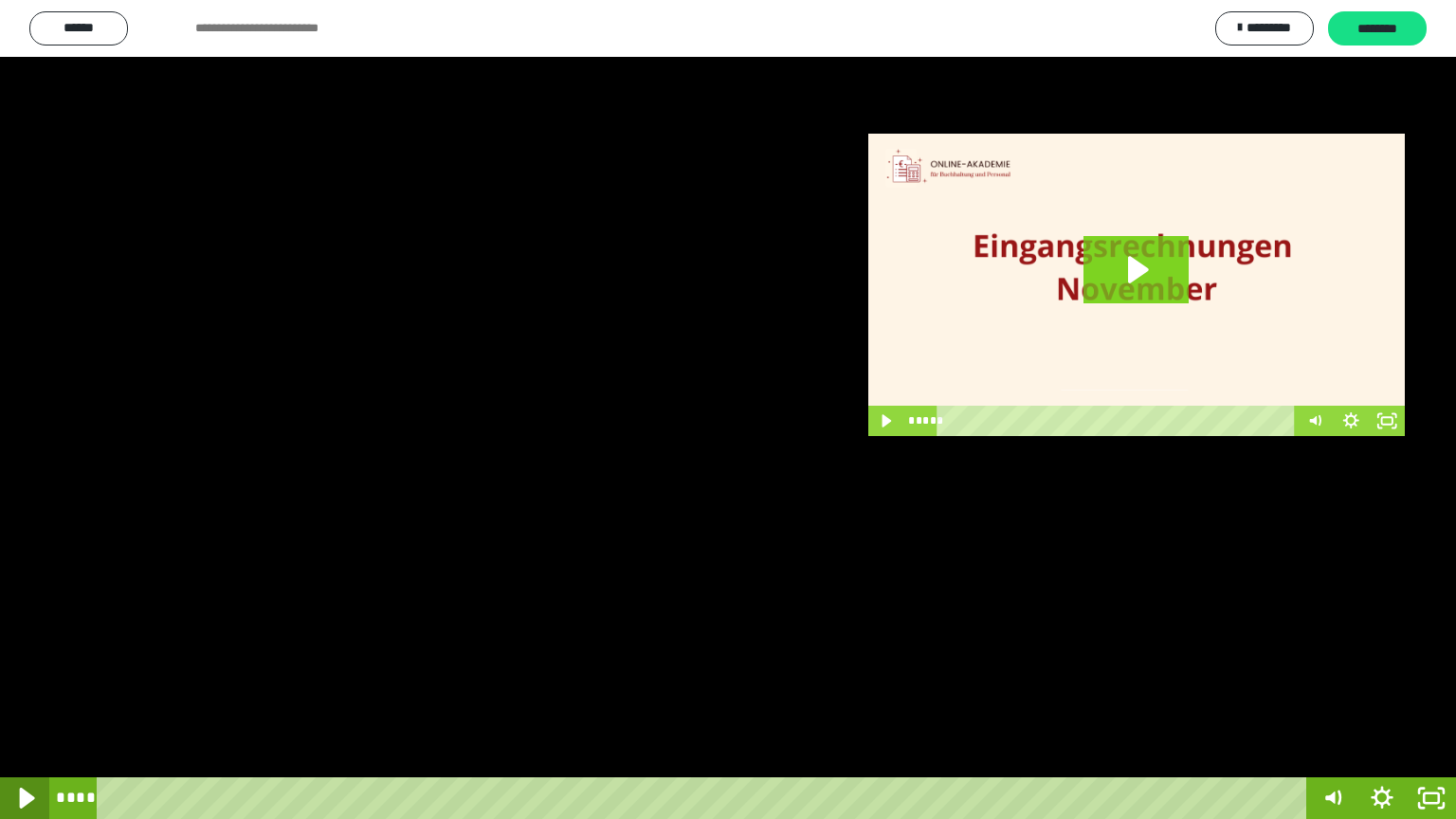 click 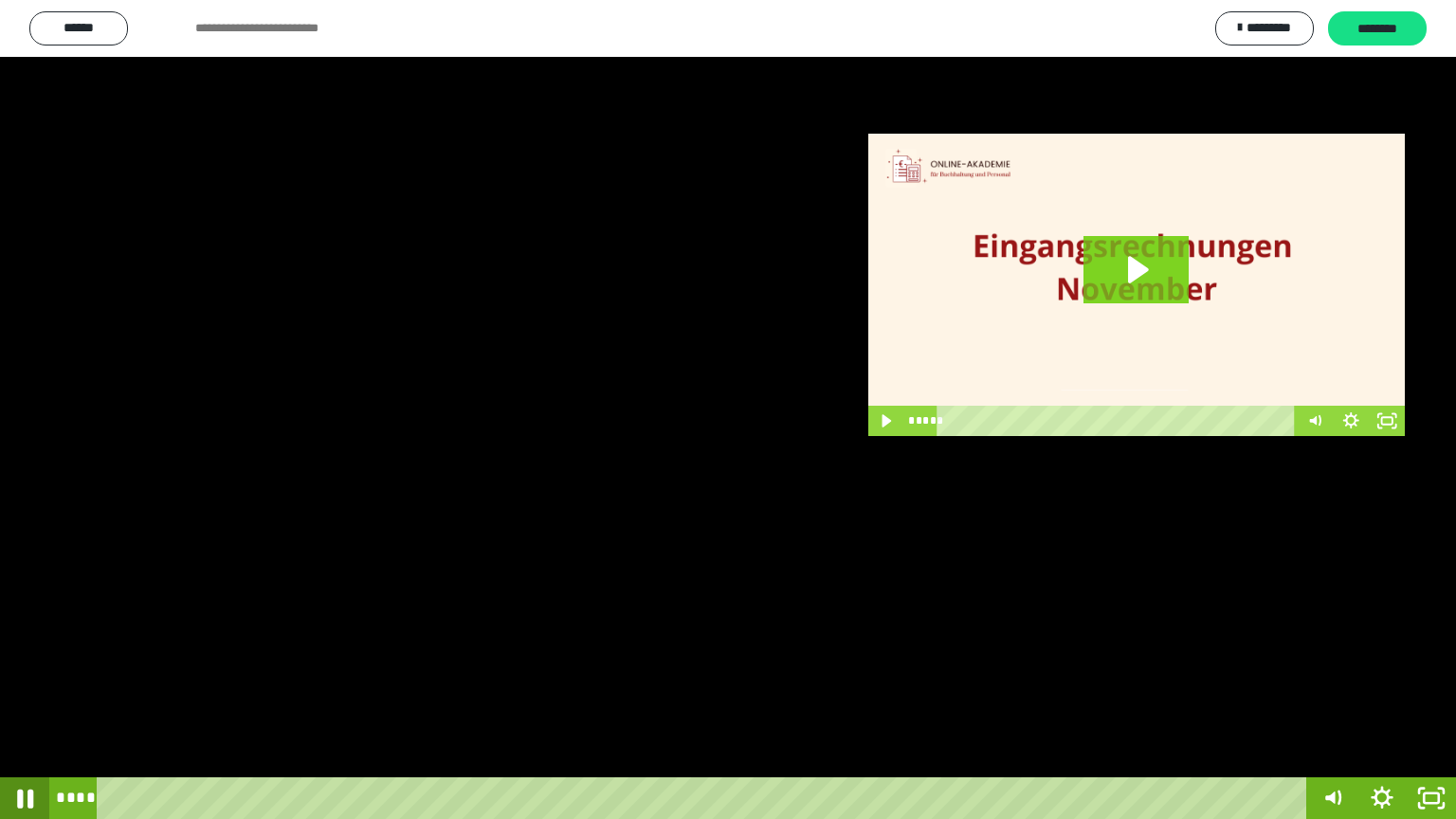 click 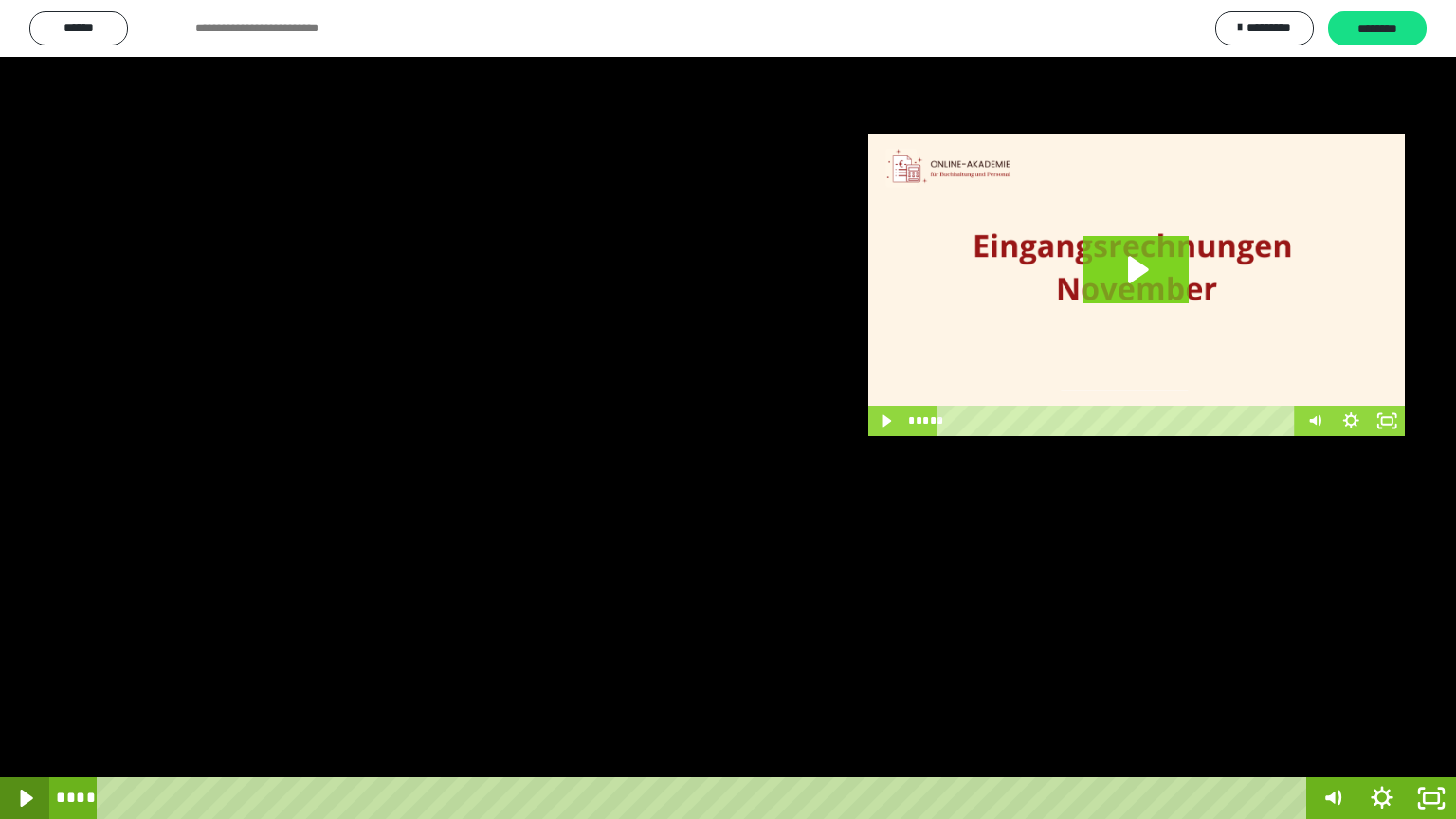 click 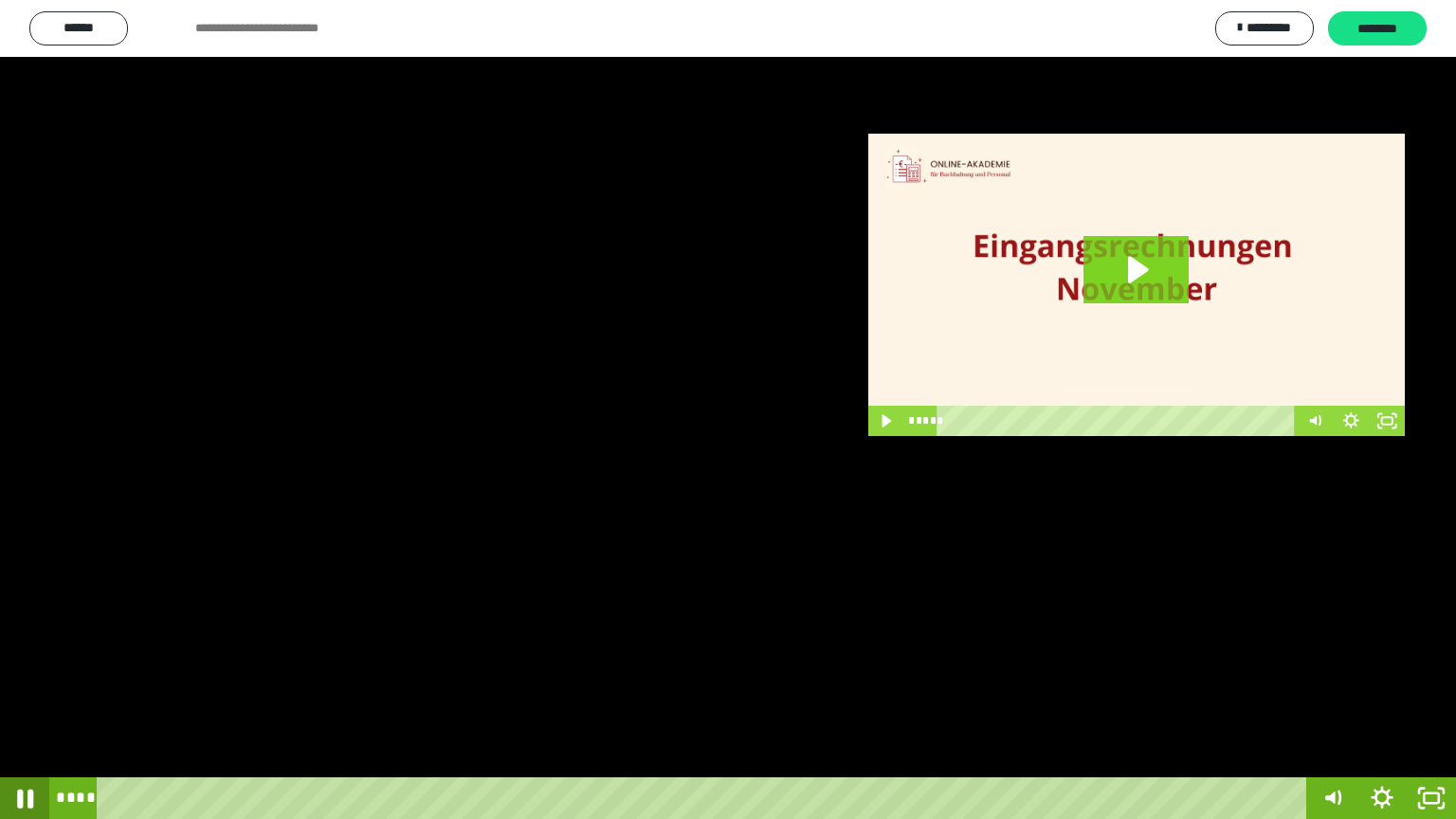 click 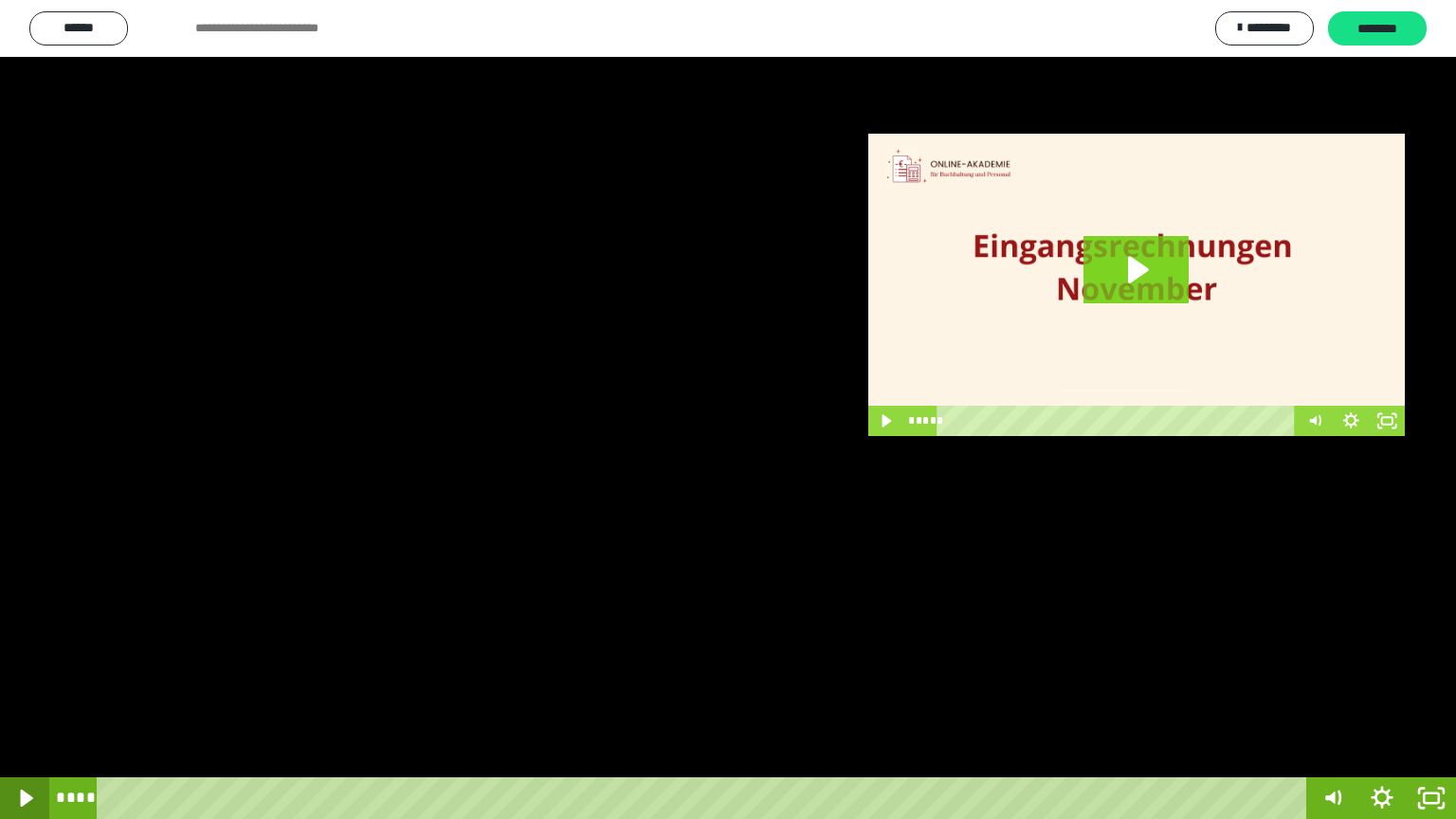 click 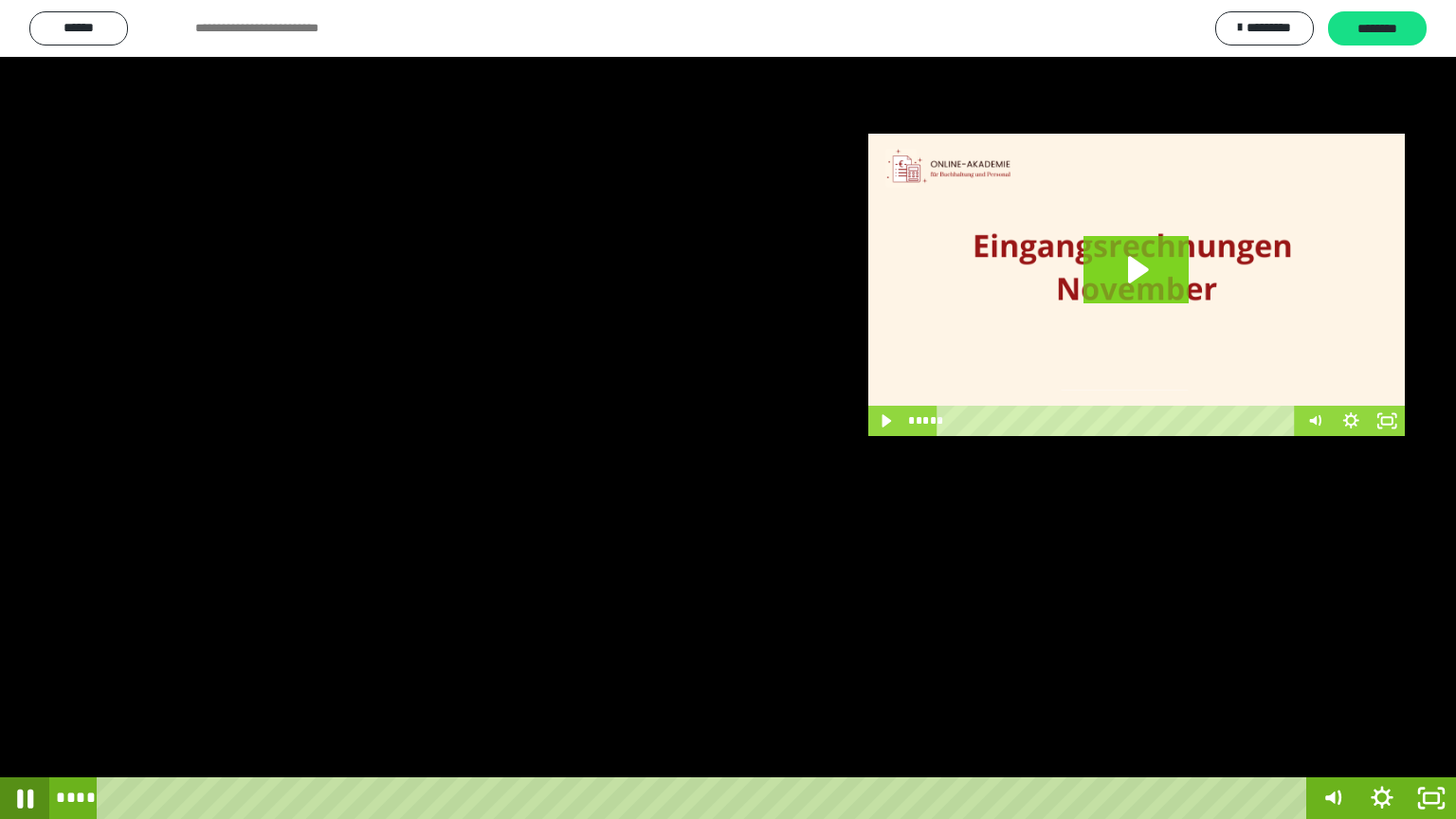 click 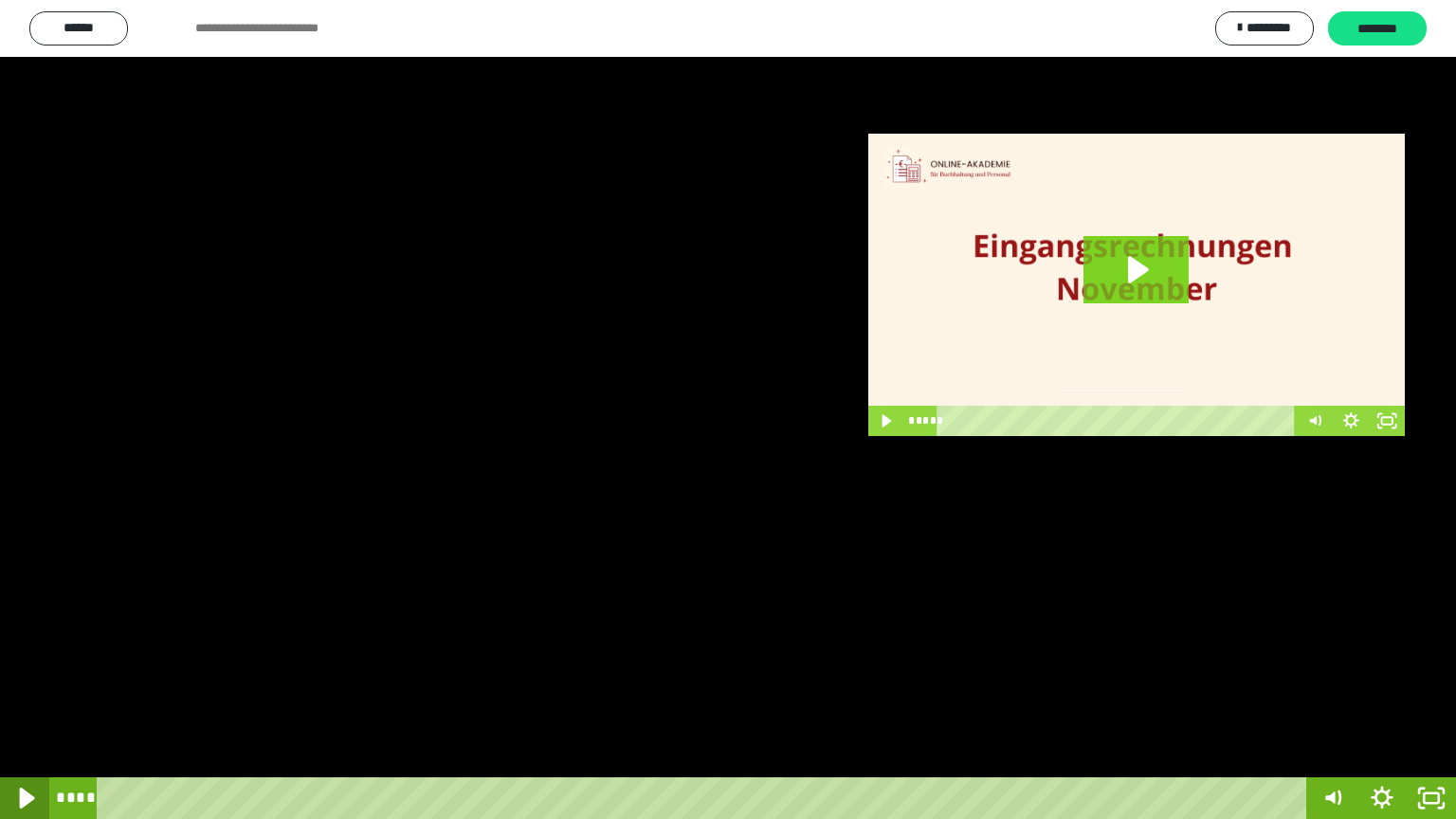 click 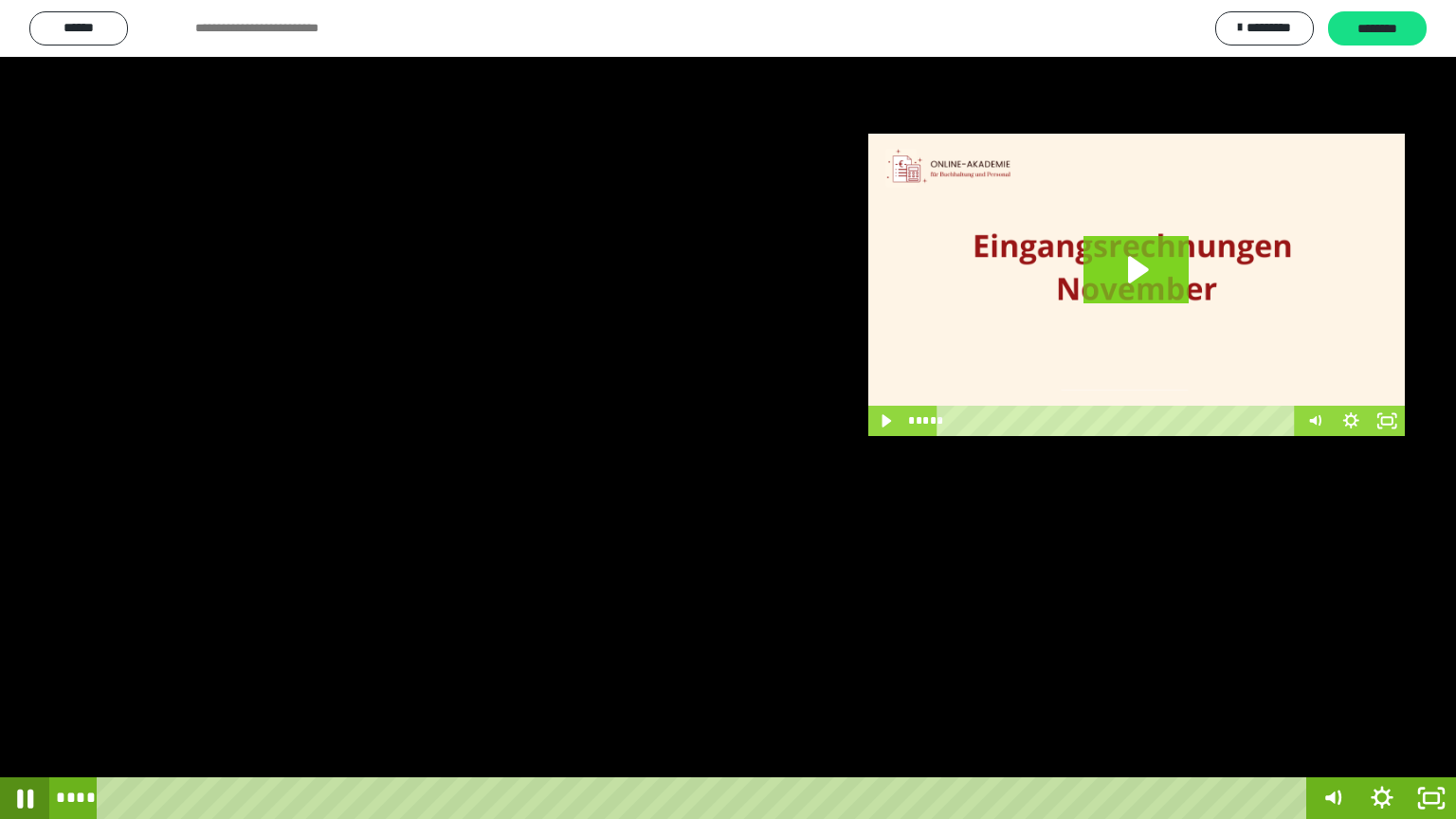 click 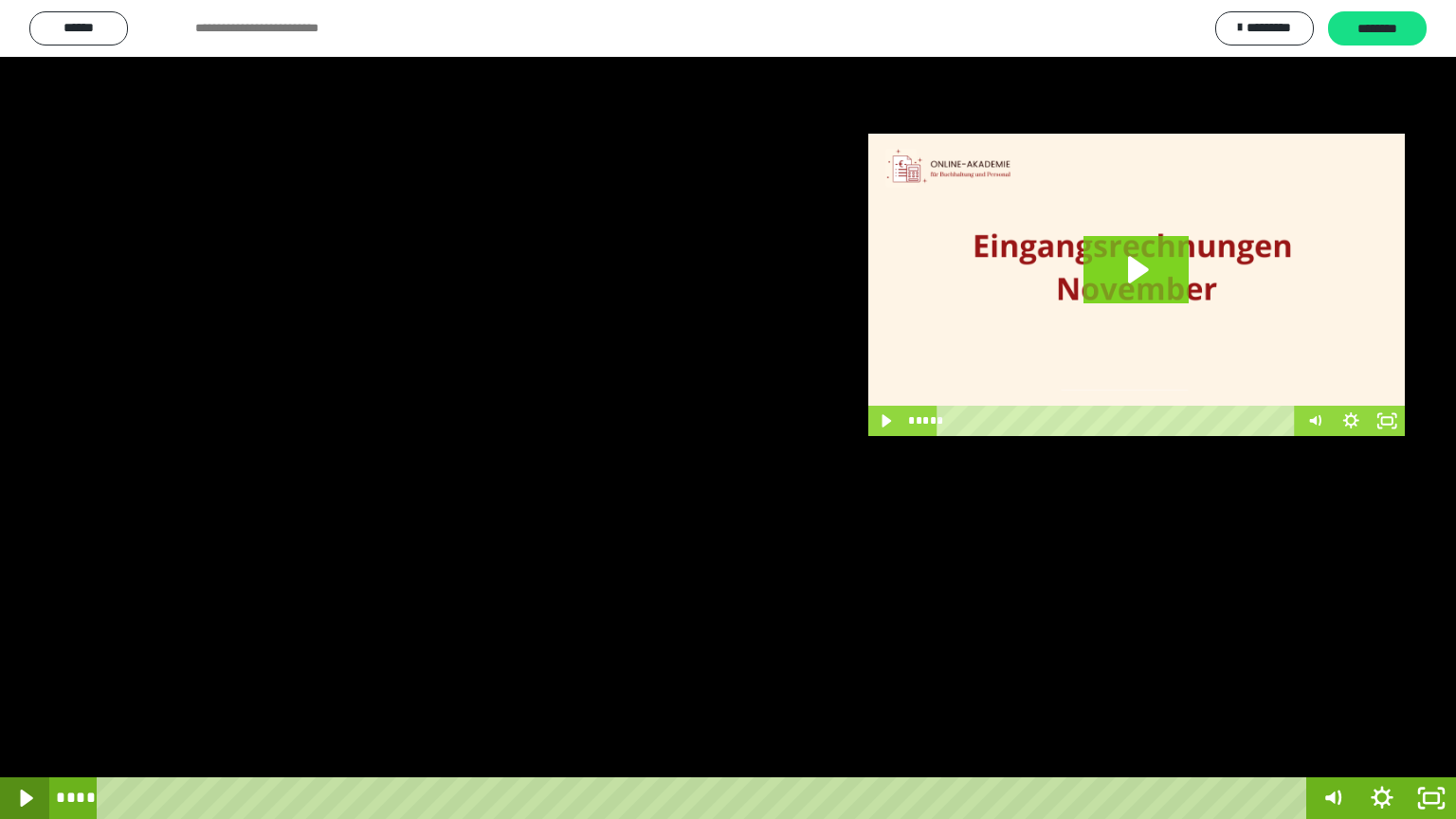 click 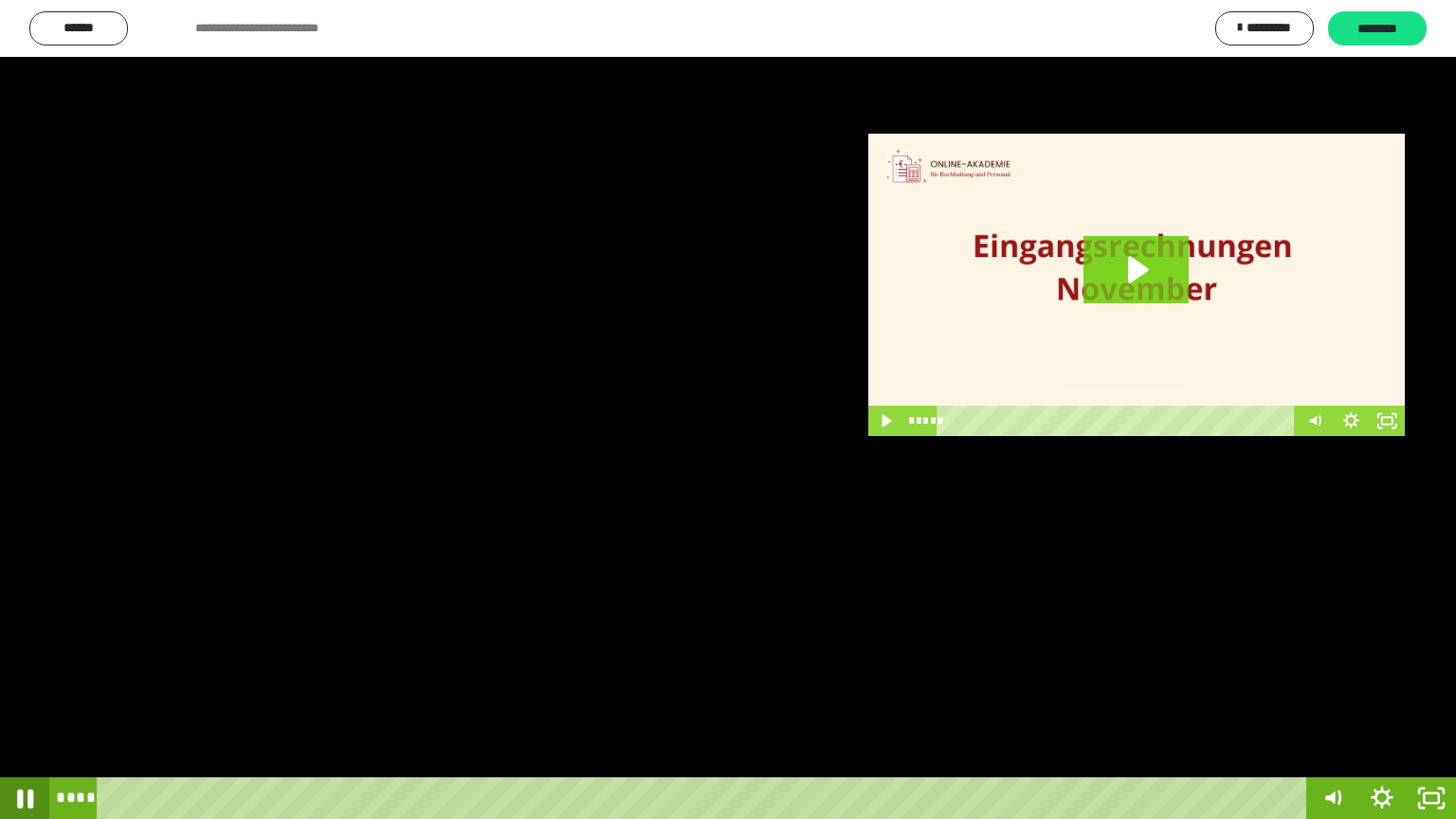 click 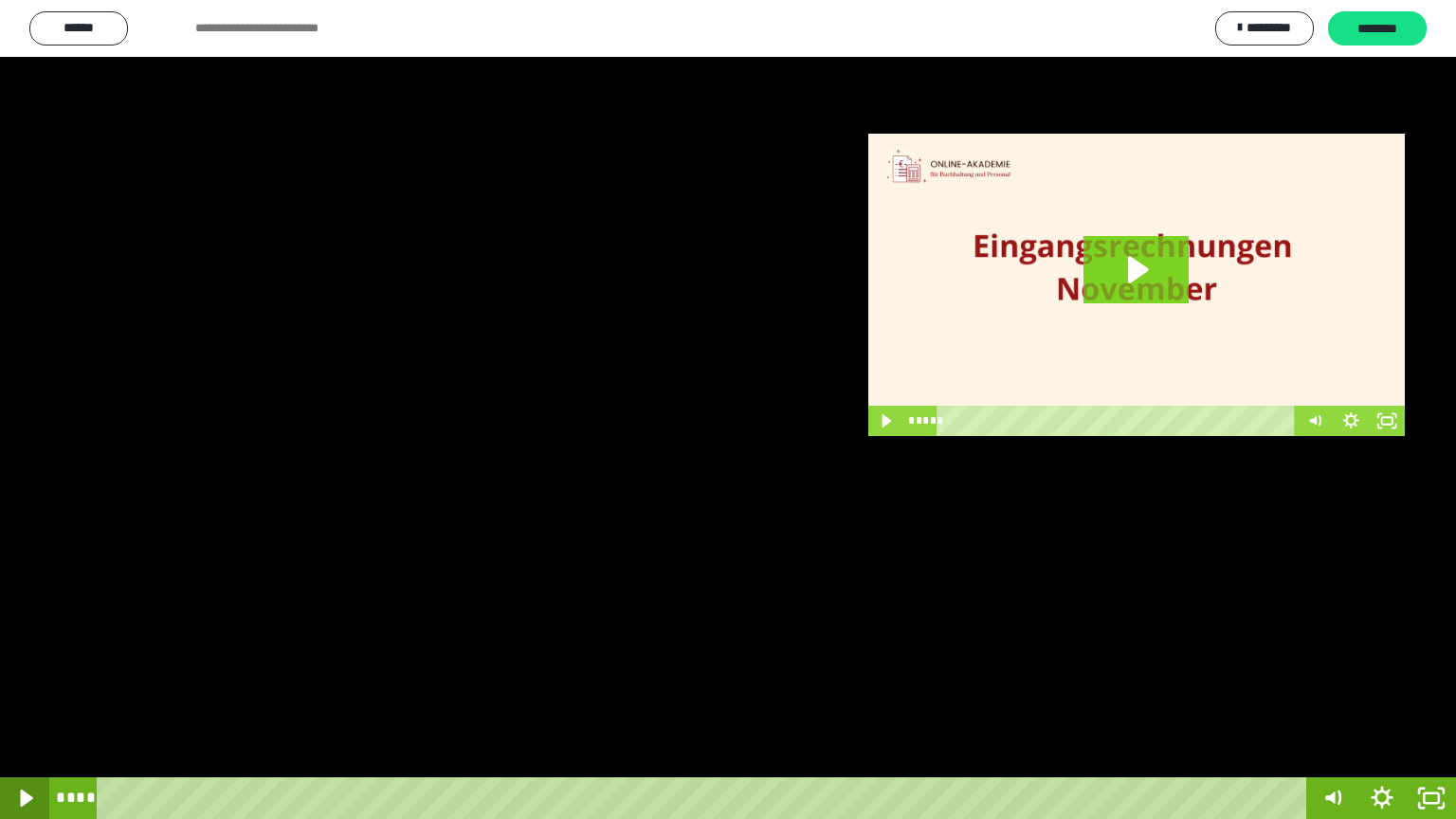 click 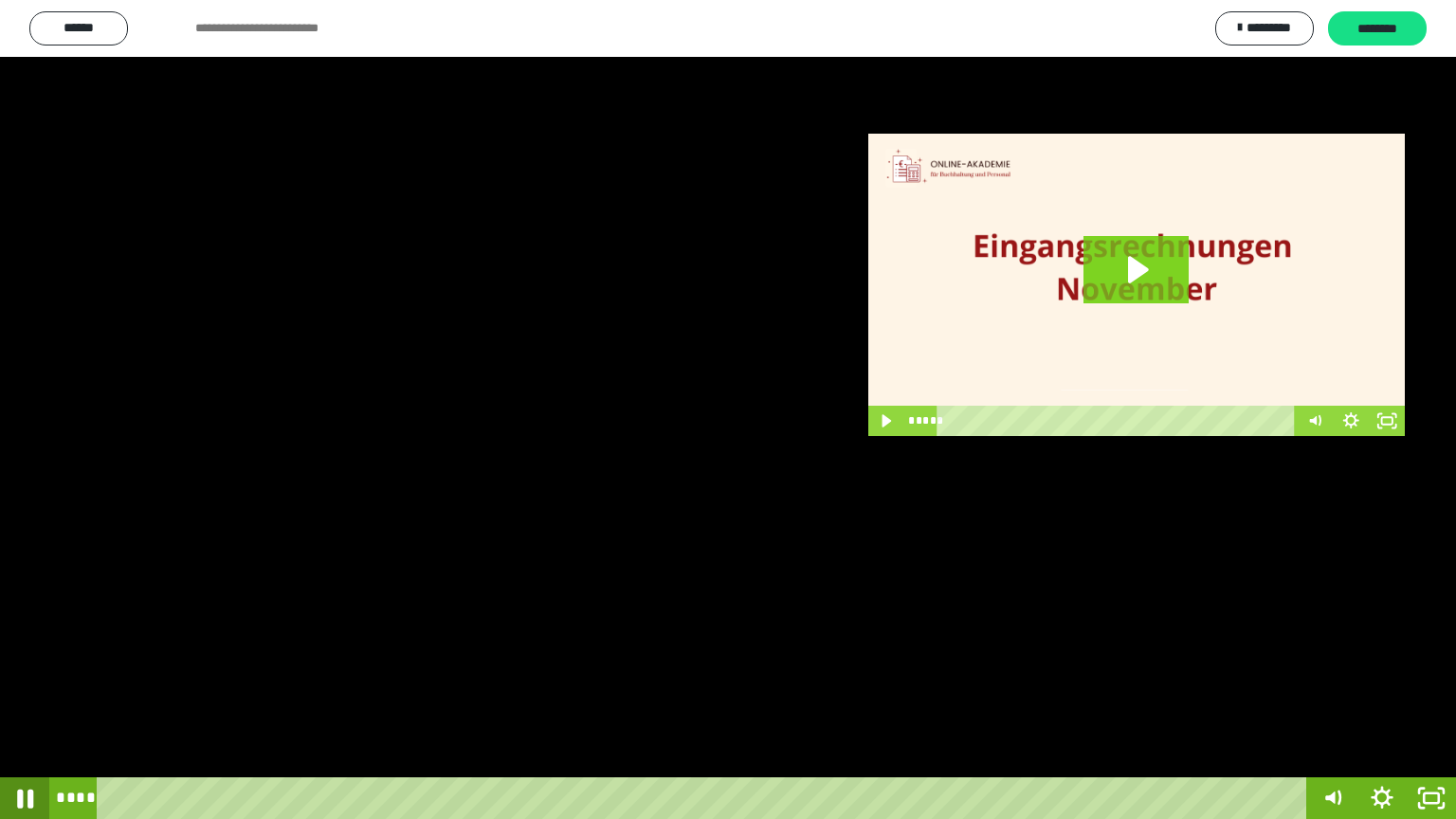 click 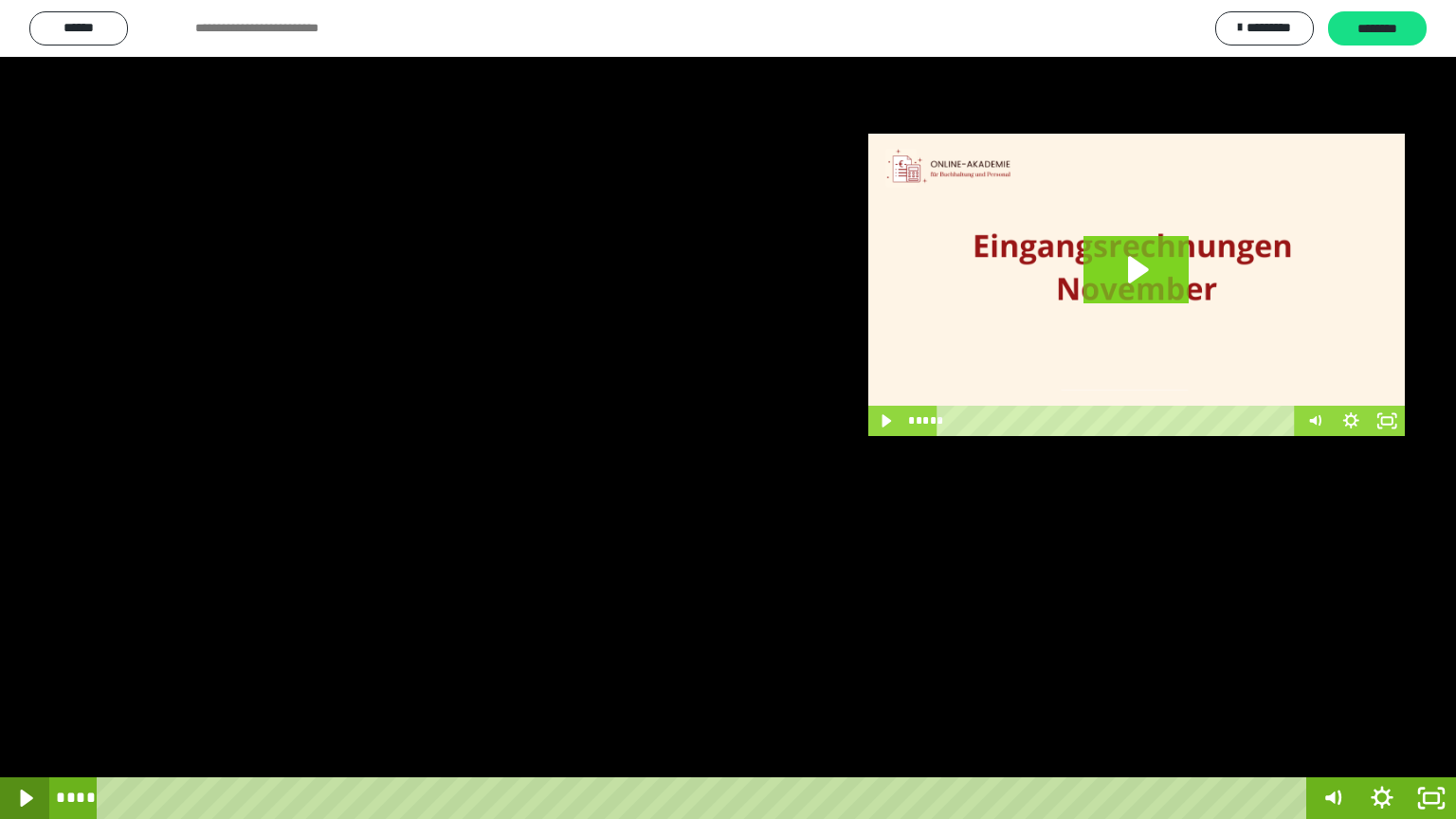 click 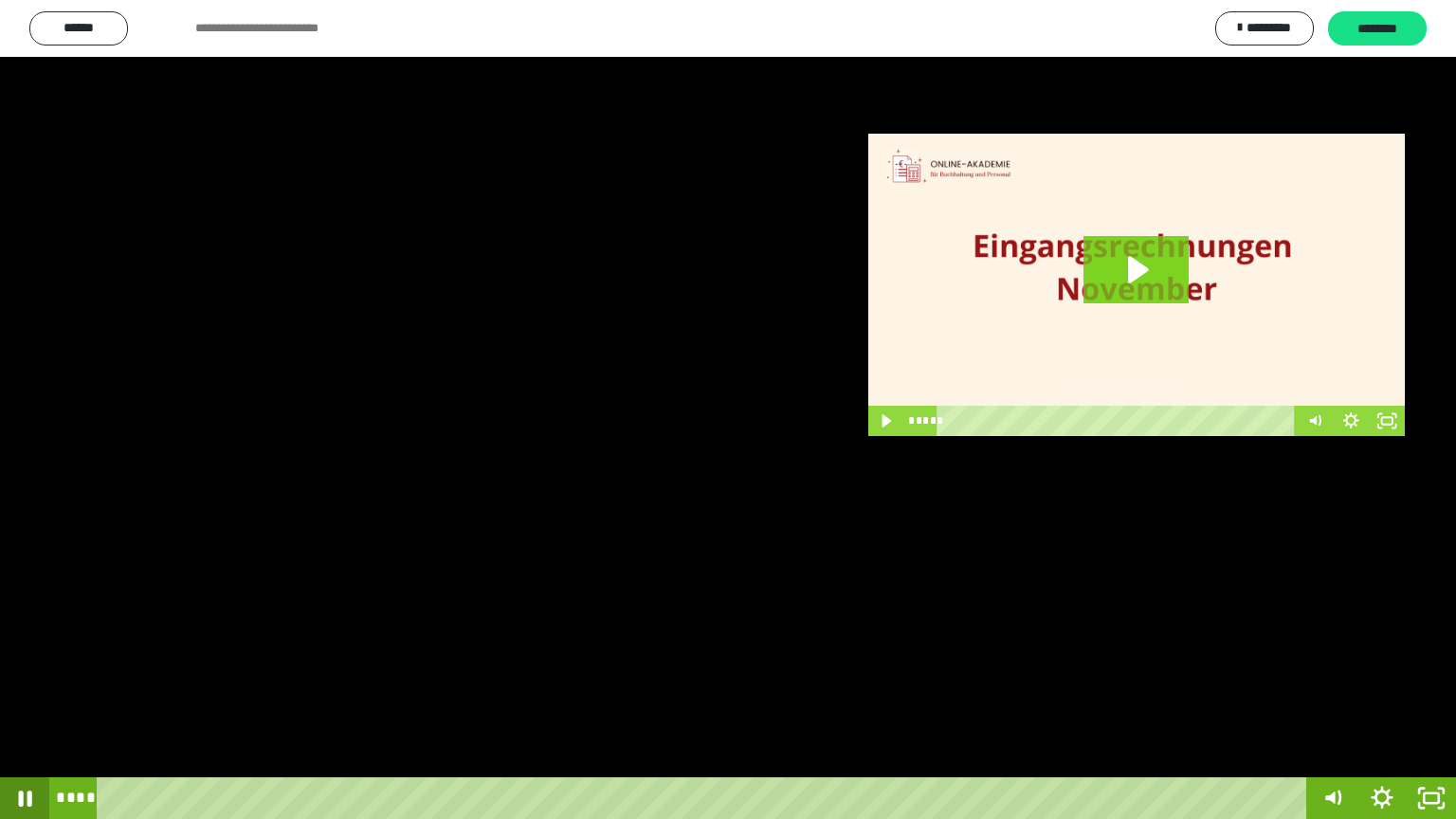 click 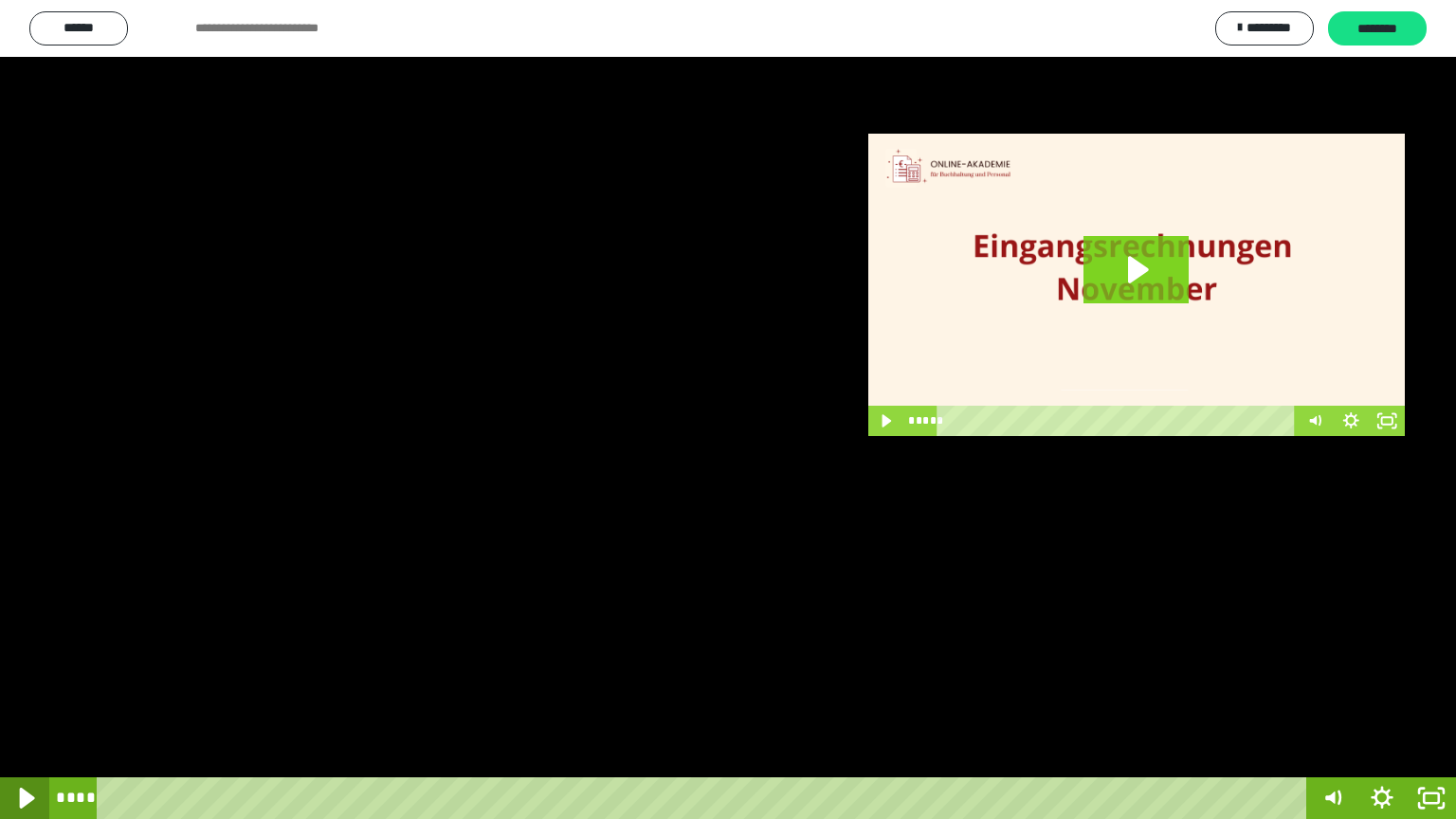 click 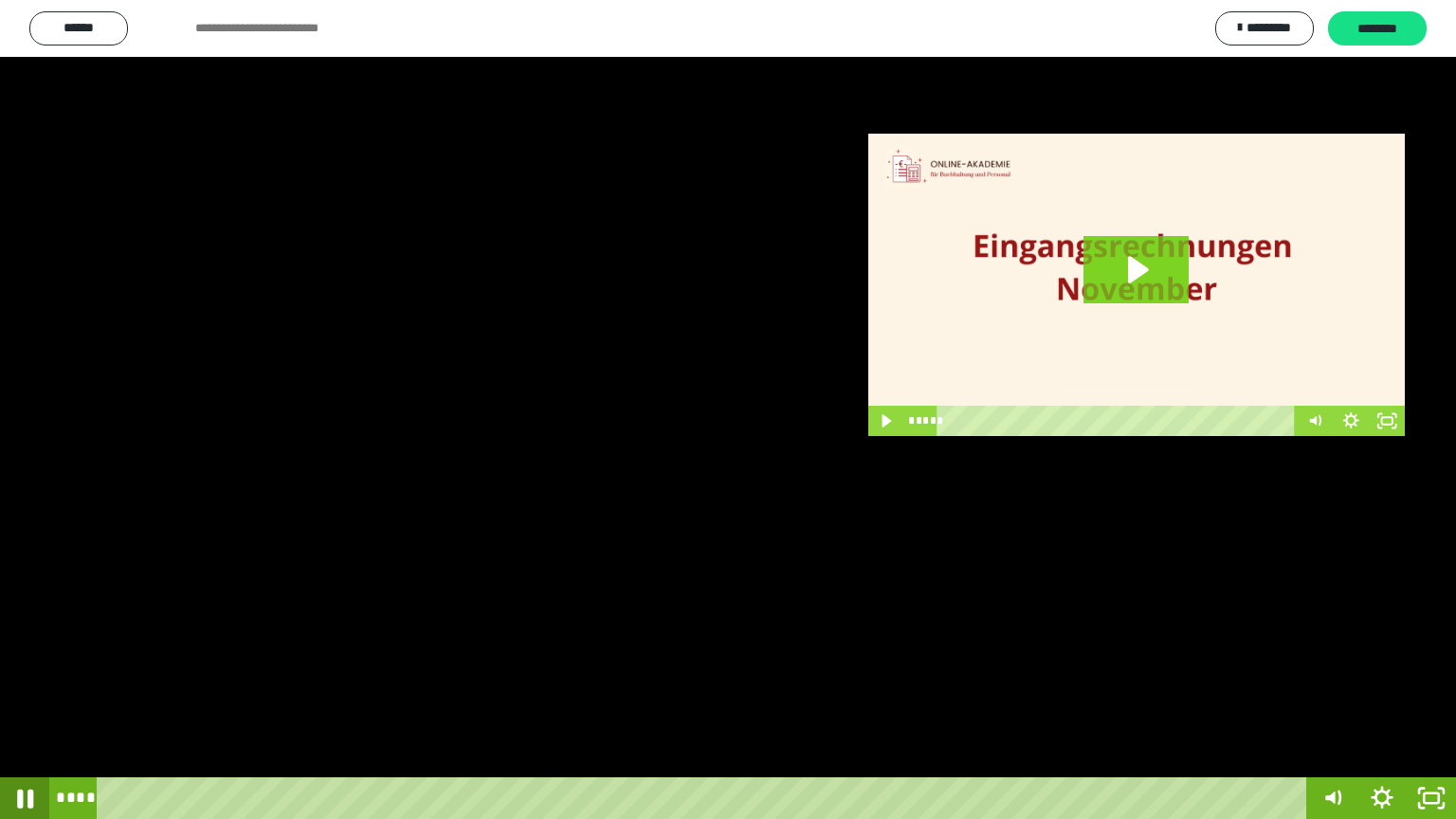 click 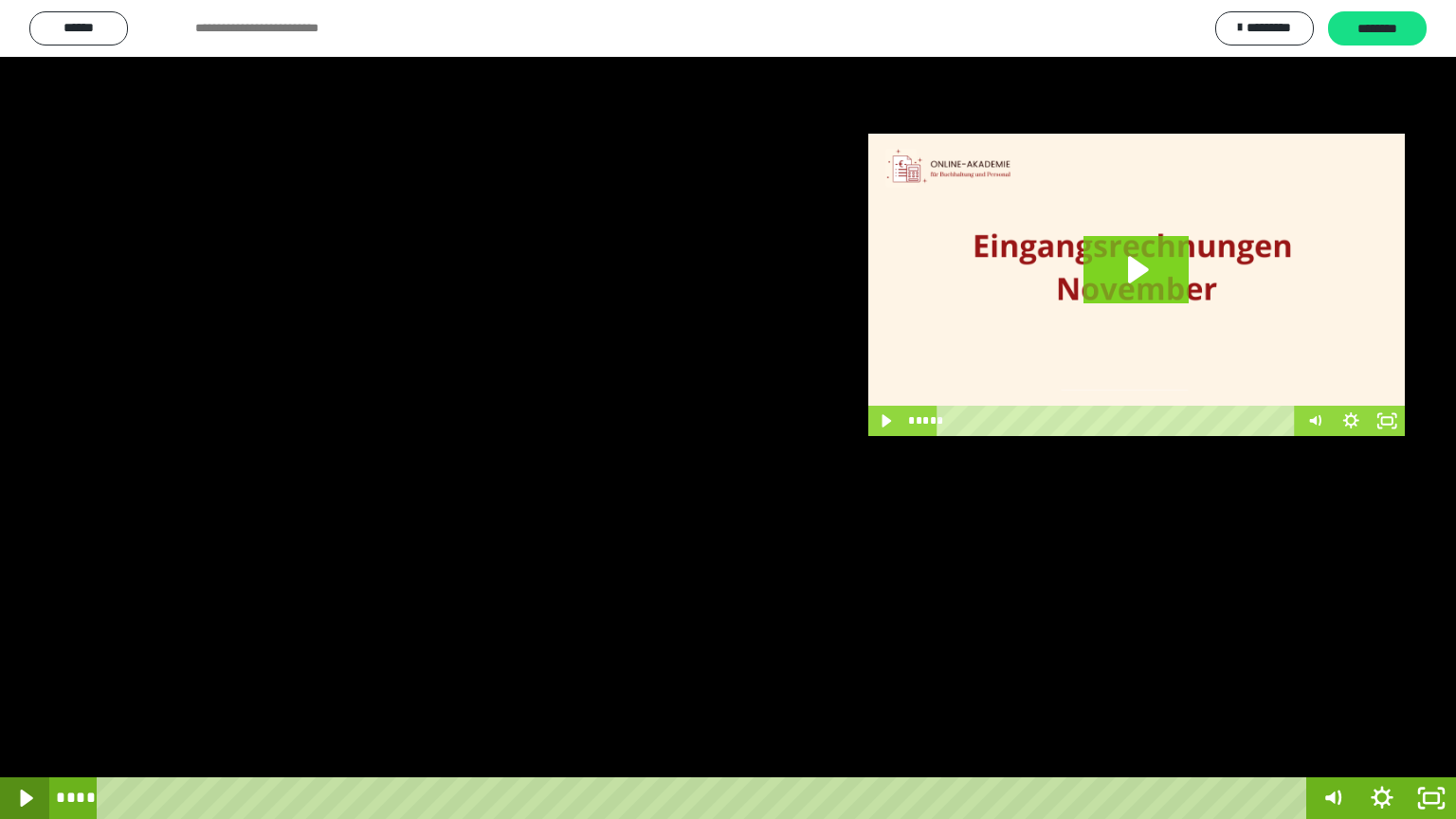click 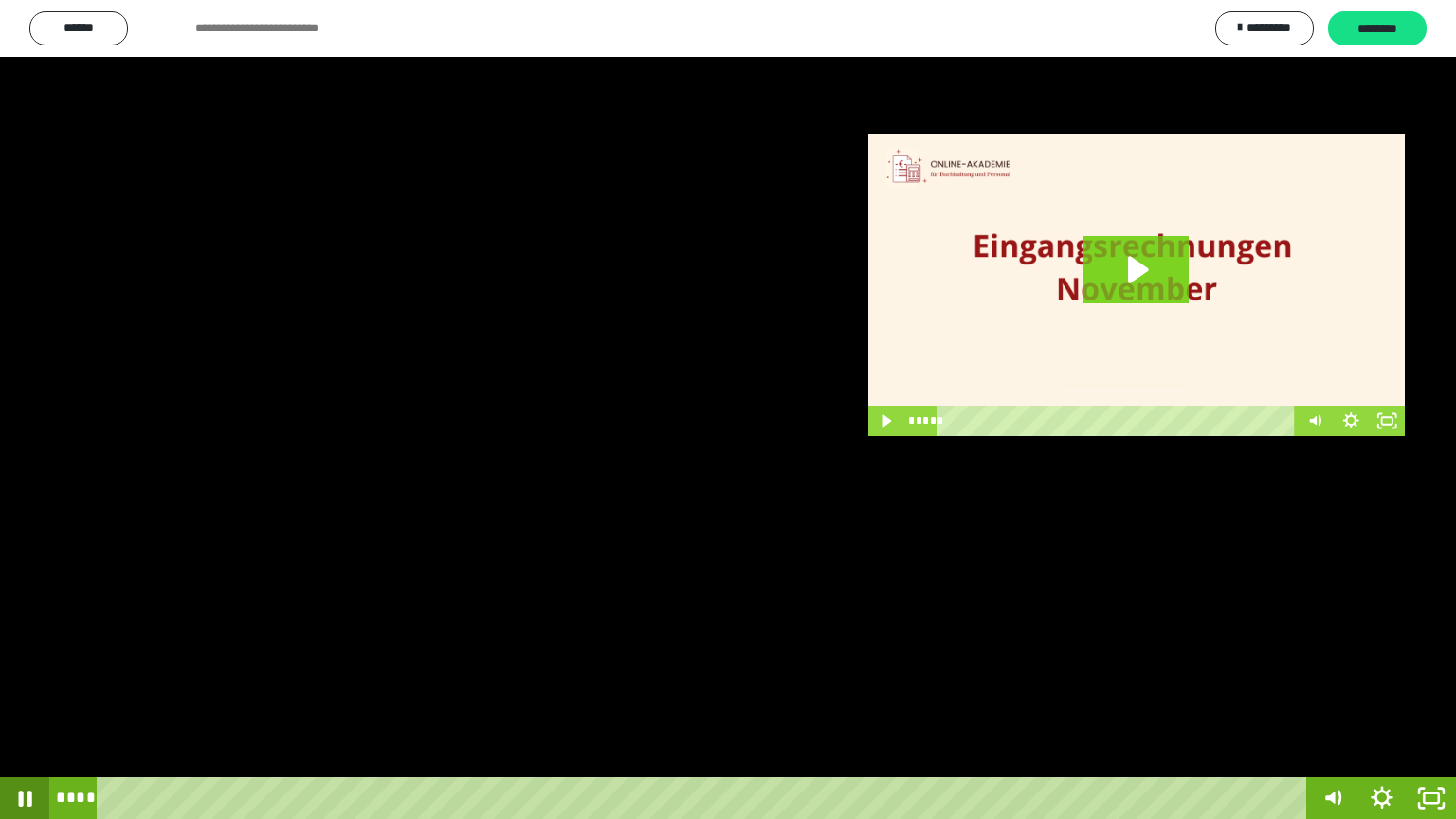click 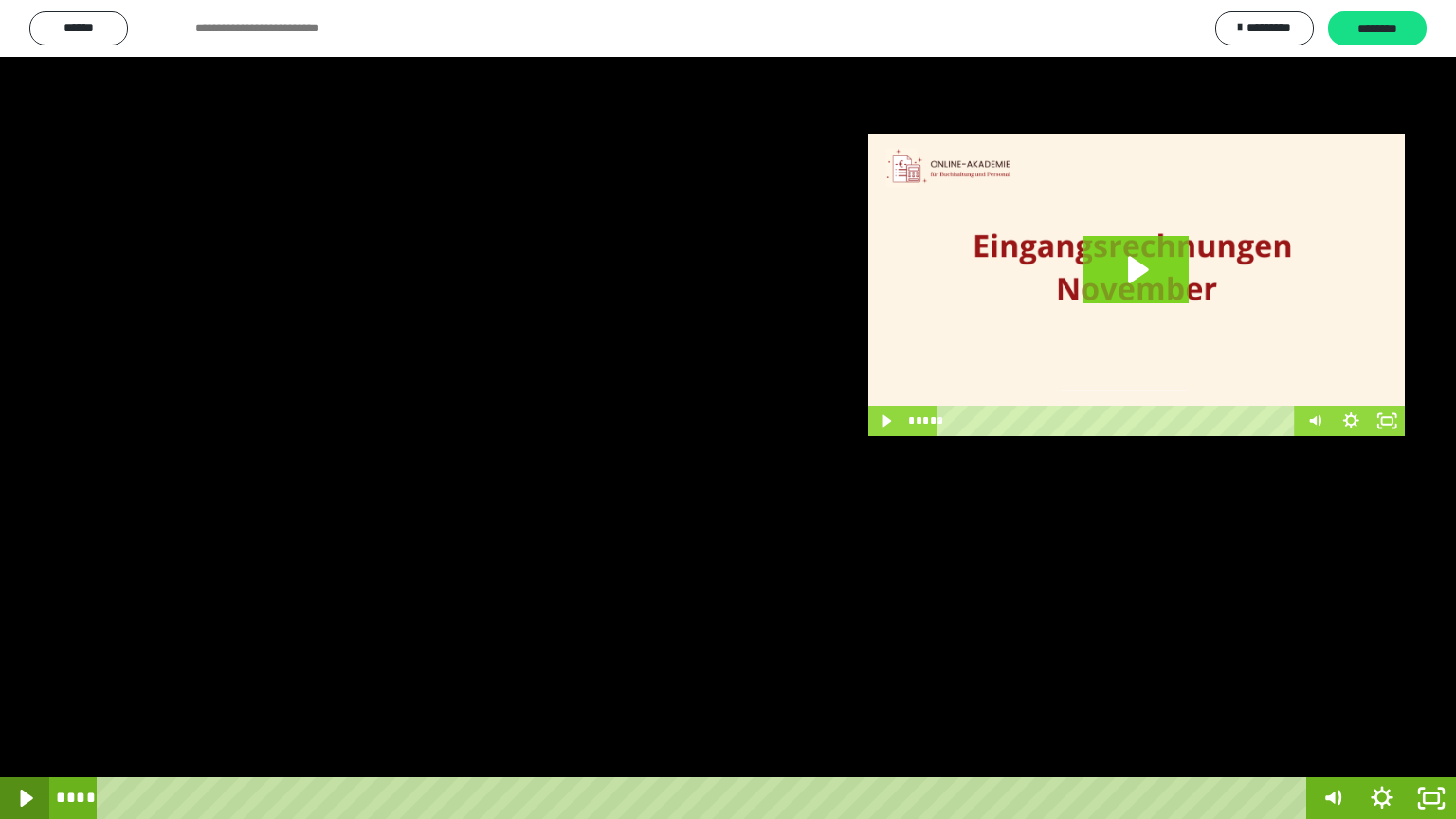click 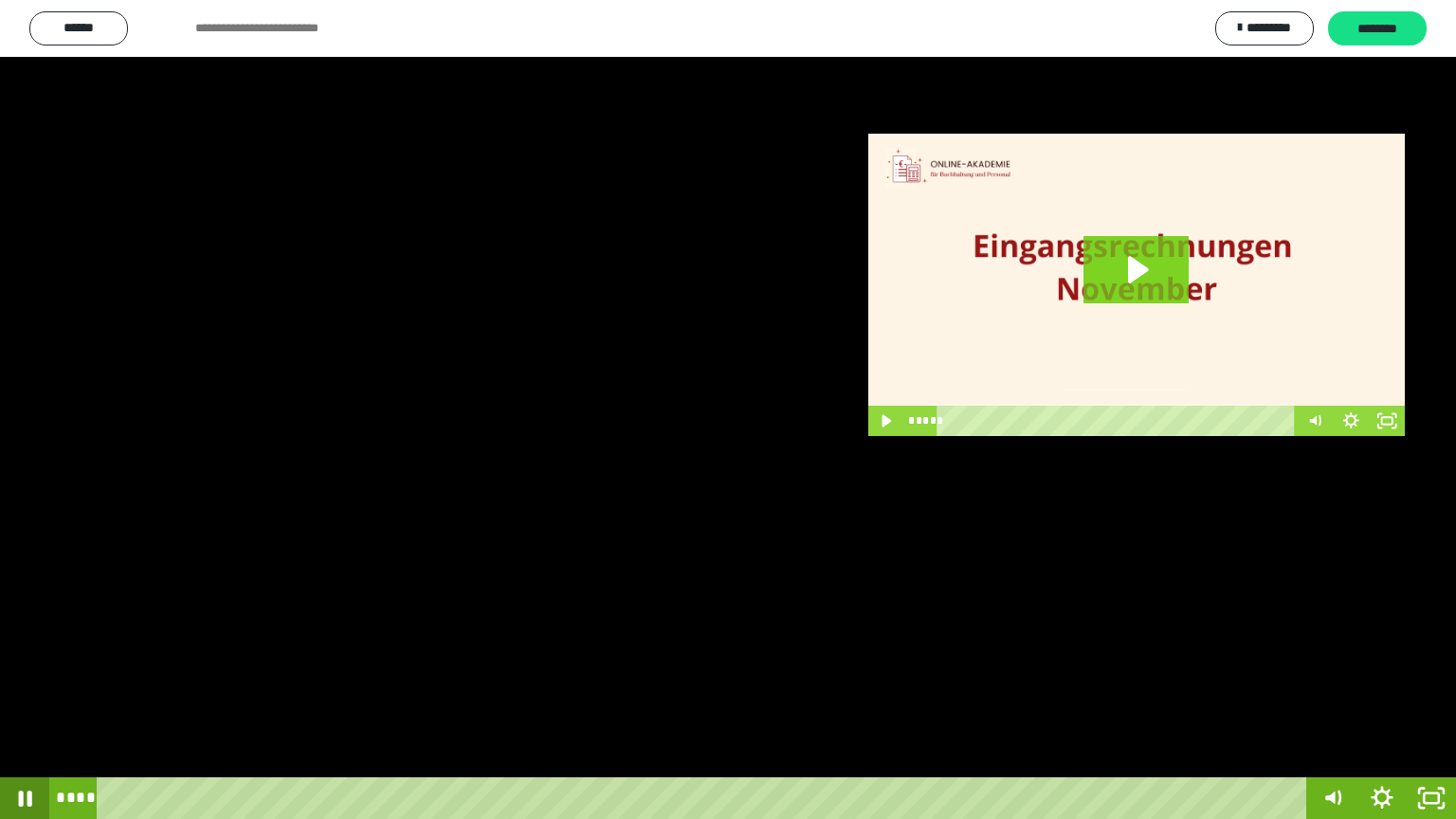 click 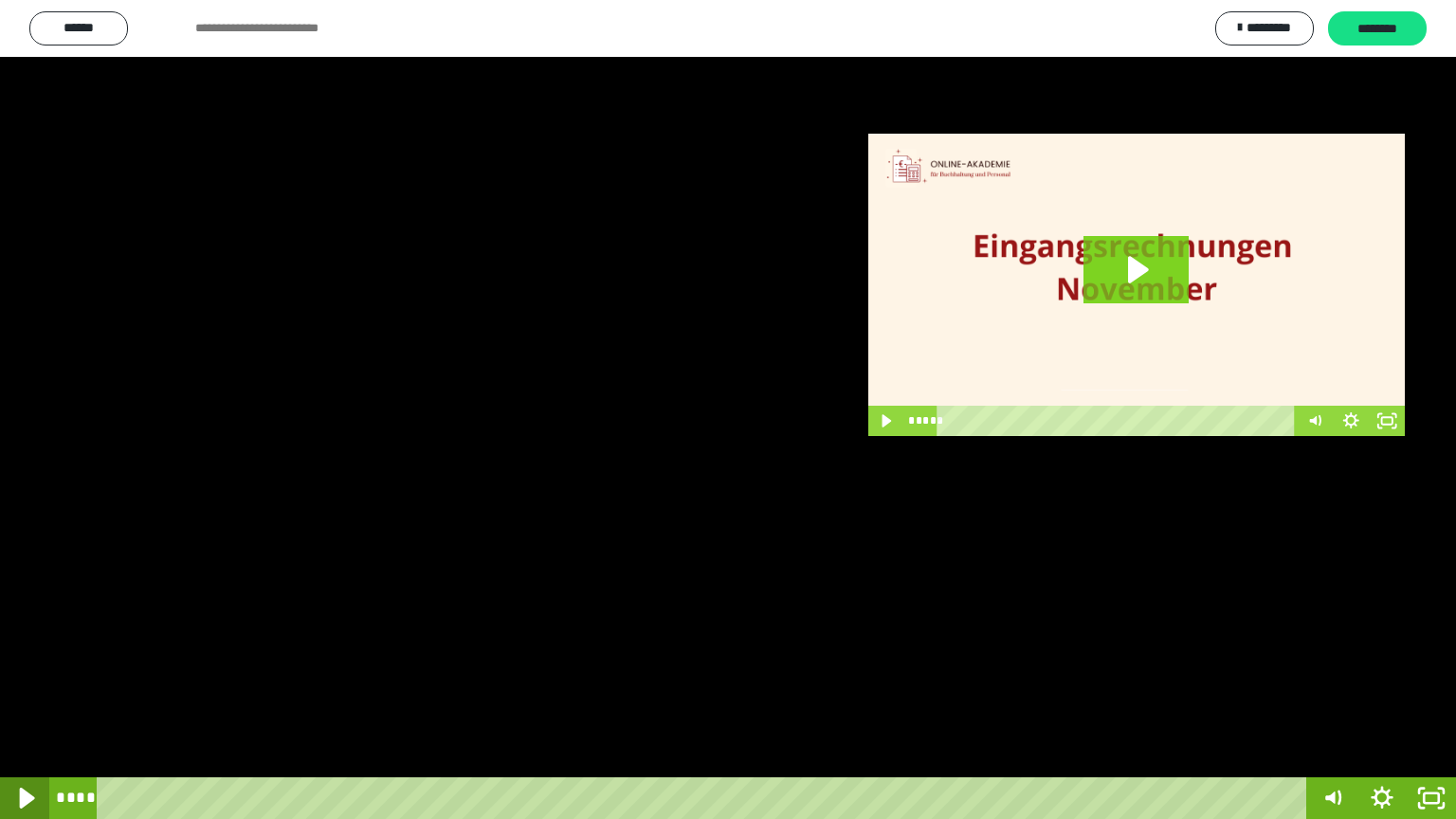 click 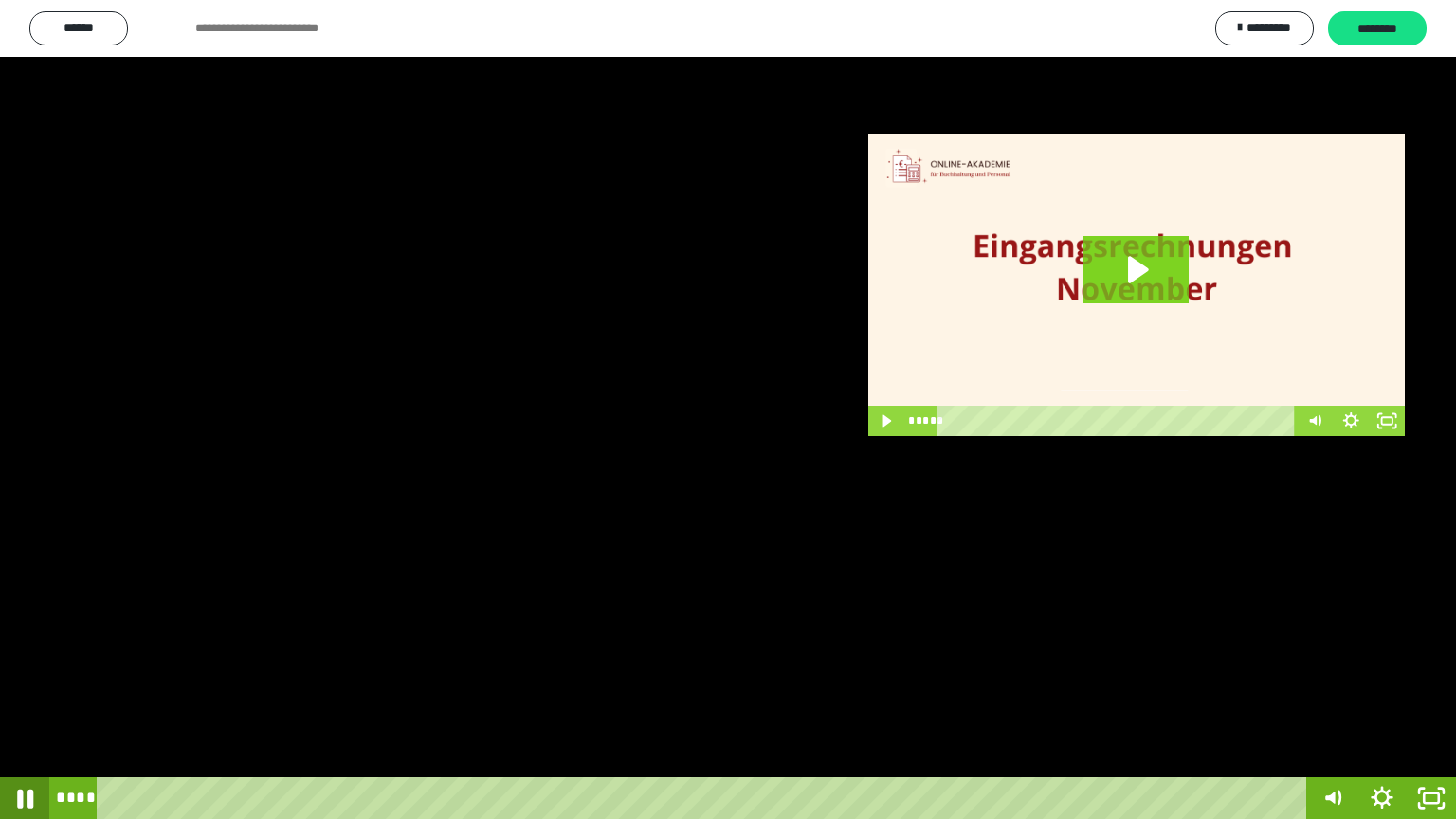 click 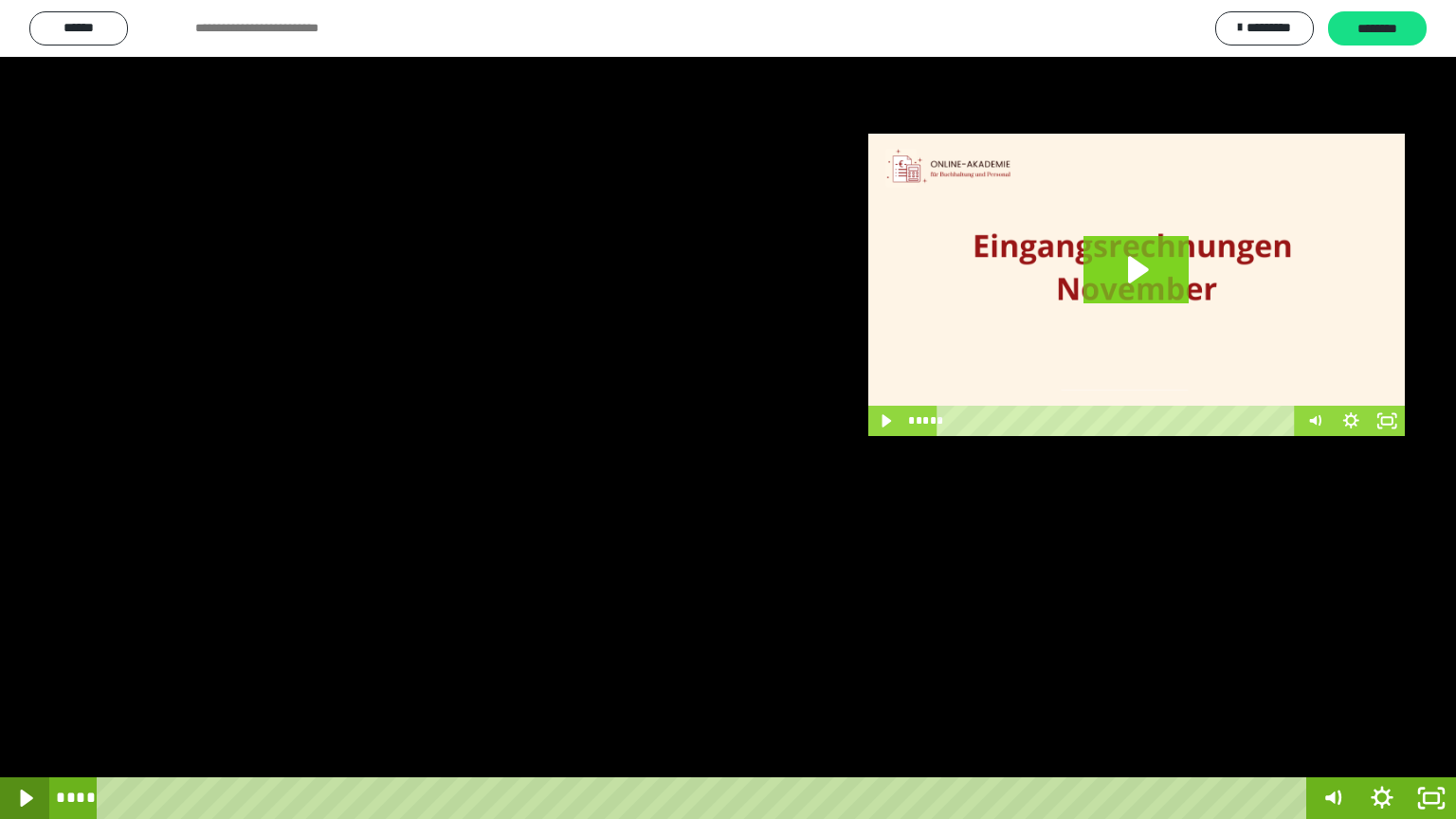 click 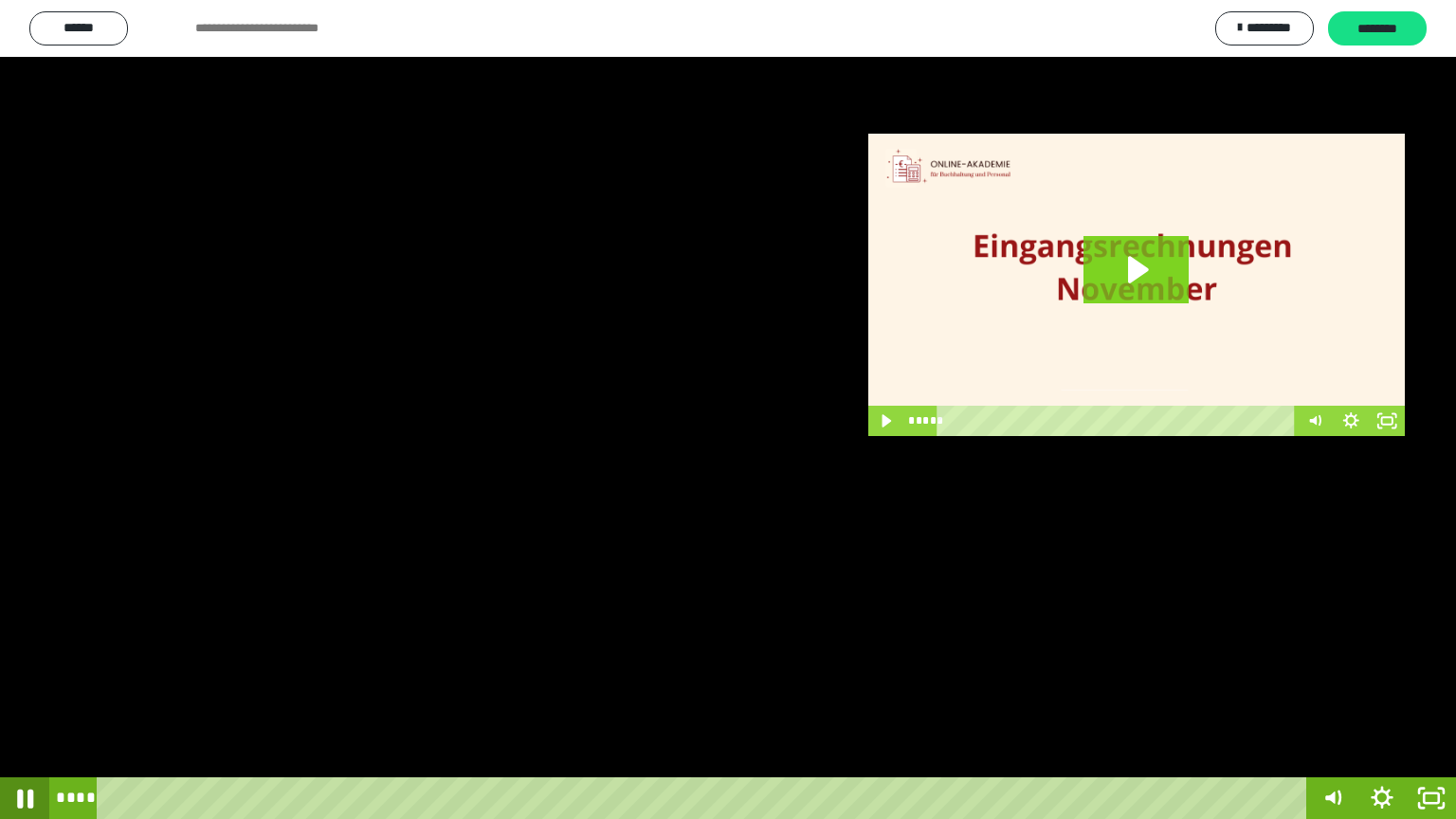 click 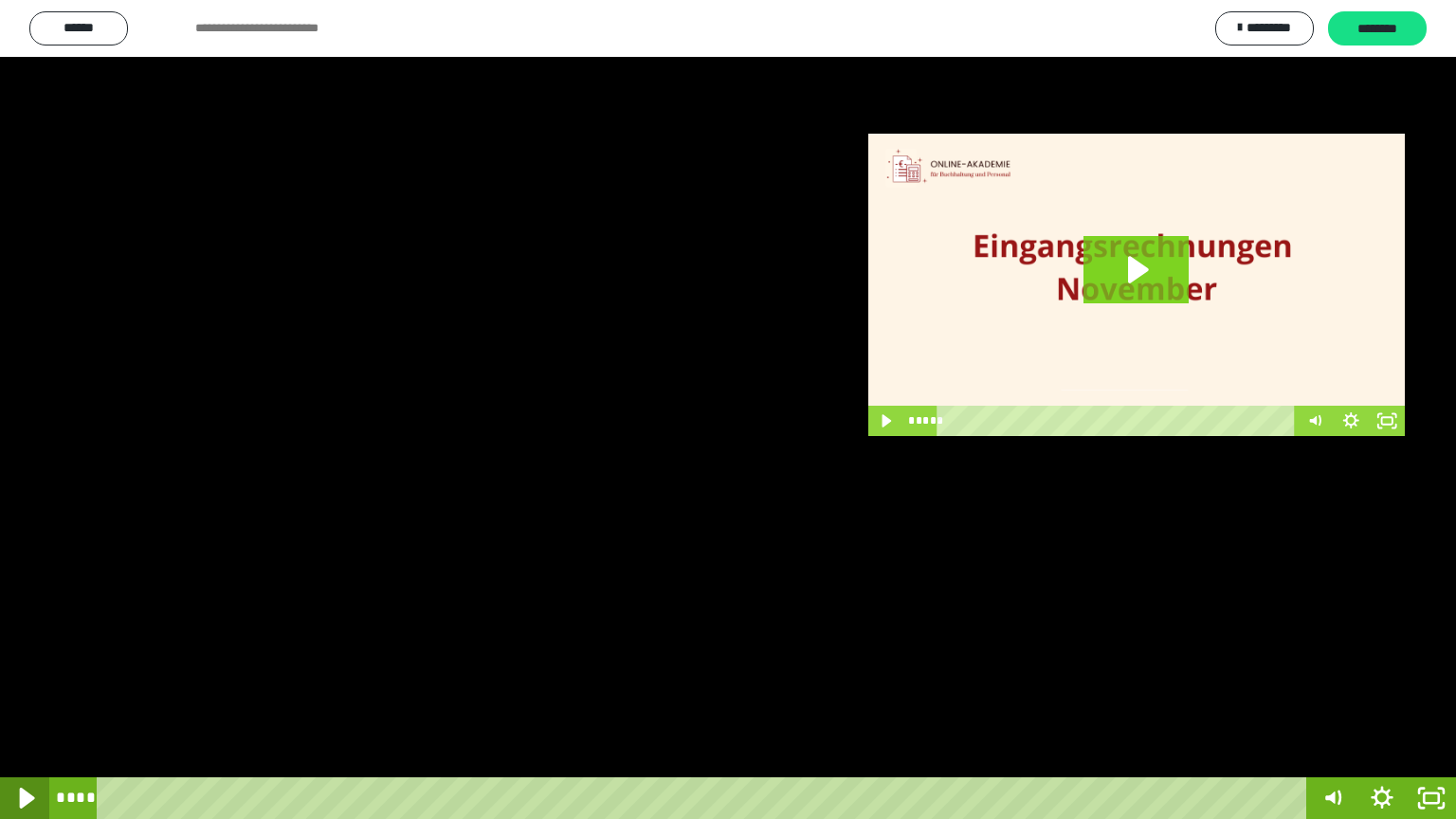click 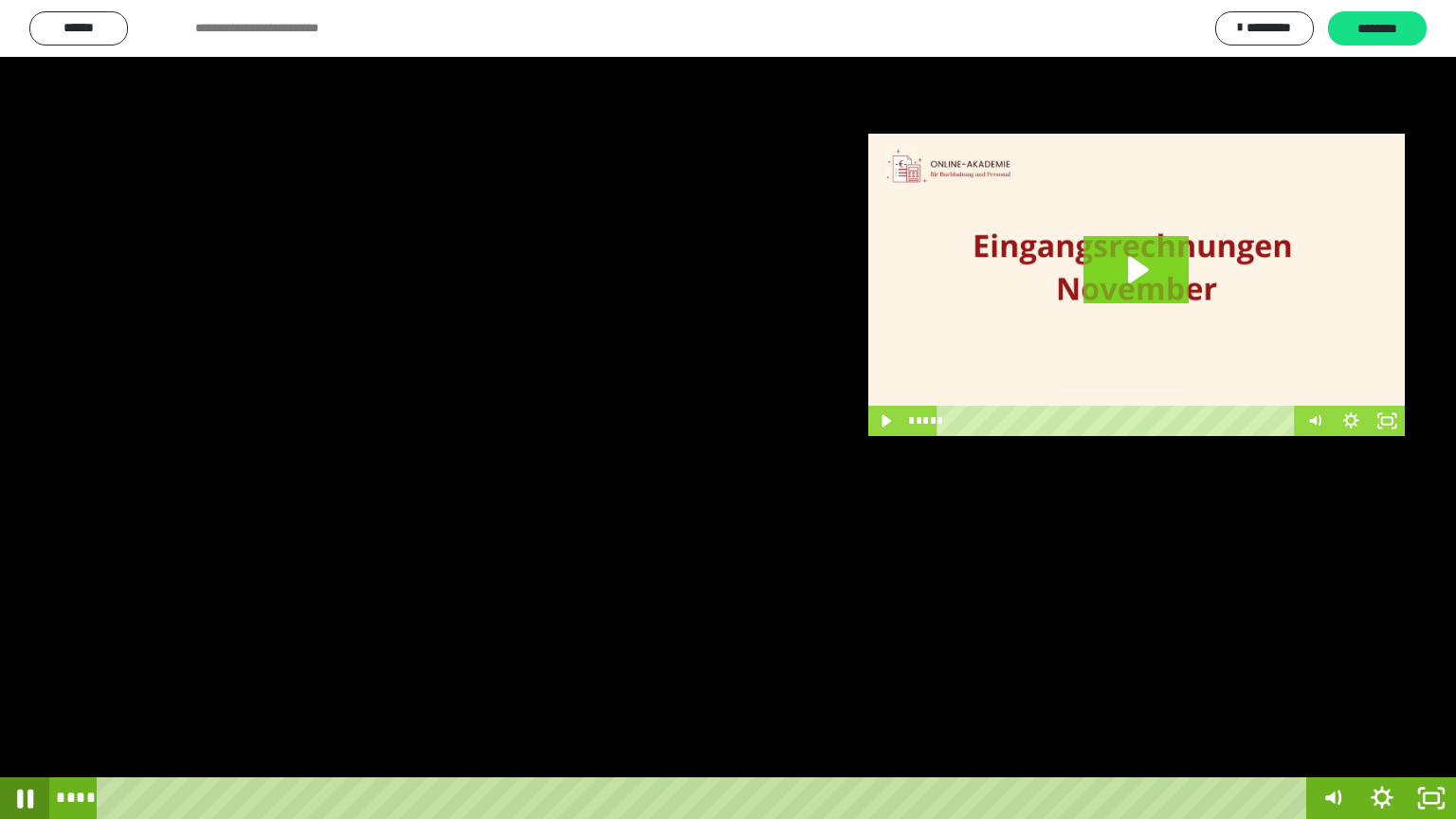 click 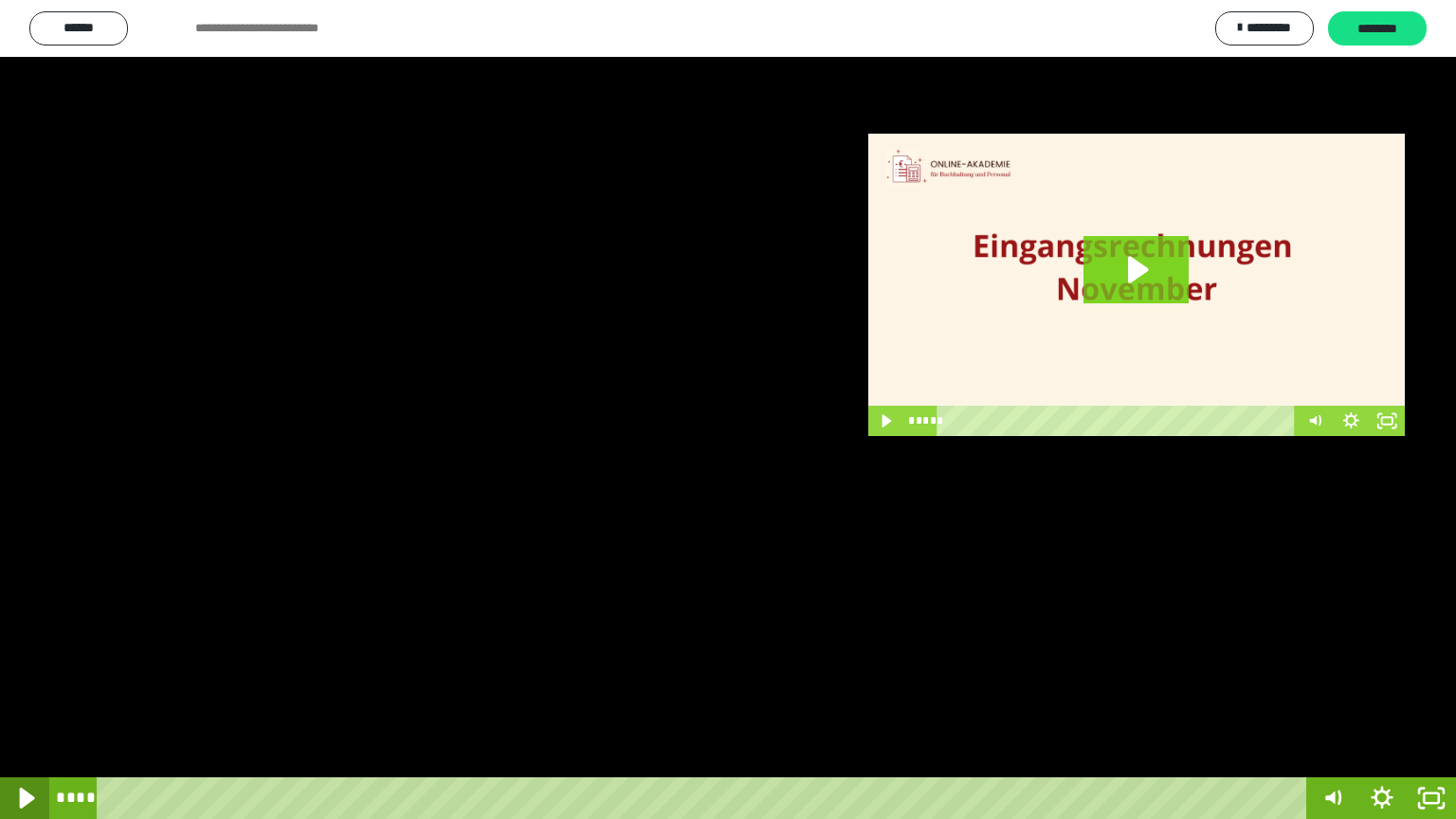 click 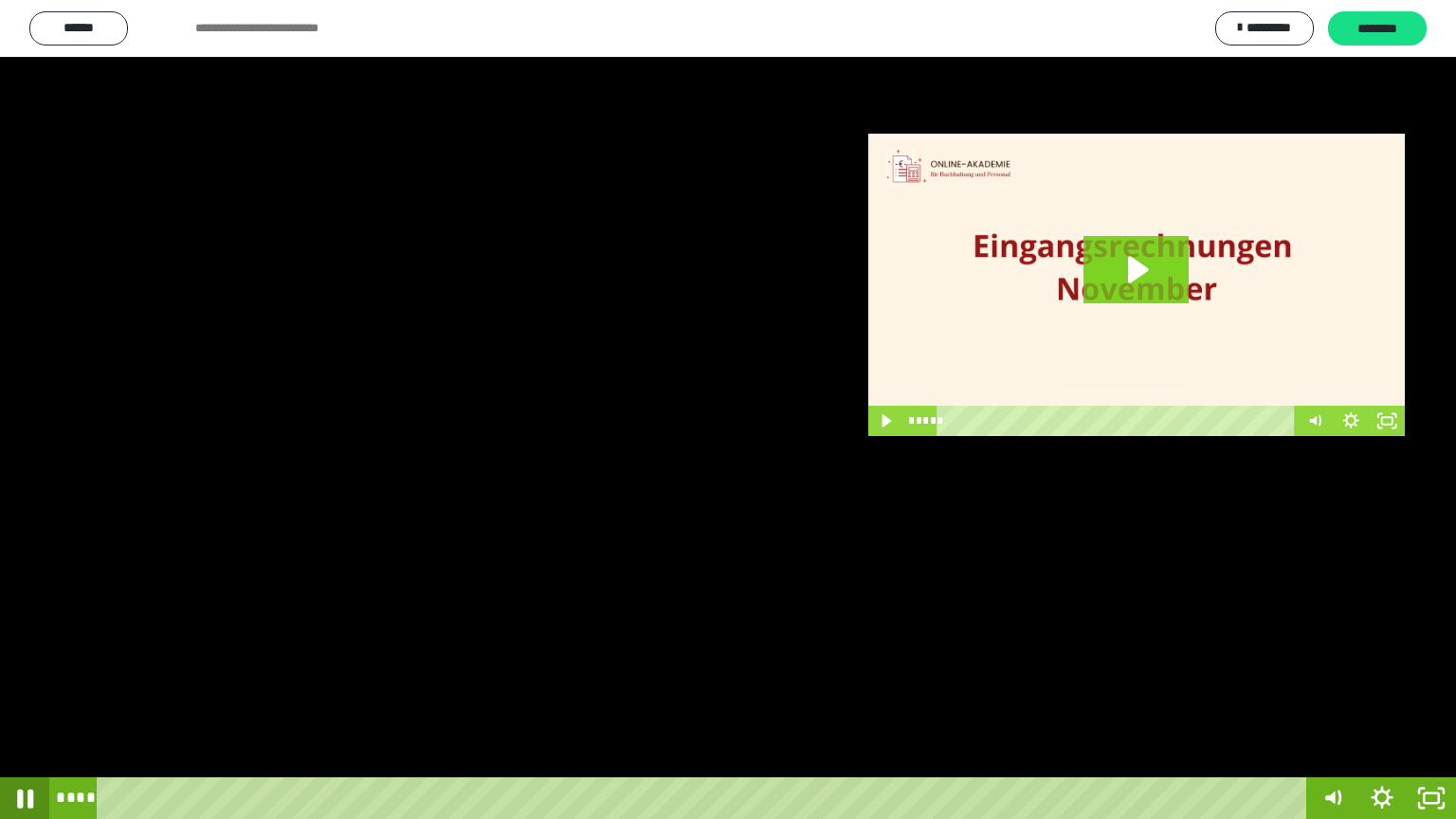 click 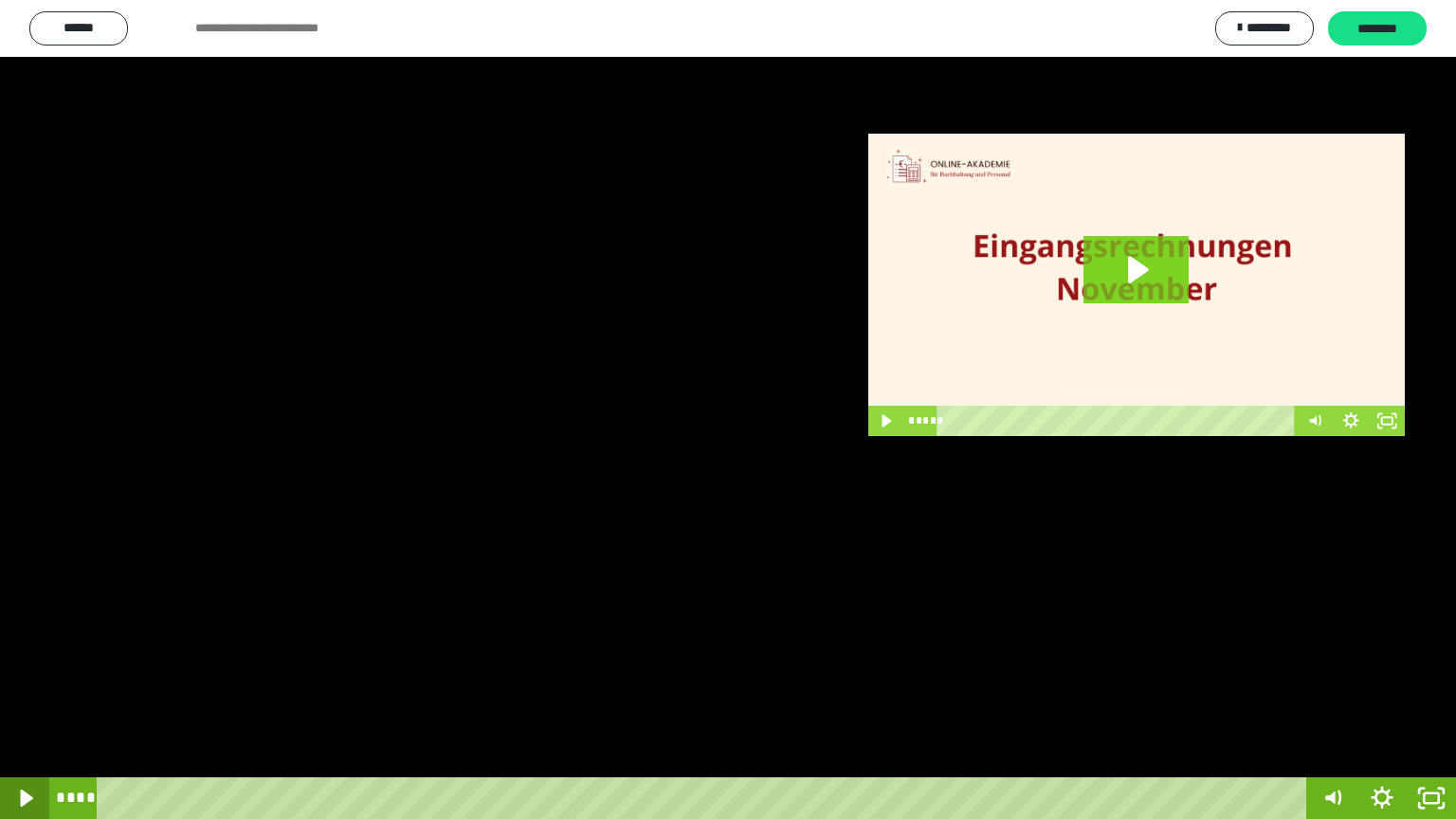 click 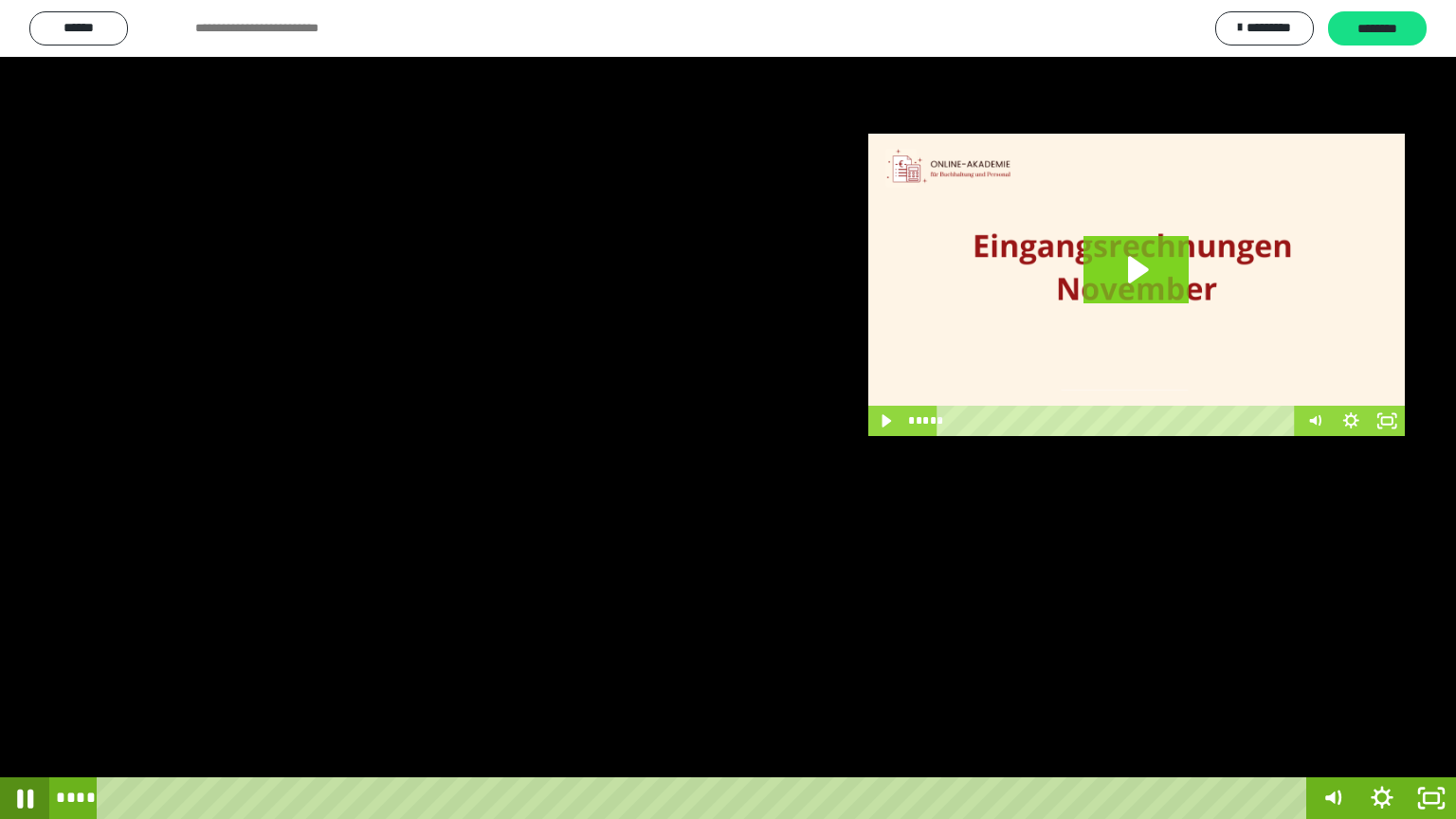 click 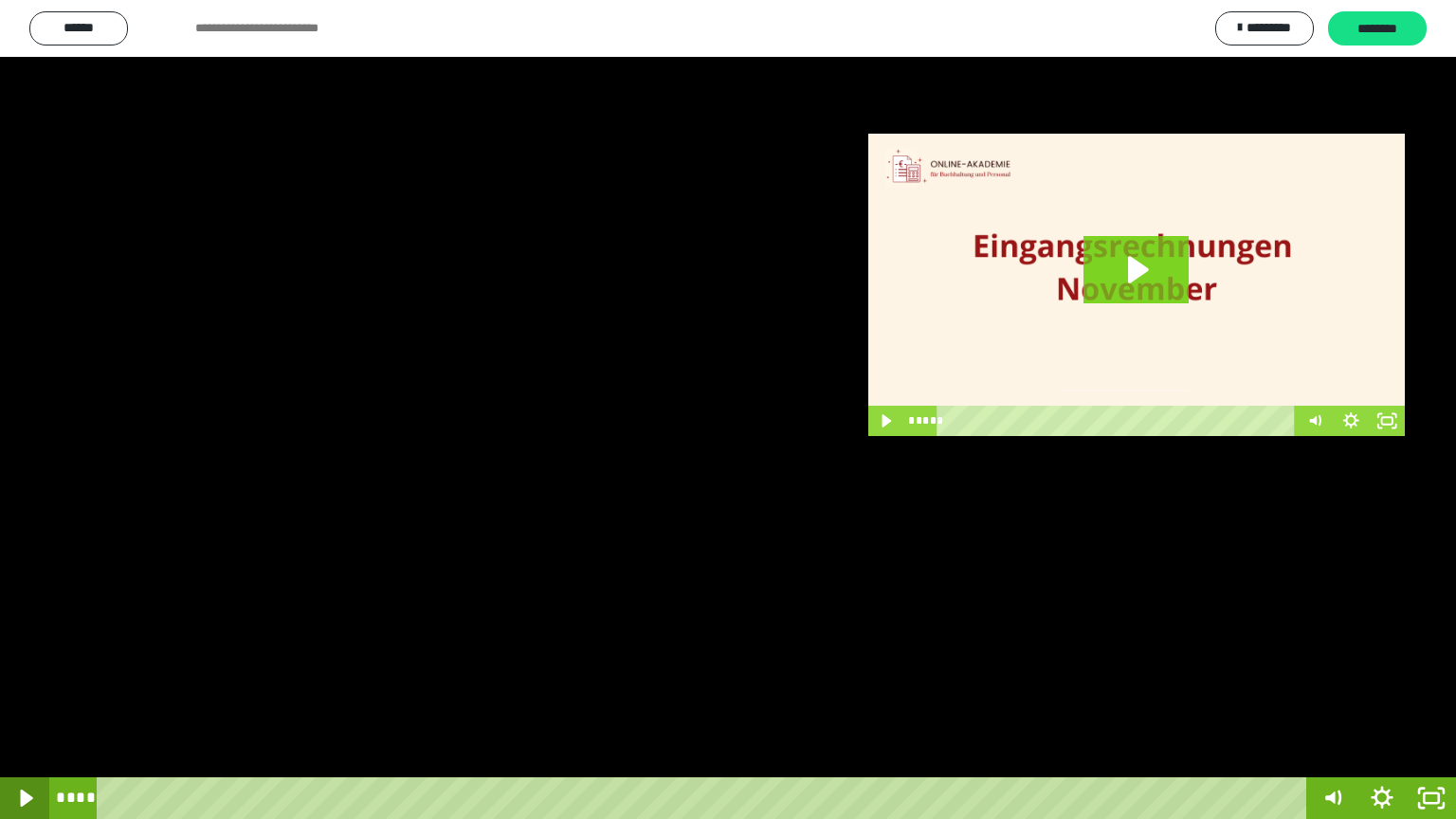 click 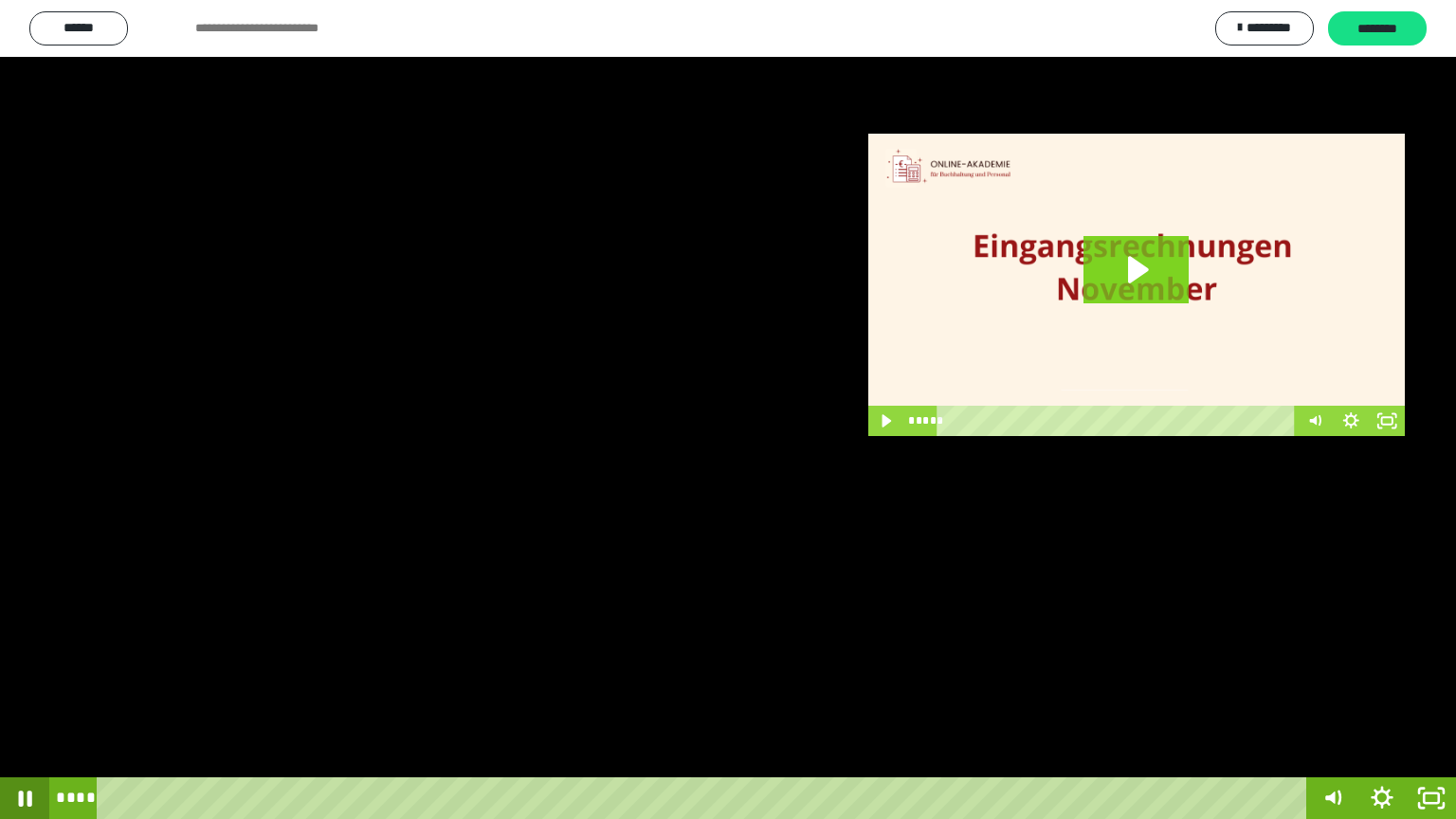 click 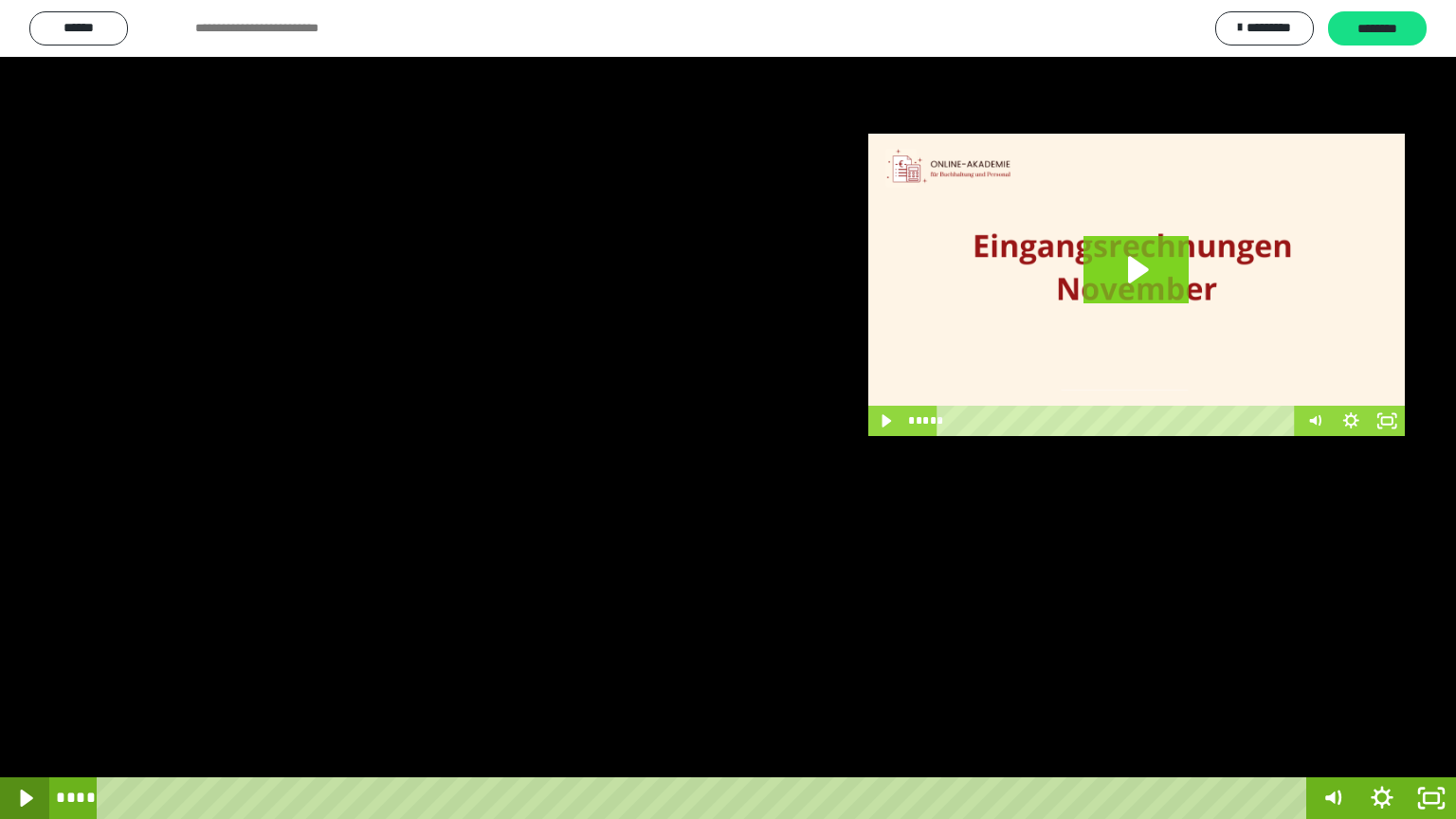 click 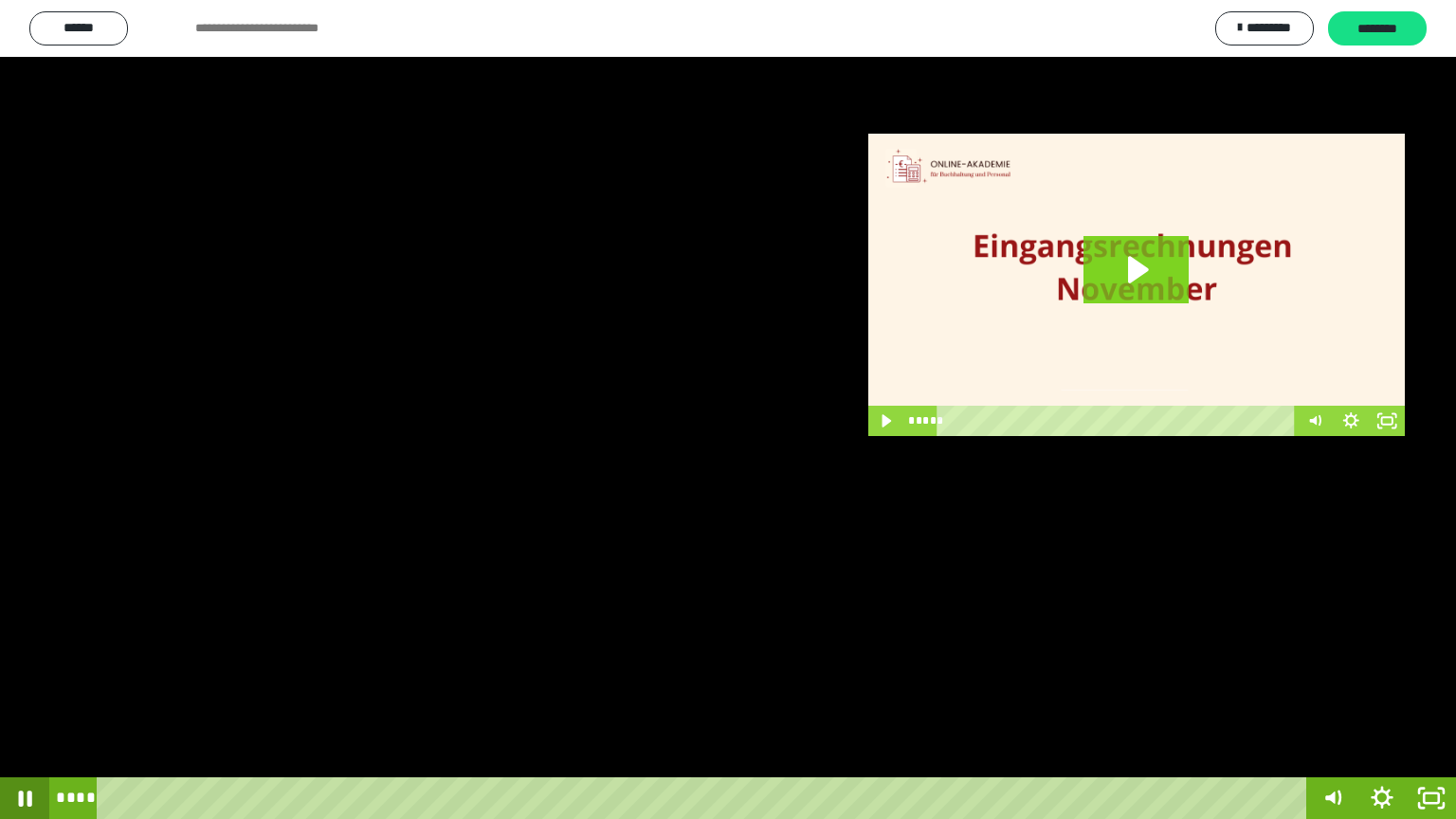click 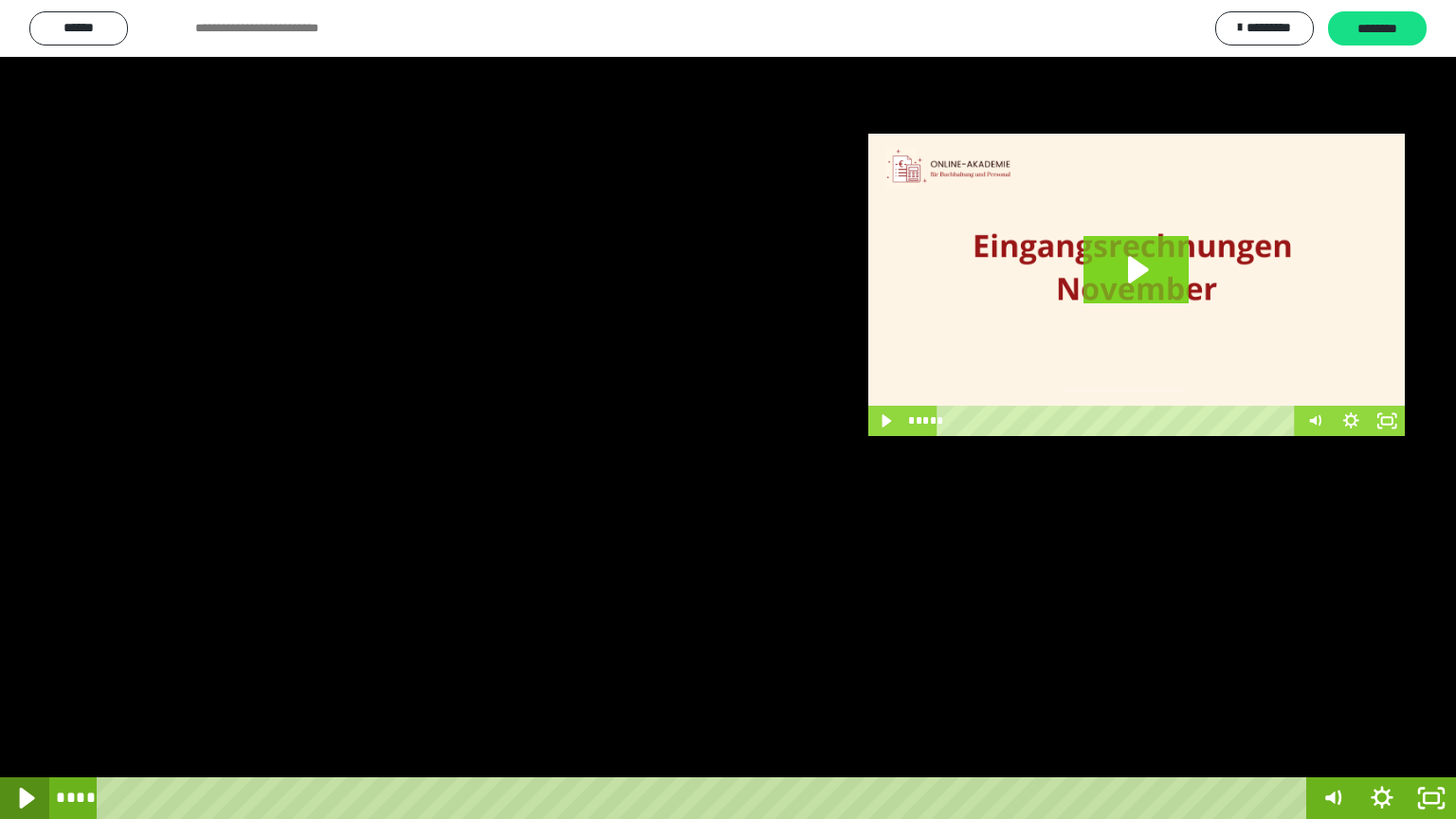click 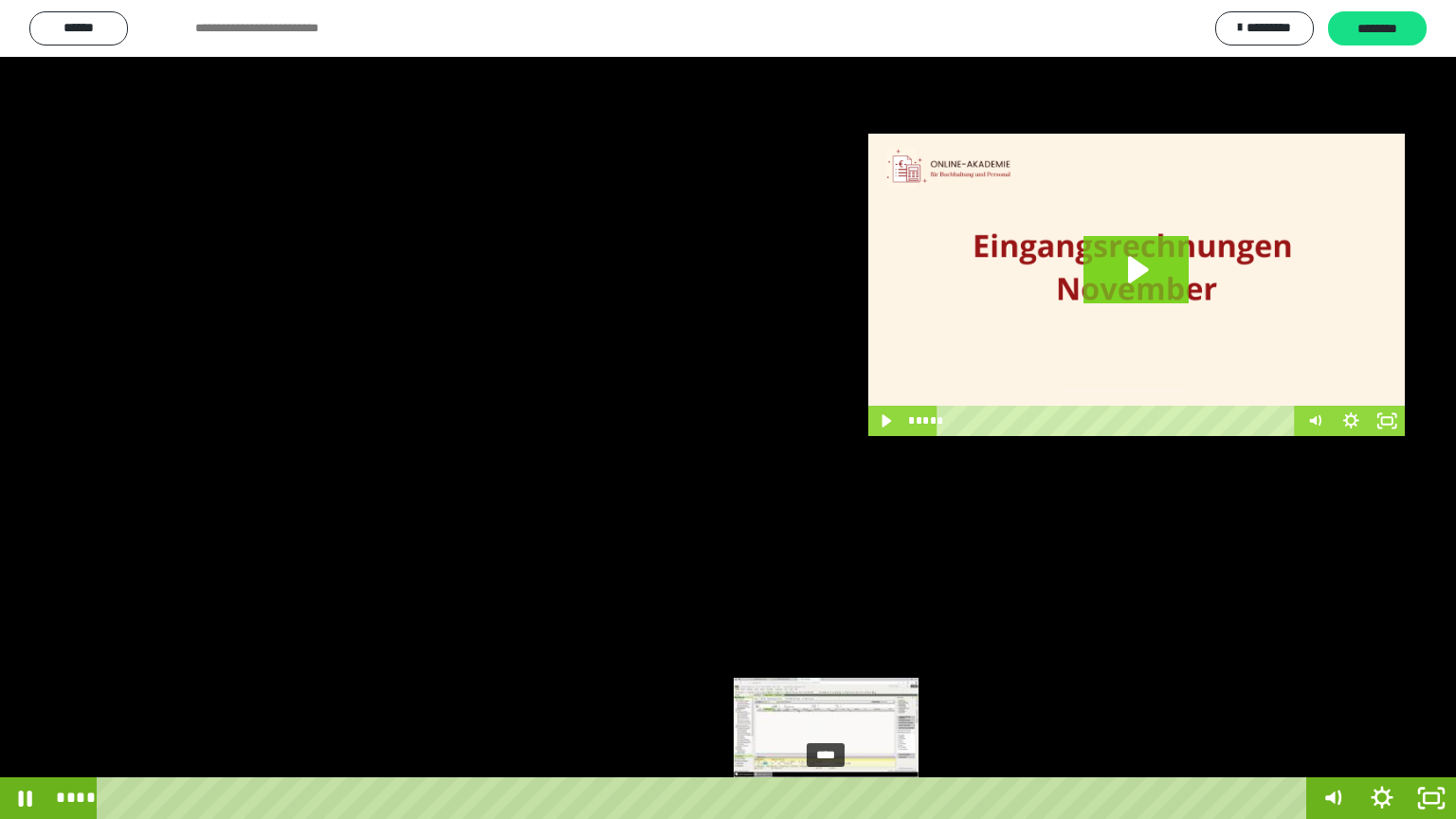 click on "****" at bounding box center (705, 798) 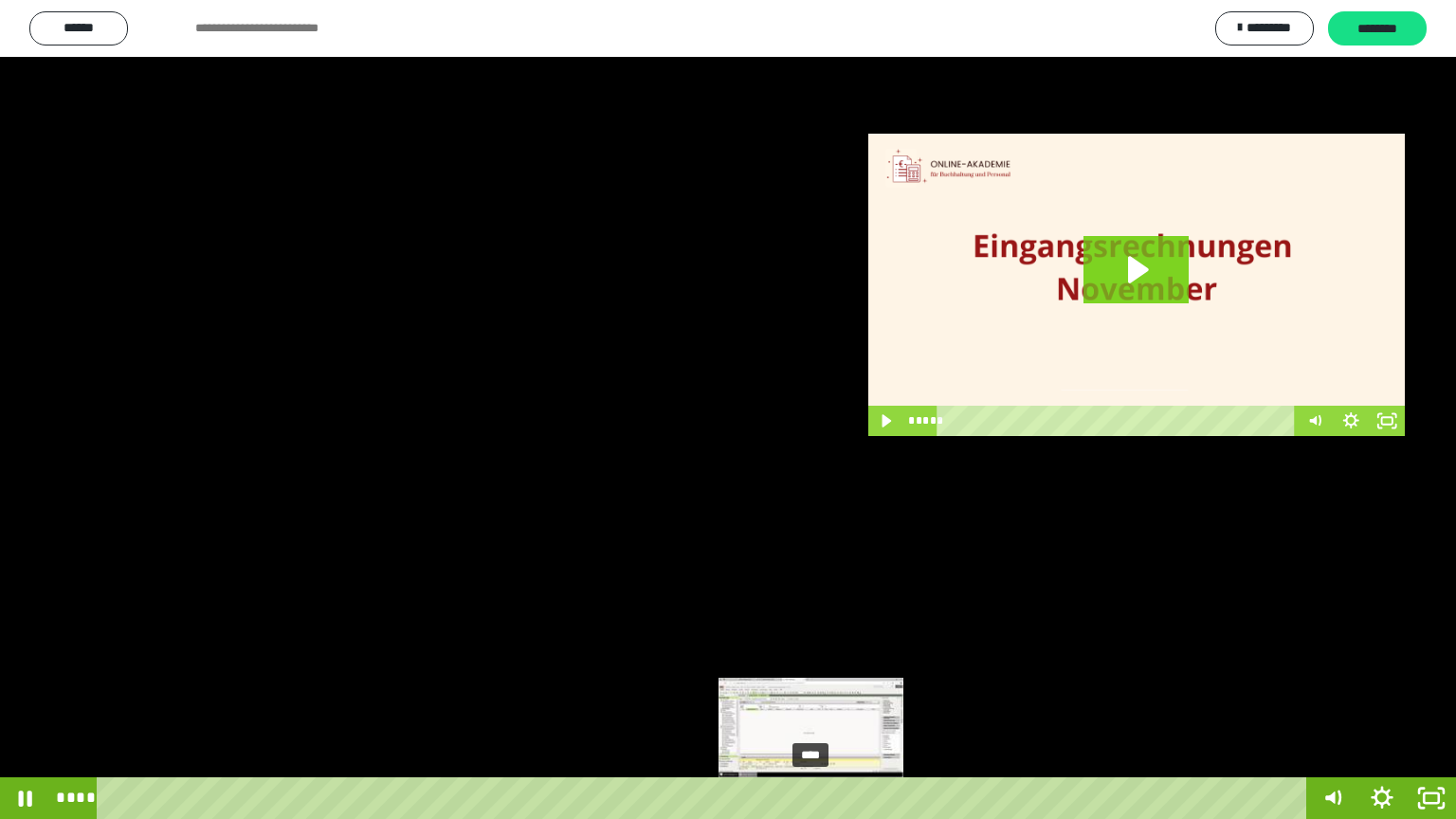click on "****" at bounding box center (705, 798) 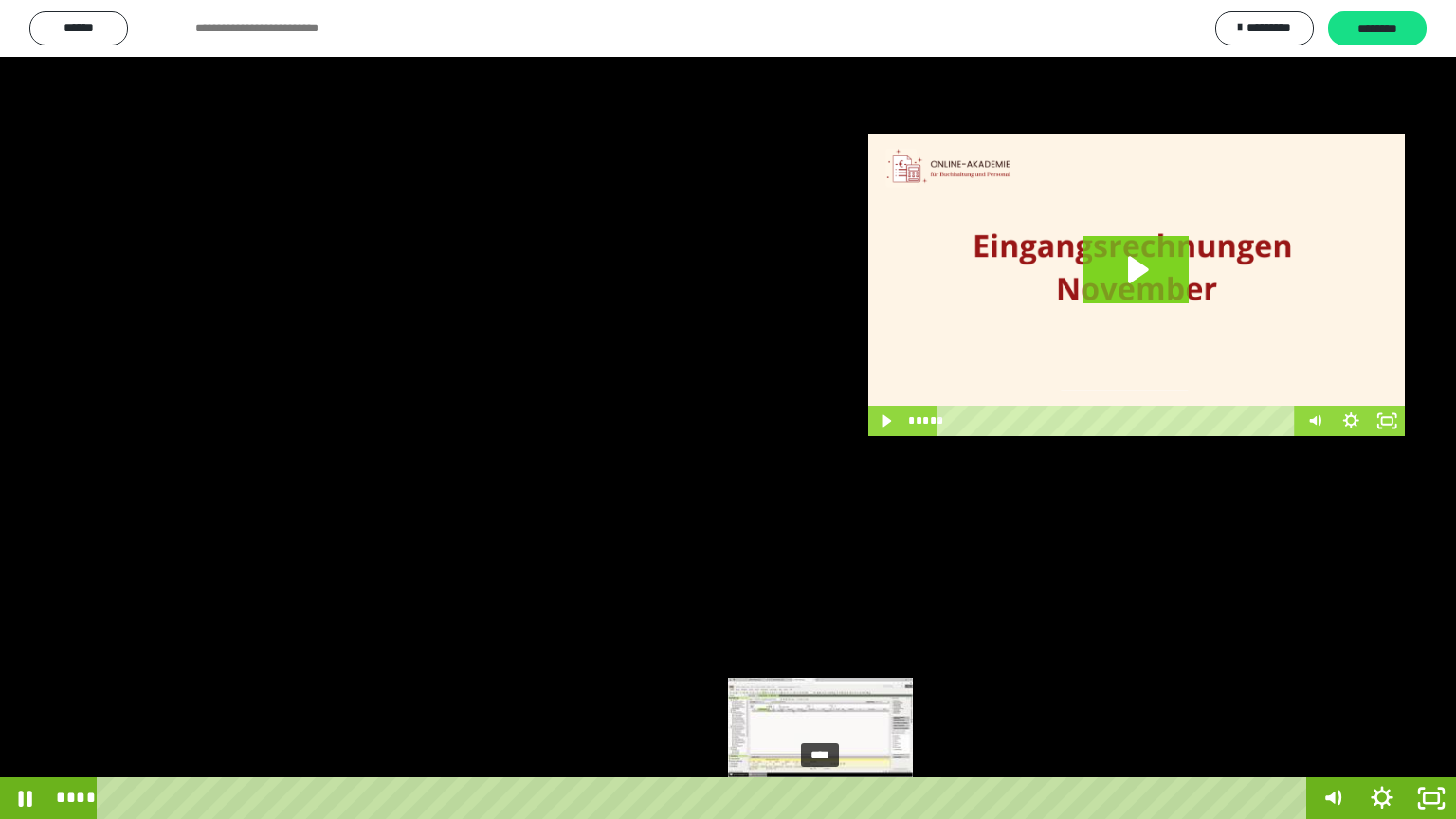 click on "****" at bounding box center [705, 798] 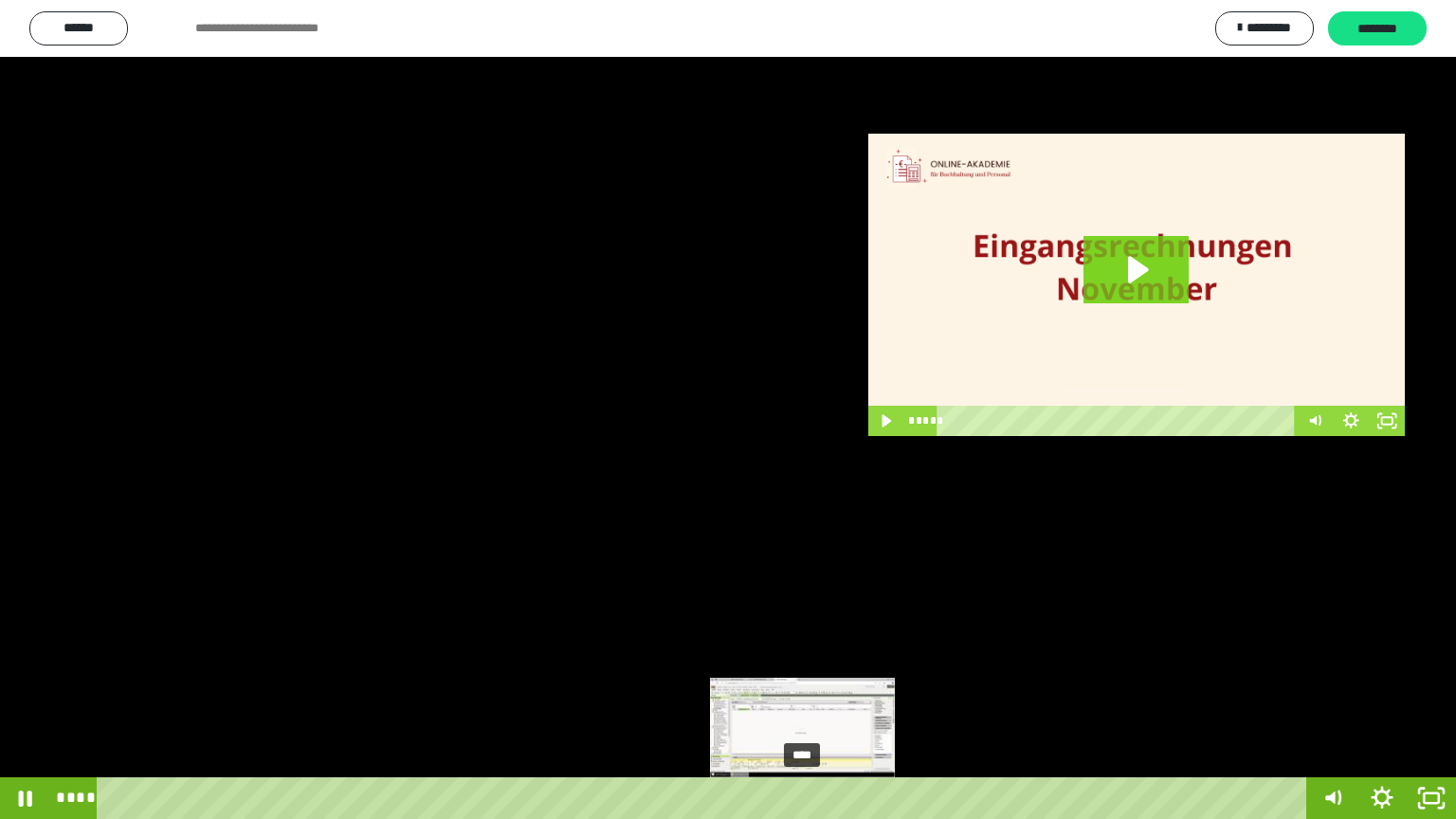 click on "****" at bounding box center (705, 798) 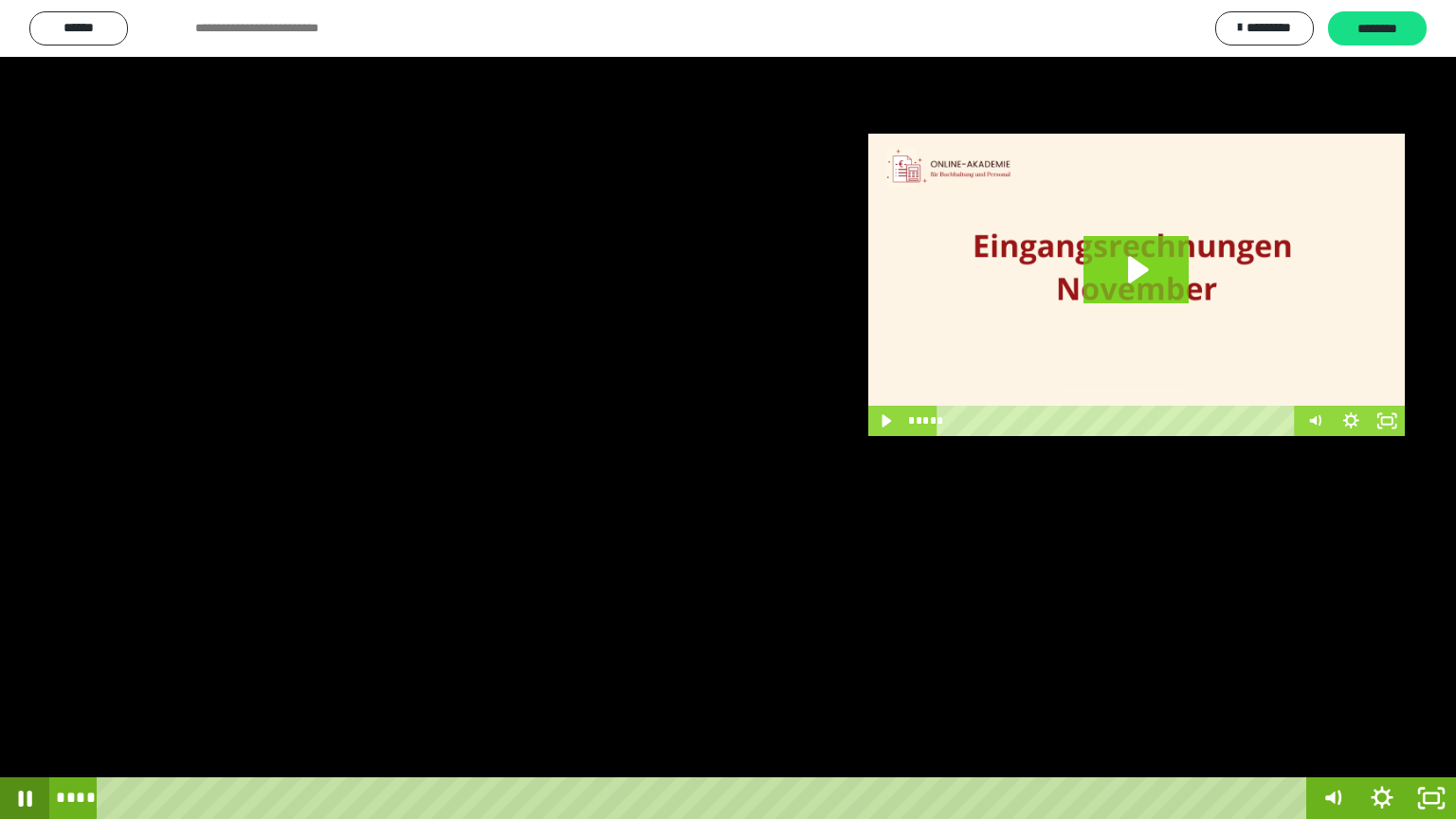 click 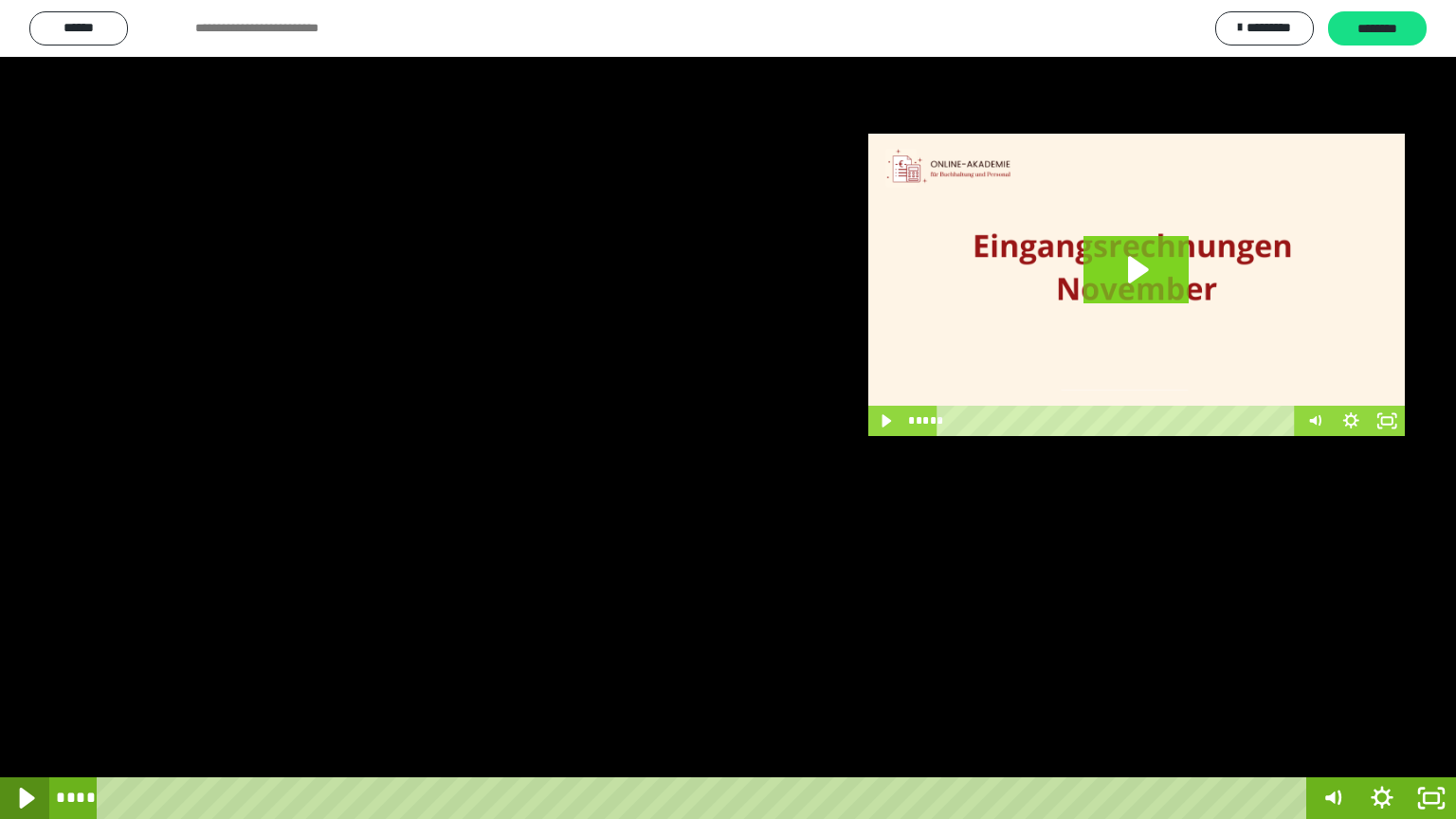 click 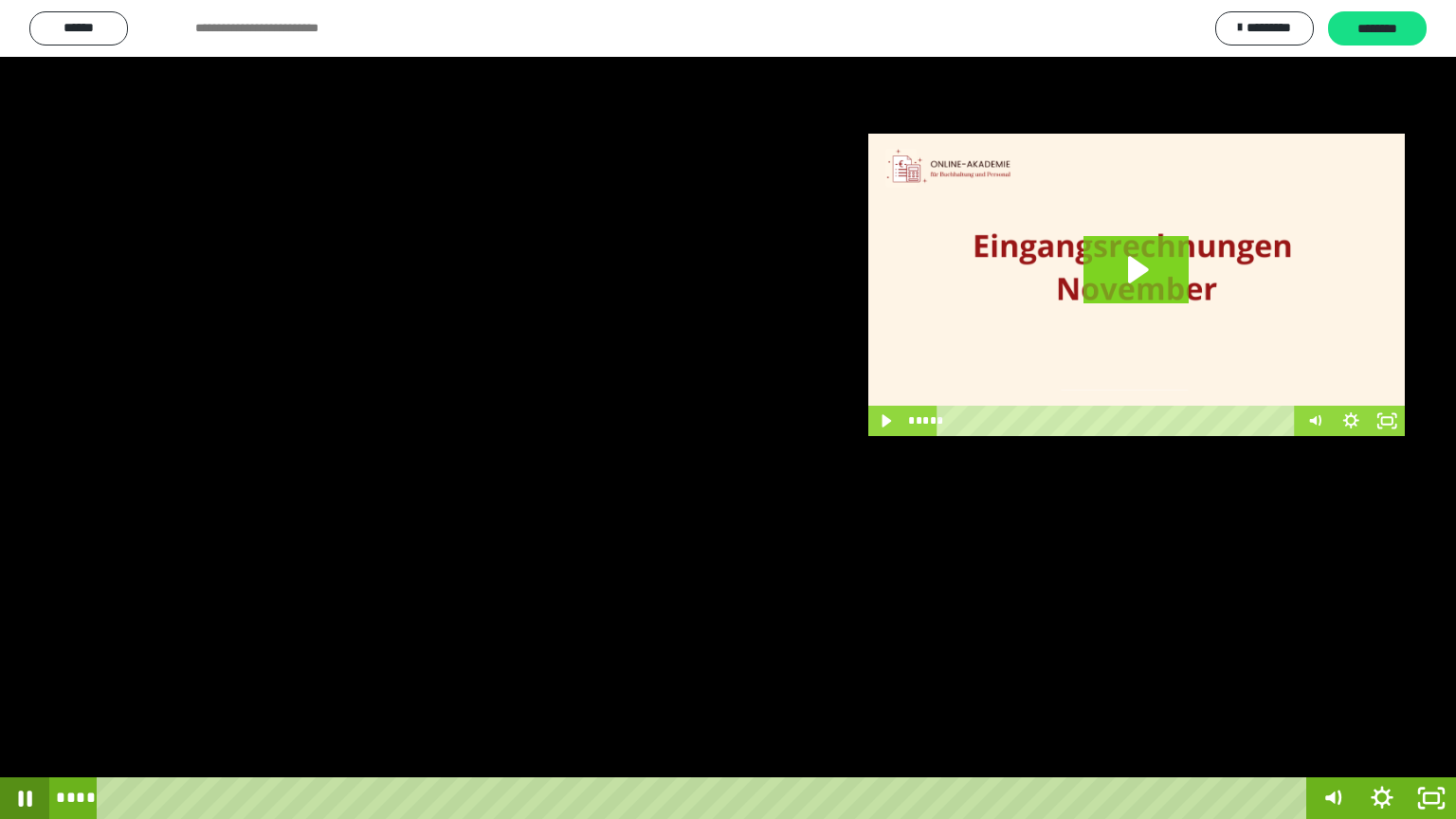 click 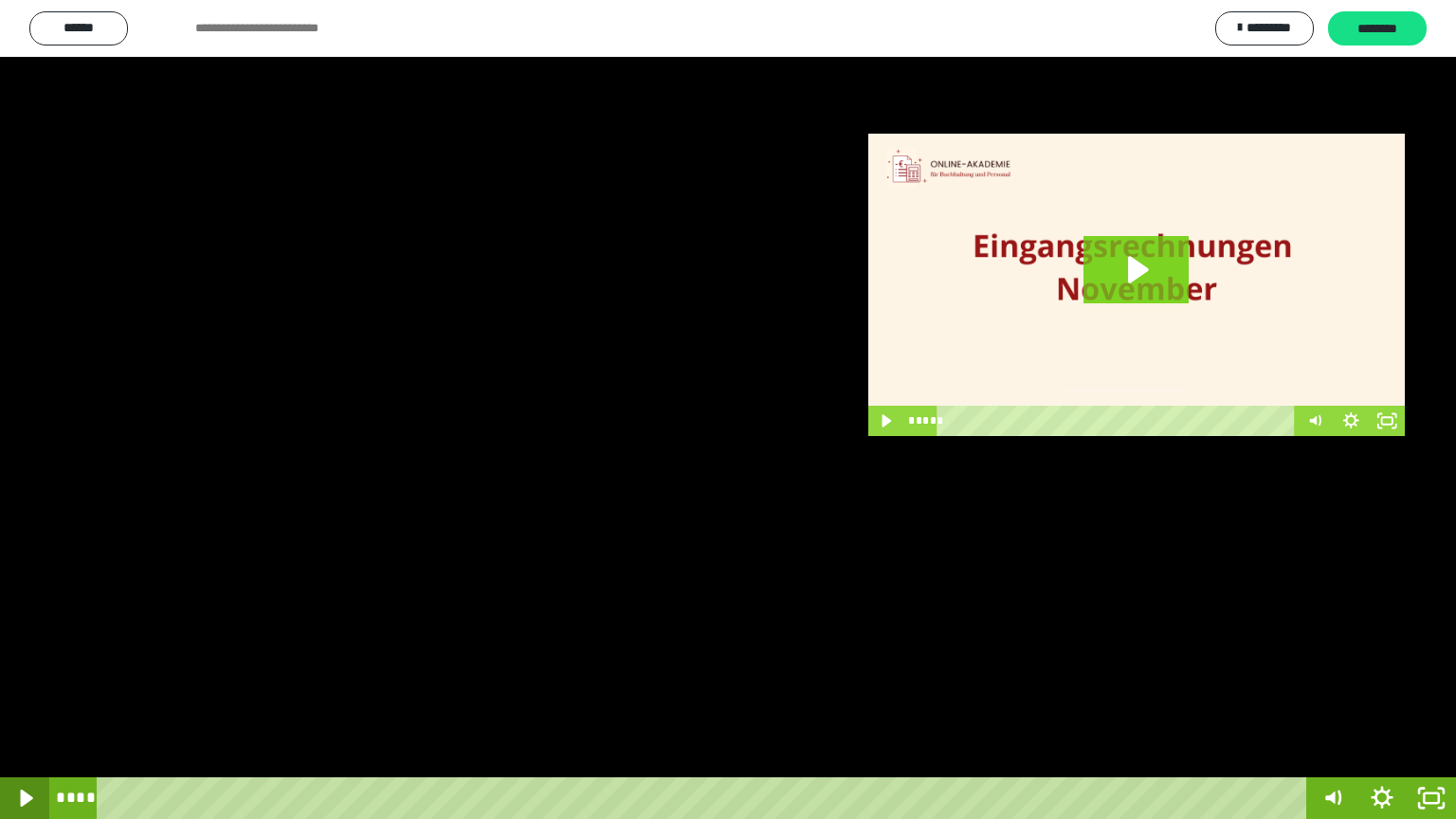 click 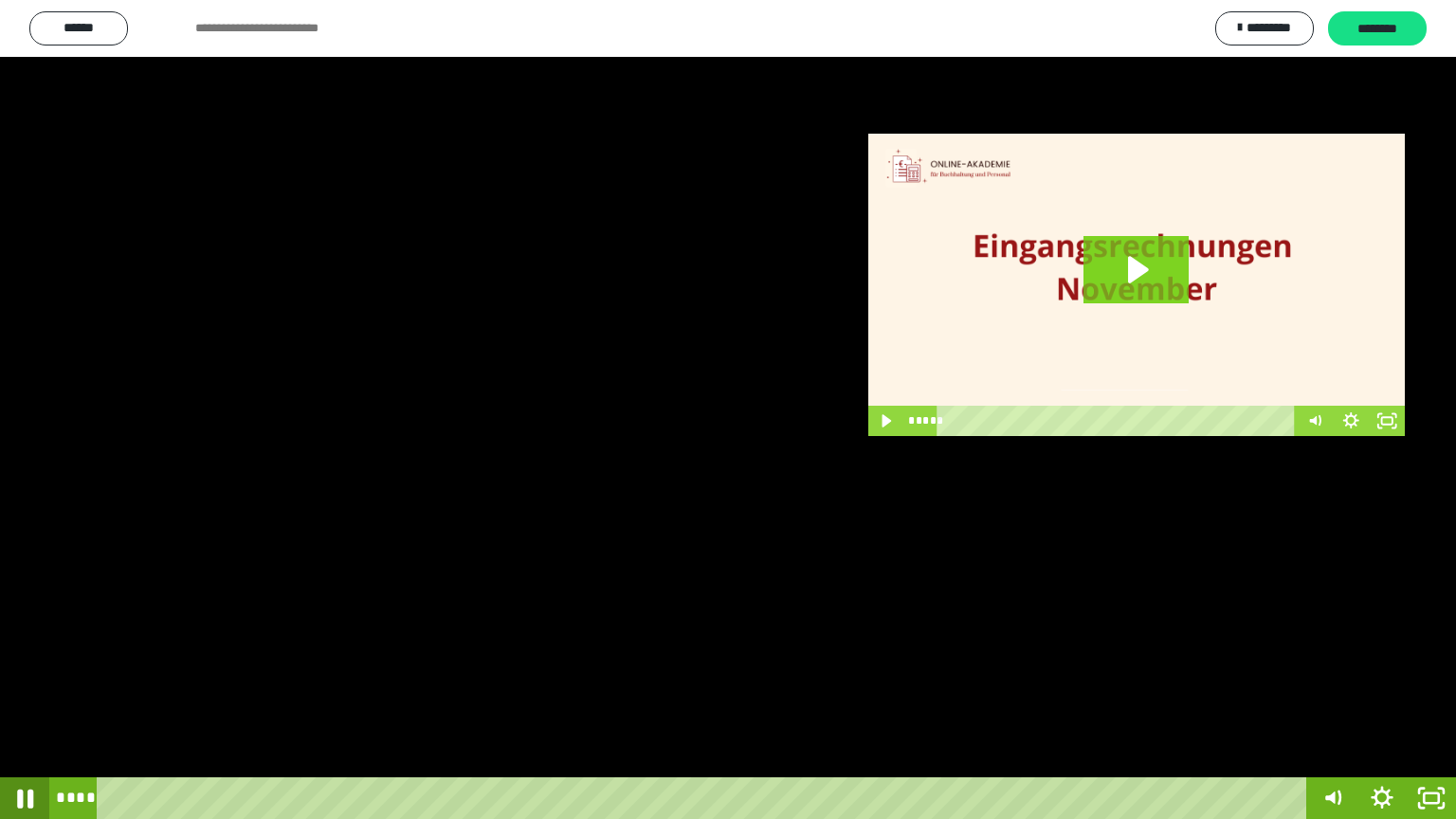 click 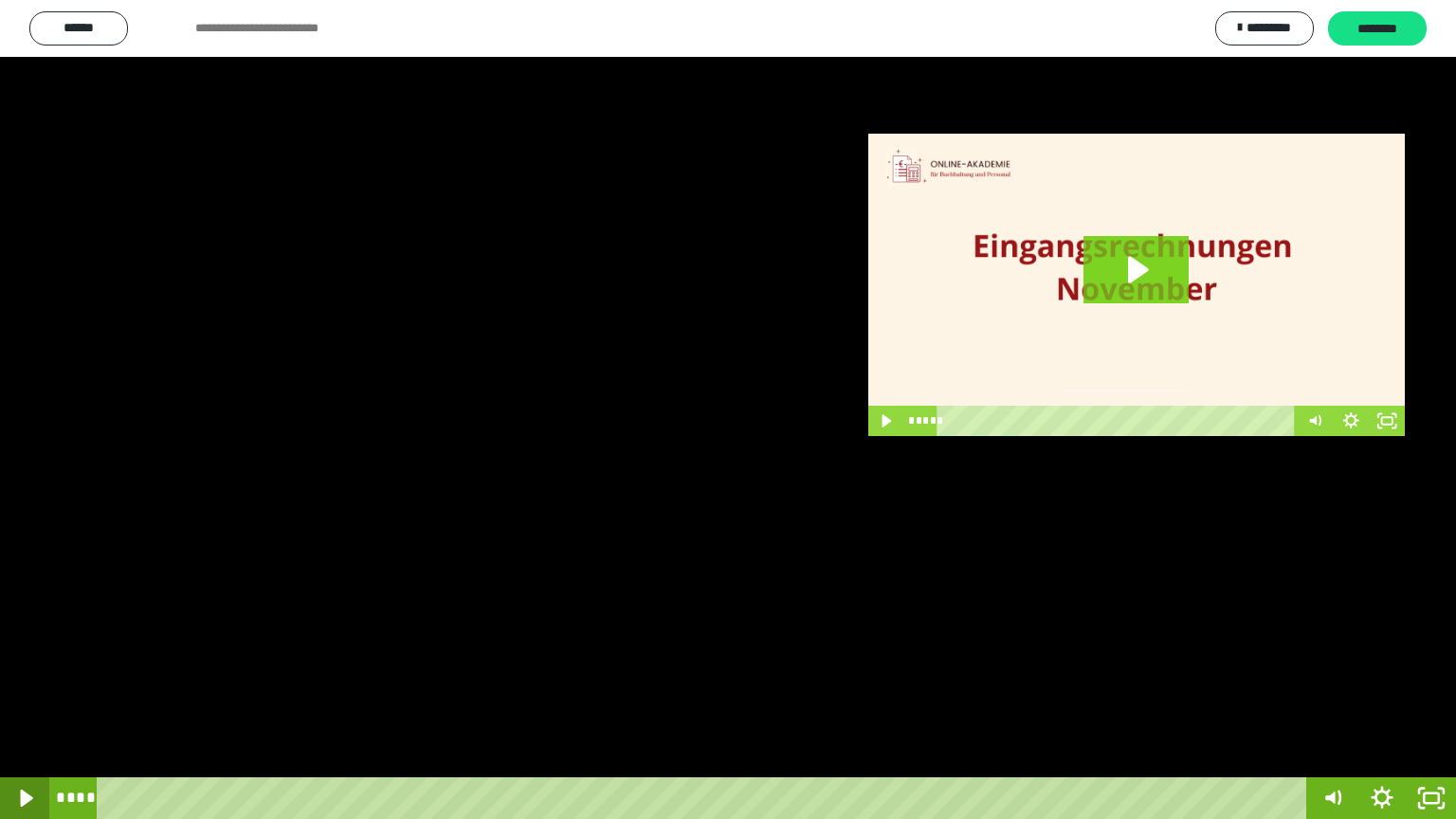 click 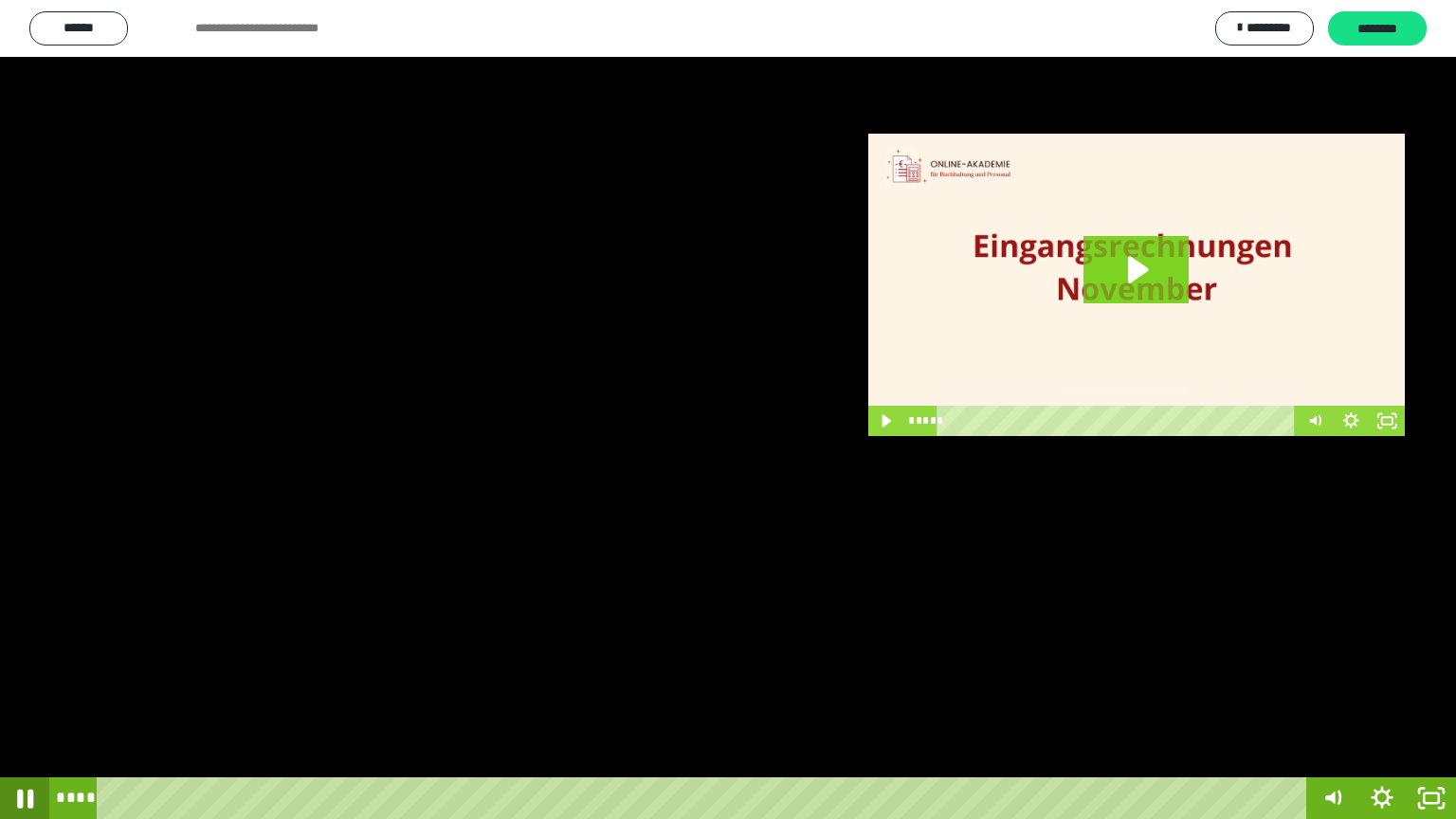 click 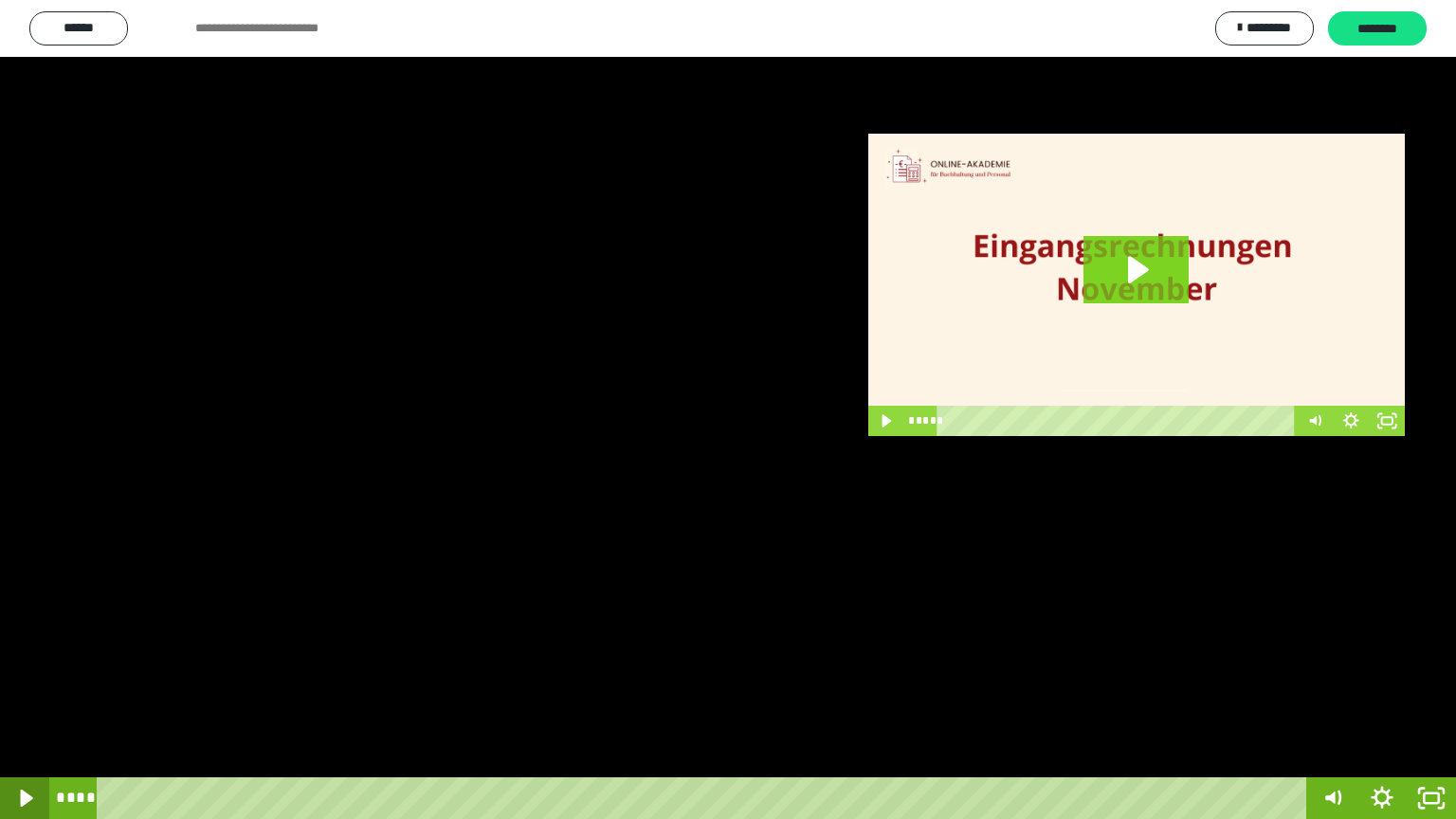 click 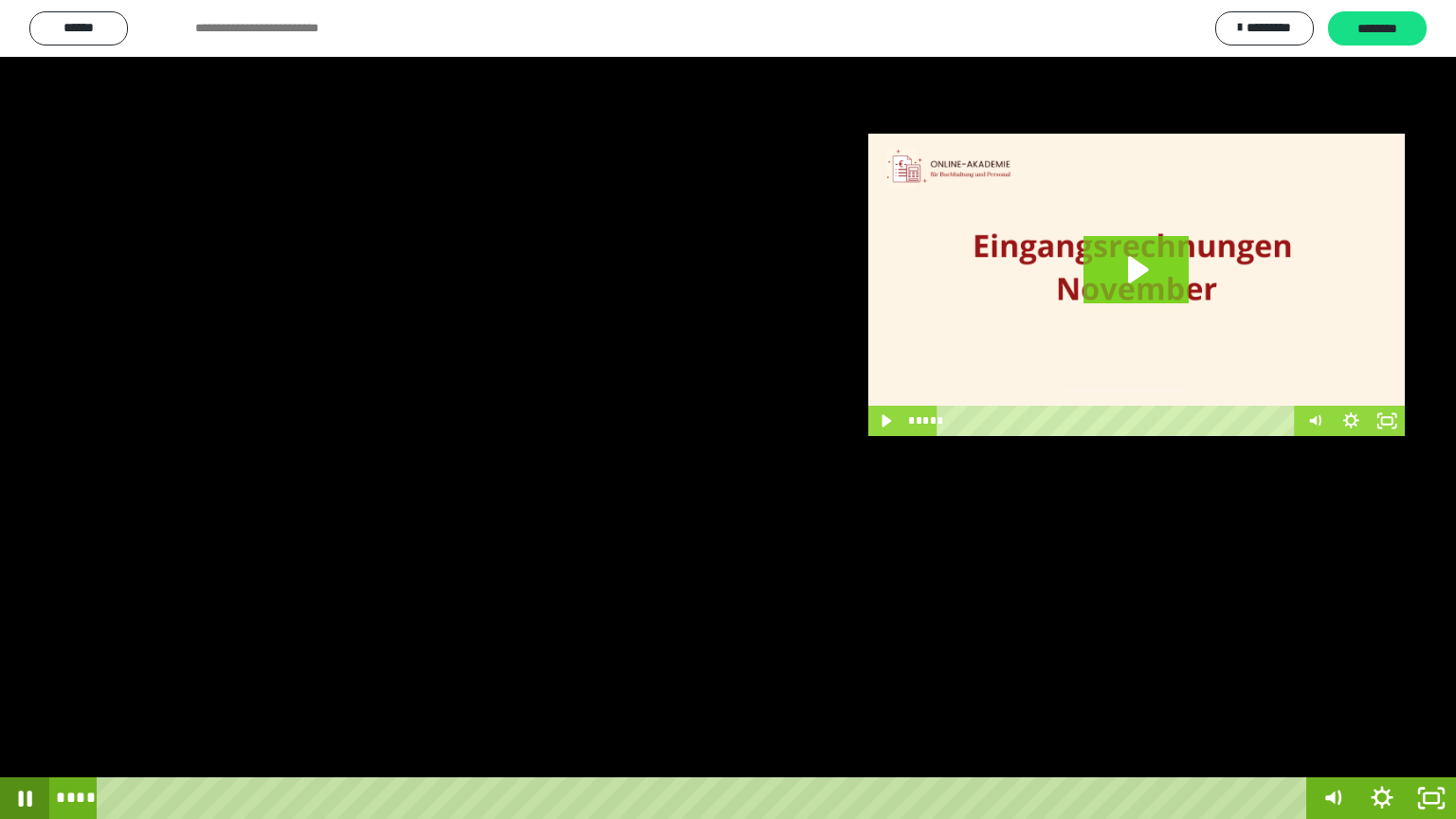 click 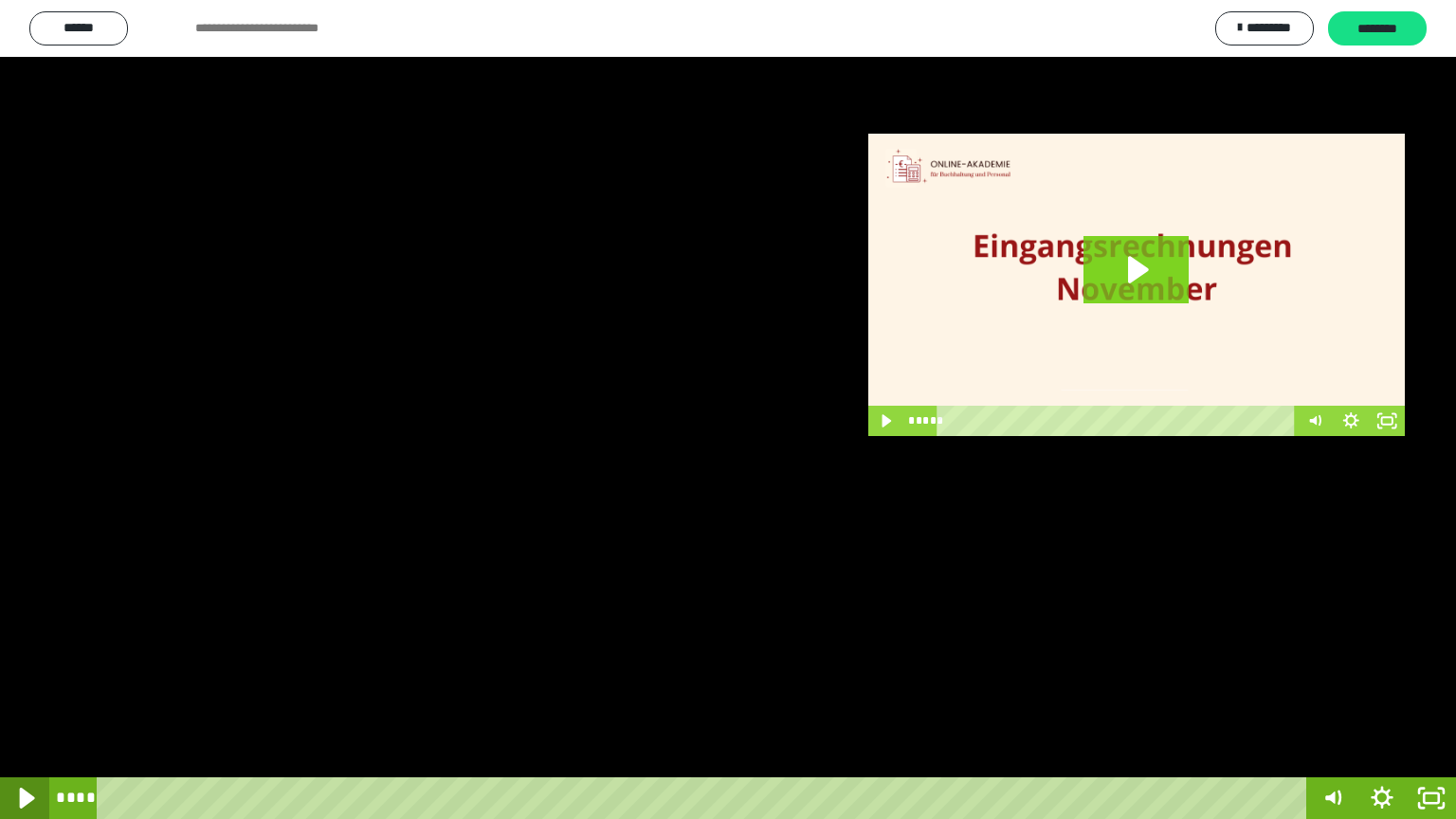 click 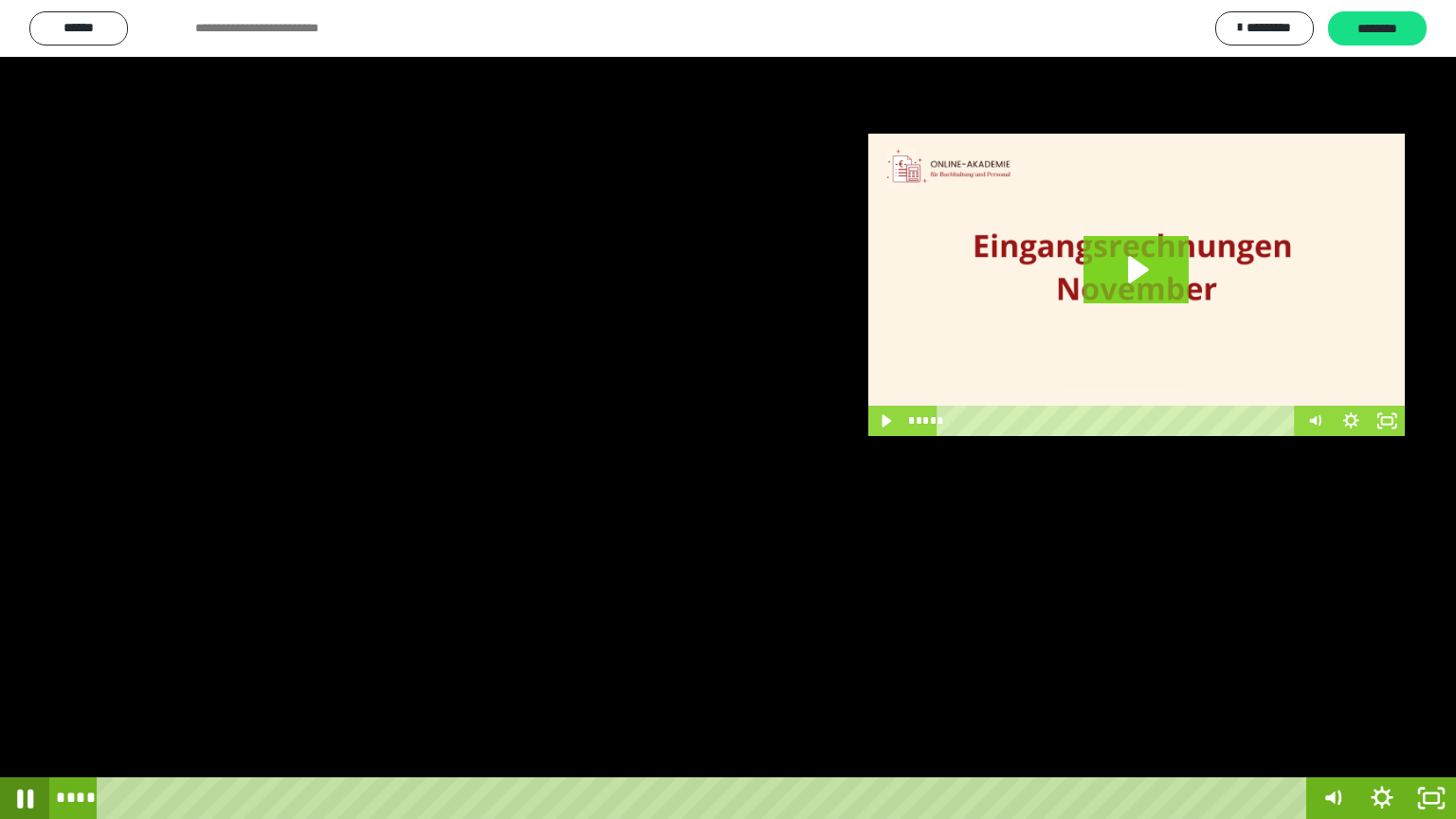 click 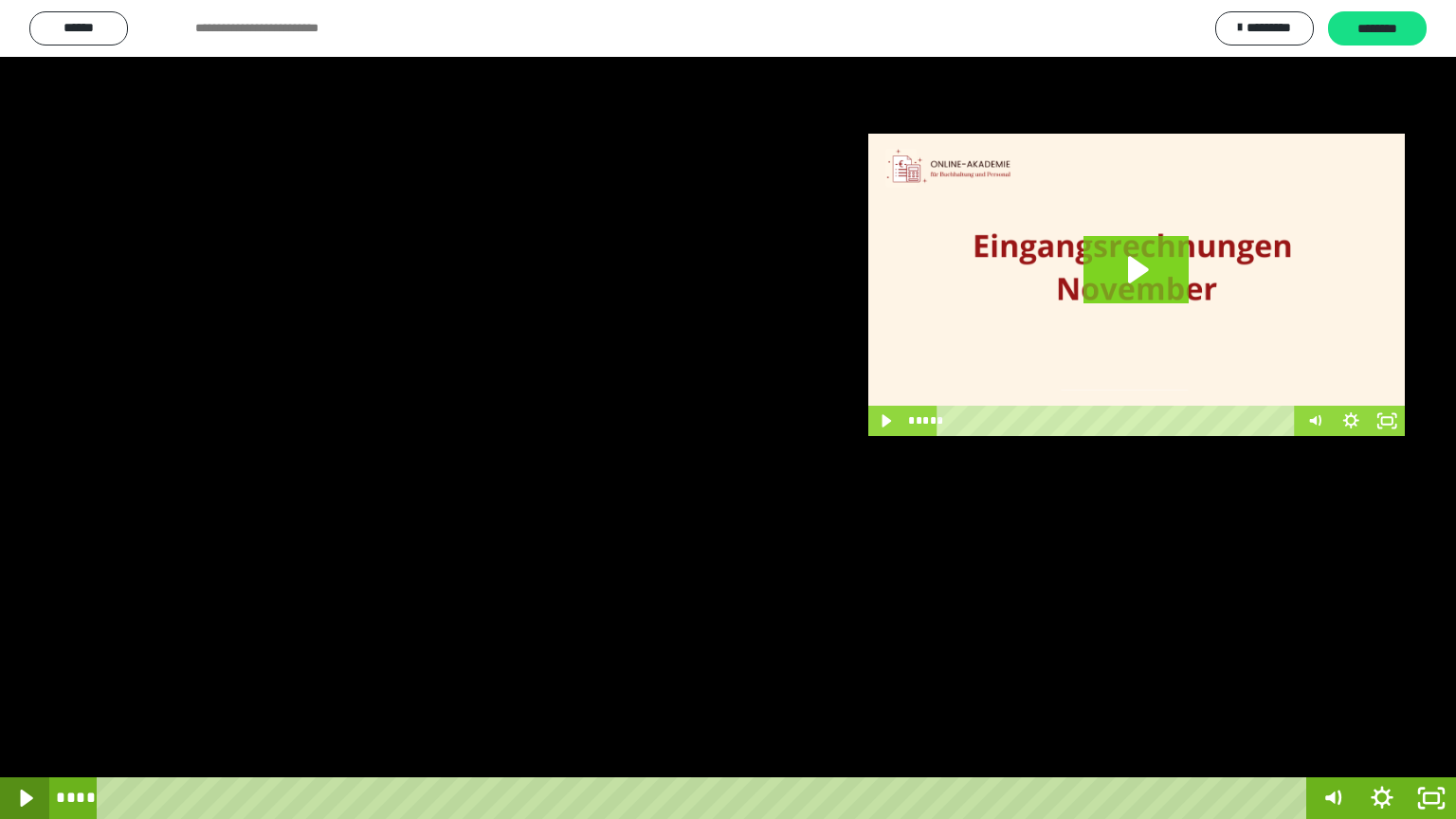 click 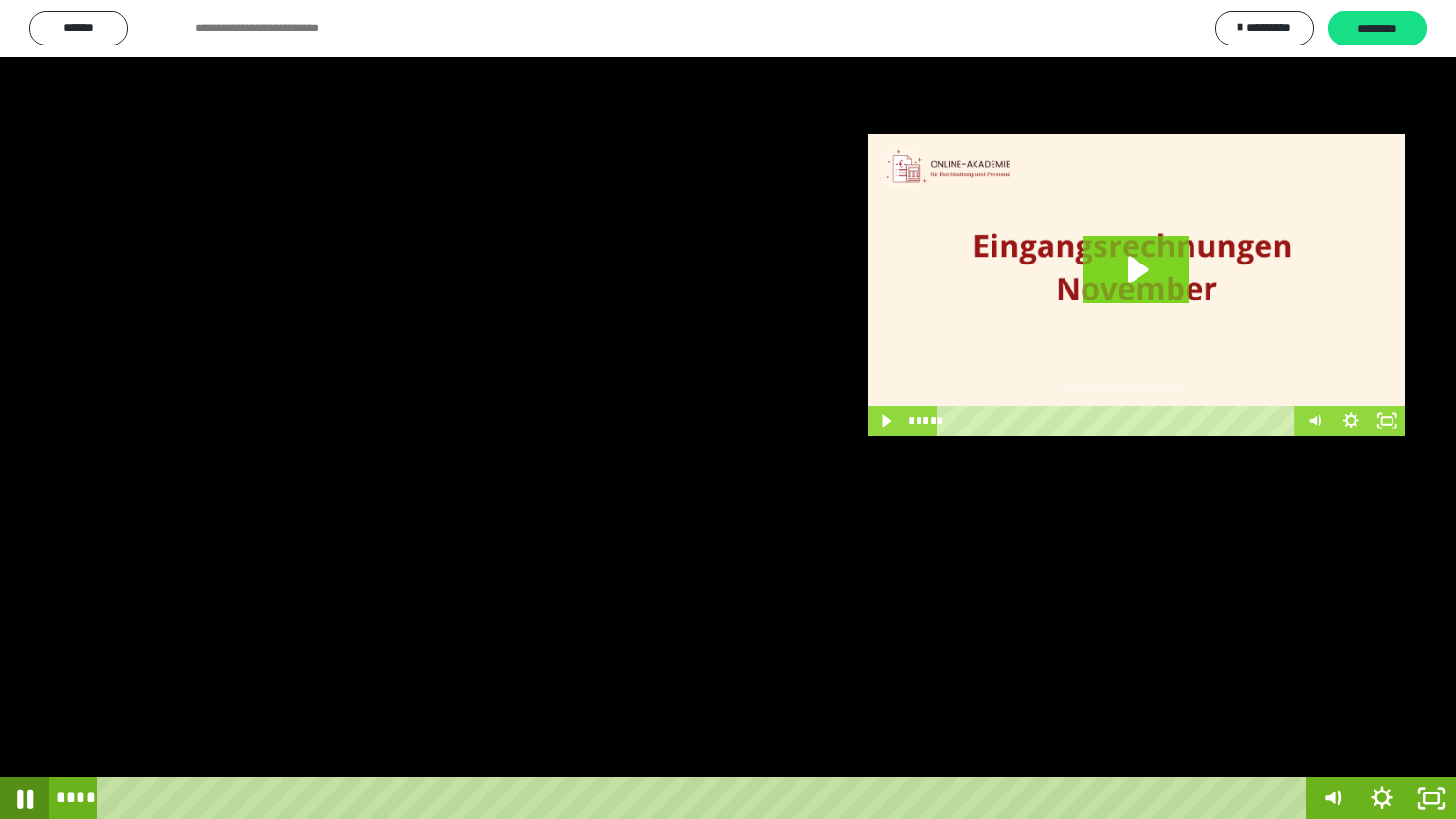 click 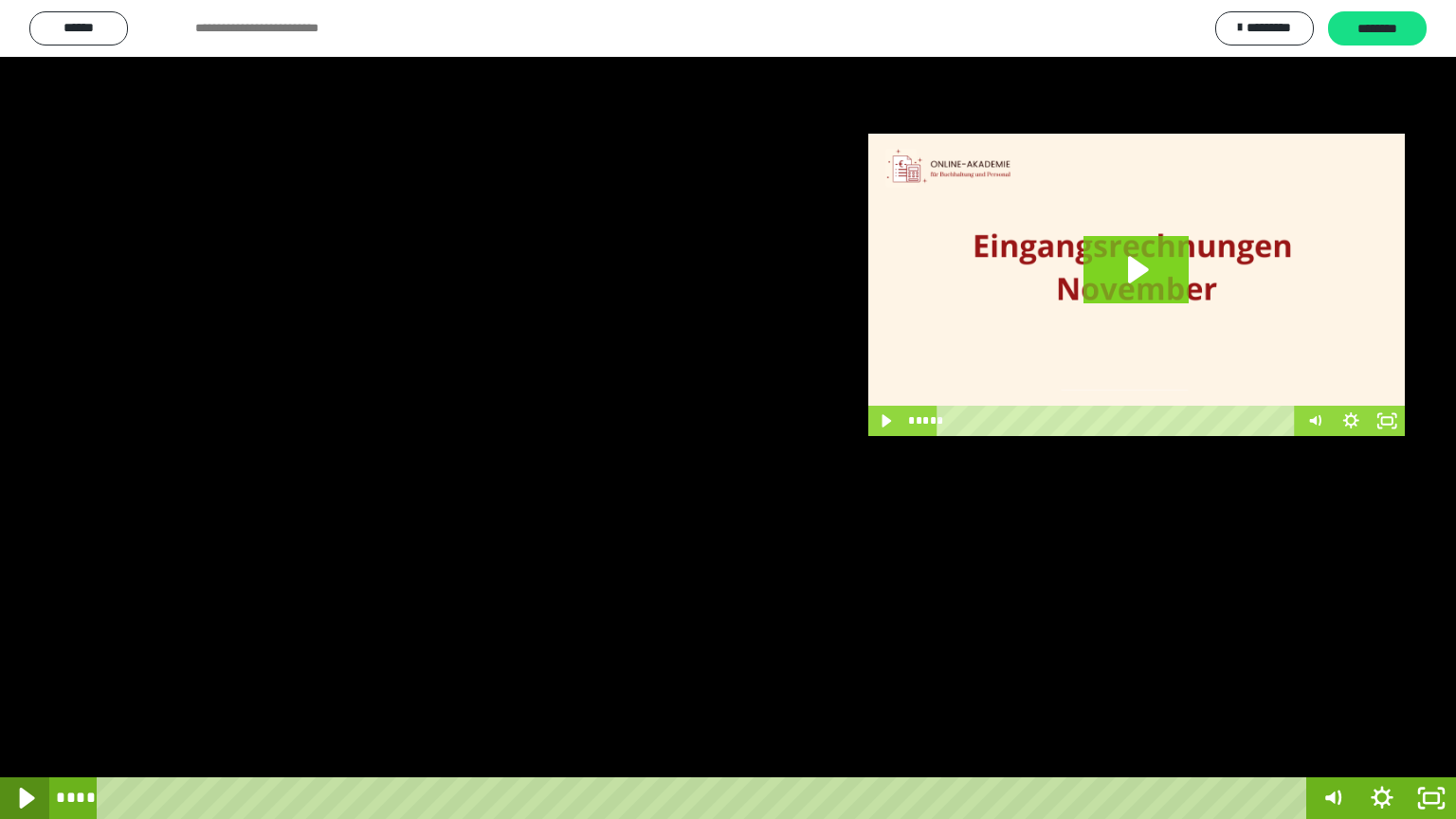 click 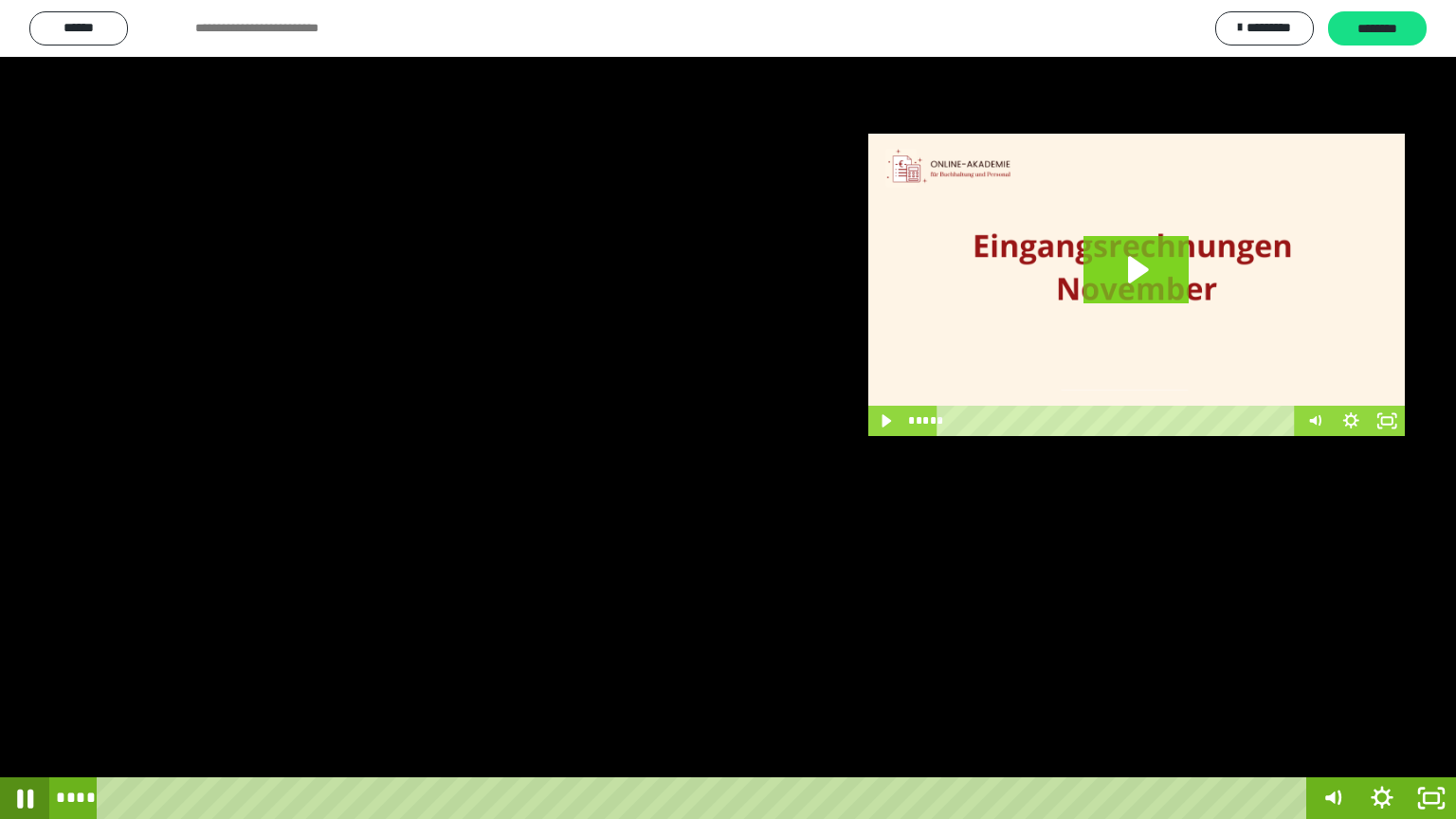 click 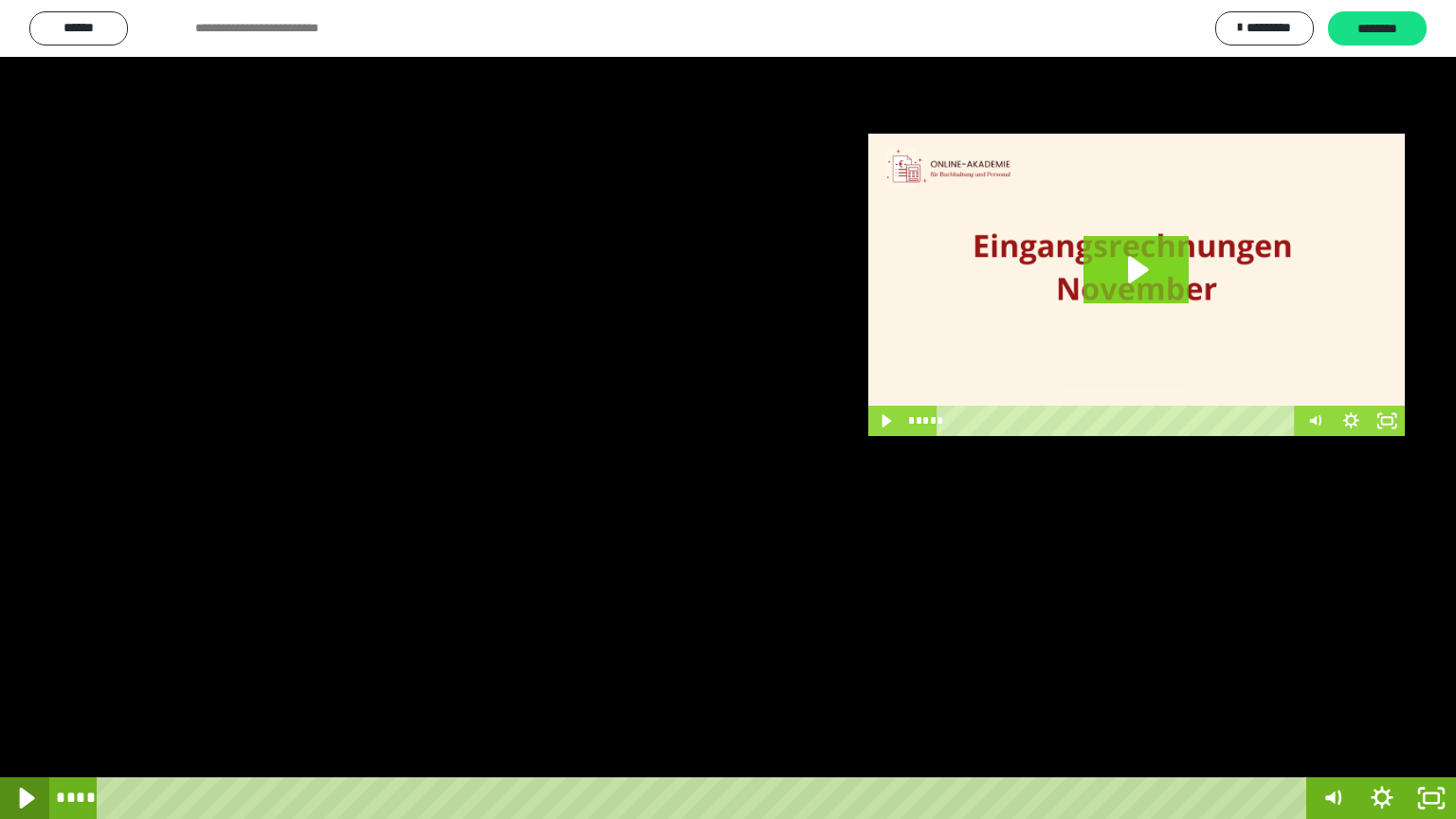 click 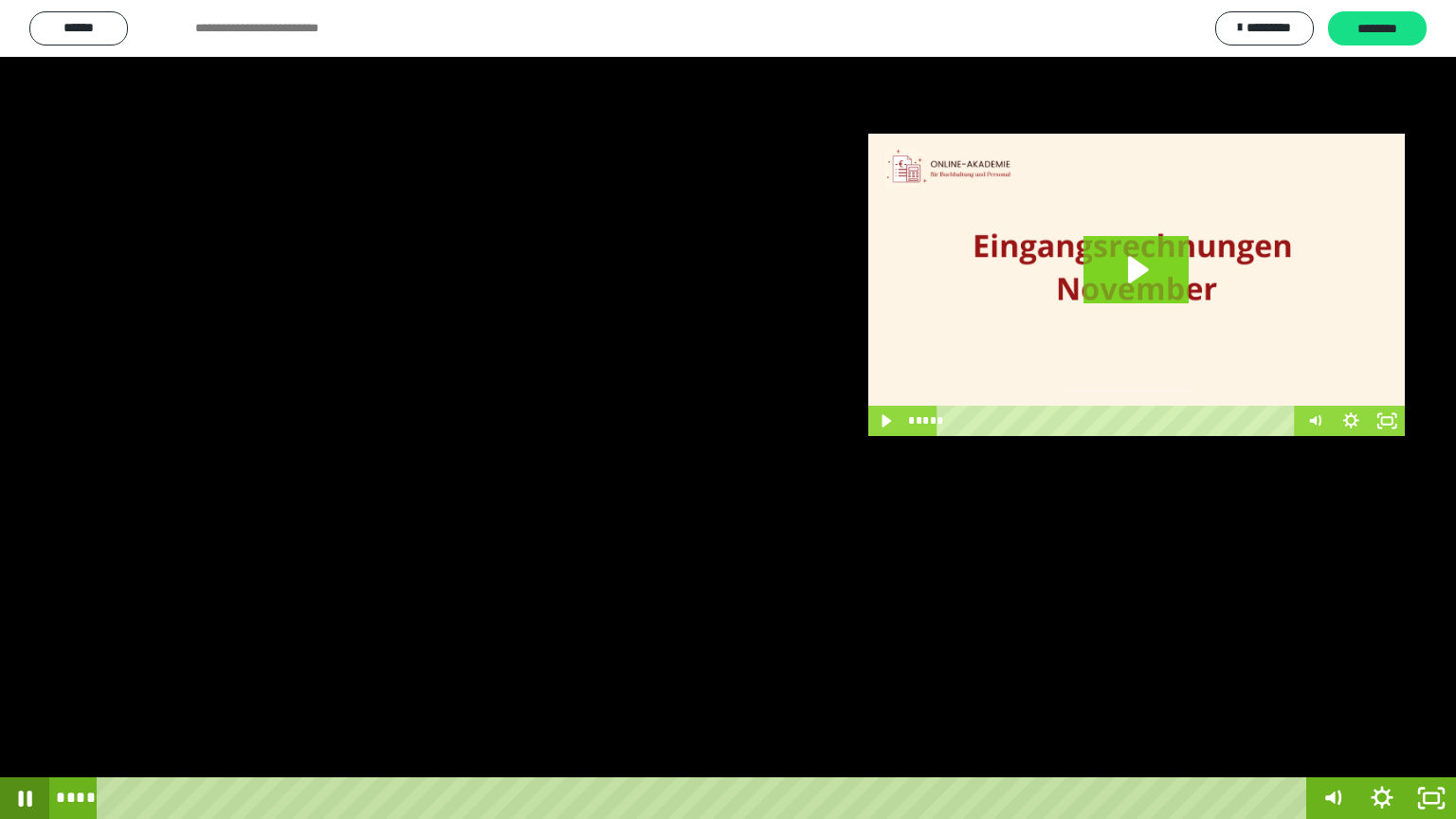 click 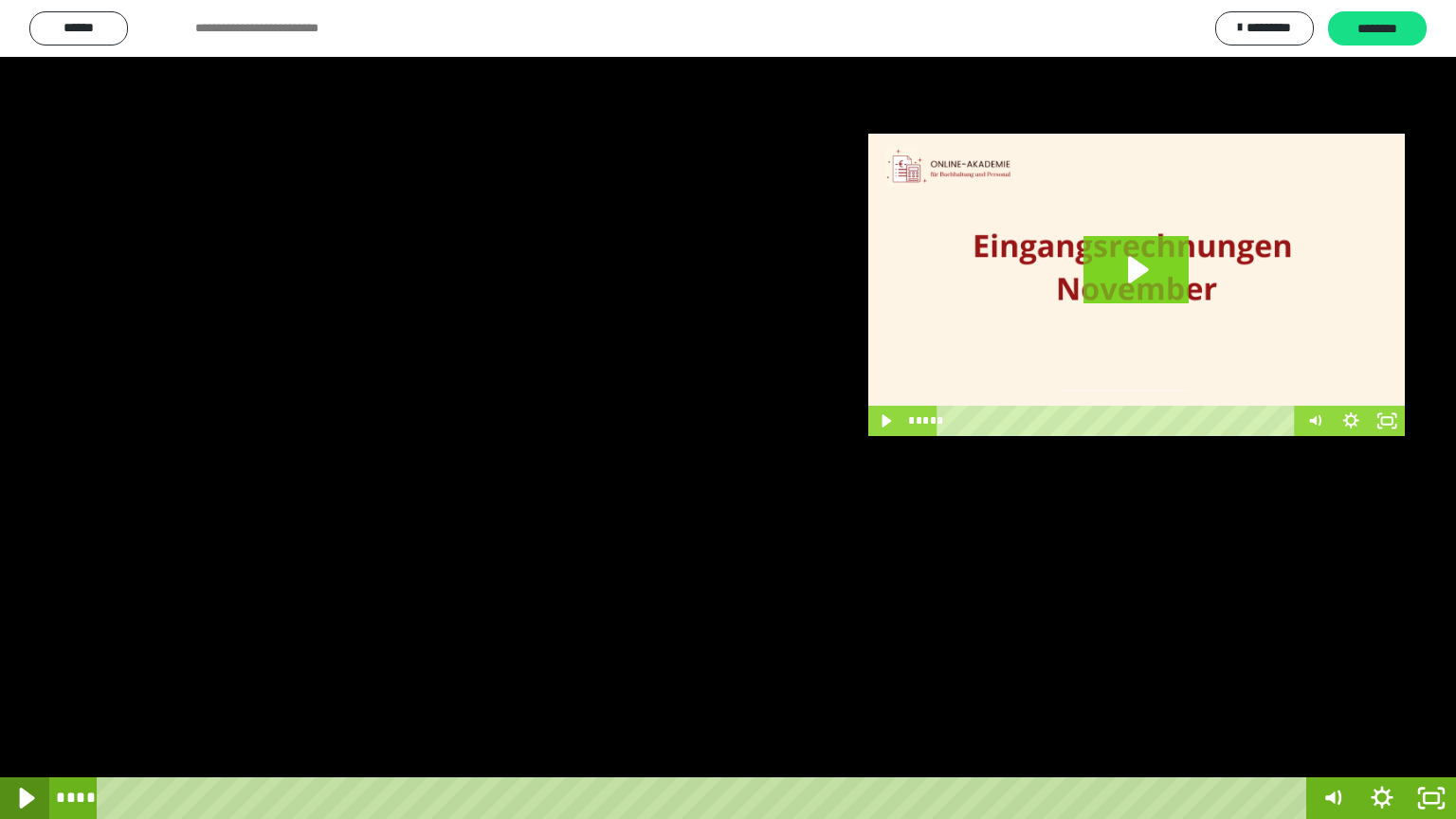 click 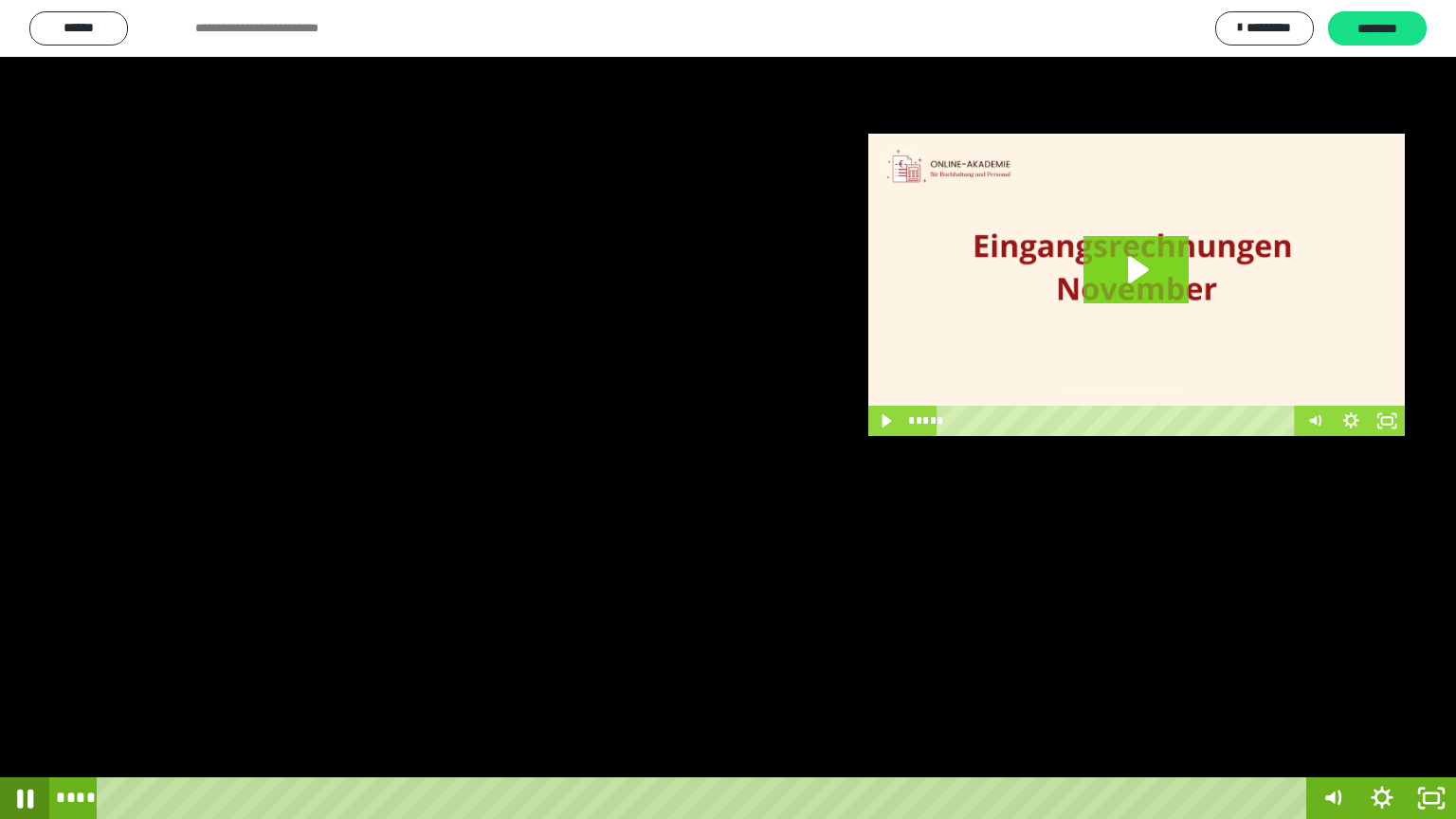 click 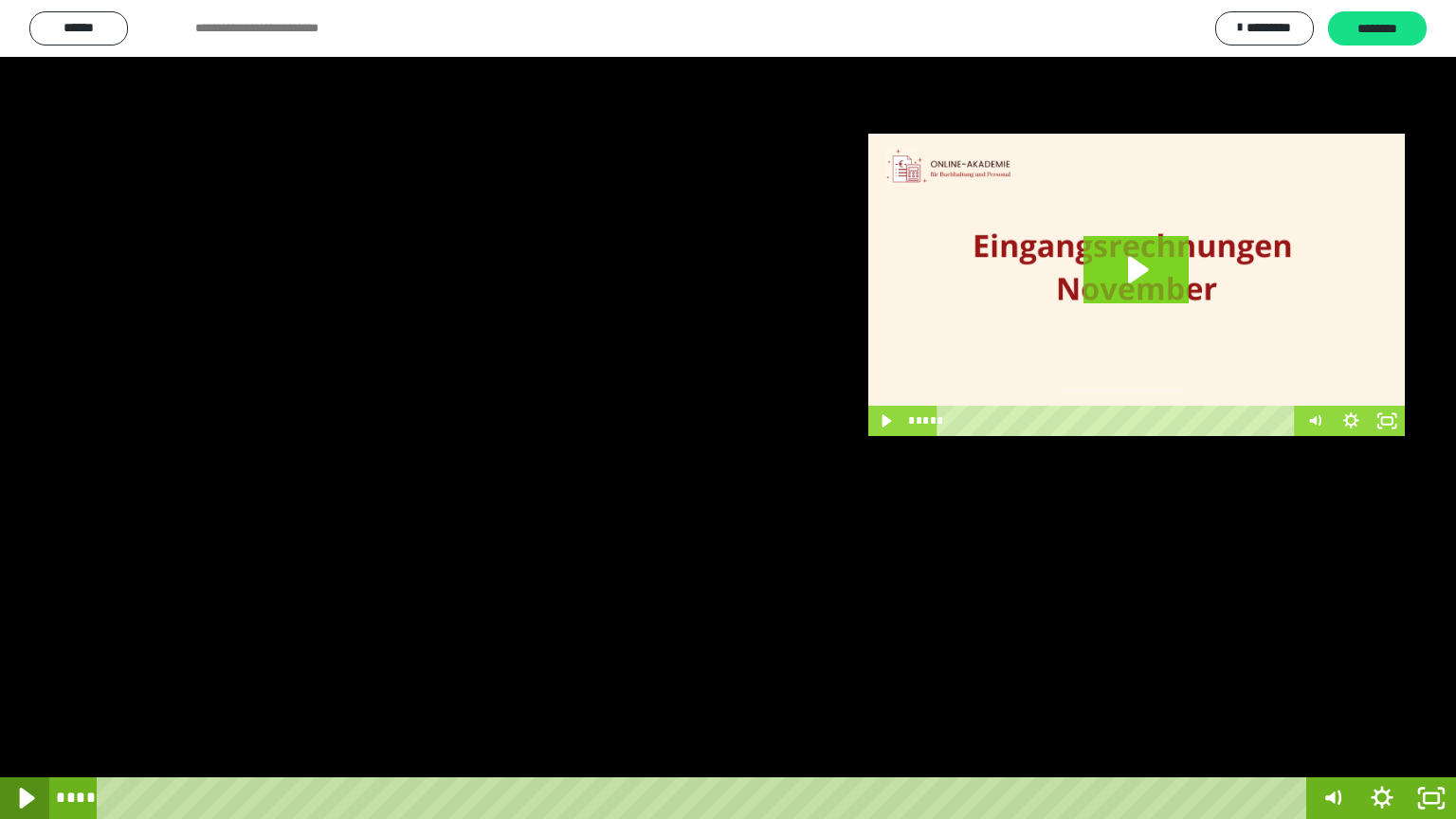 click 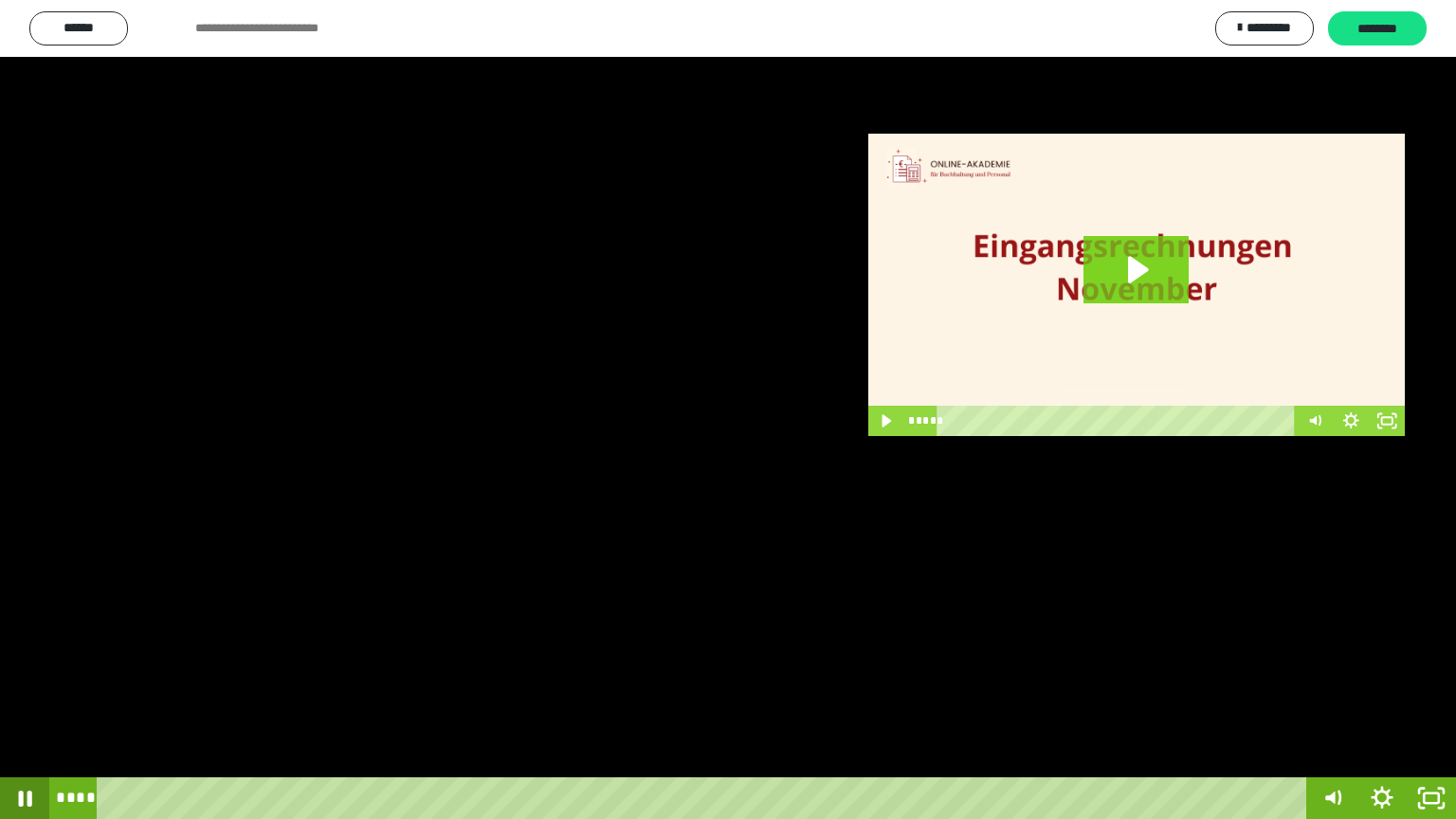 click 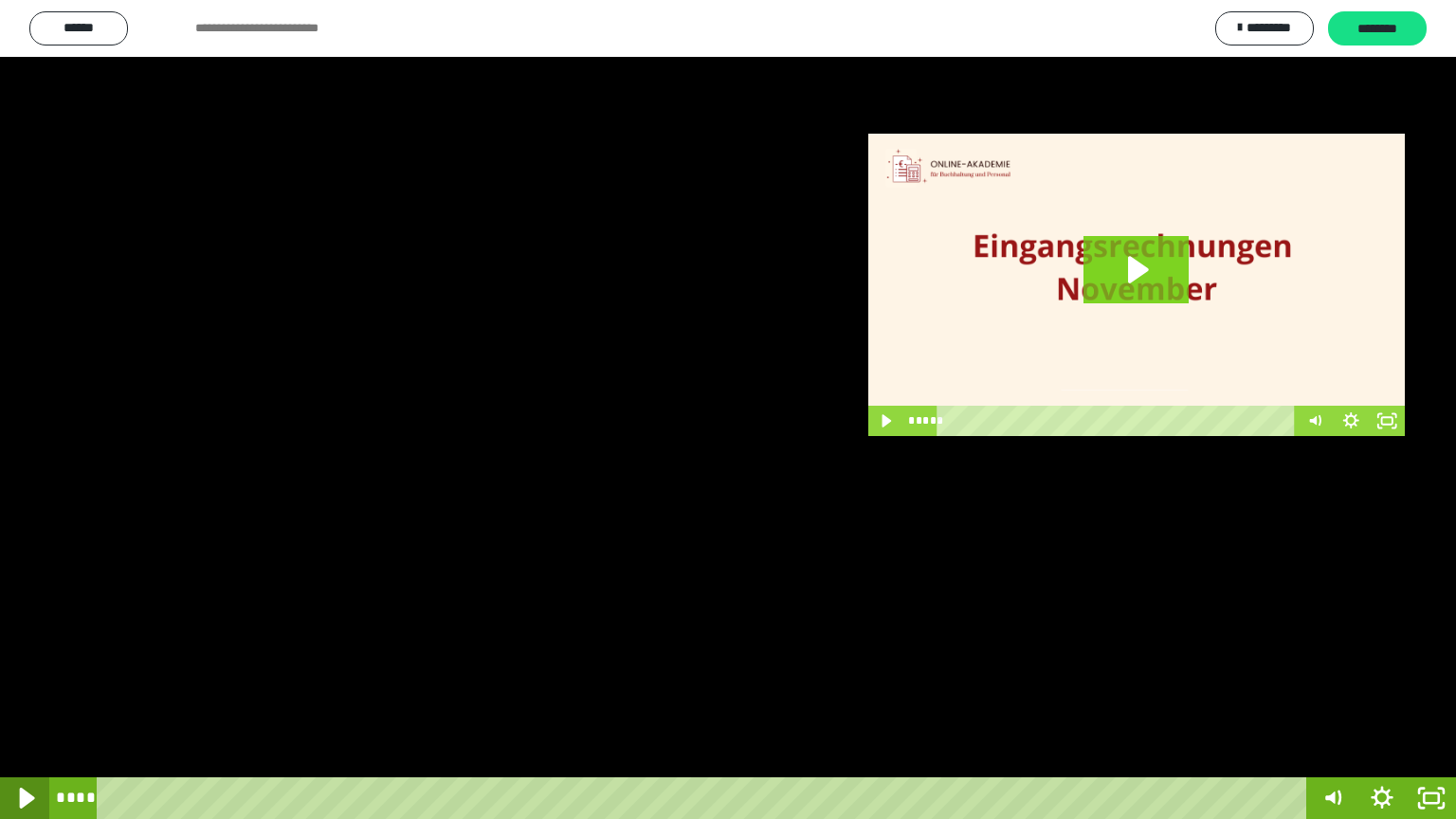 click 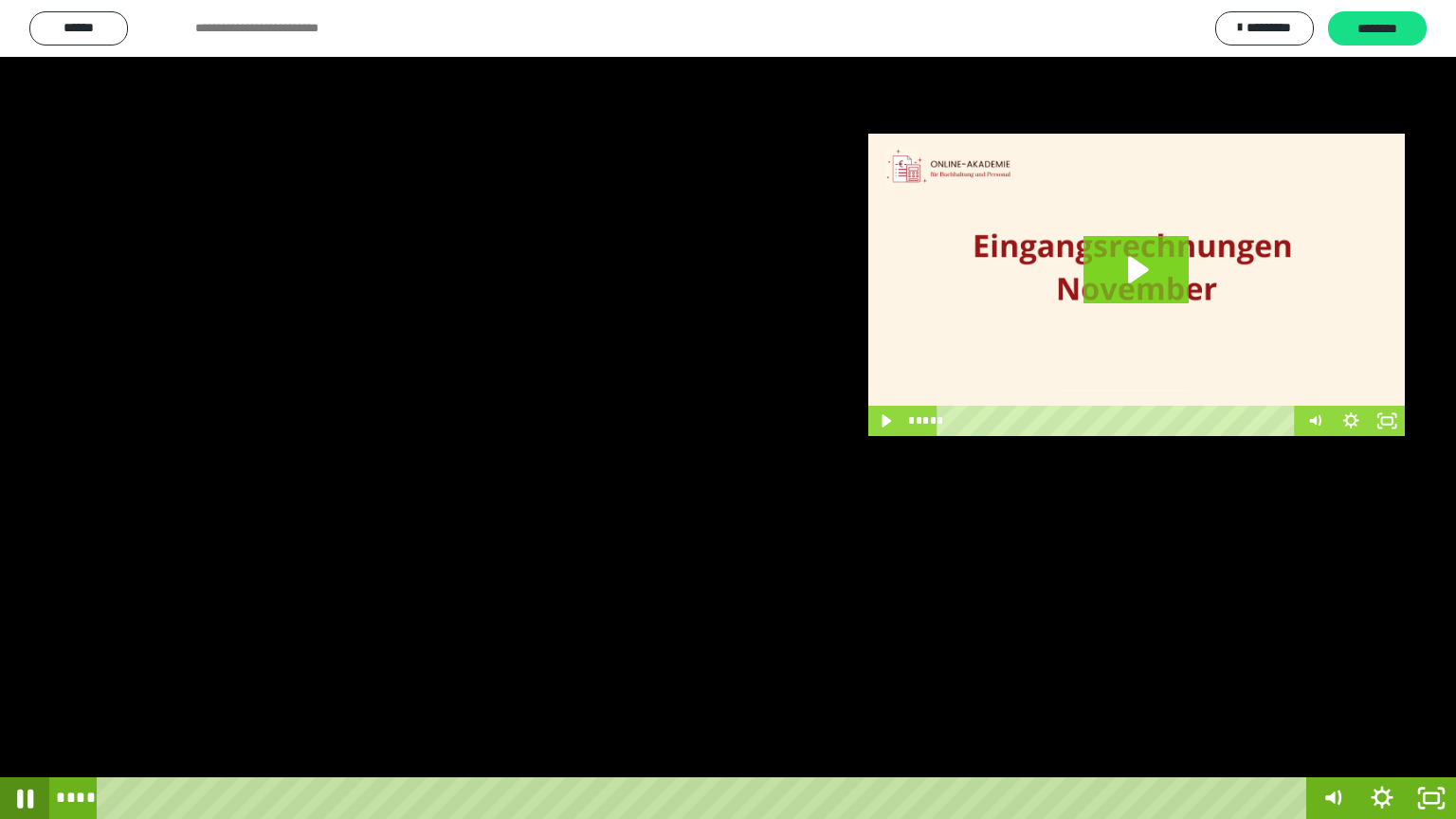 click 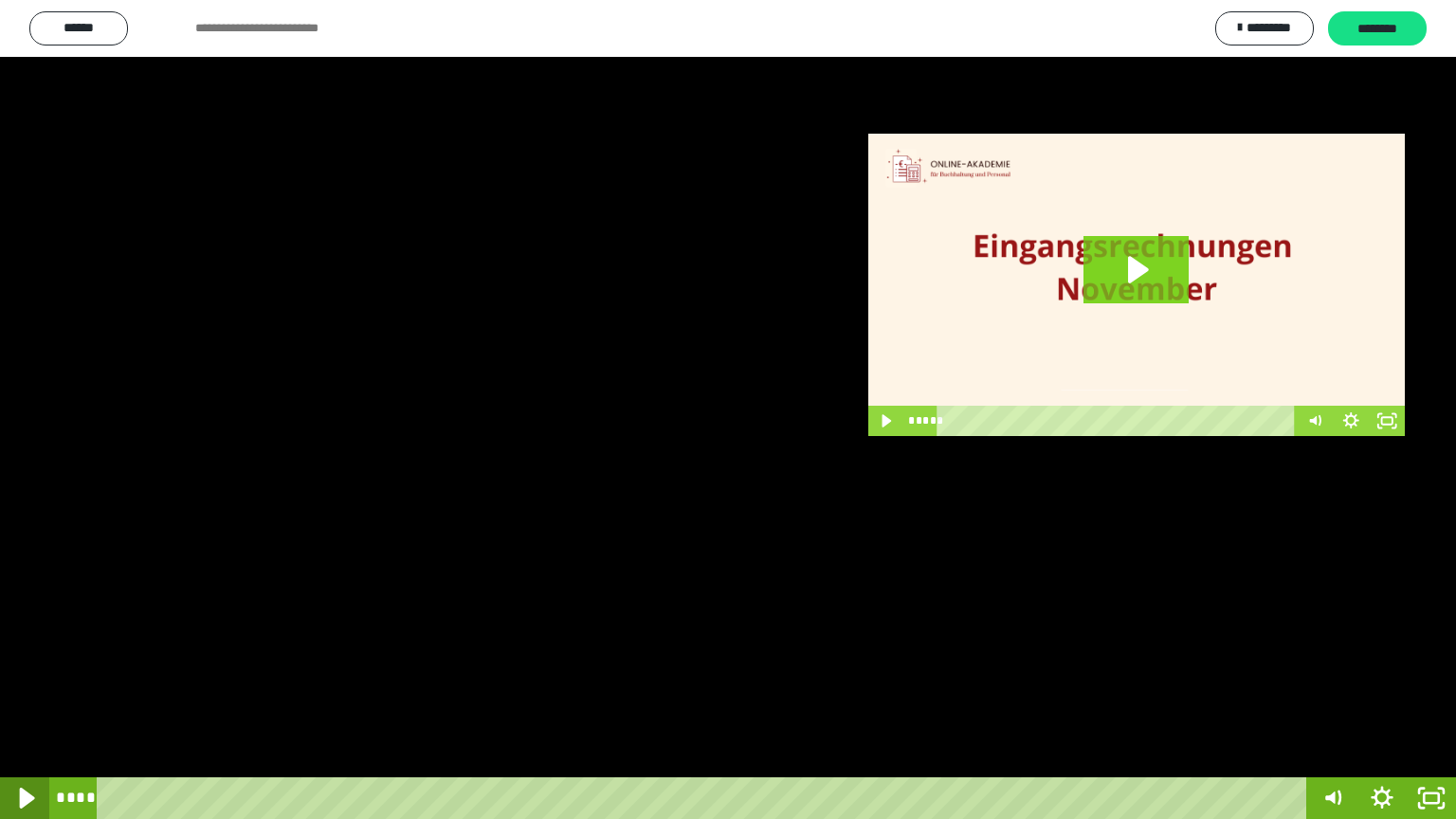 click 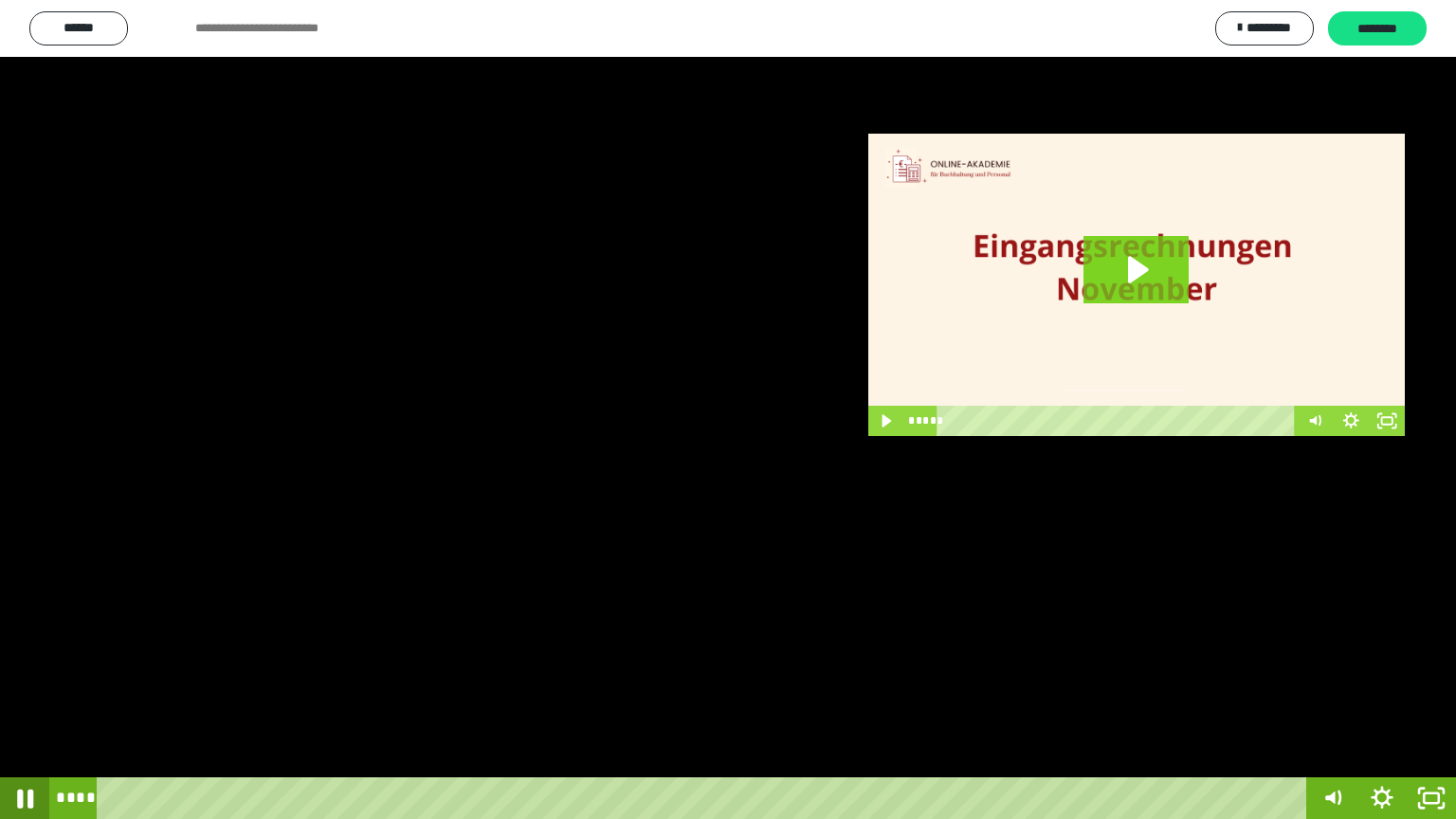 click 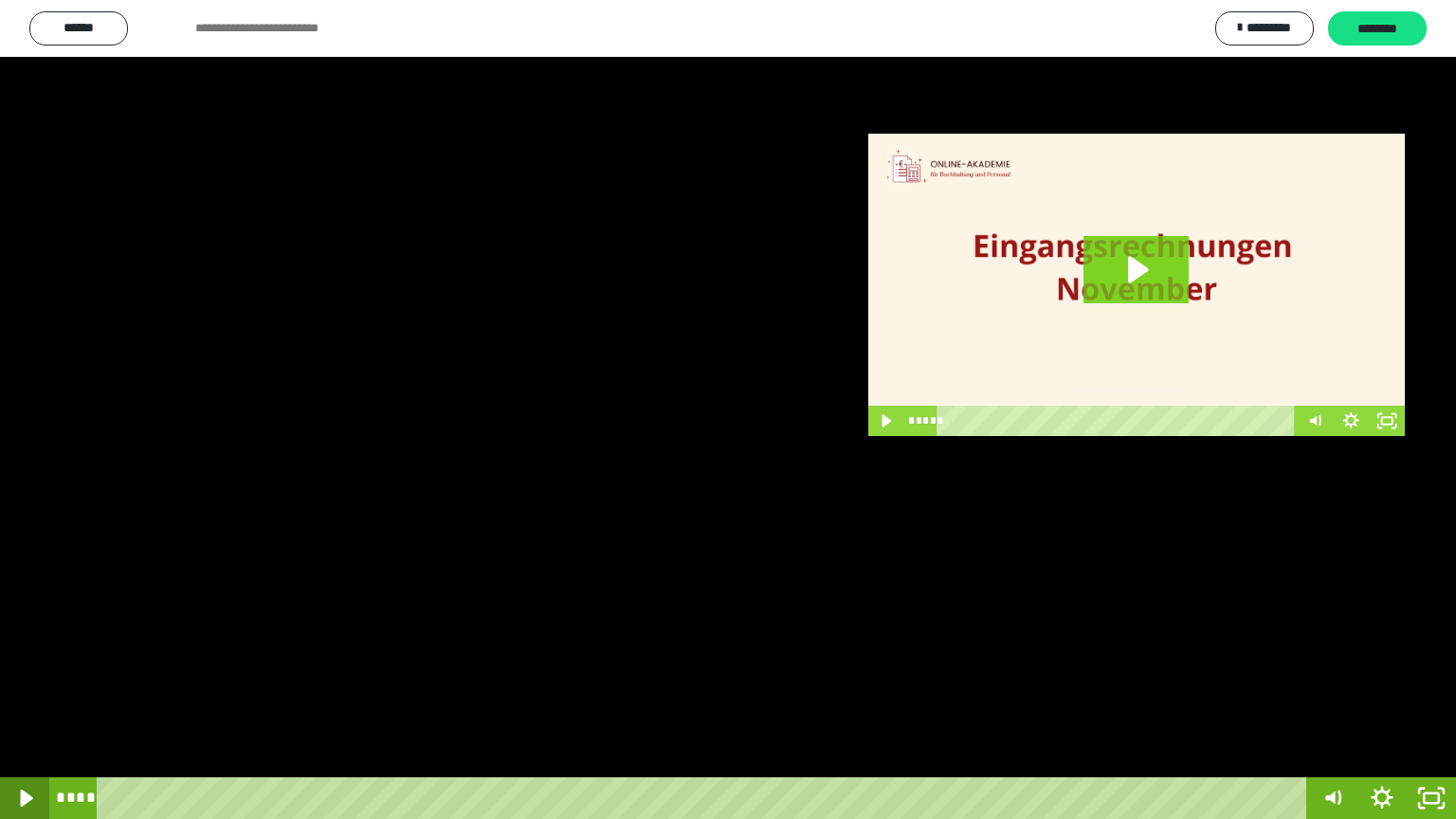 click 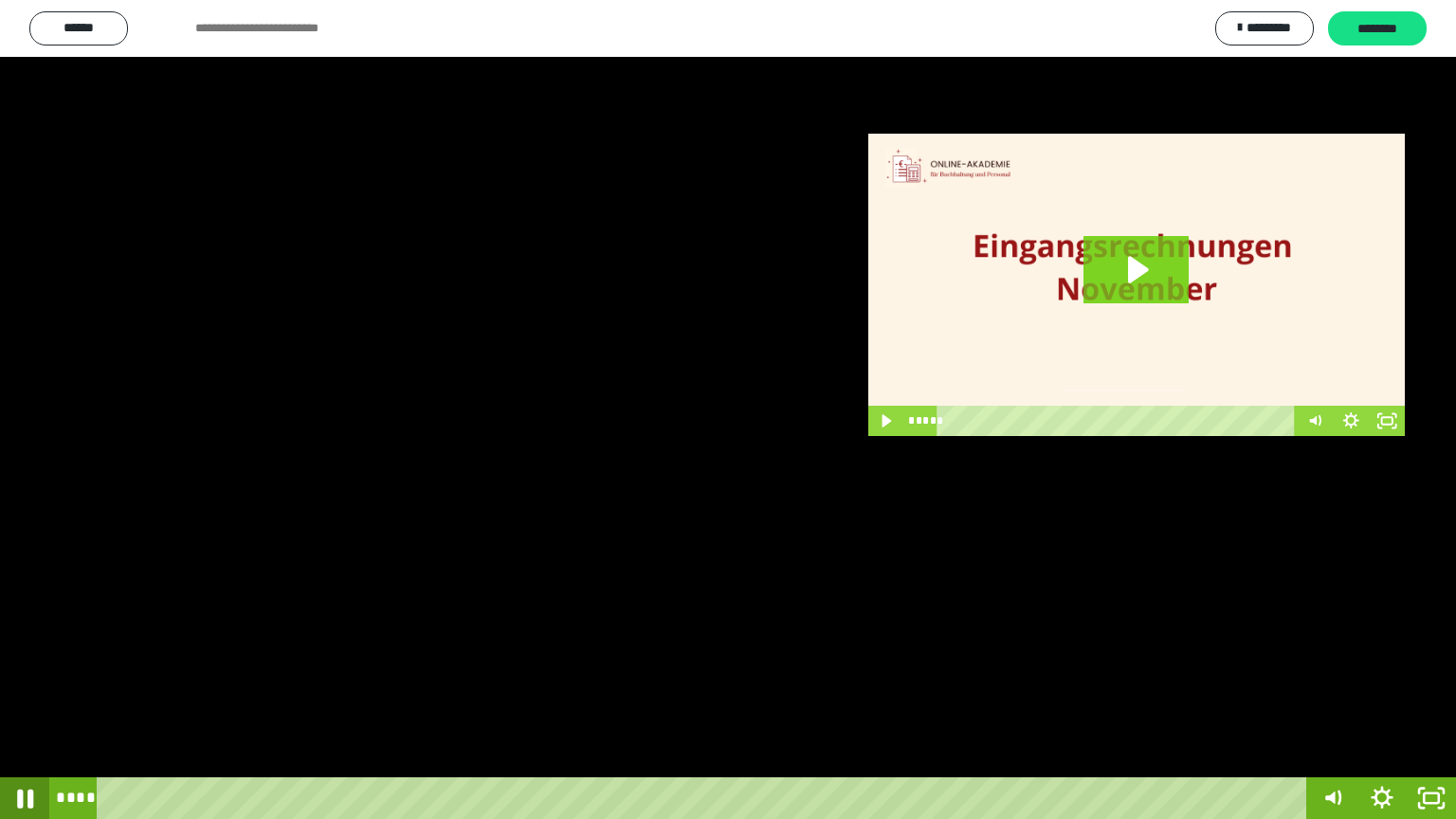 click 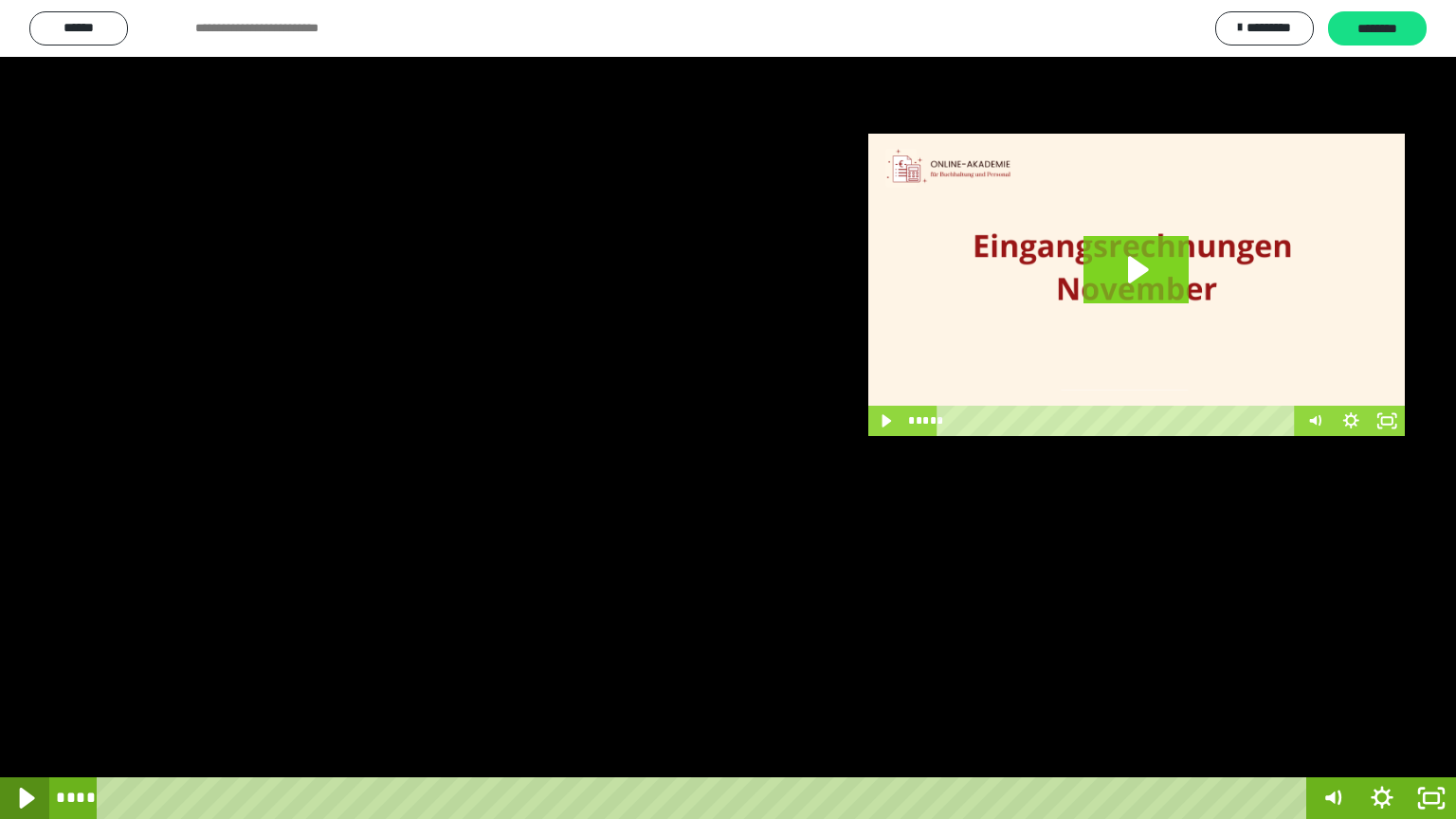 click 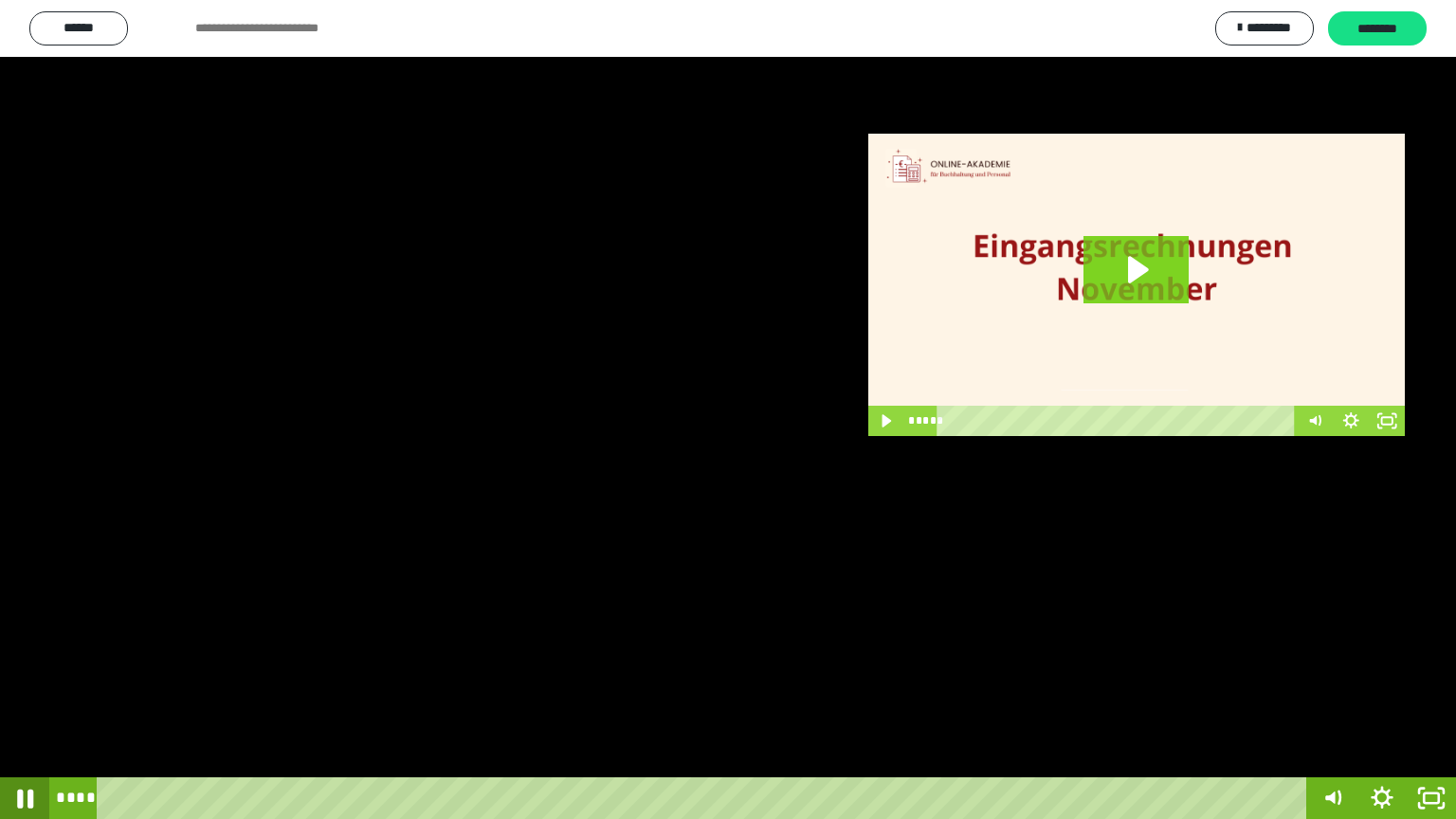 click 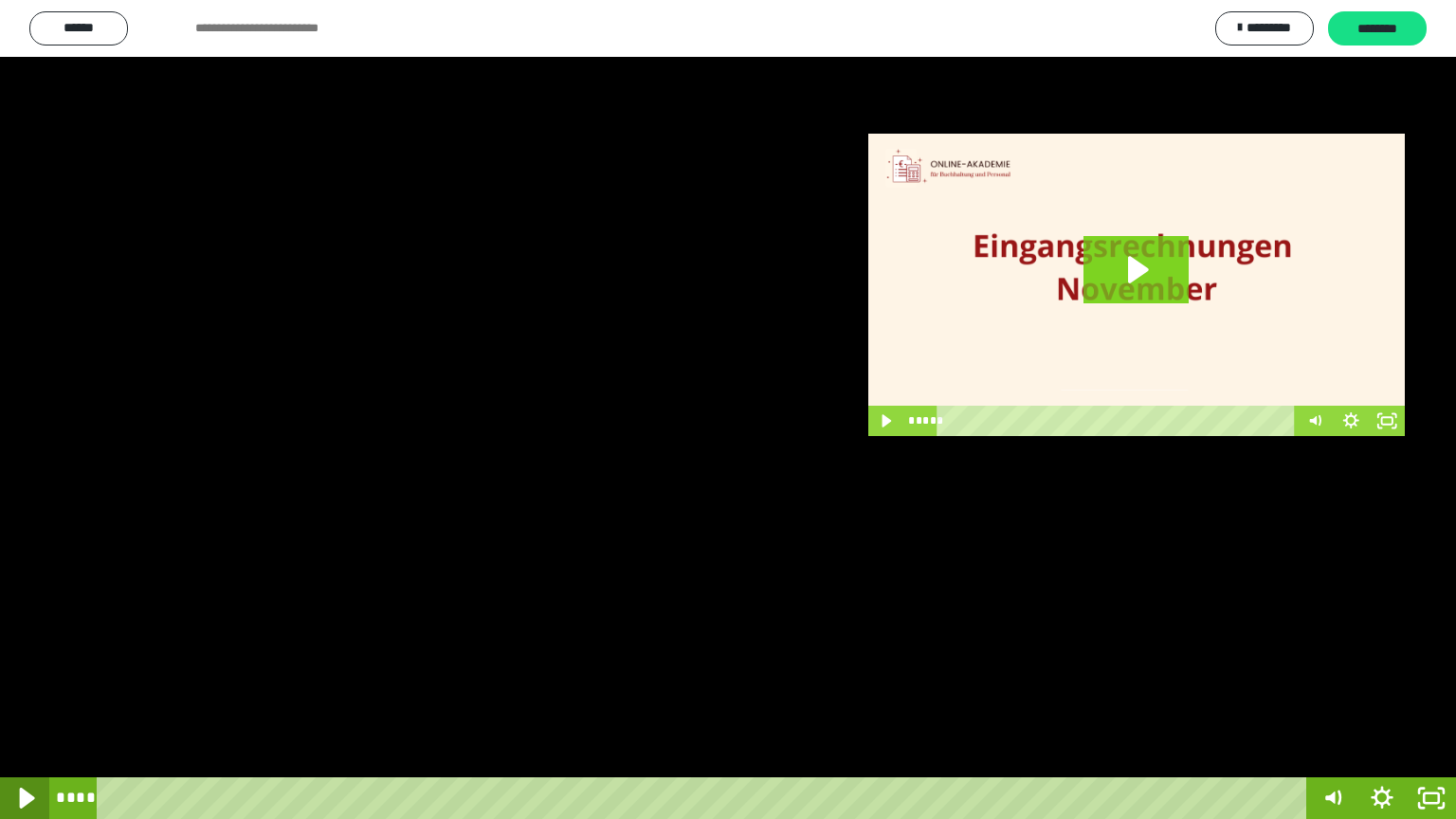 click 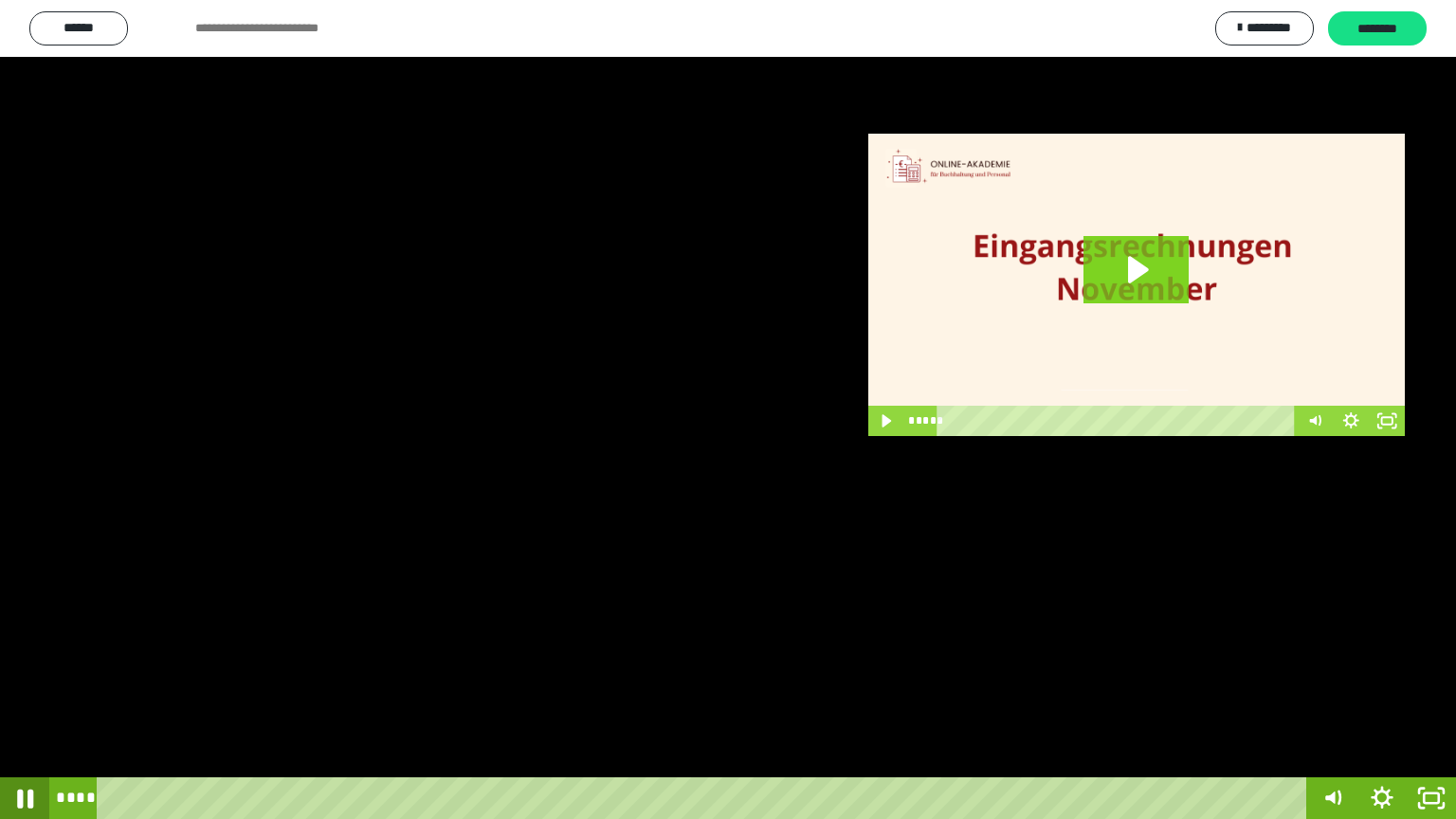 click 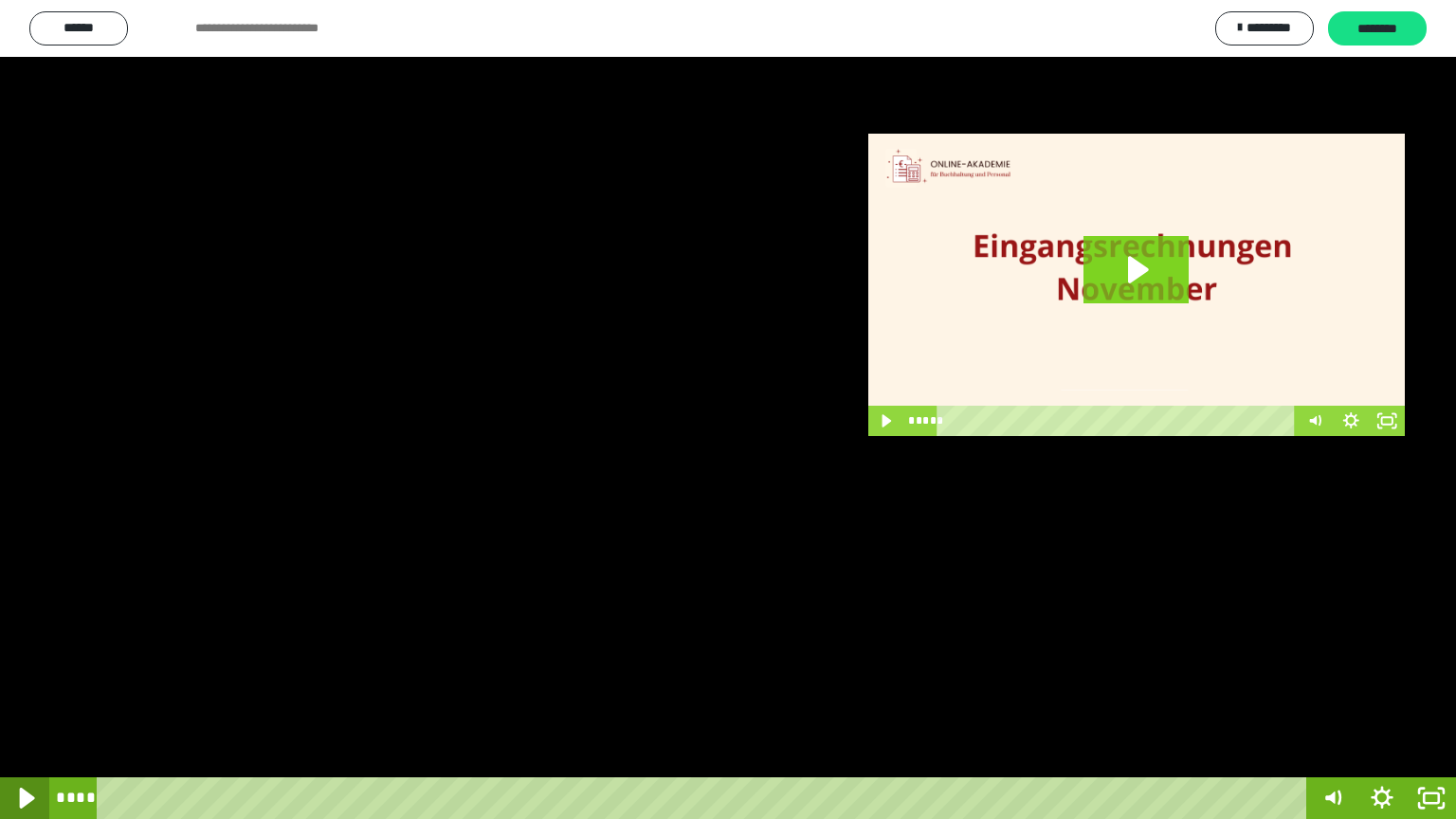click 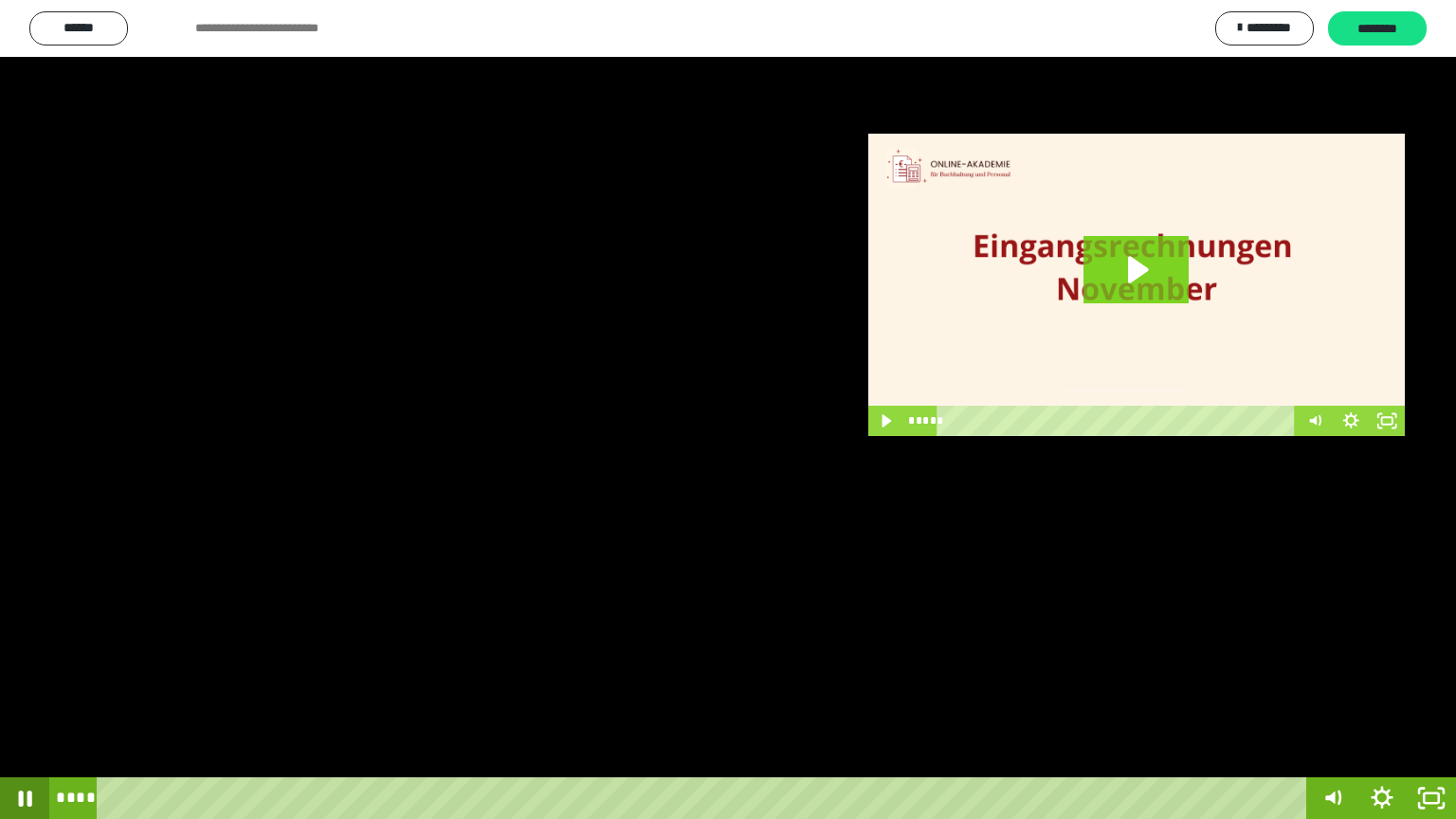 click 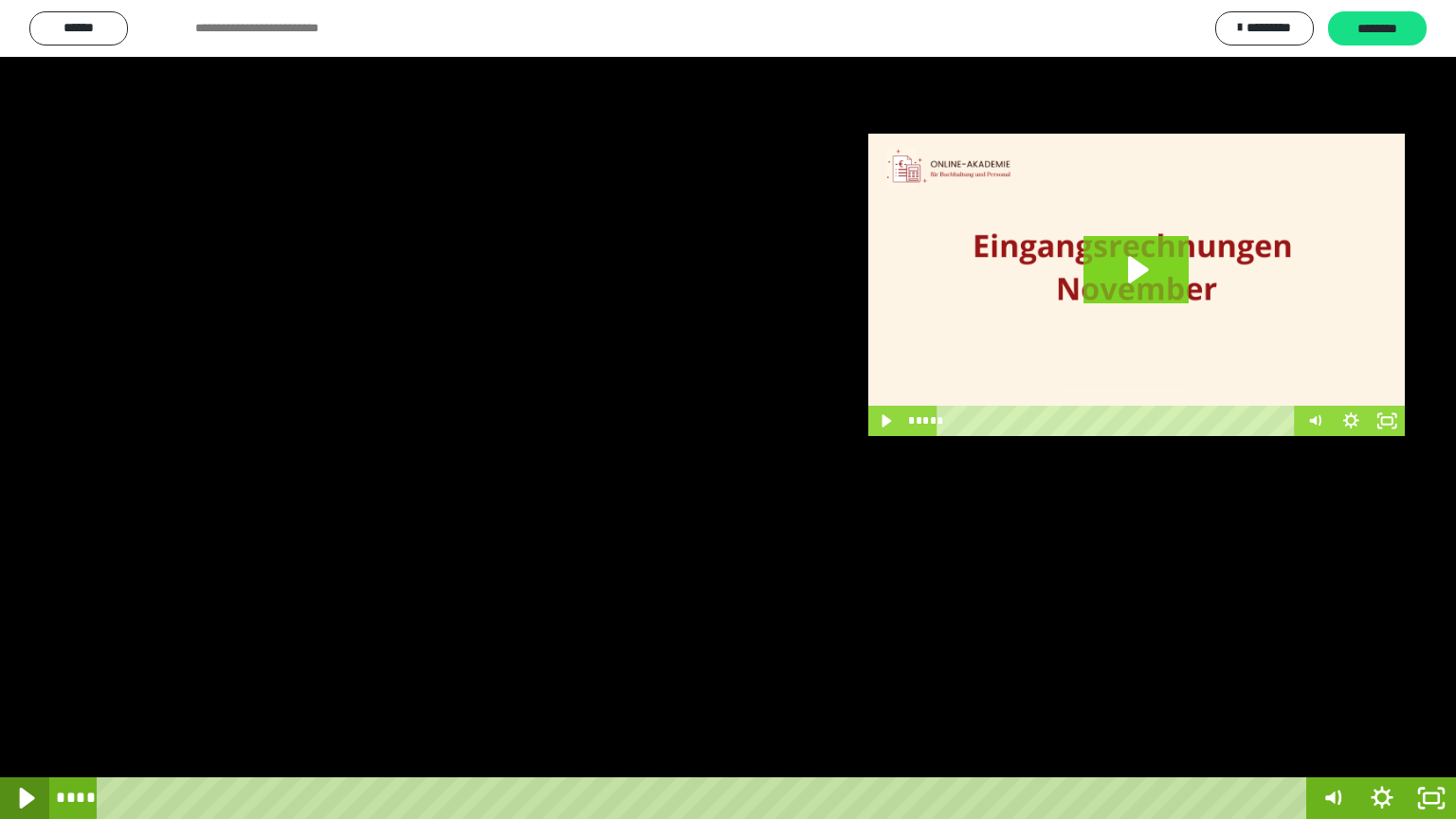 click 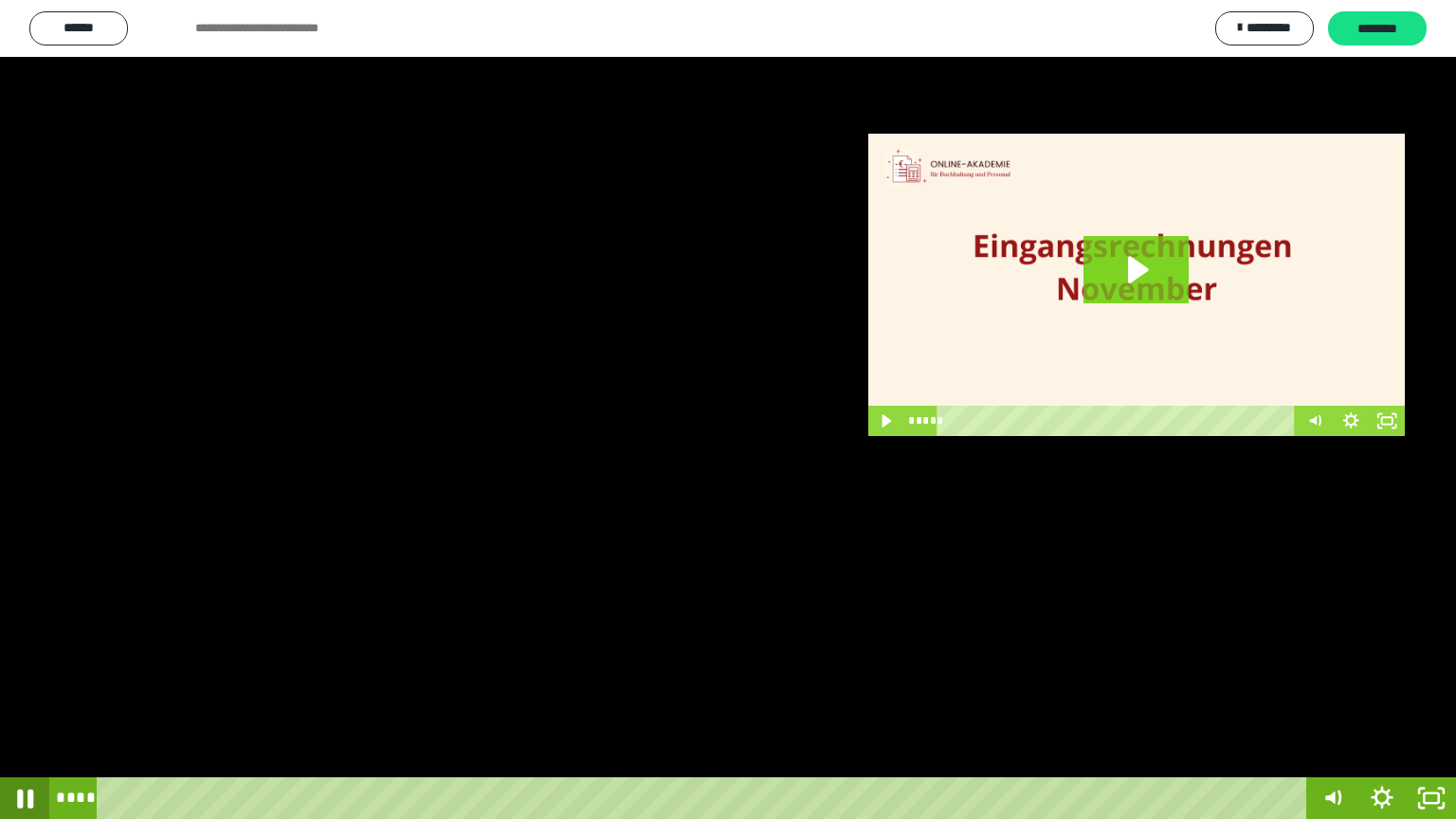 click 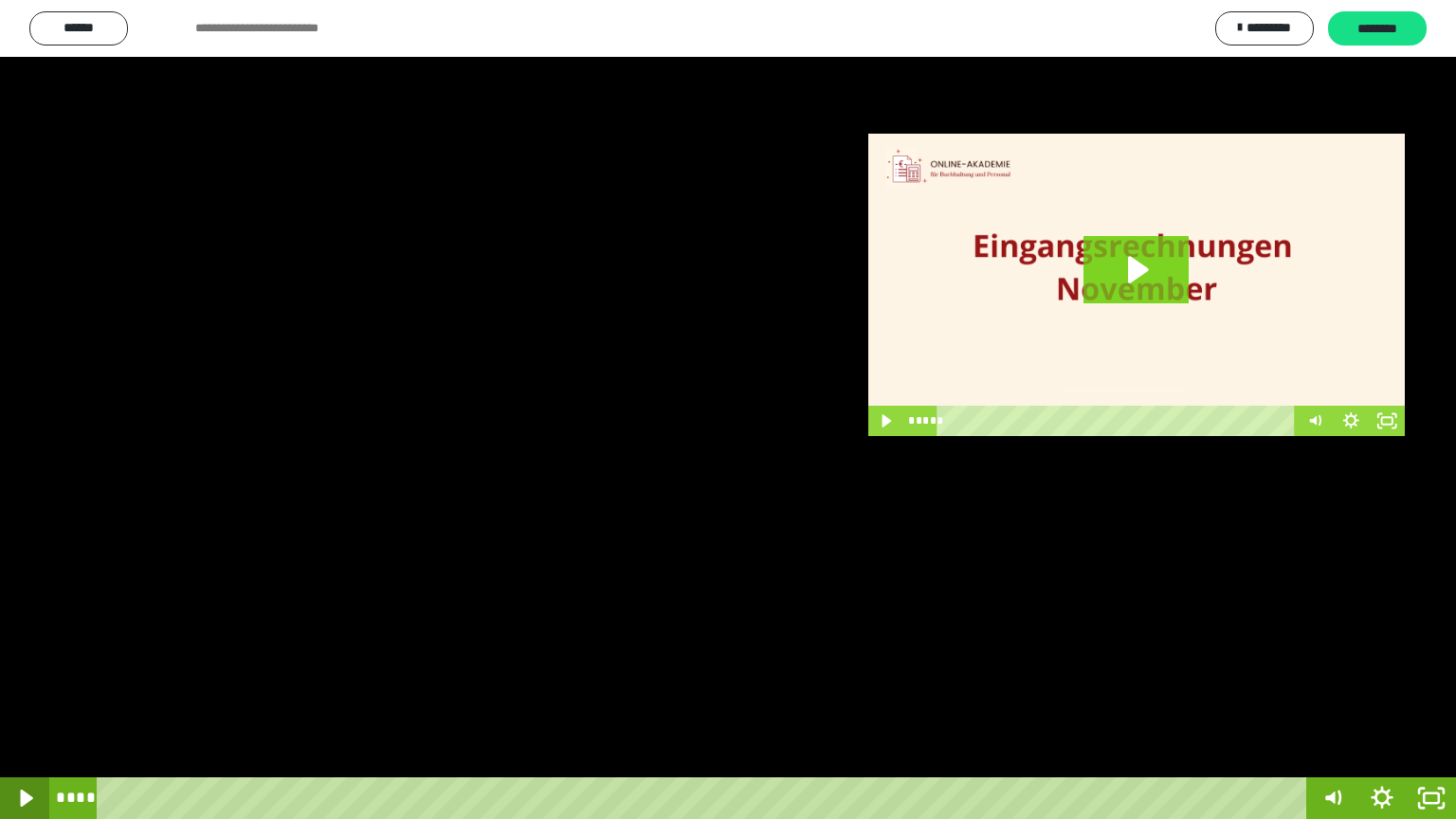 click 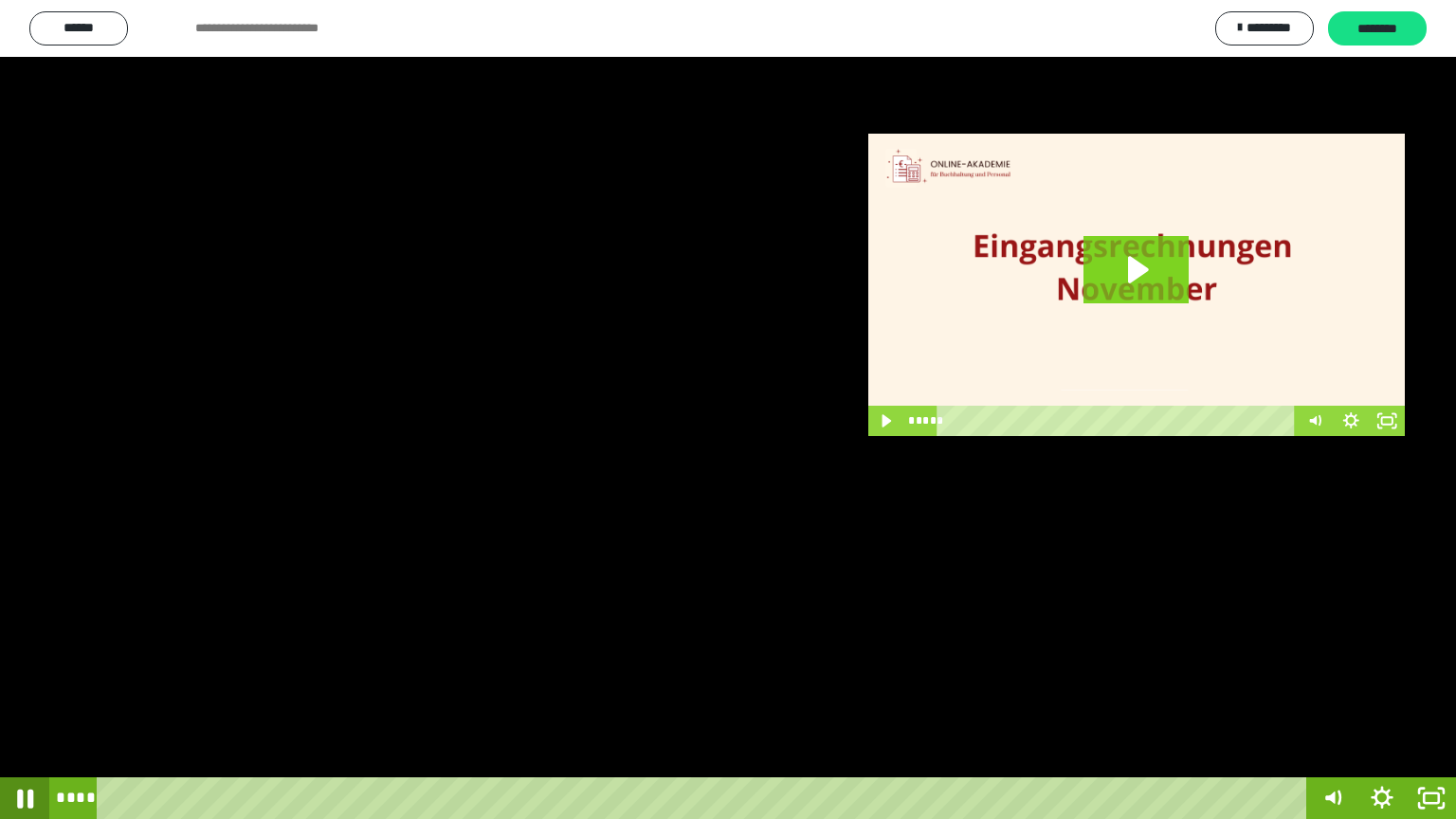 click 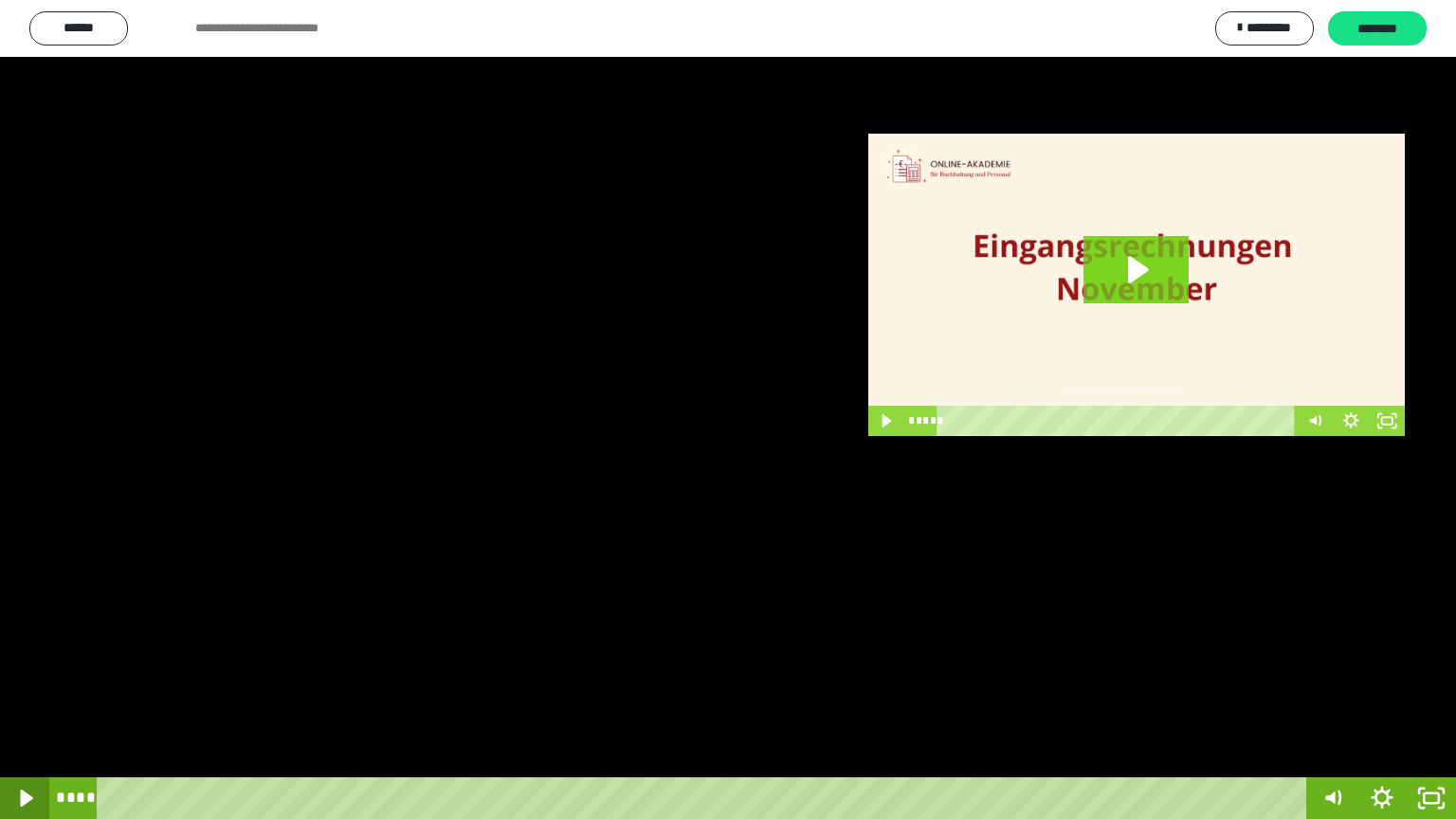 click 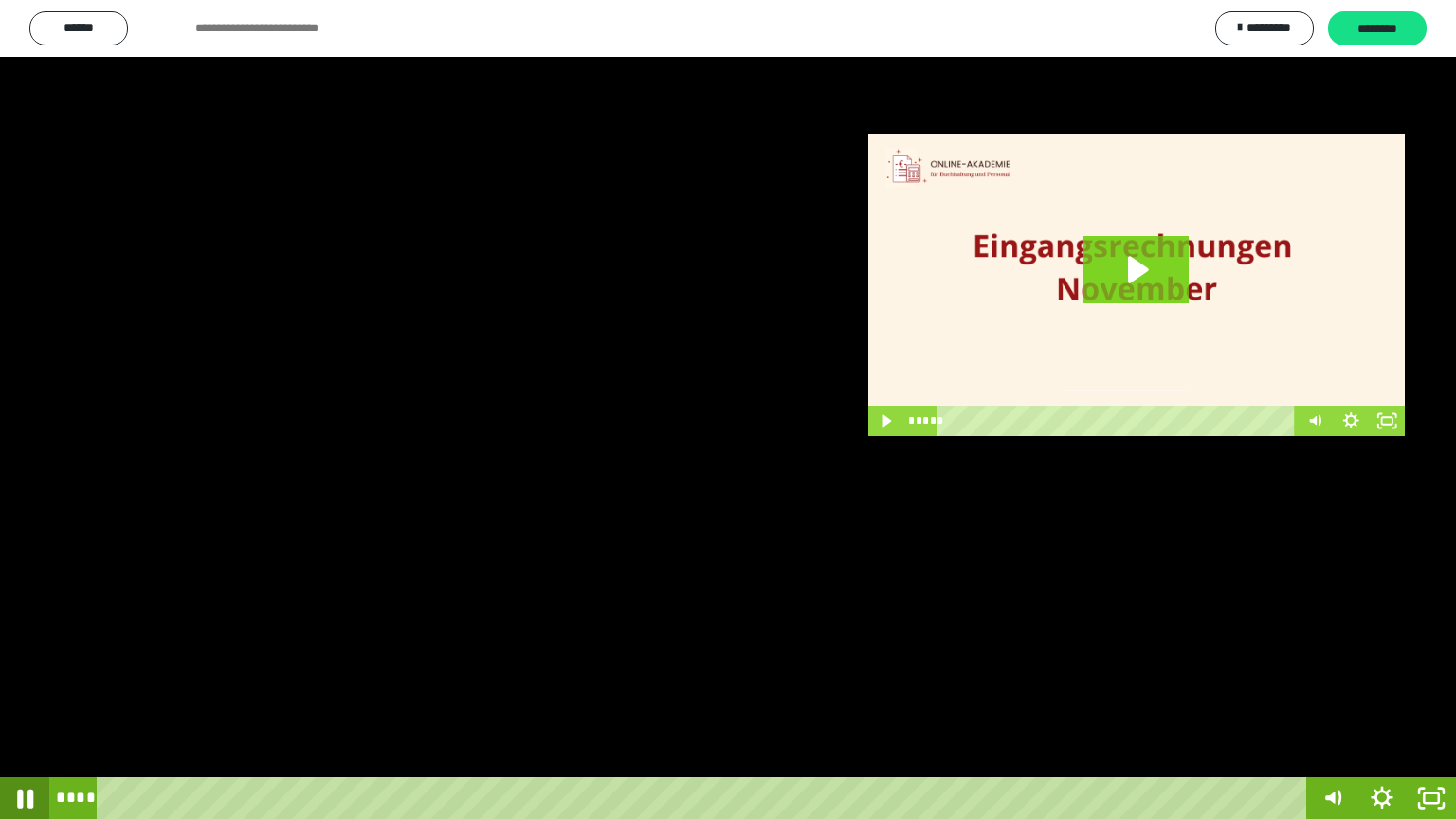 click 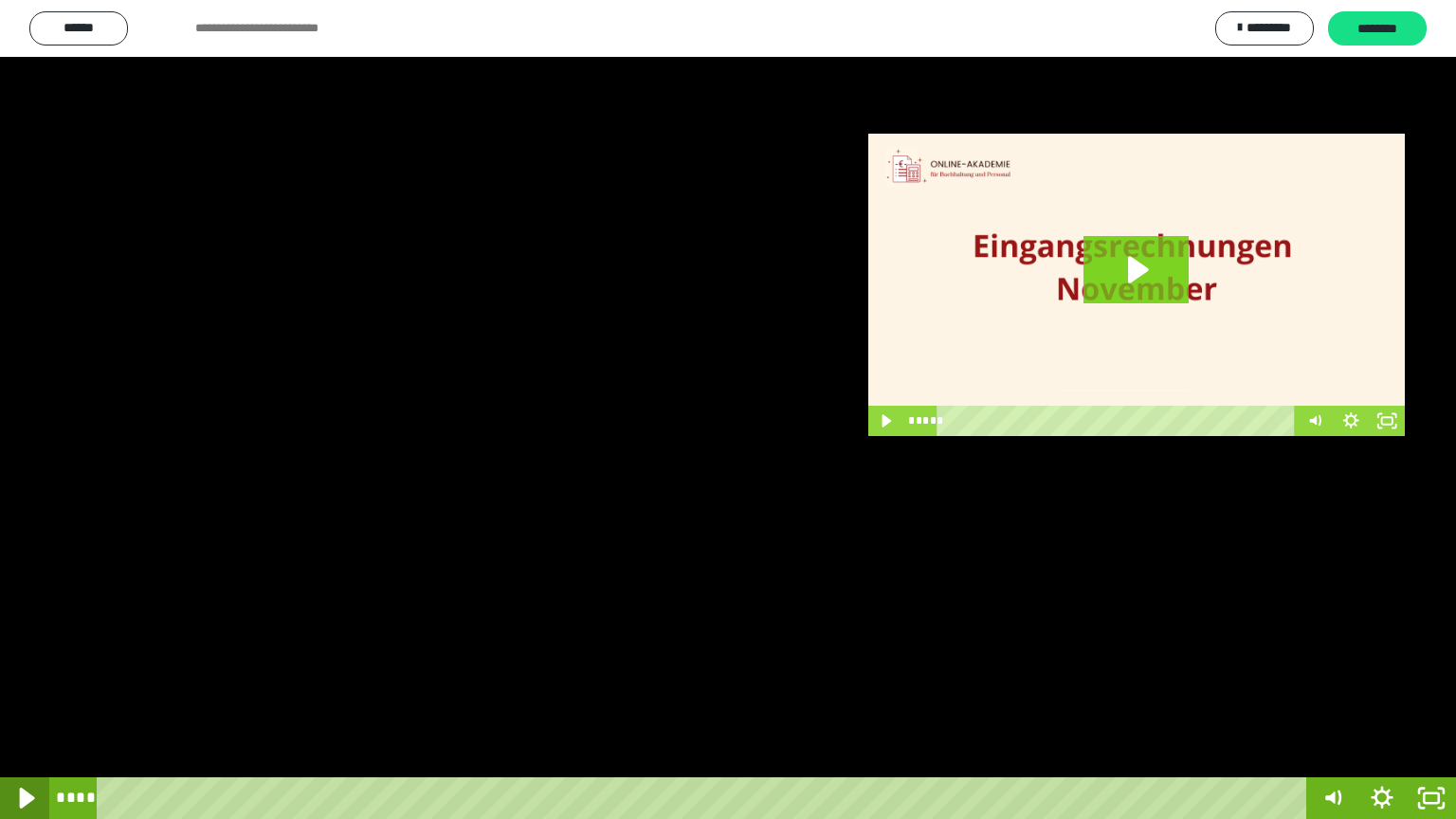 click 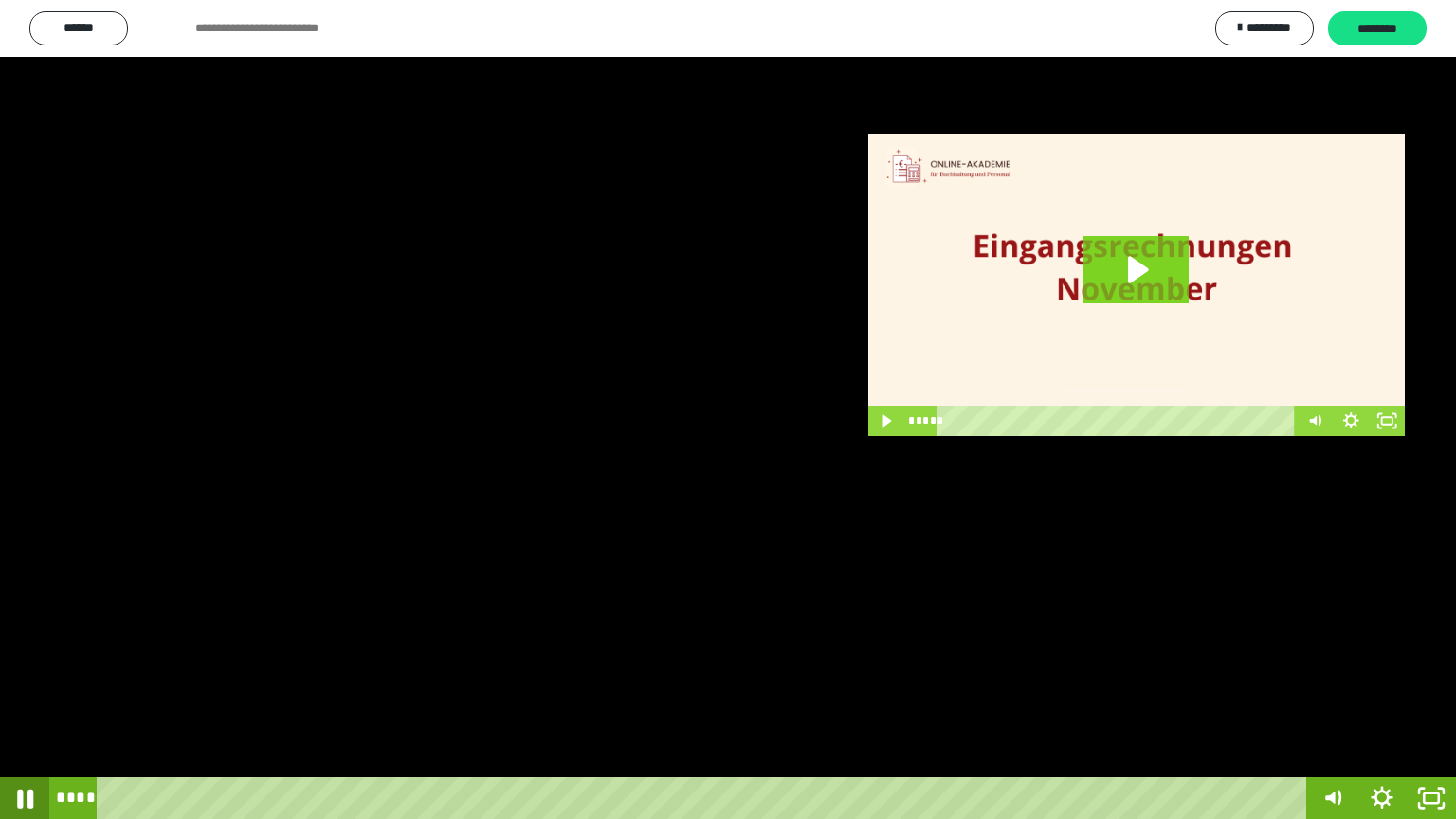 click 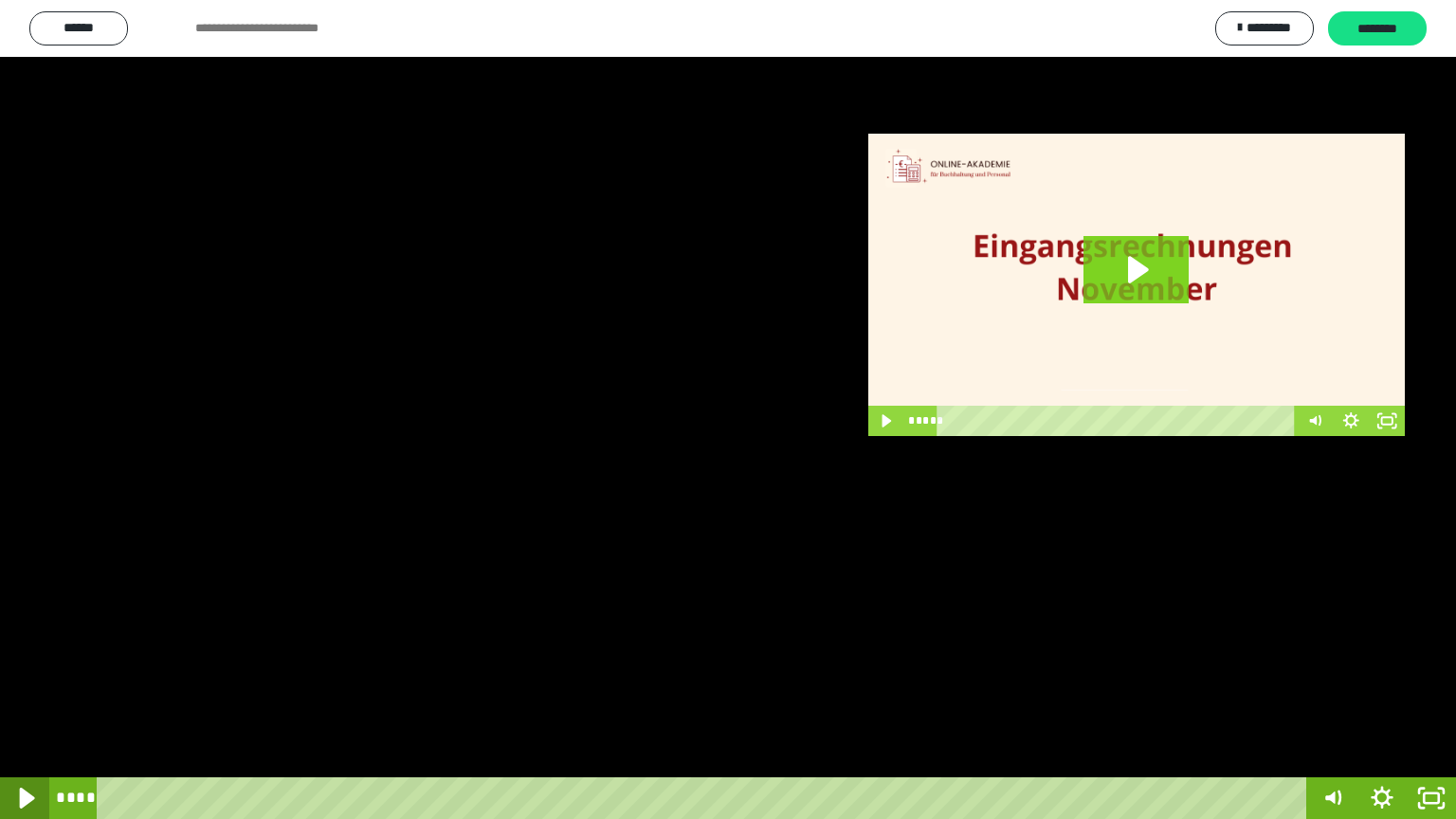 click 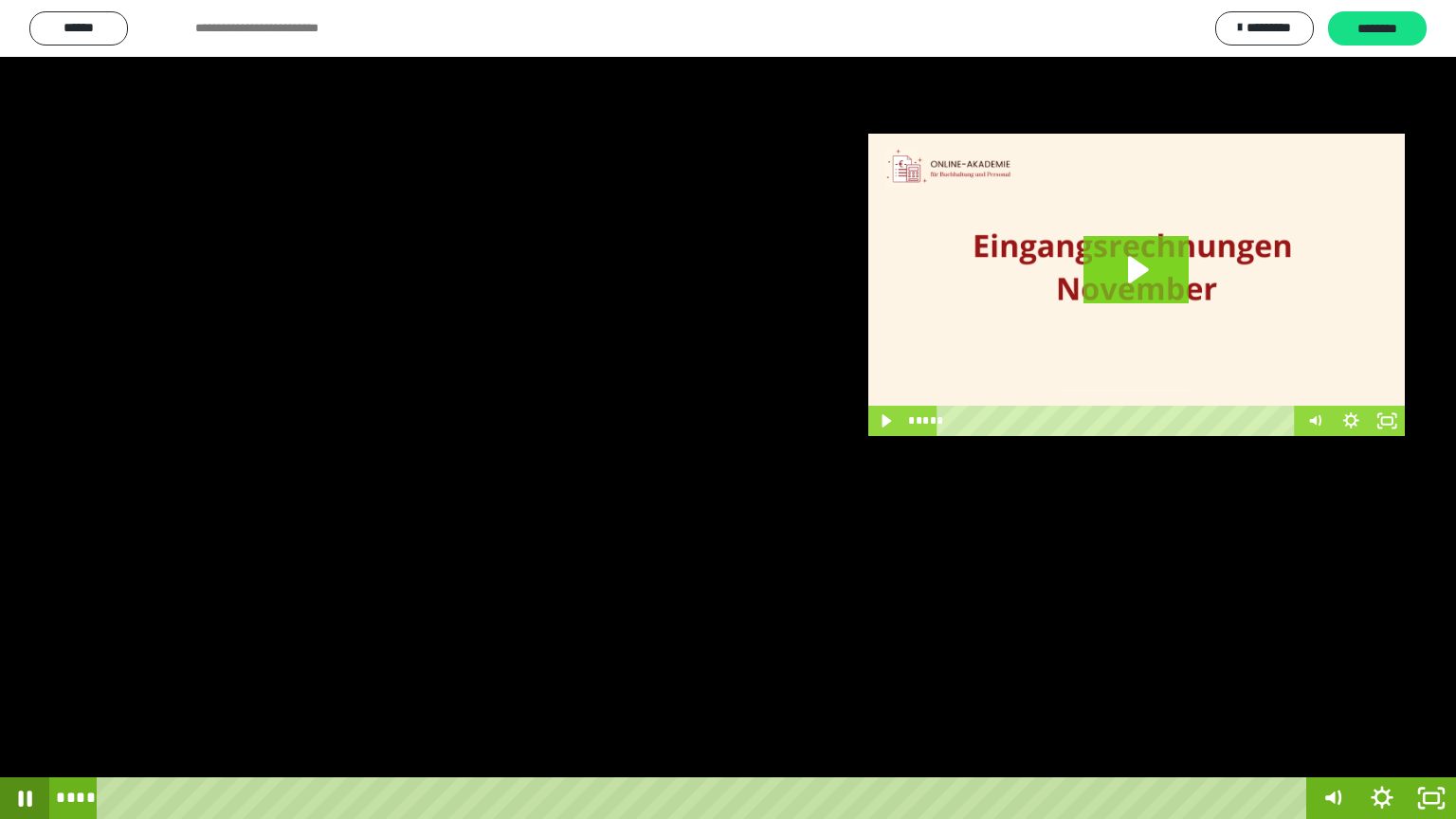 click 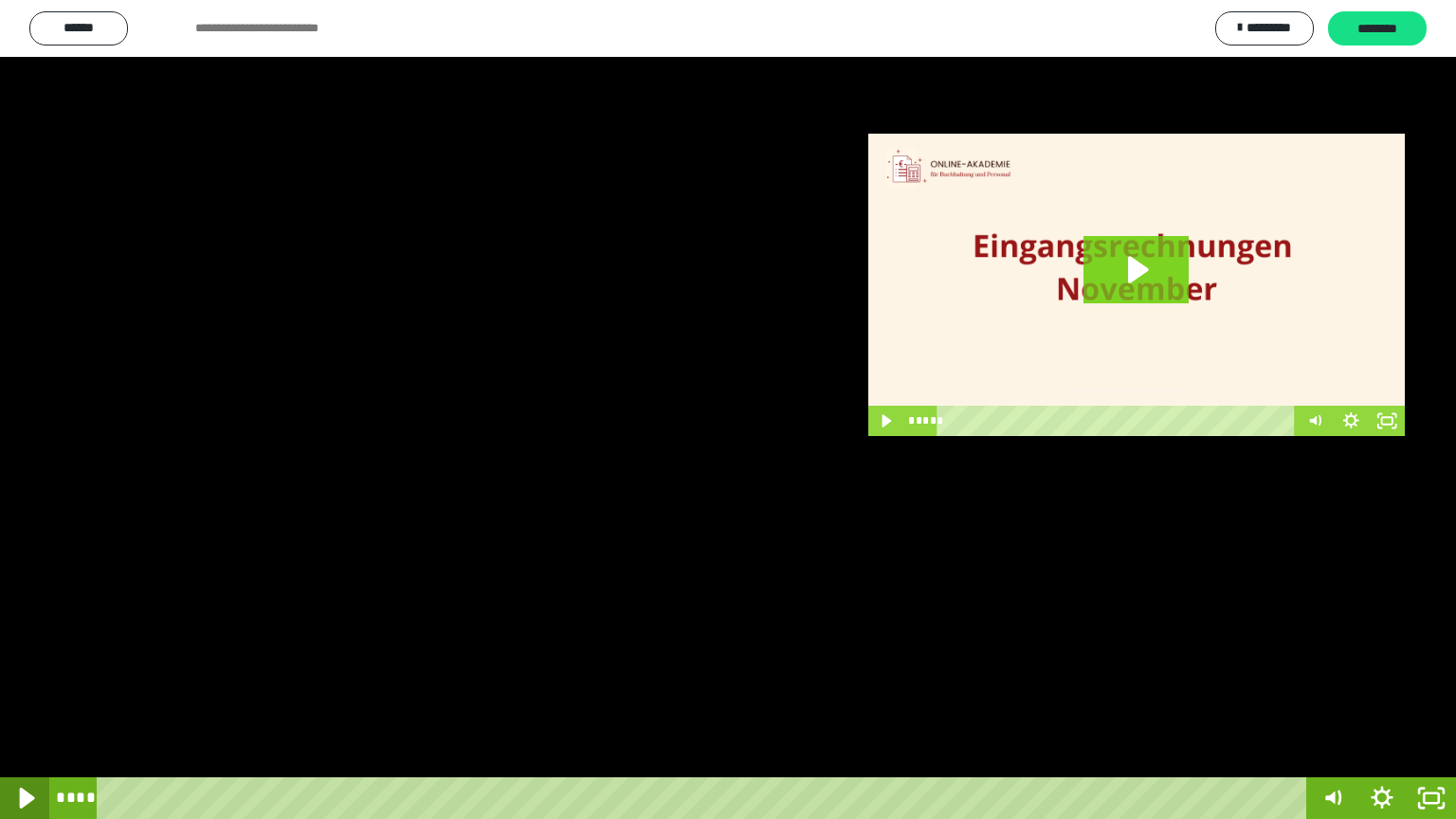 click 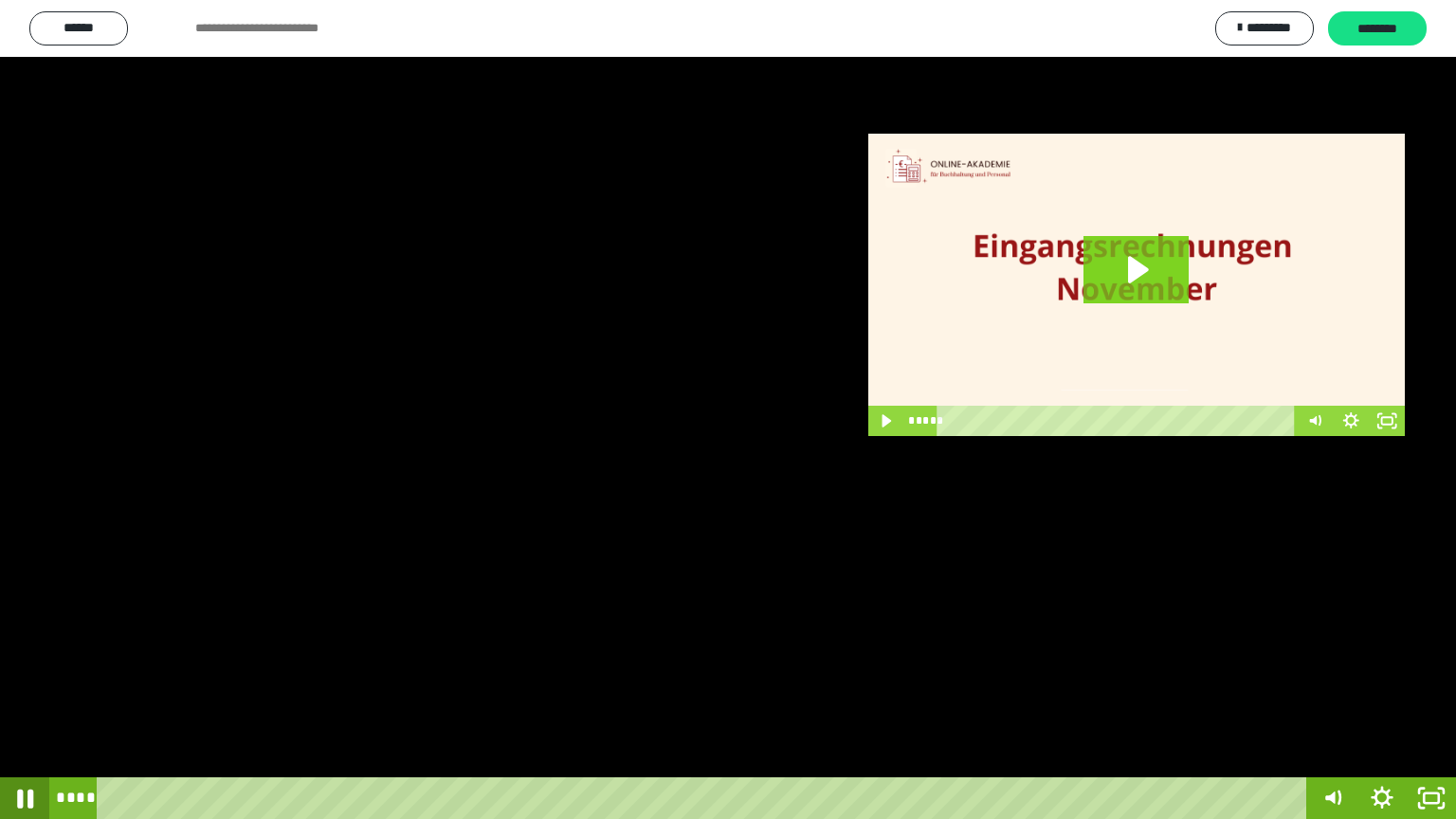 click 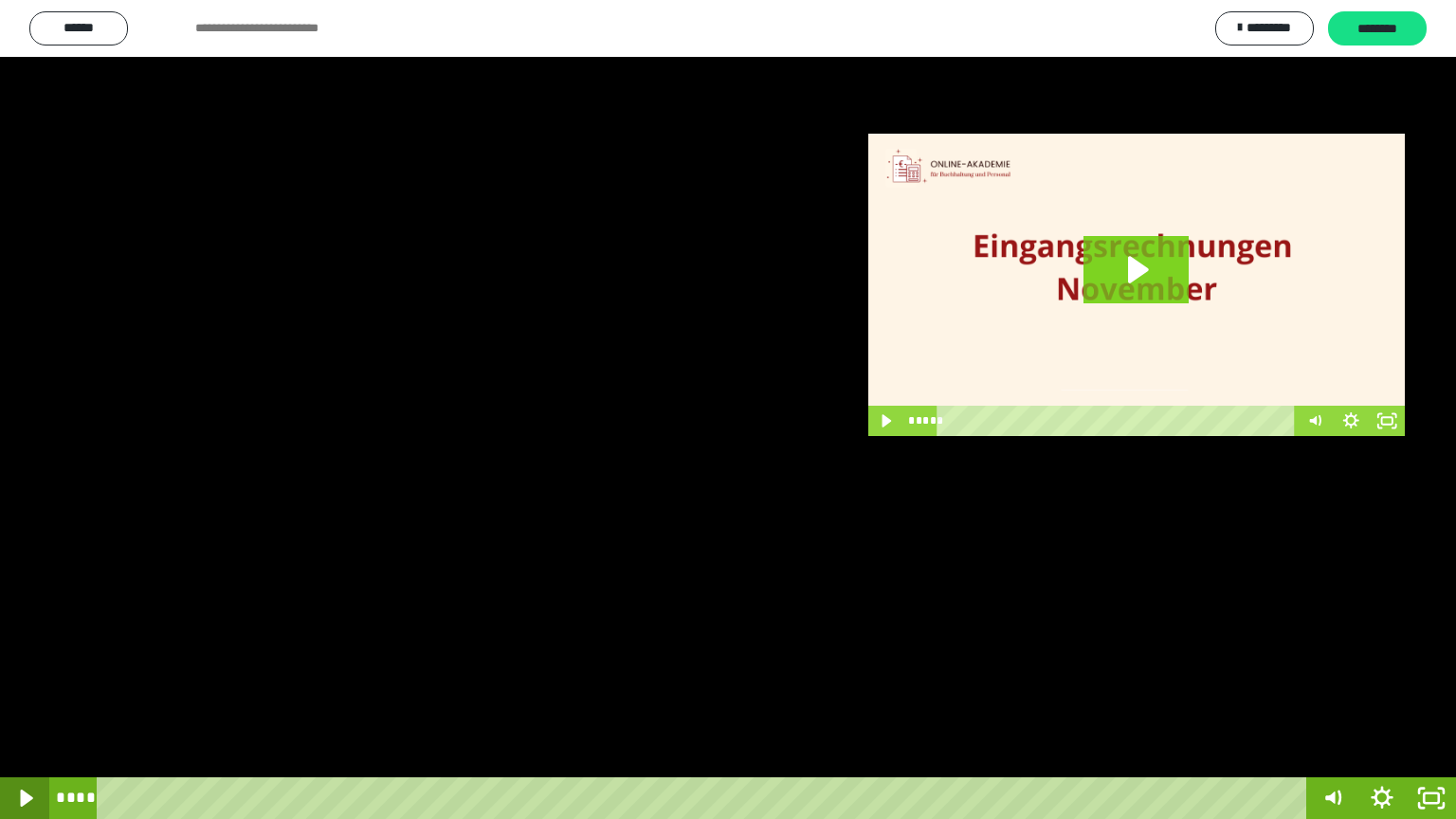 click 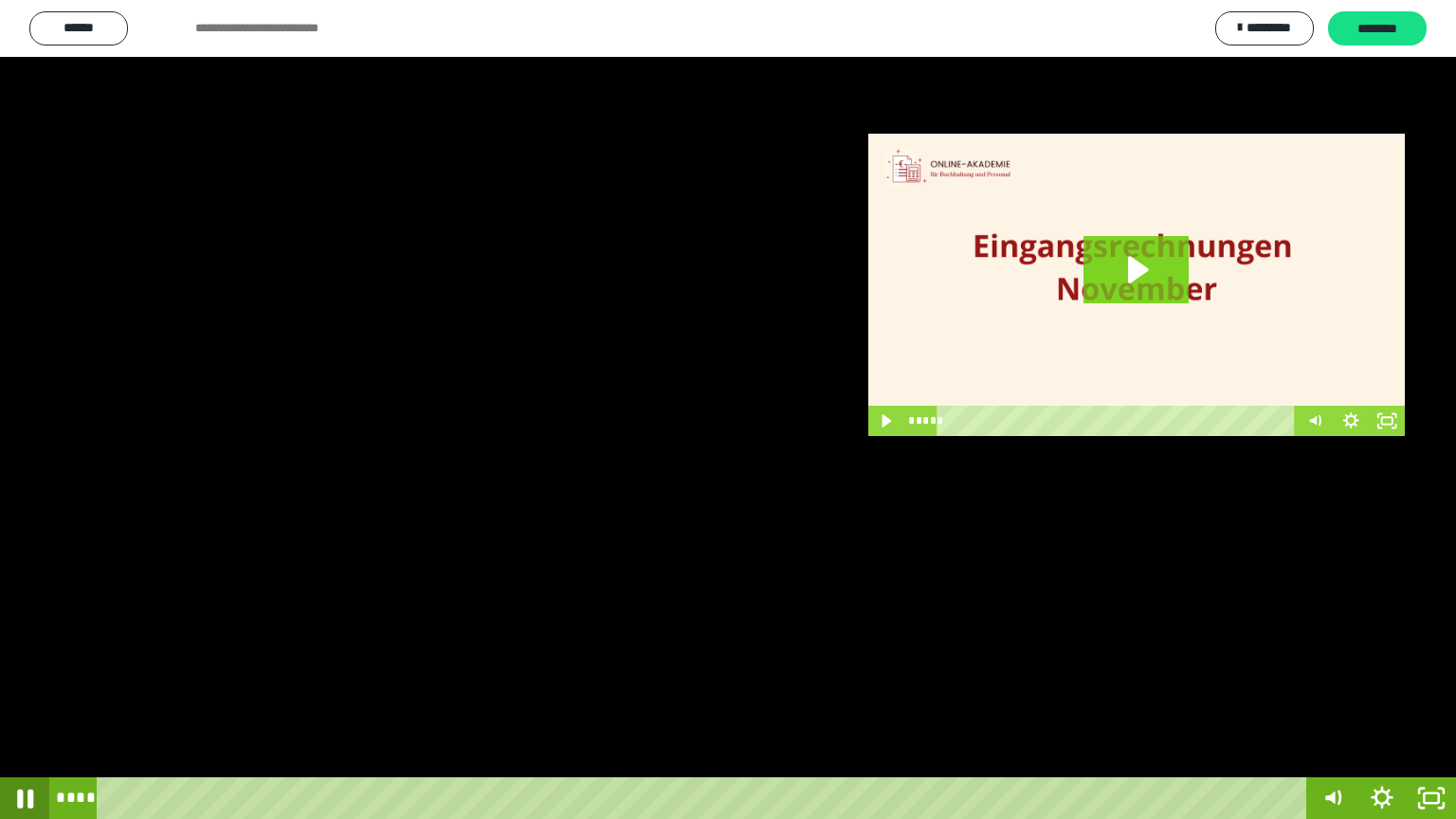 click 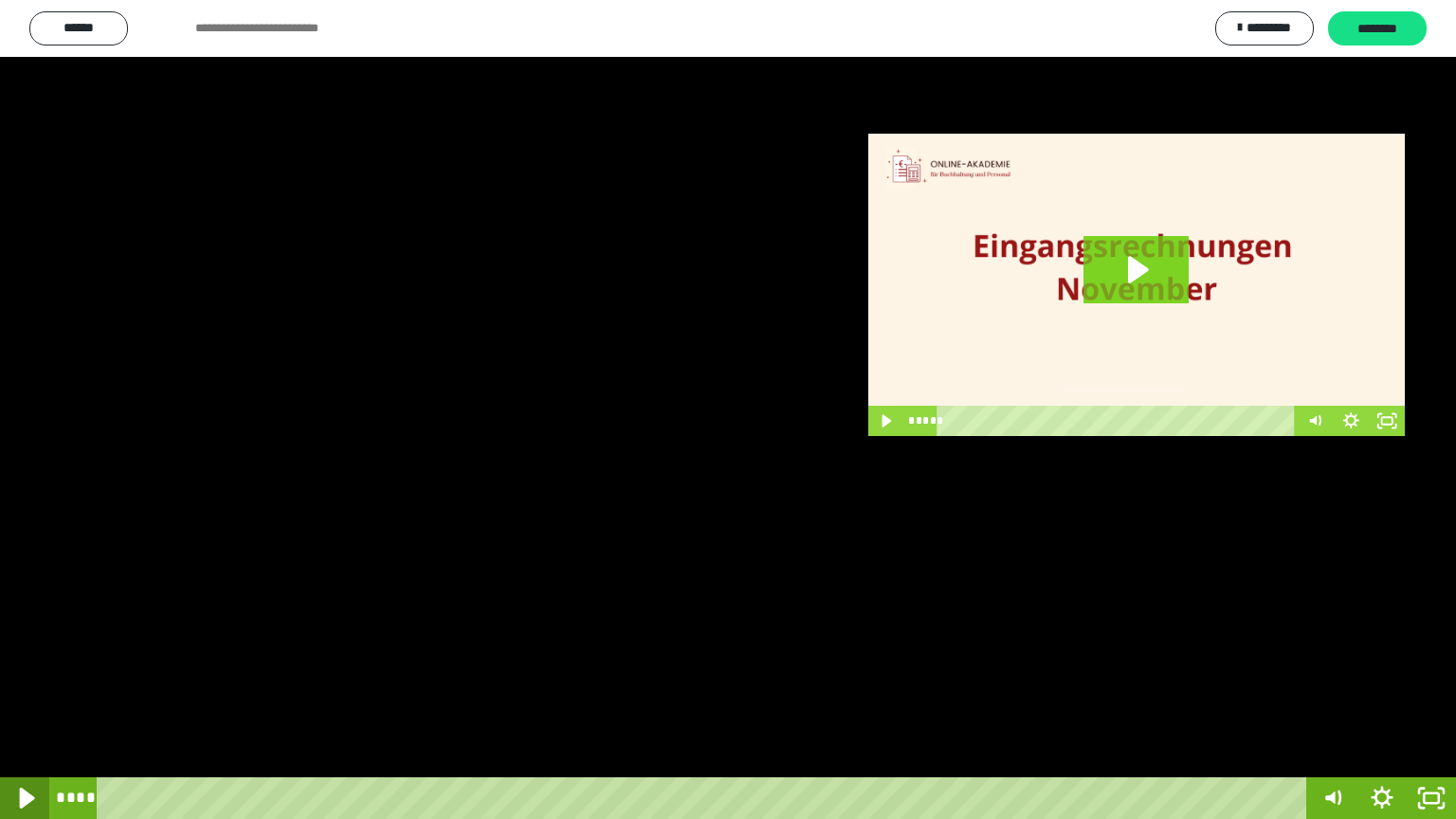 click 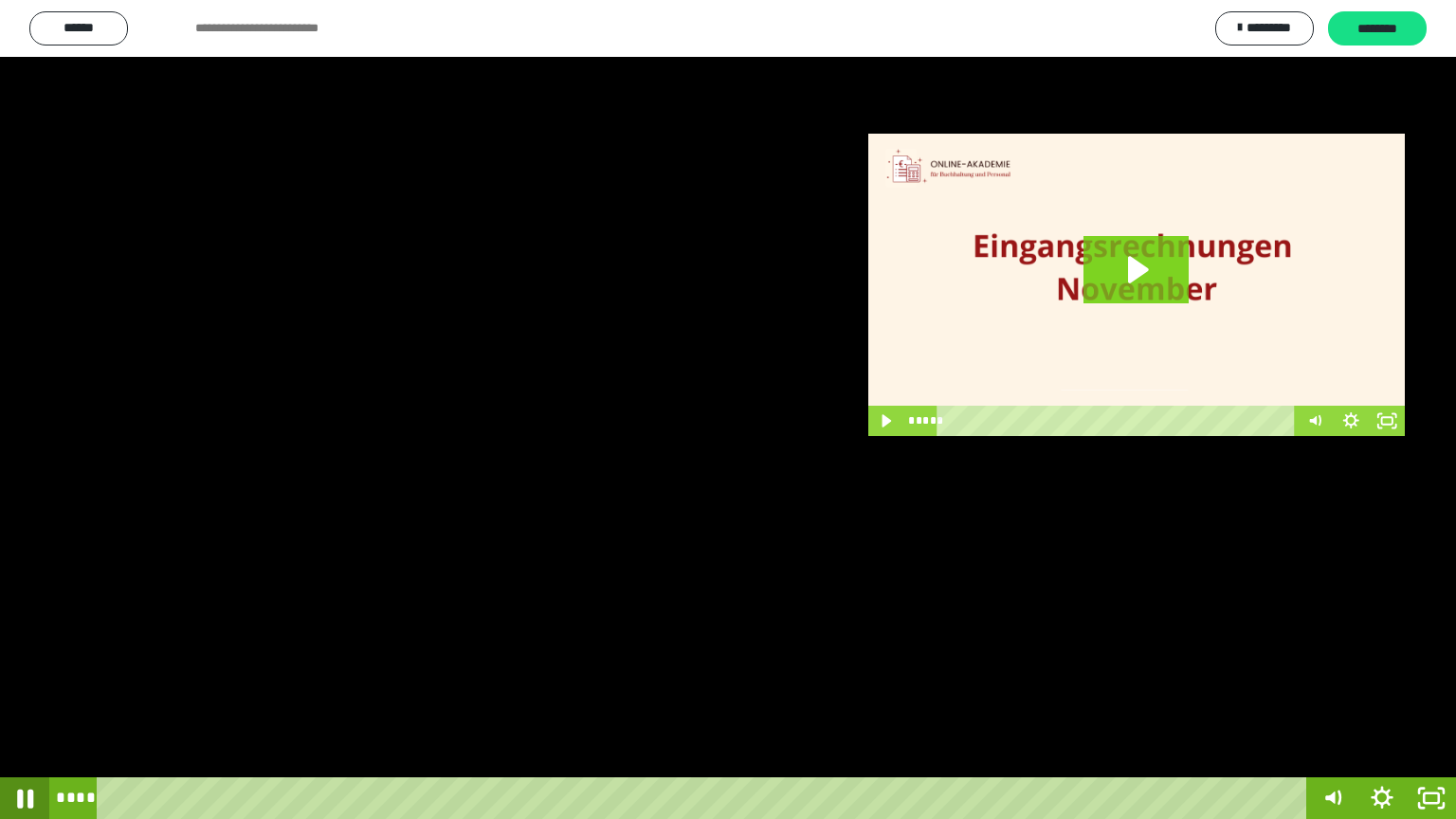 click 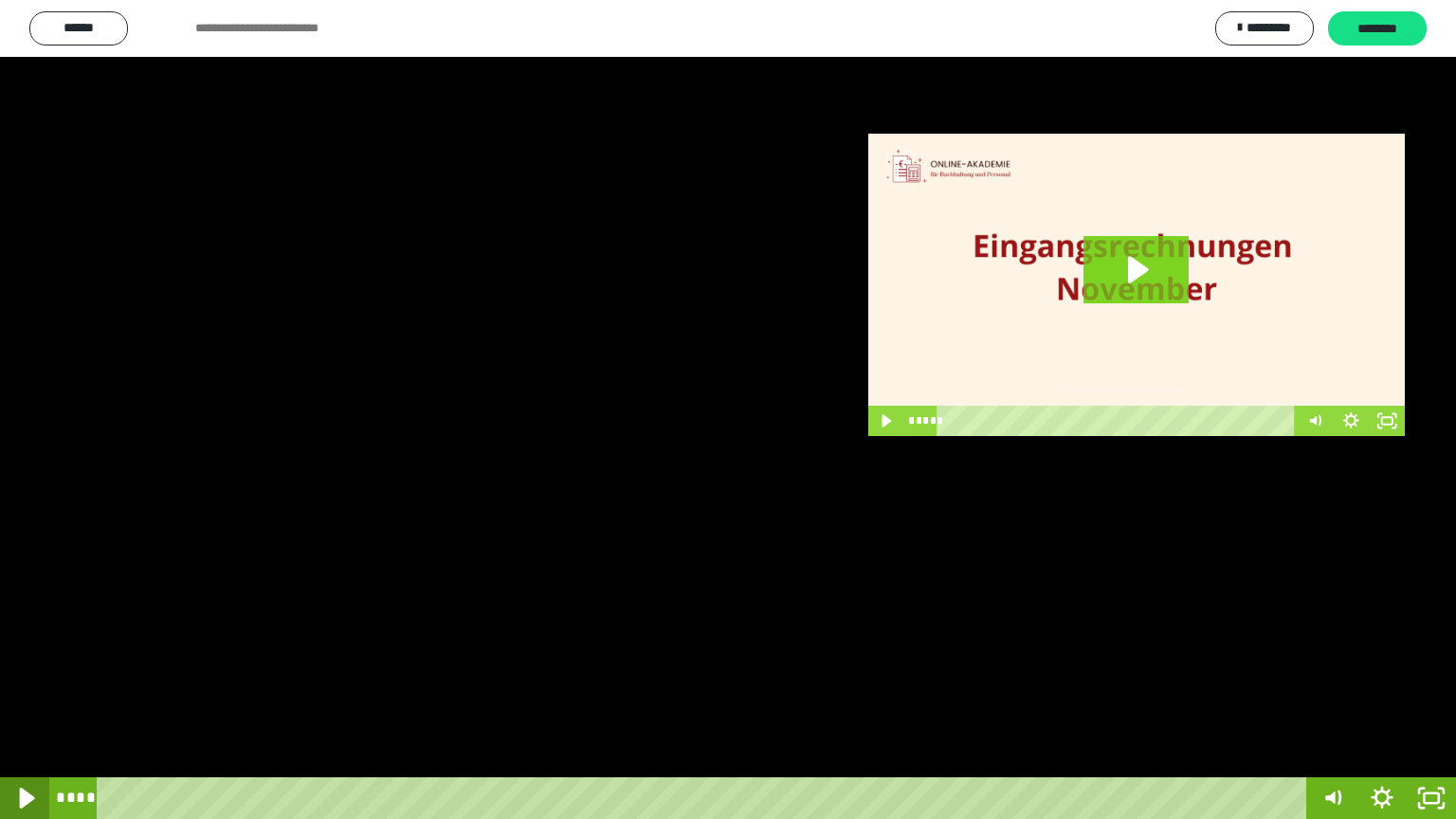 click 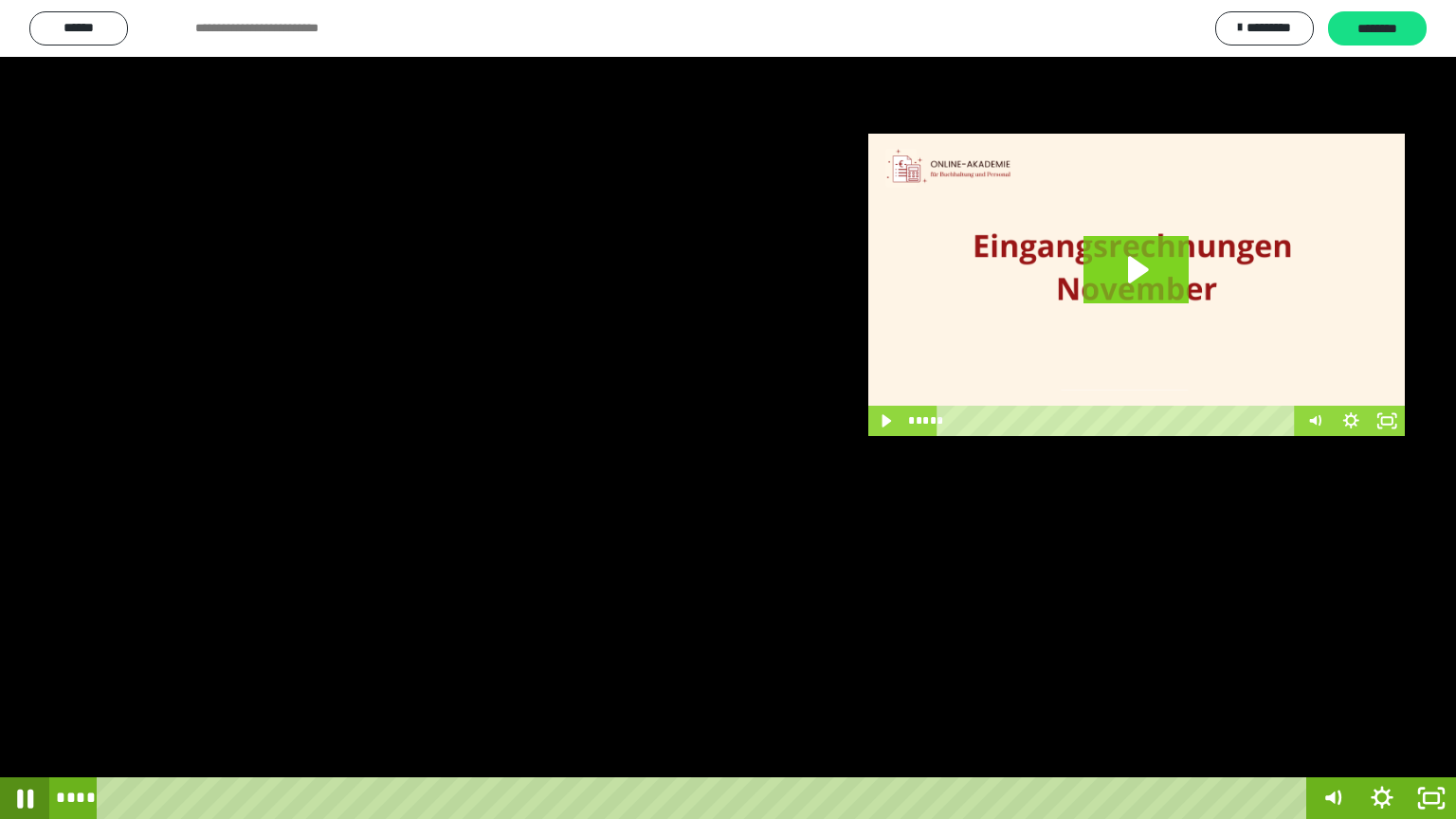 click 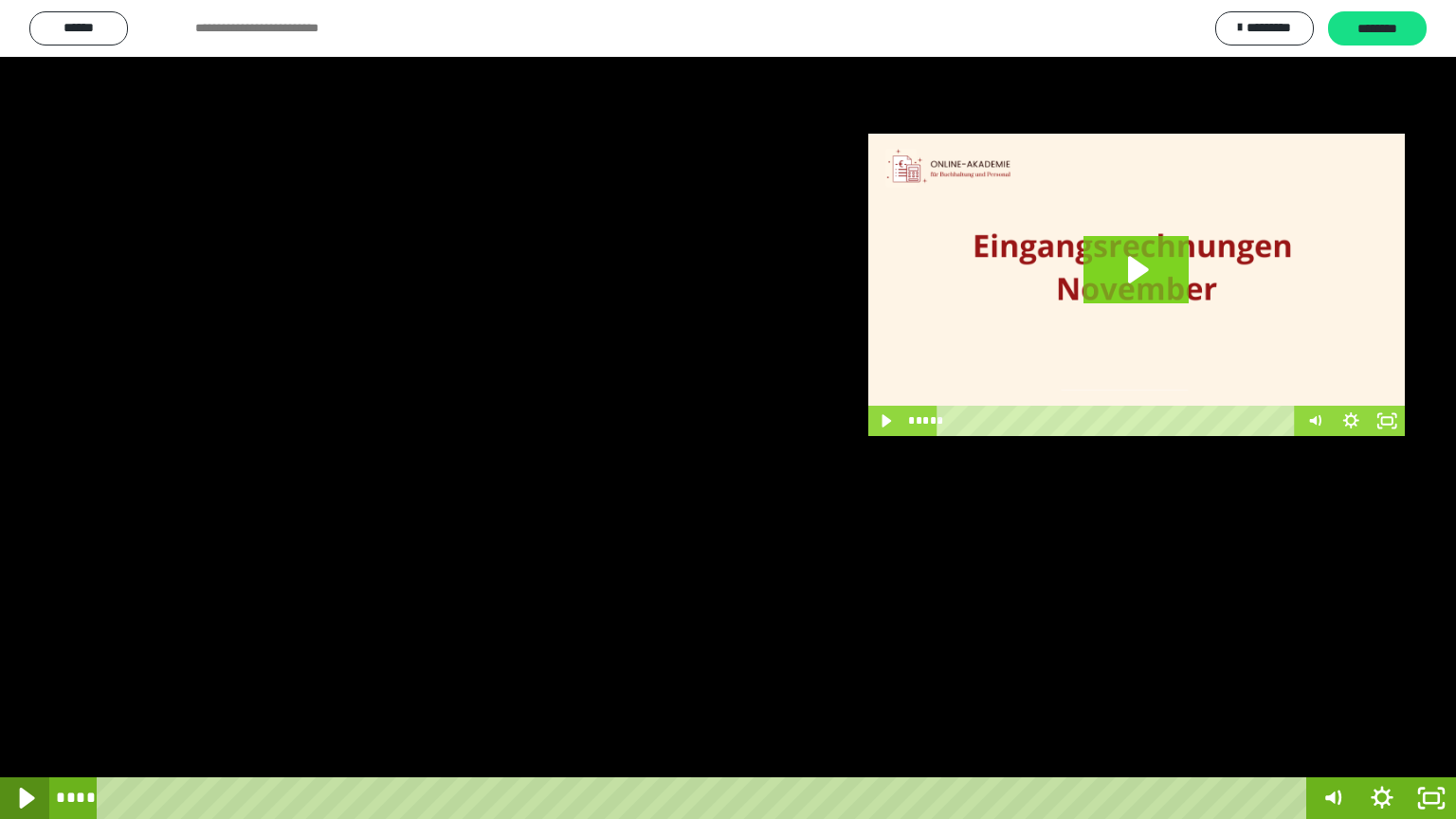 click 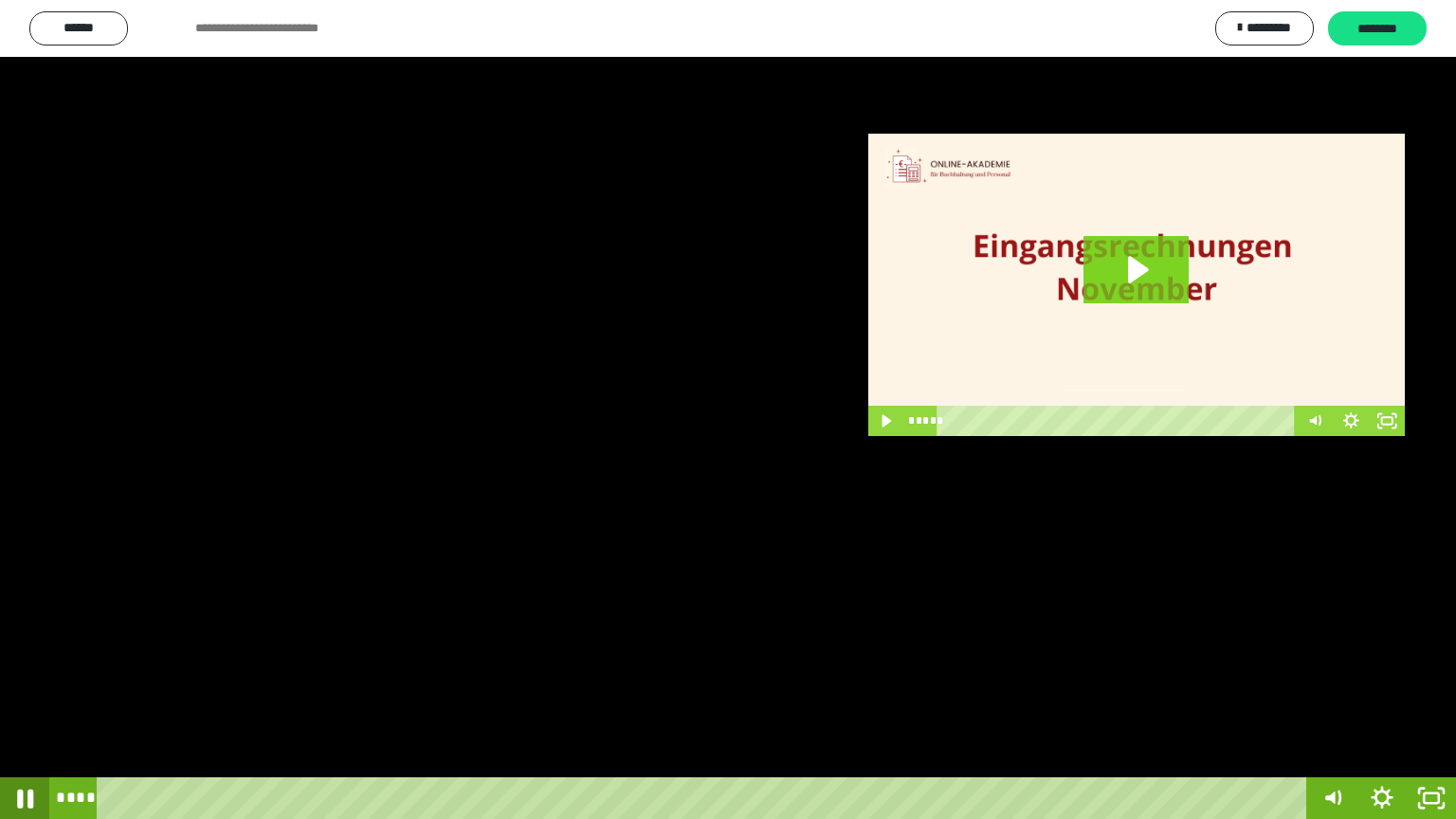 click 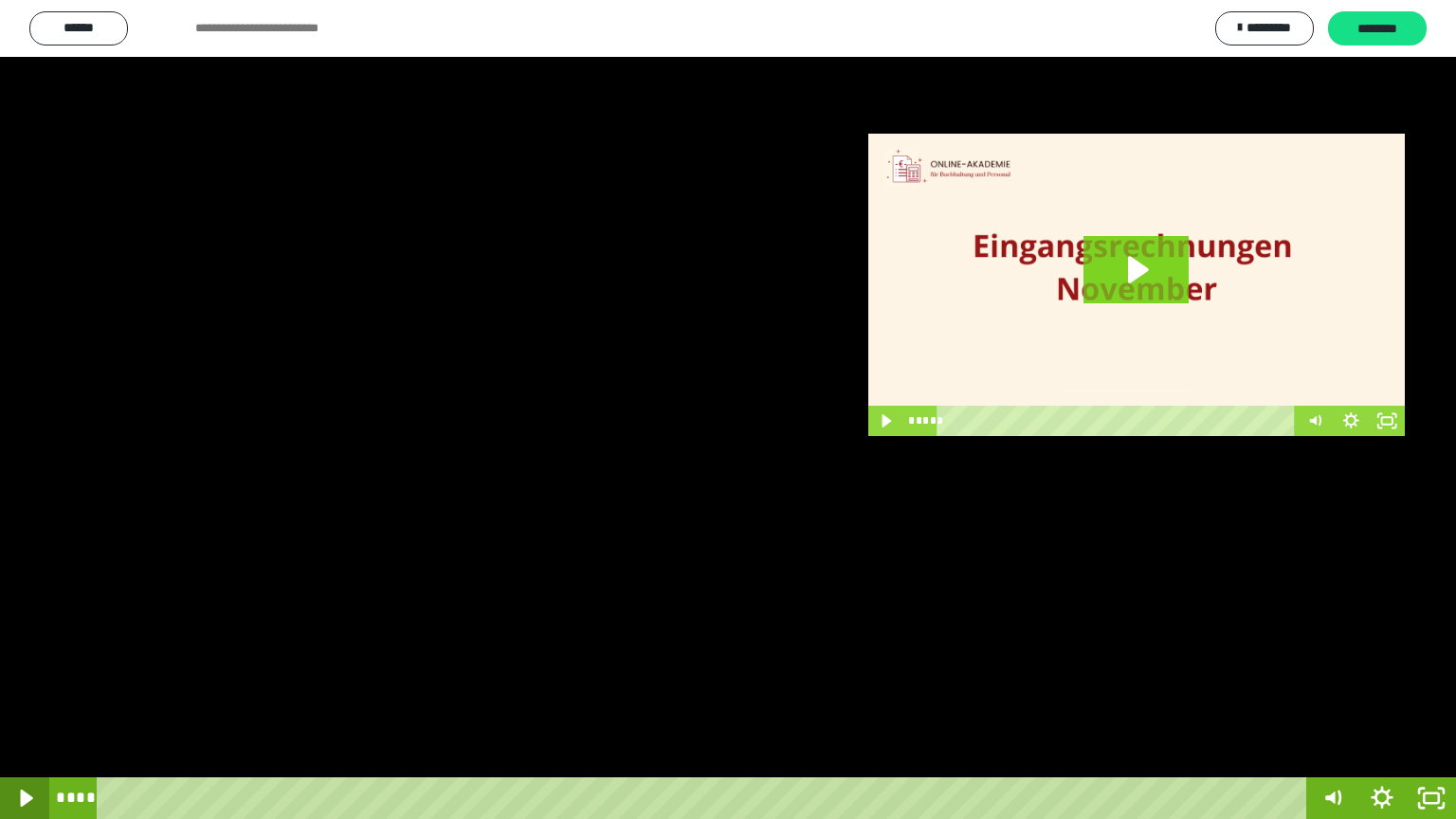 click 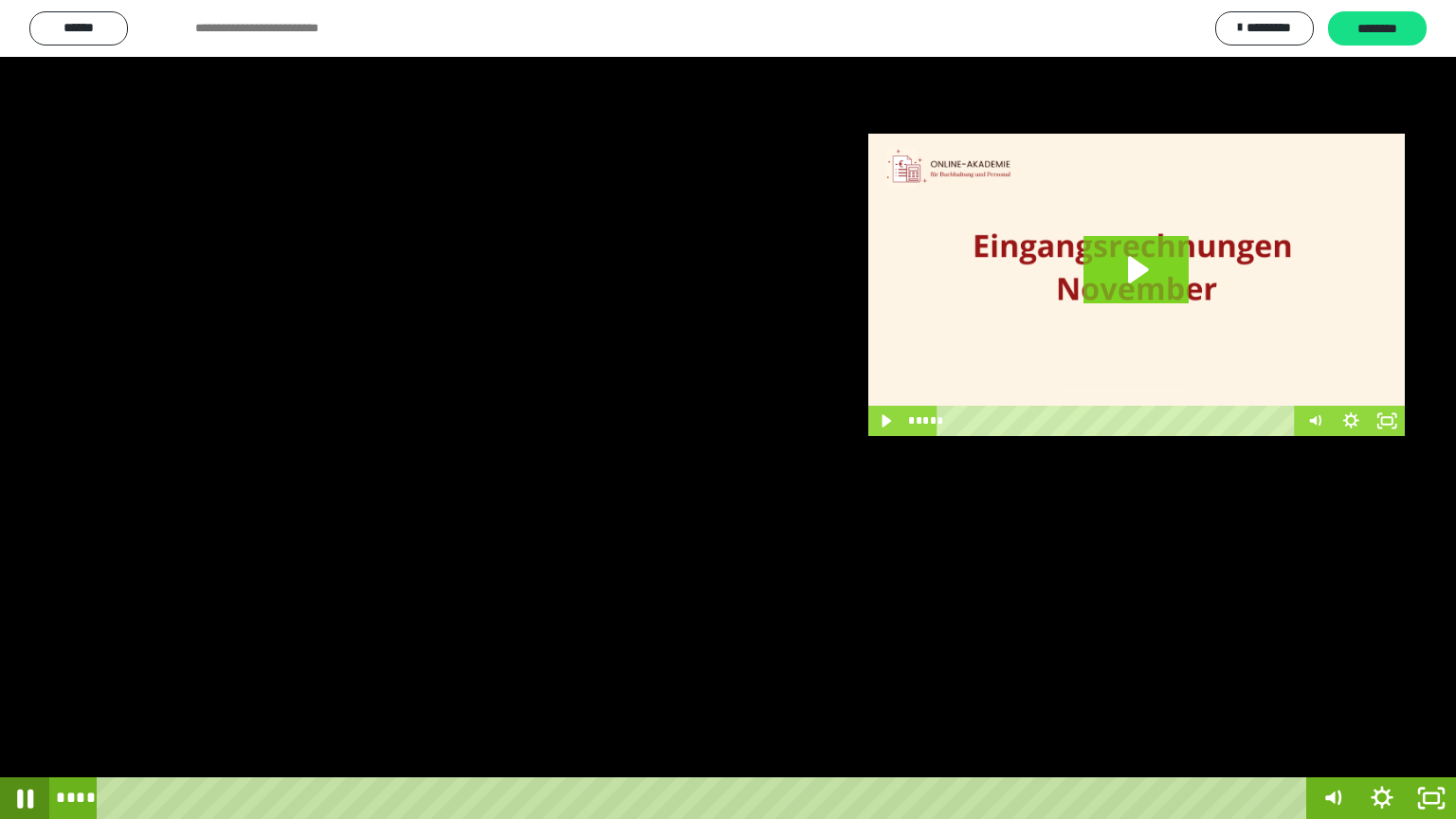 click 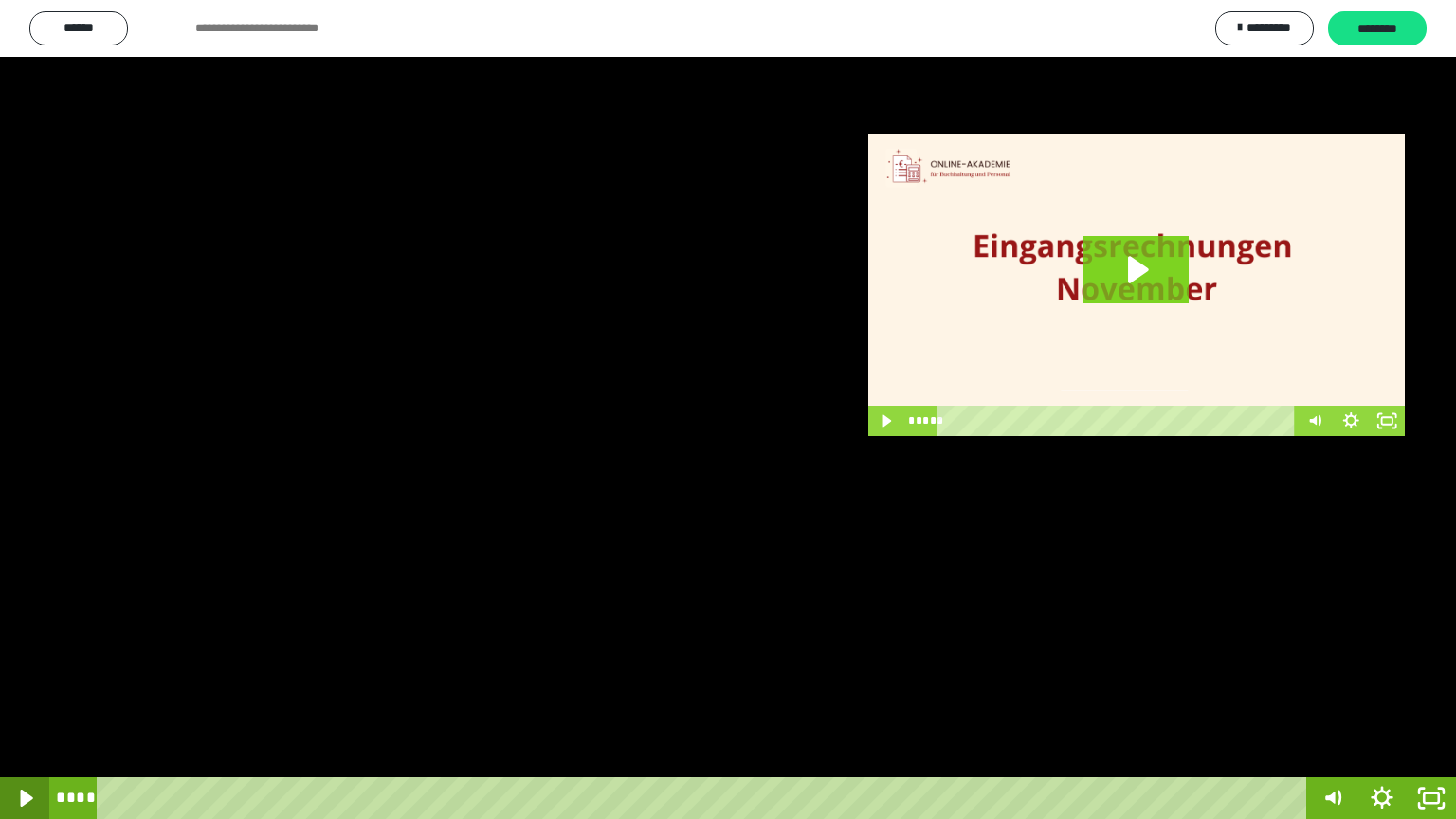 click 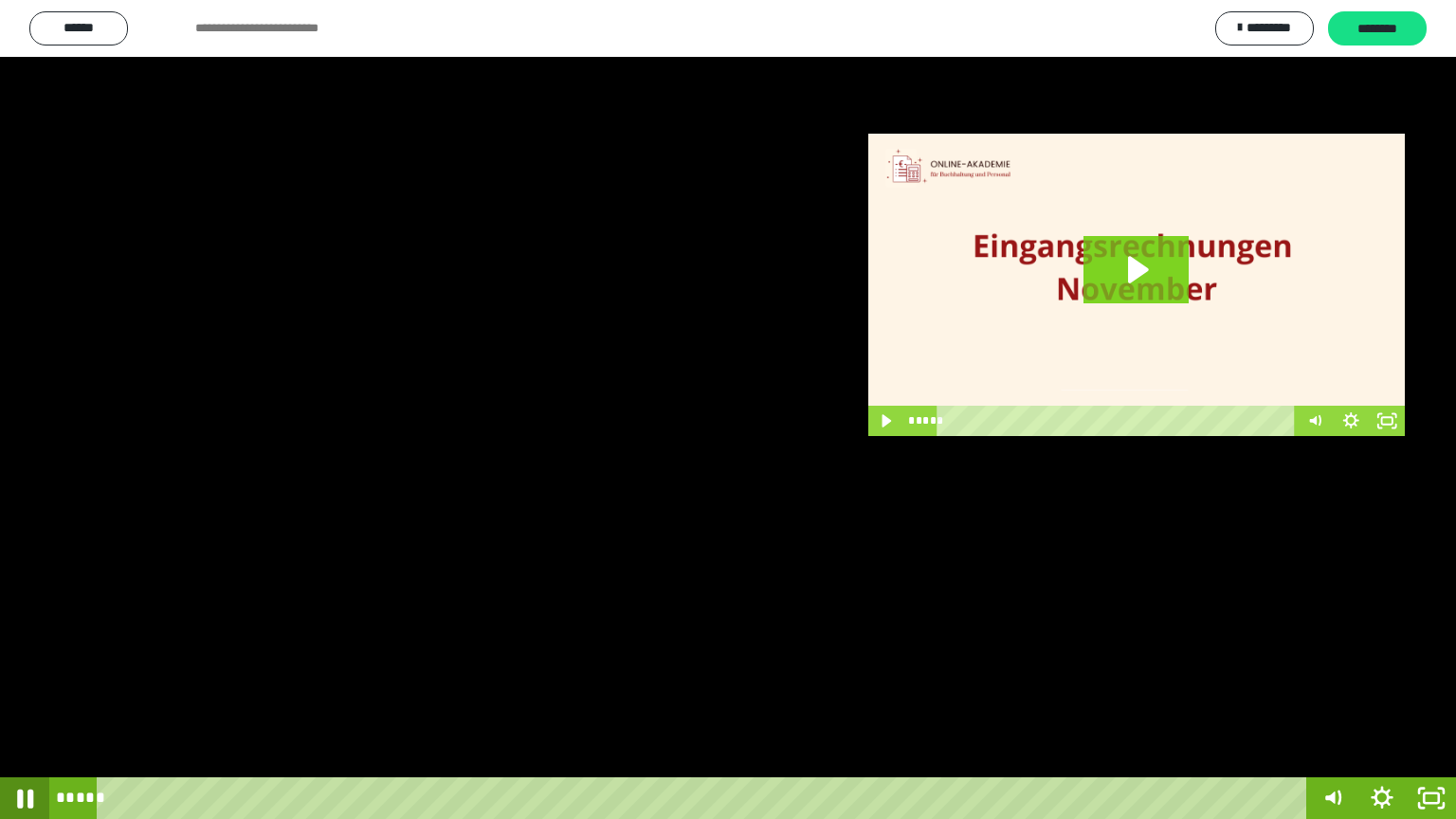 click 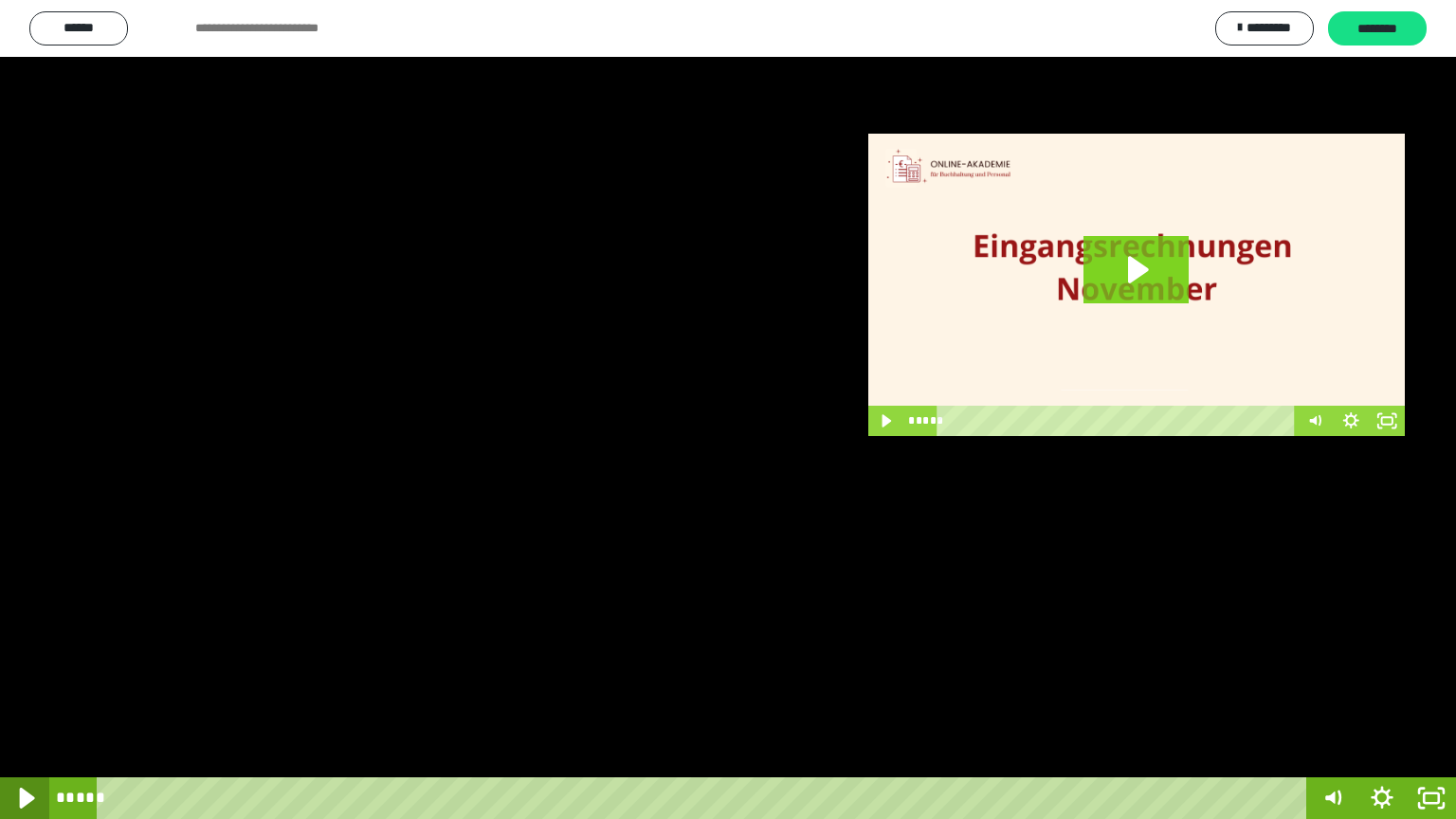 click 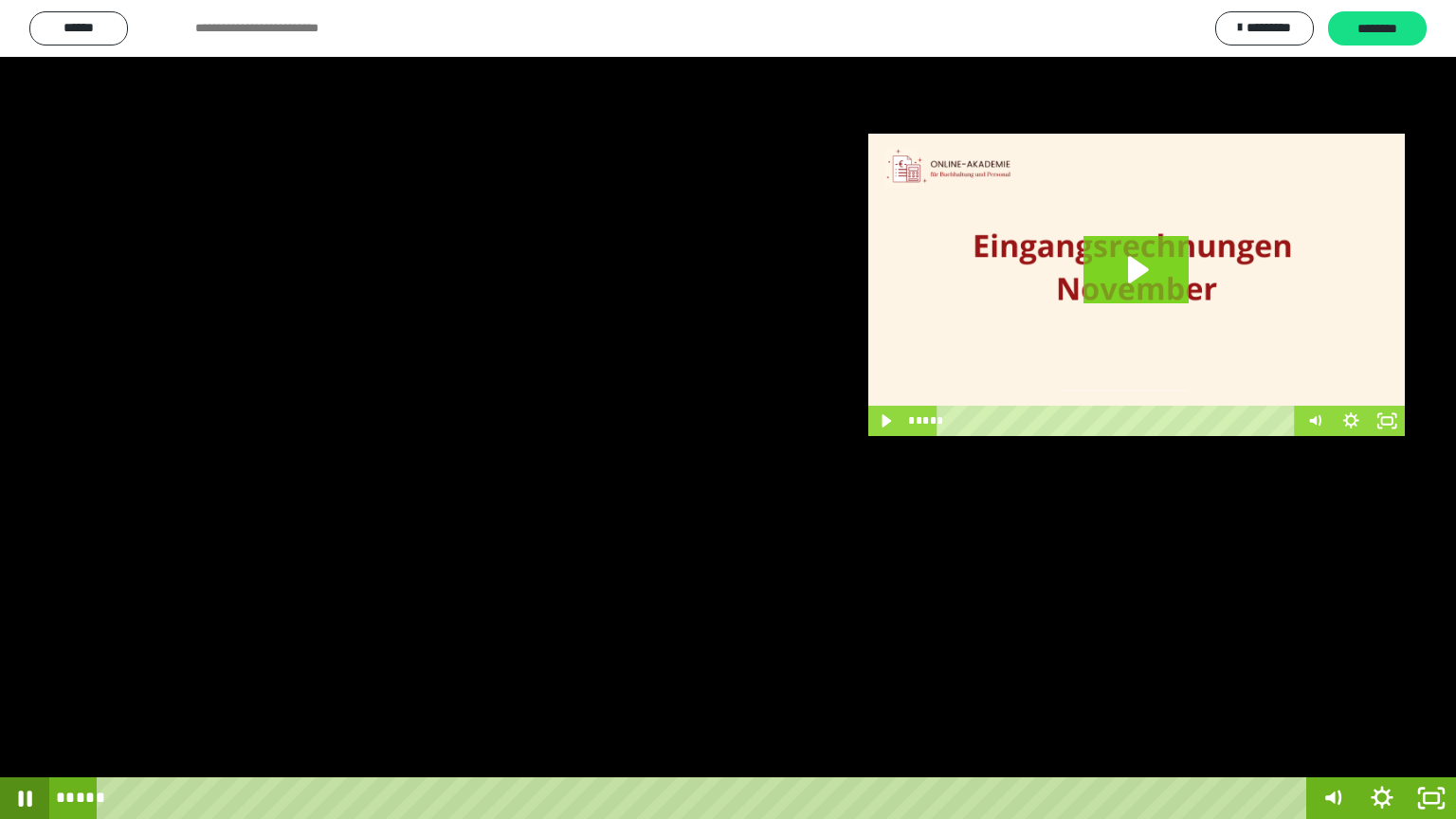 click 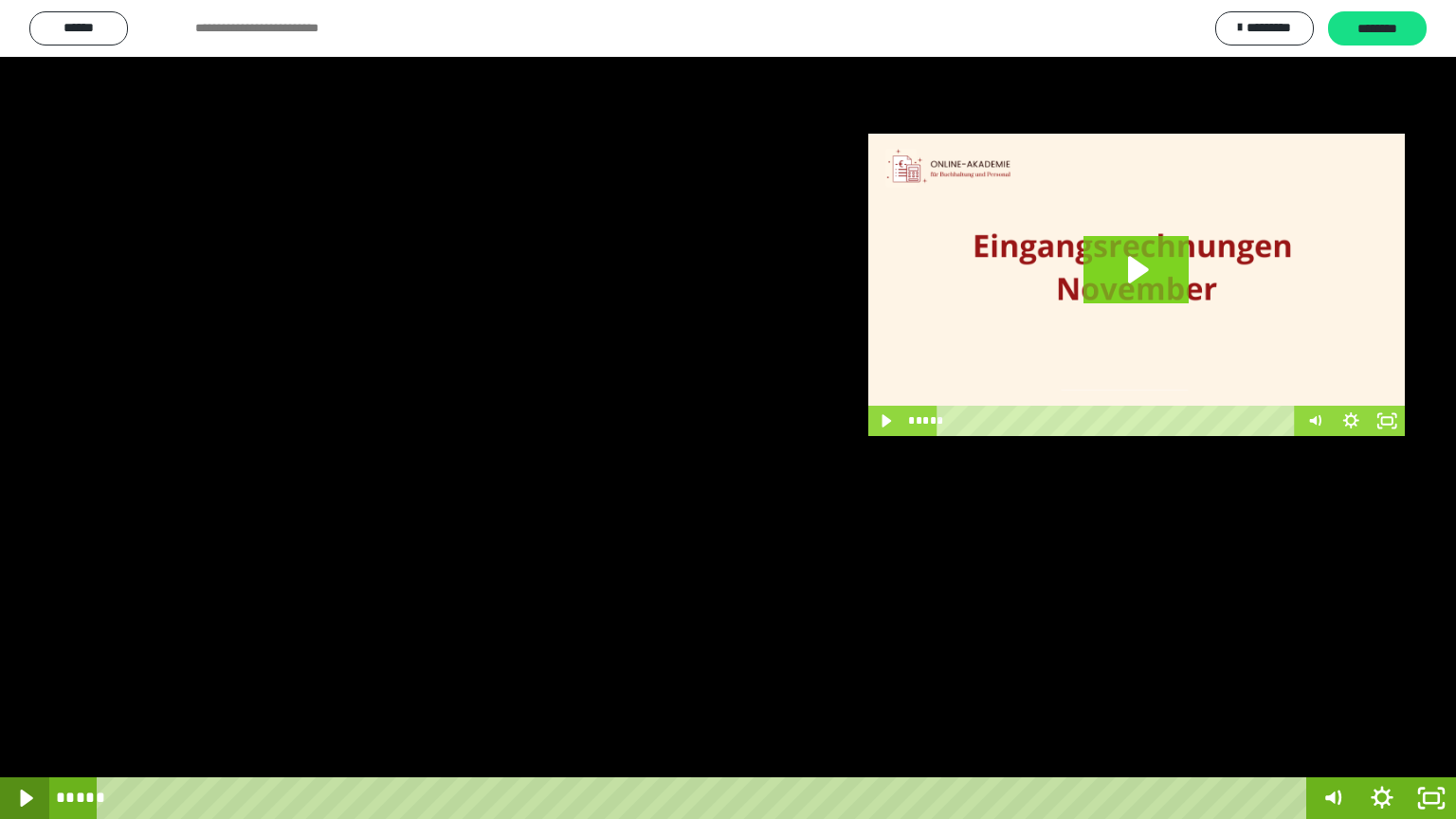 click 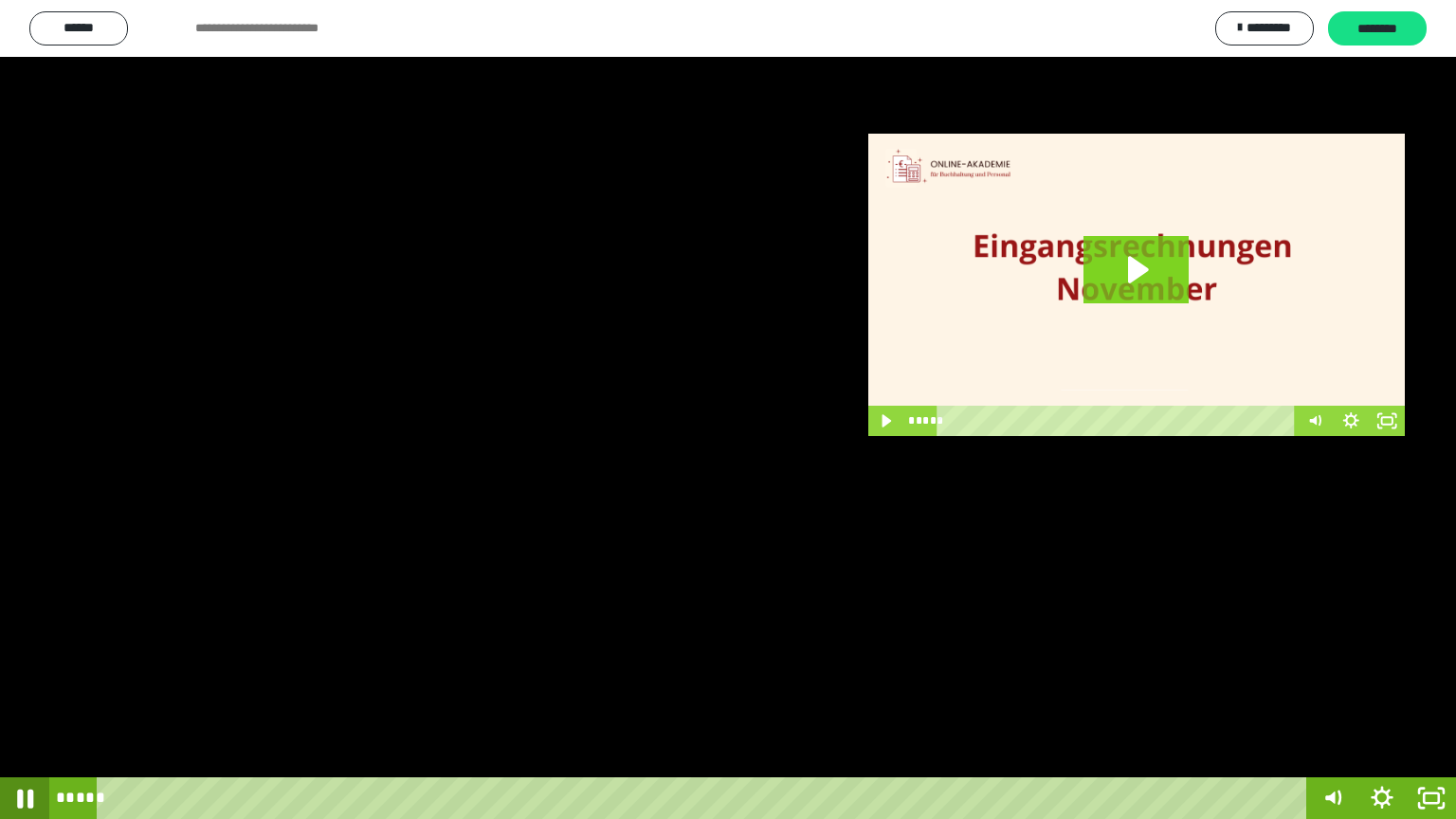 click 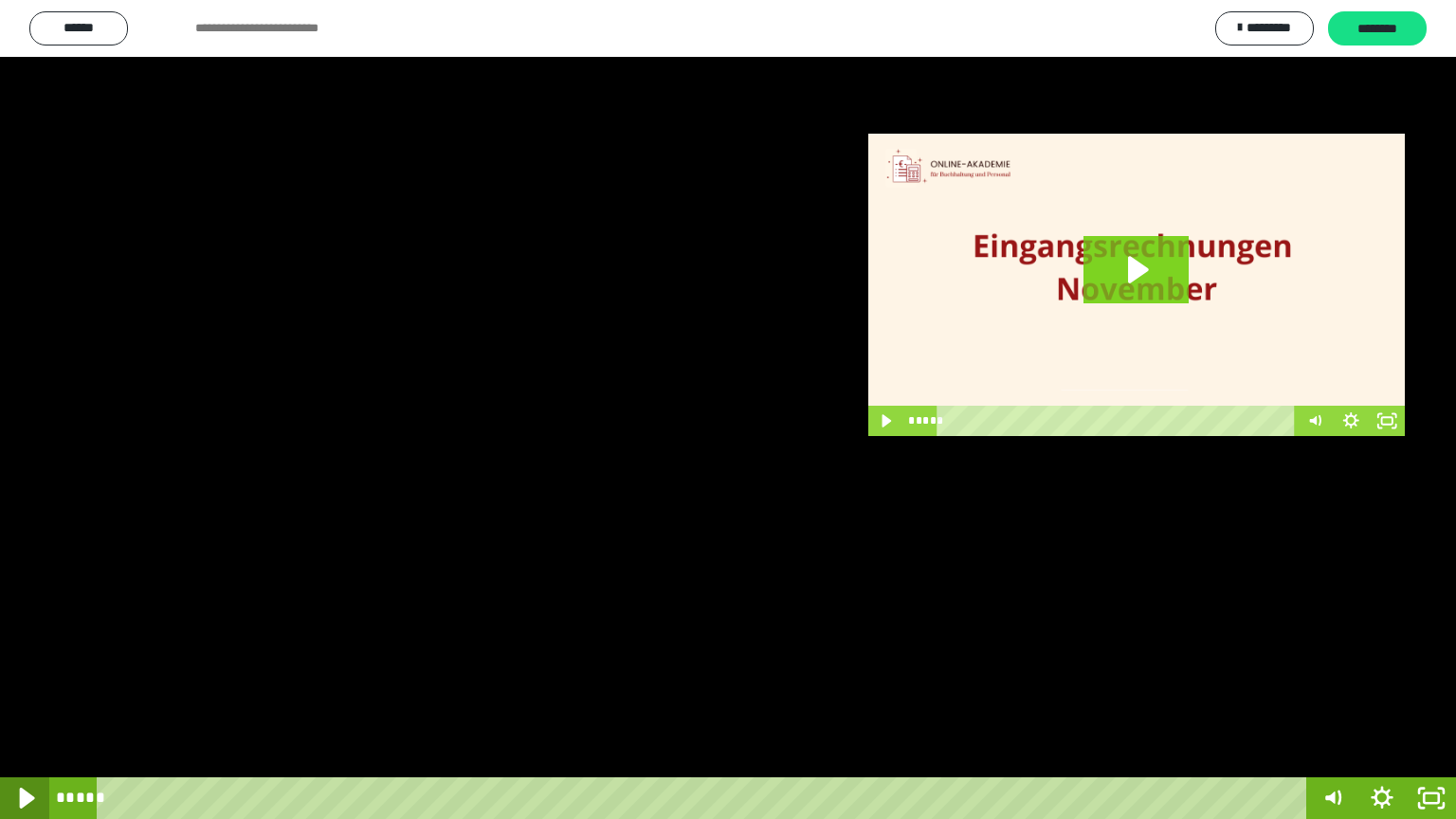 click 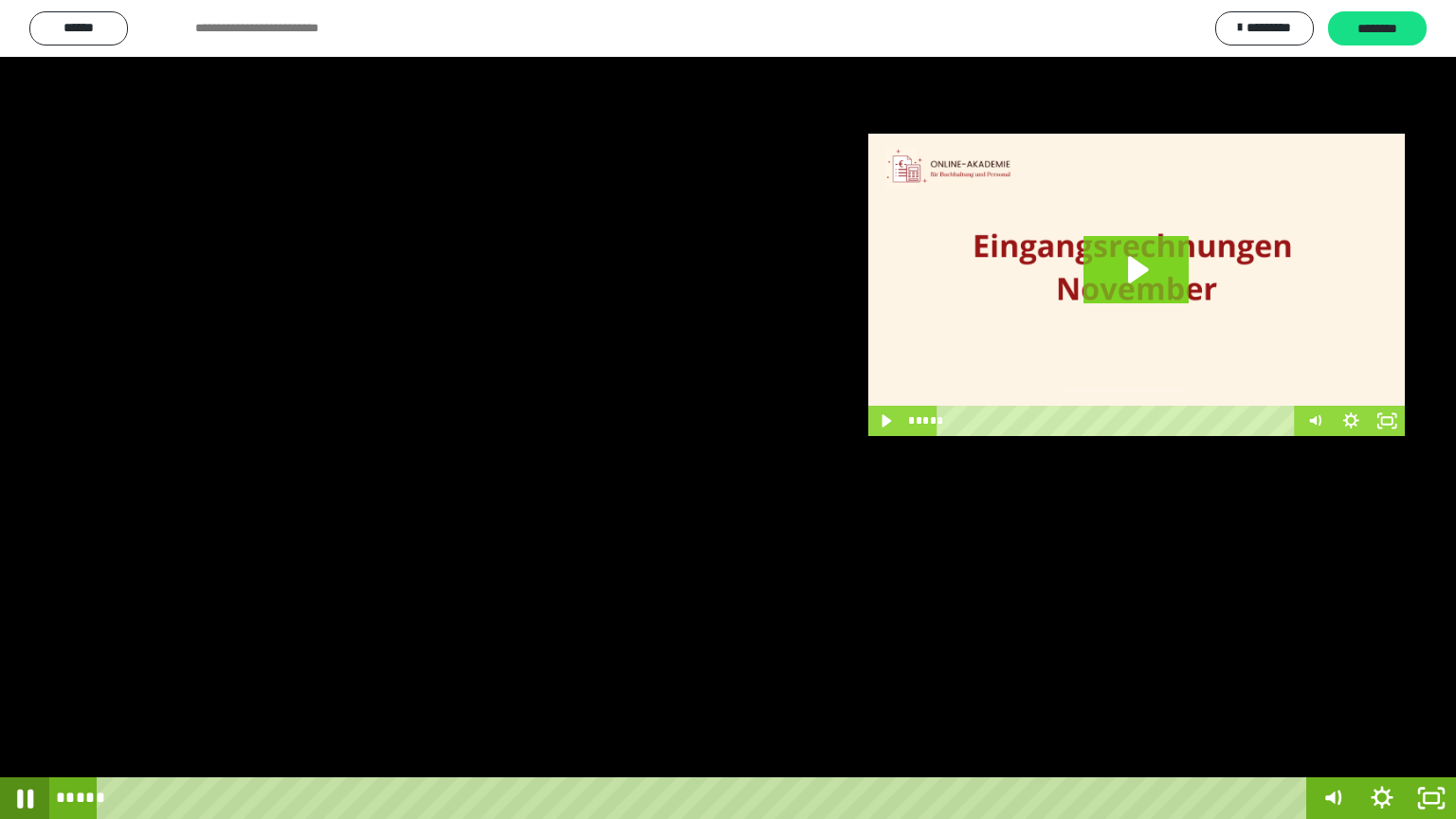 click 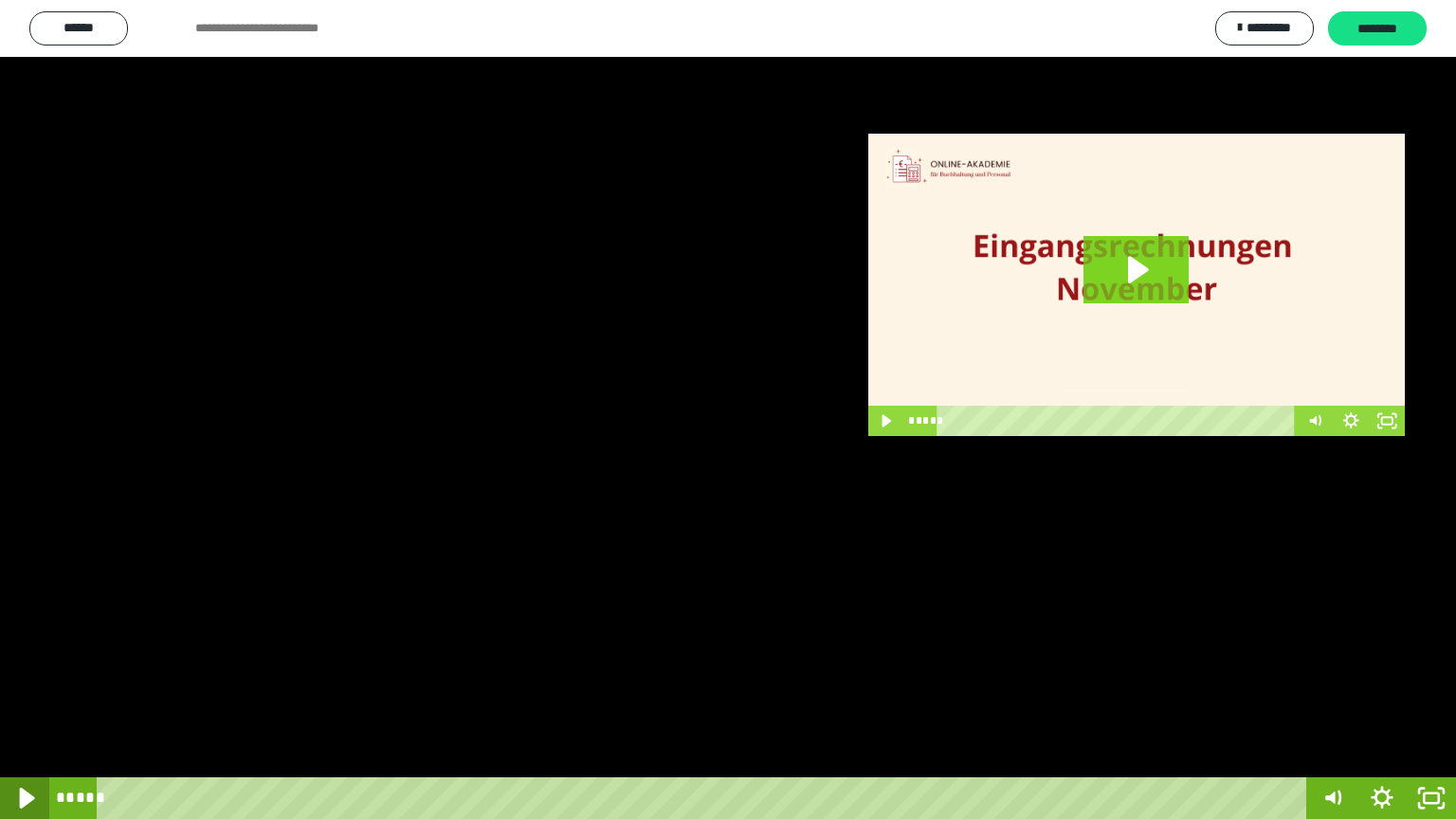 click 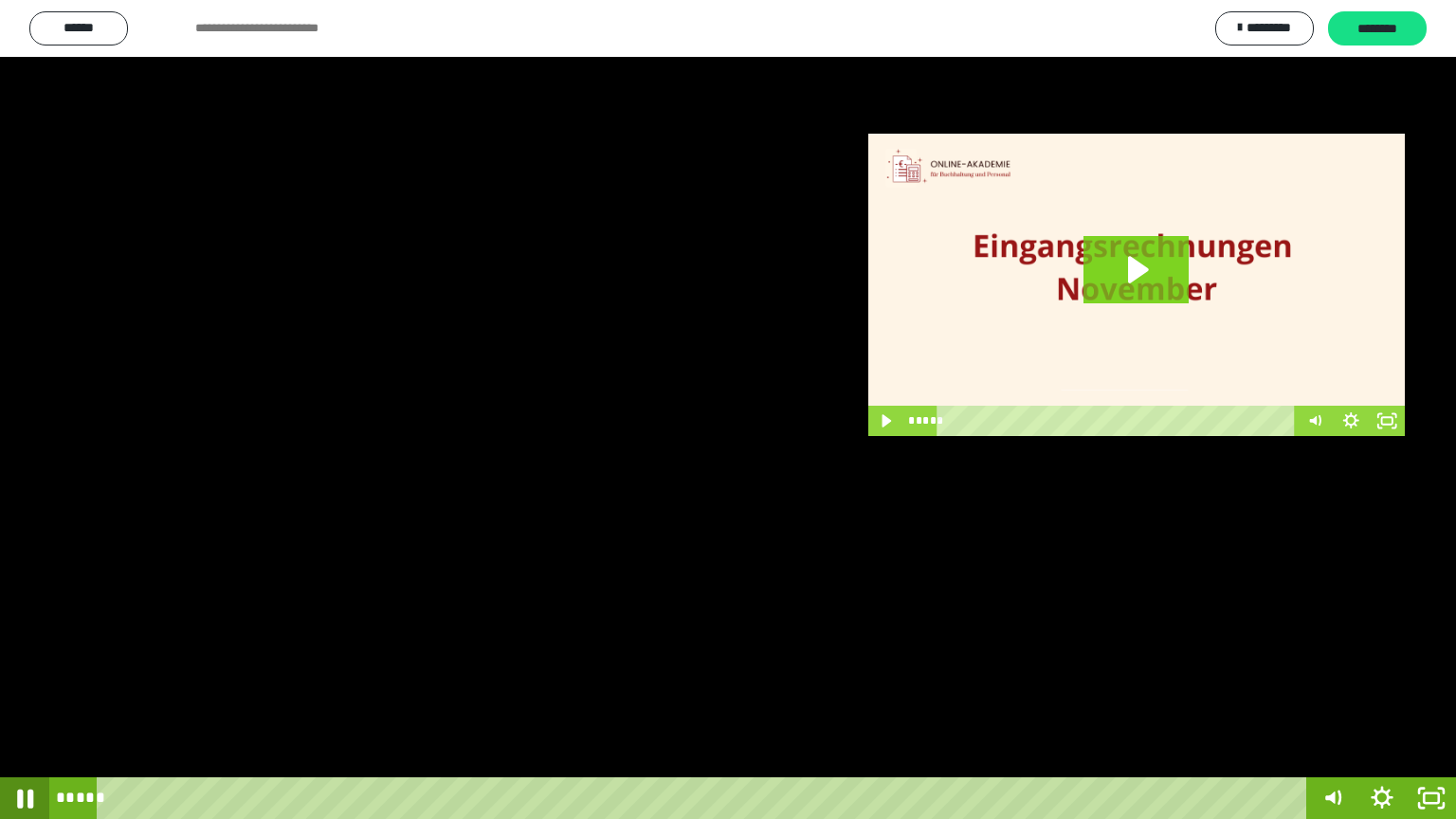 click 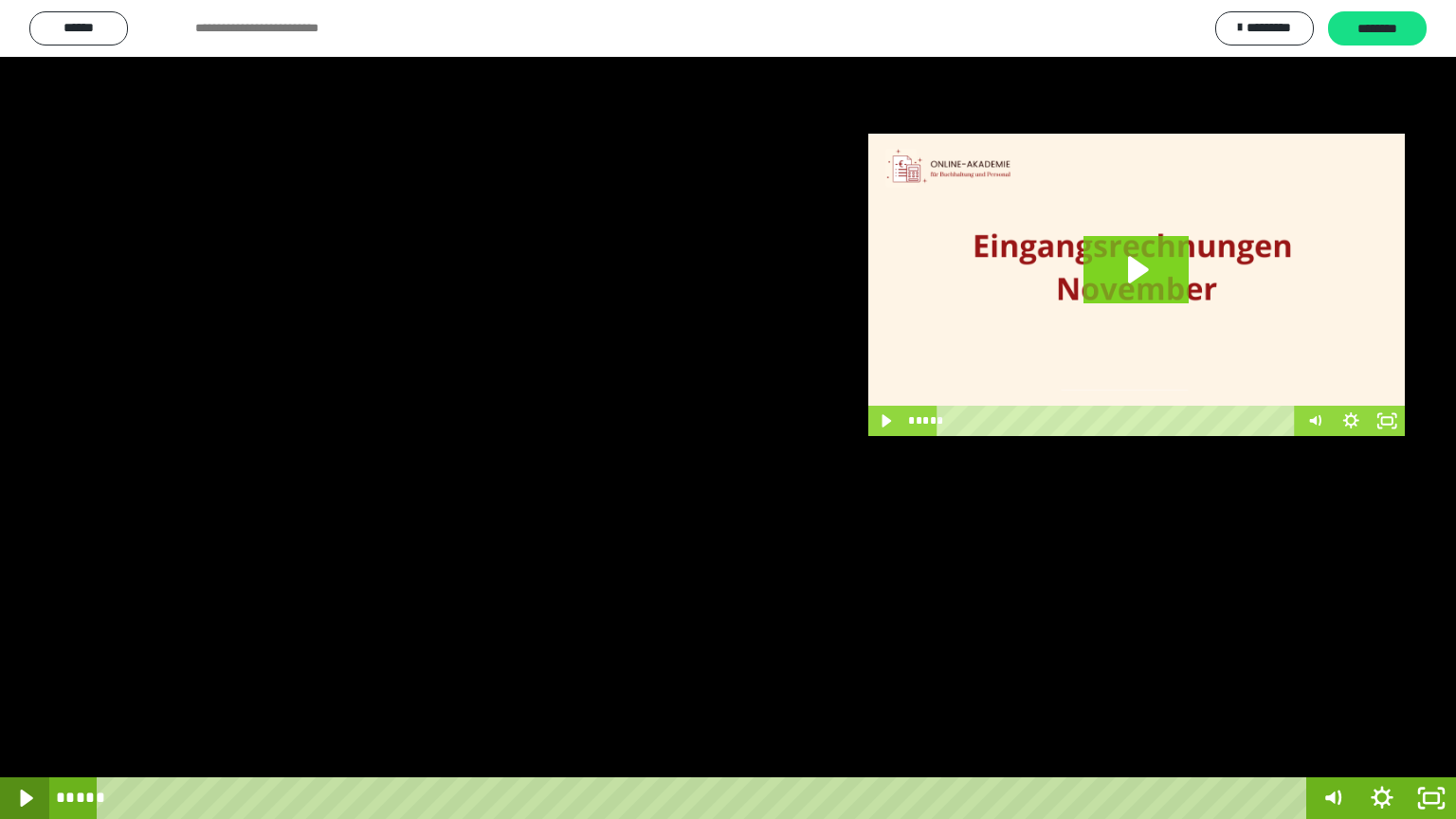 click 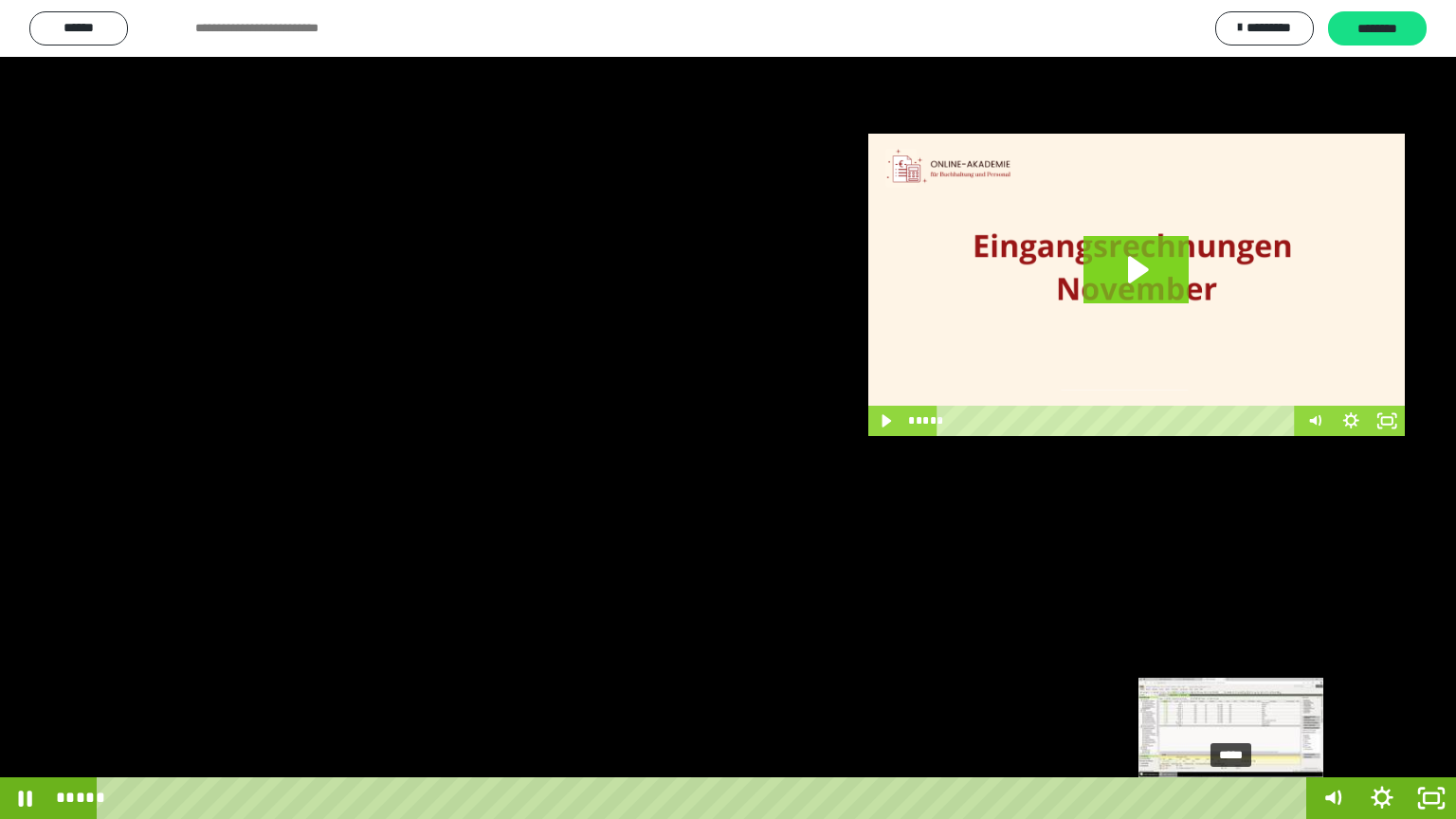 click on "*****" at bounding box center [705, 798] 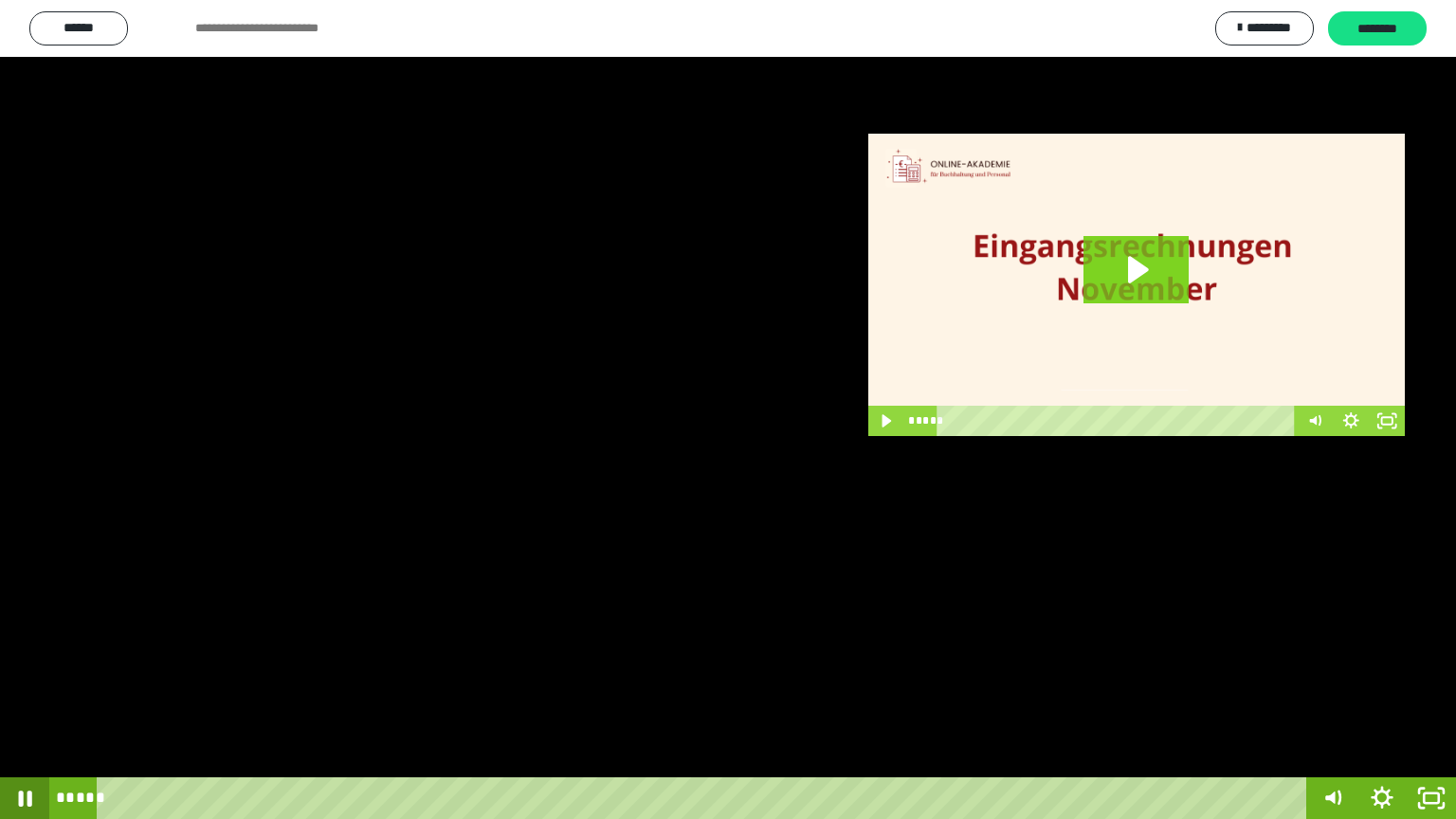 click 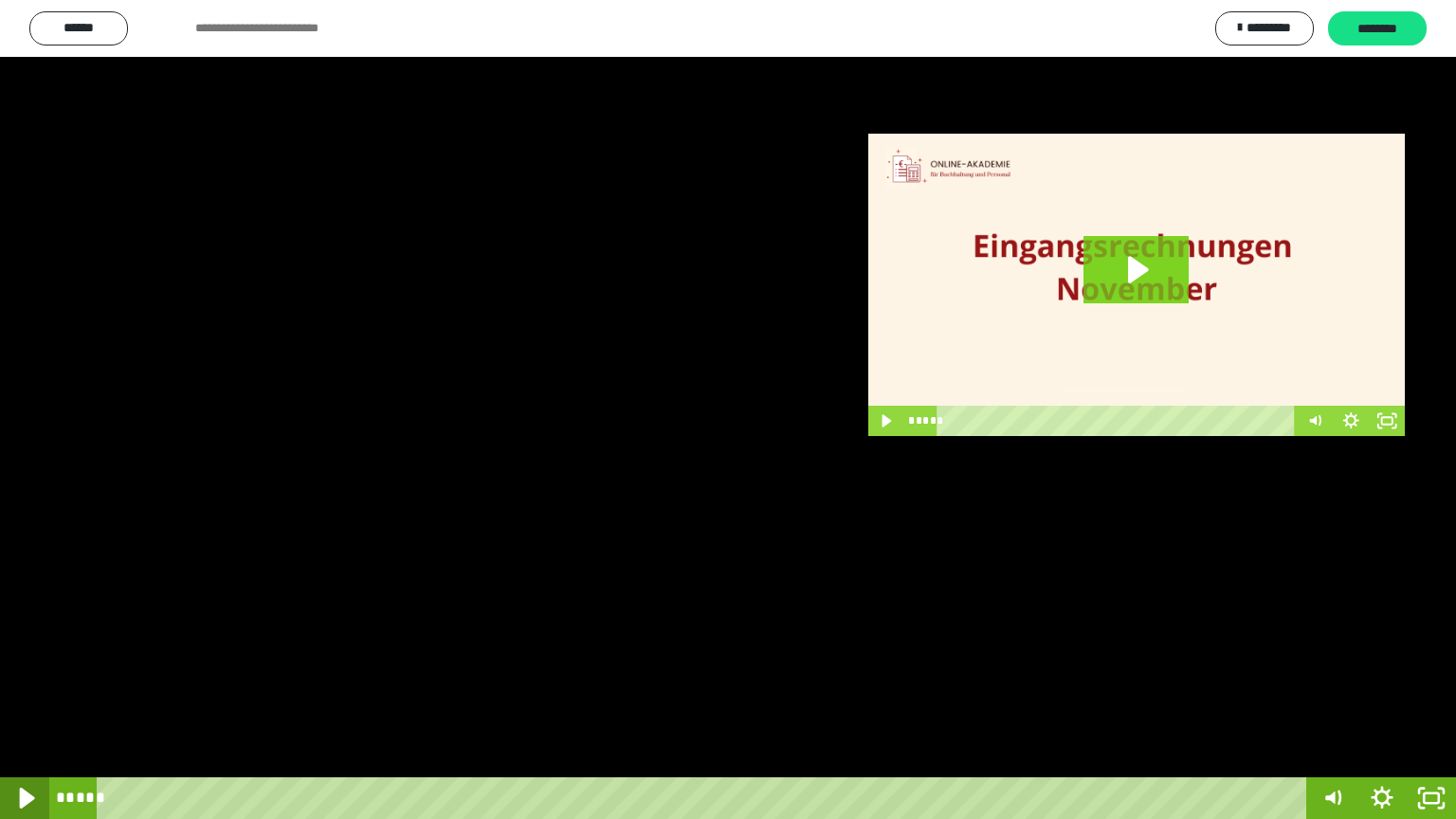 click 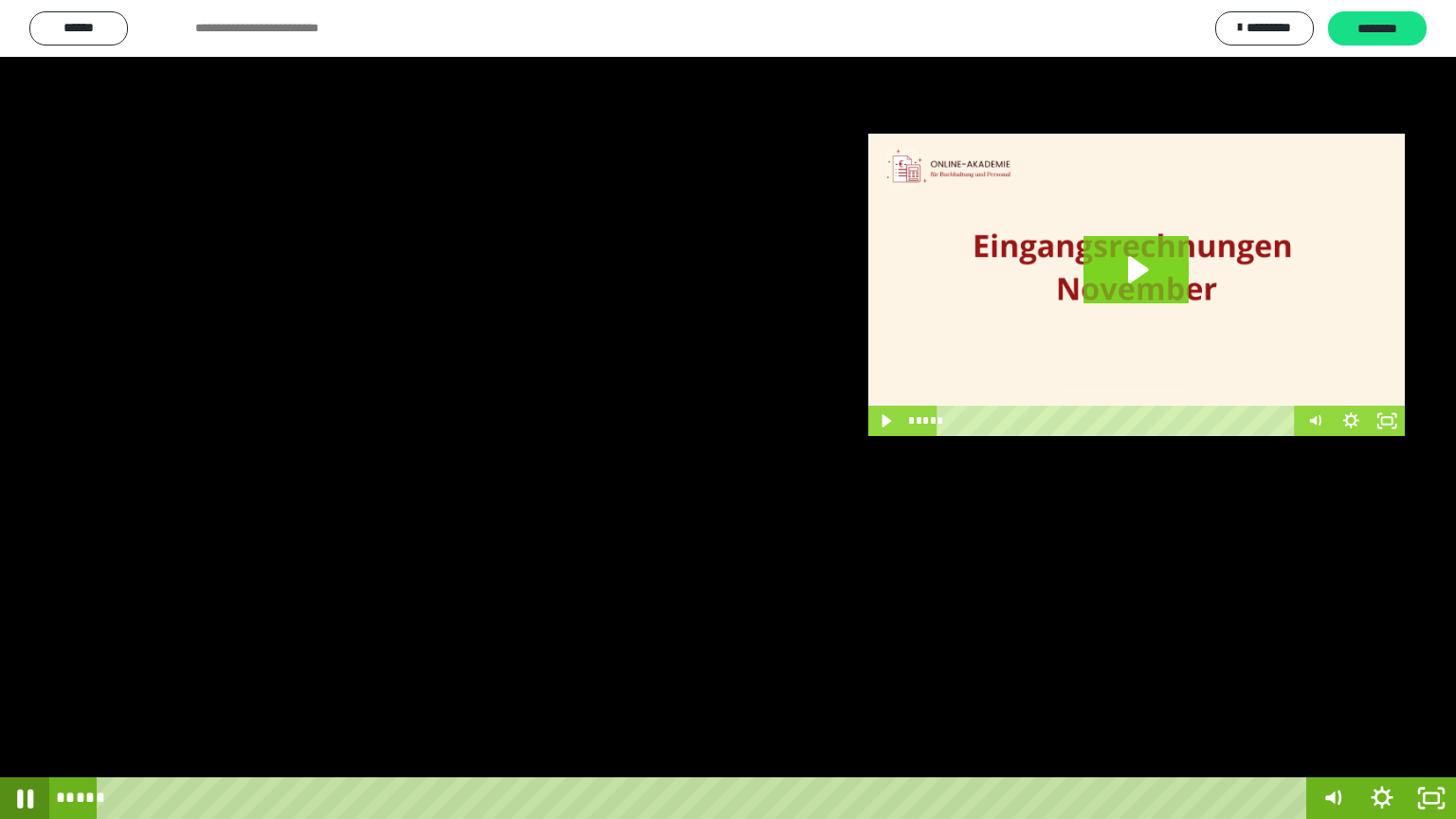 click 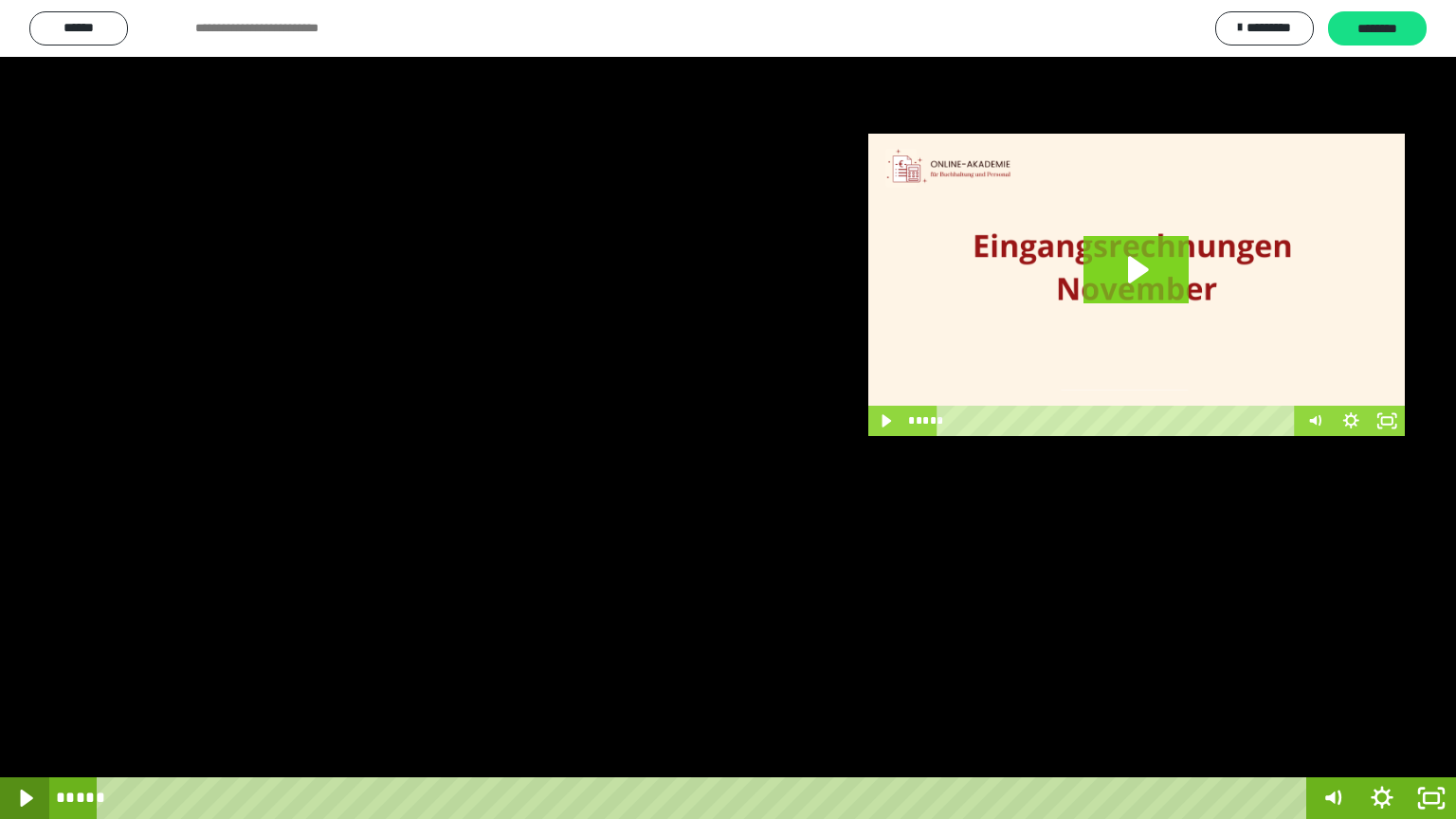 click 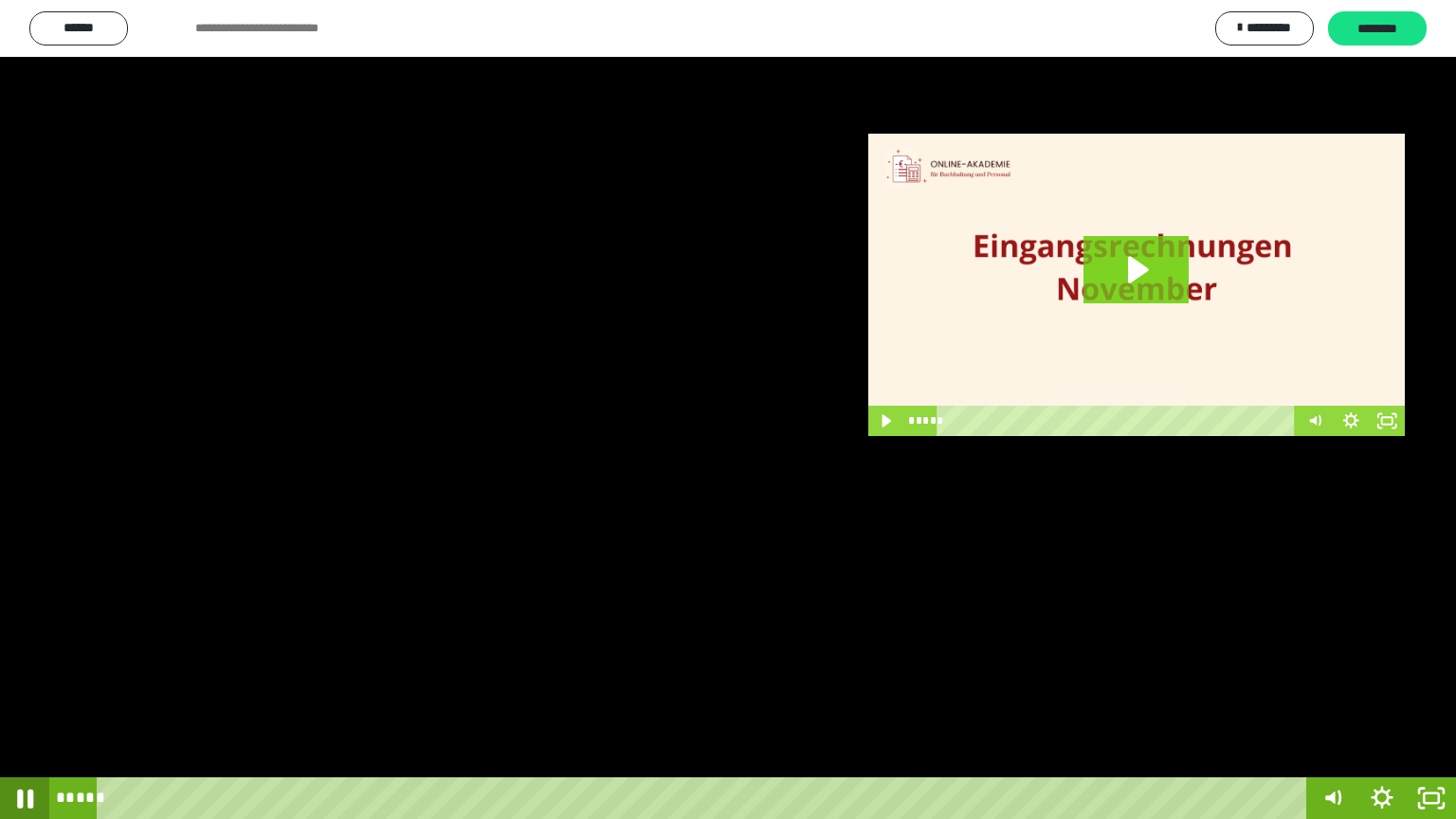 click 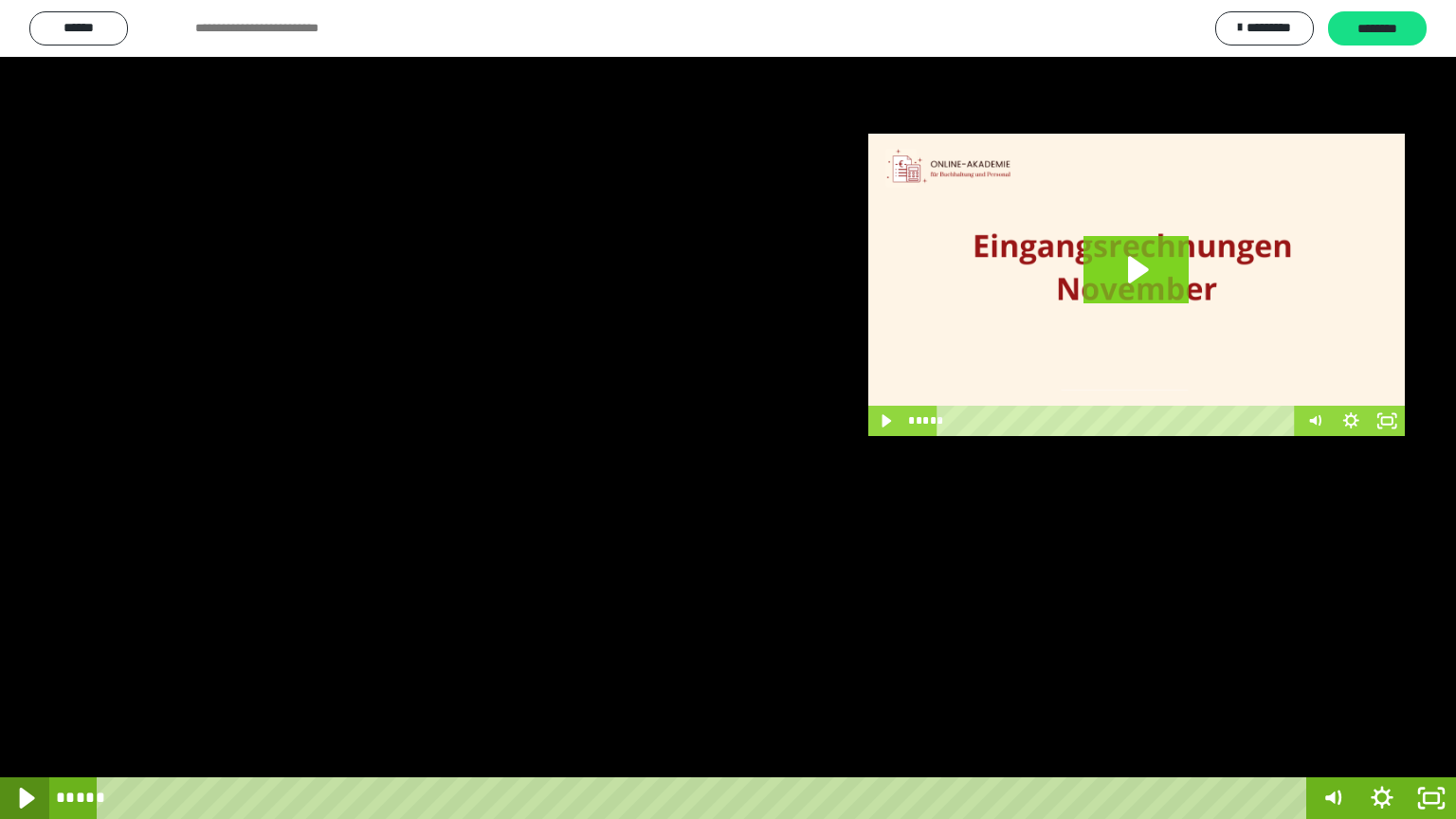 click 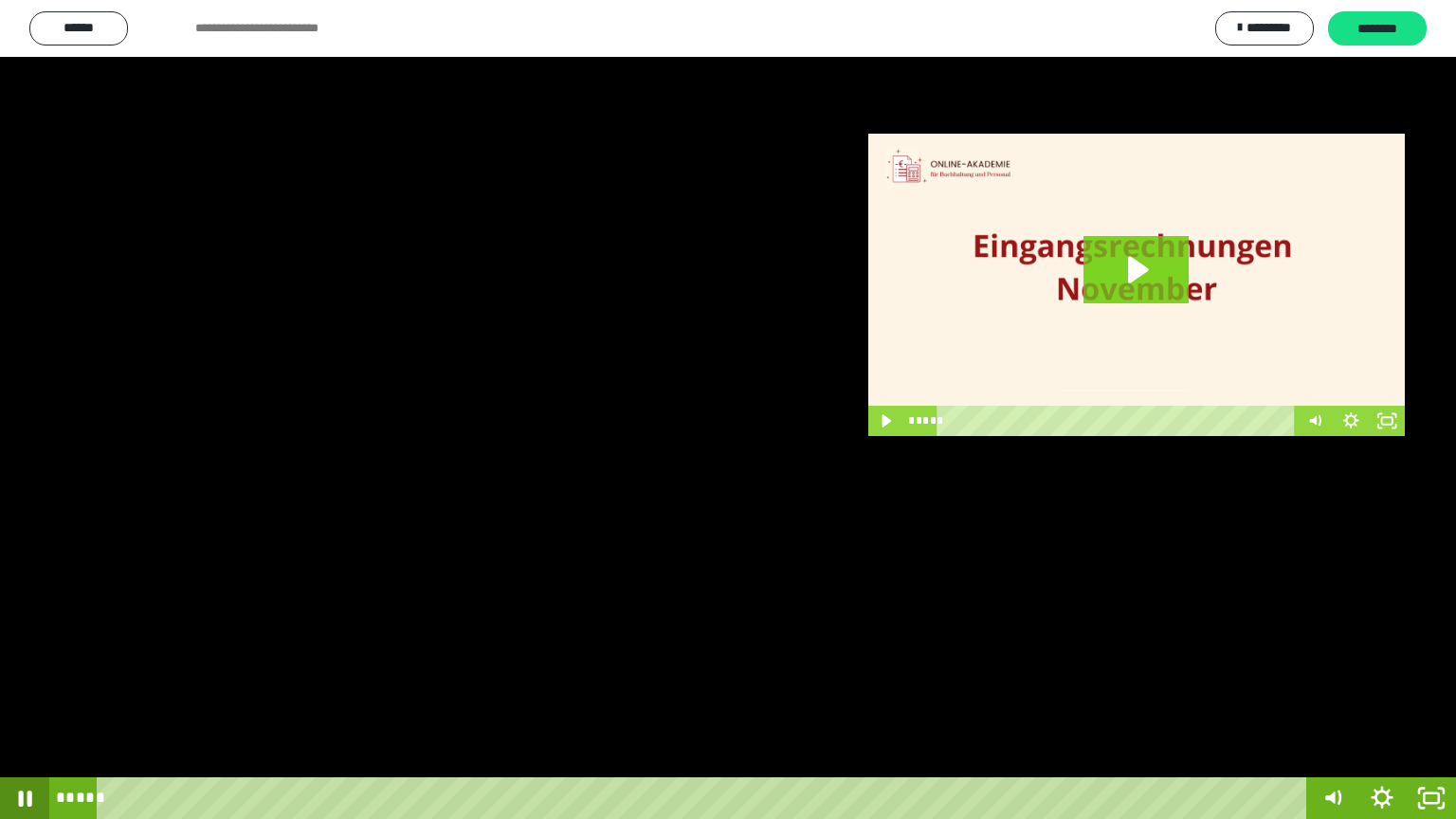 click 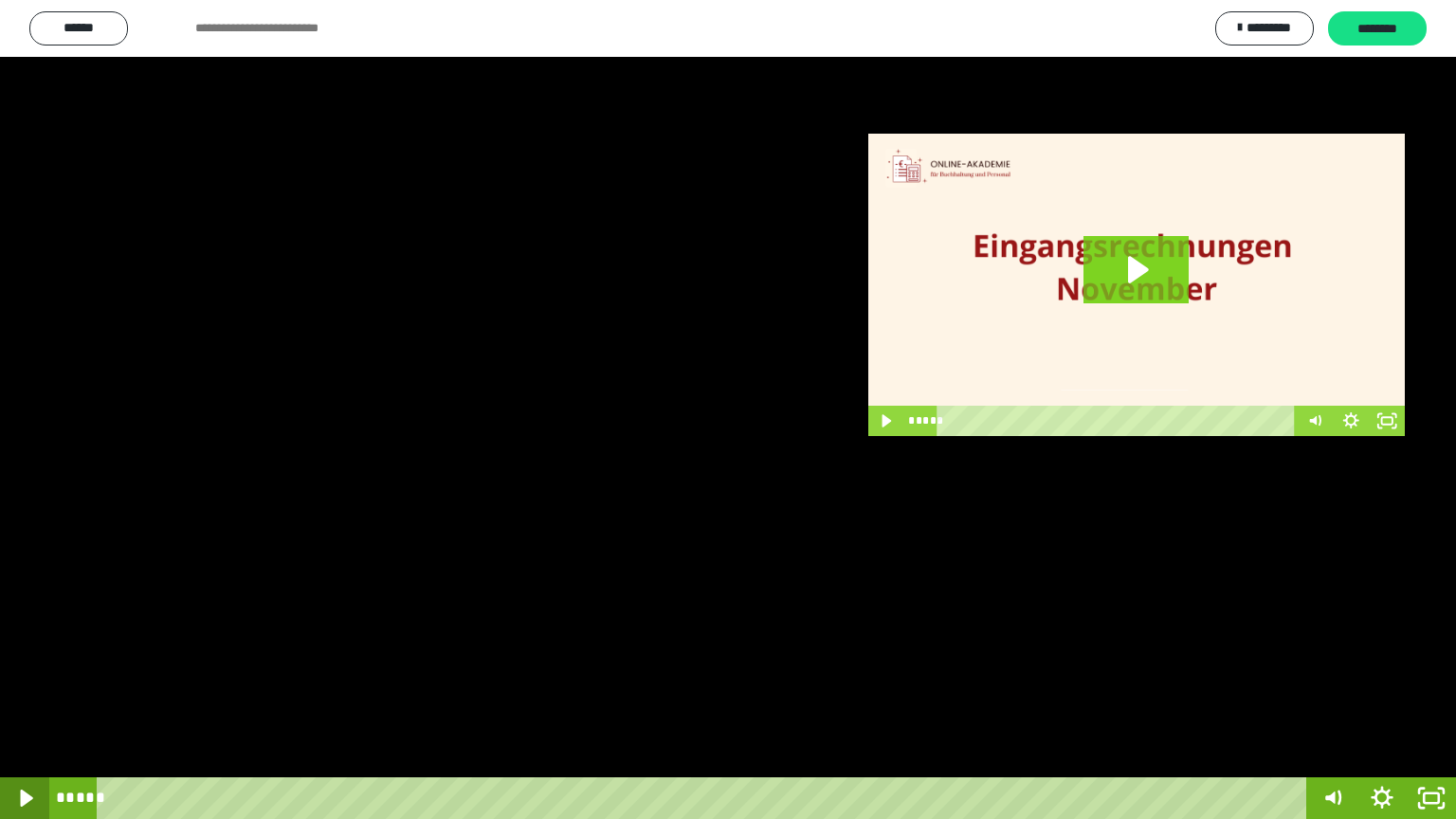 click 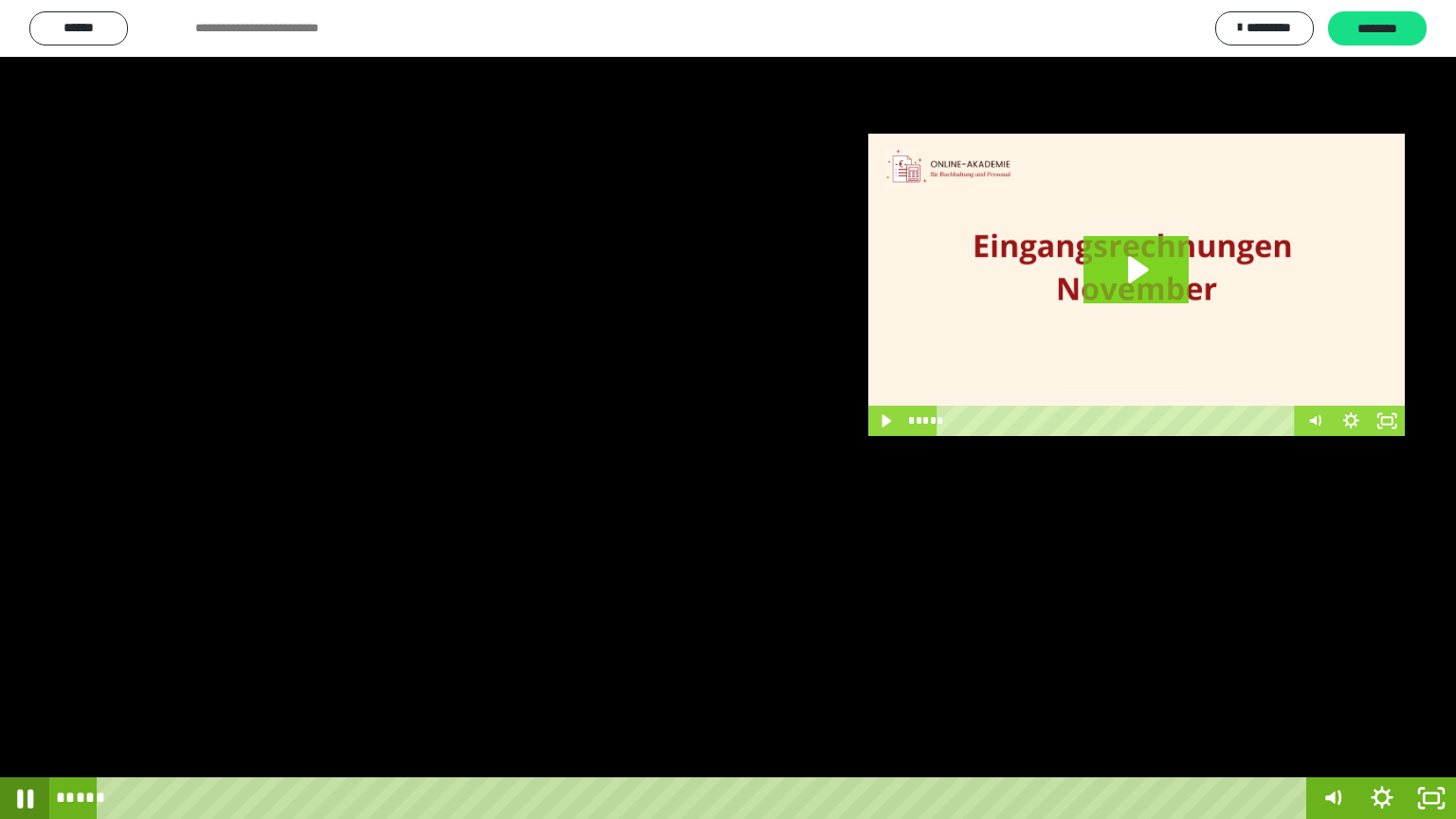click 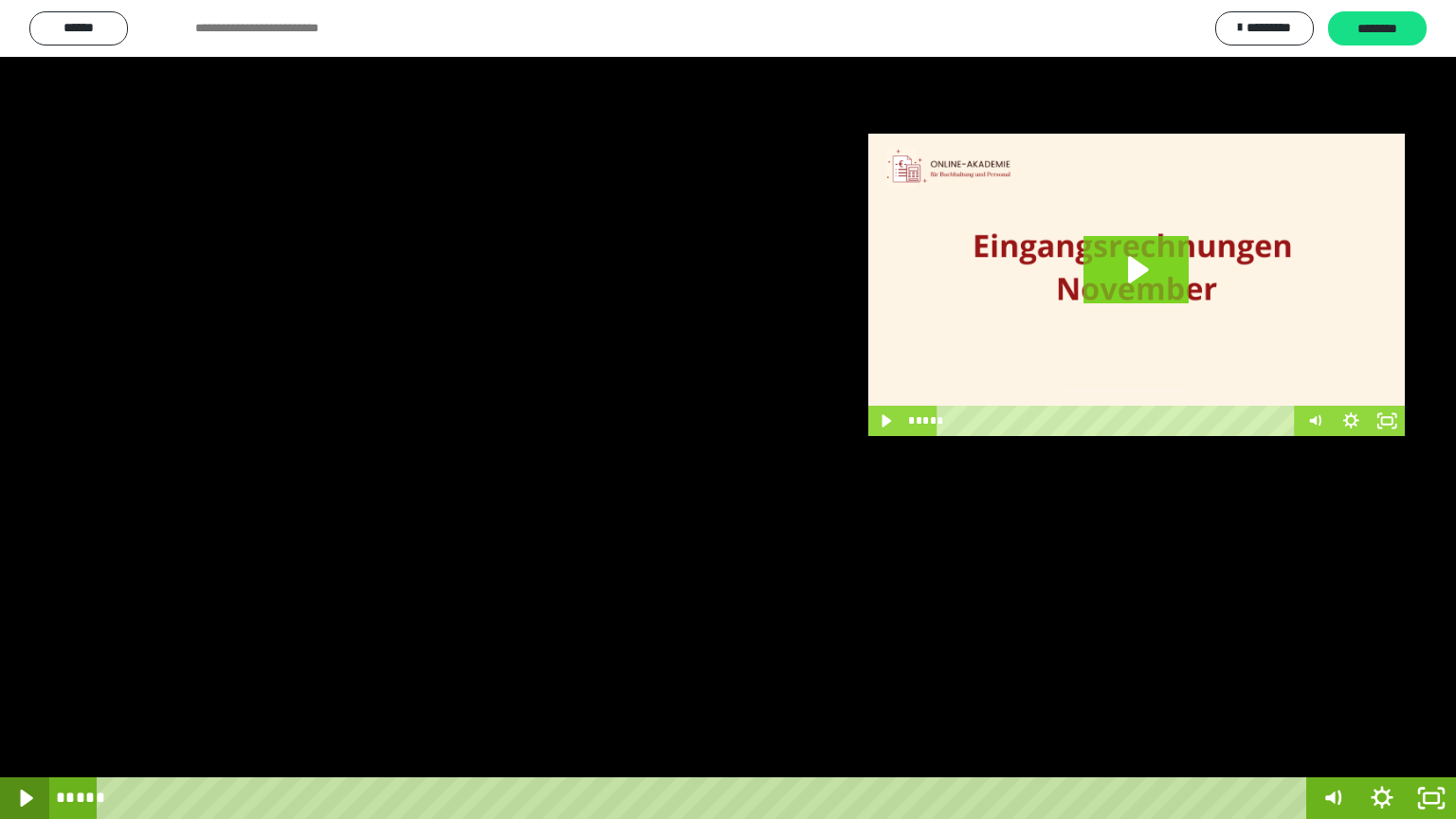 click 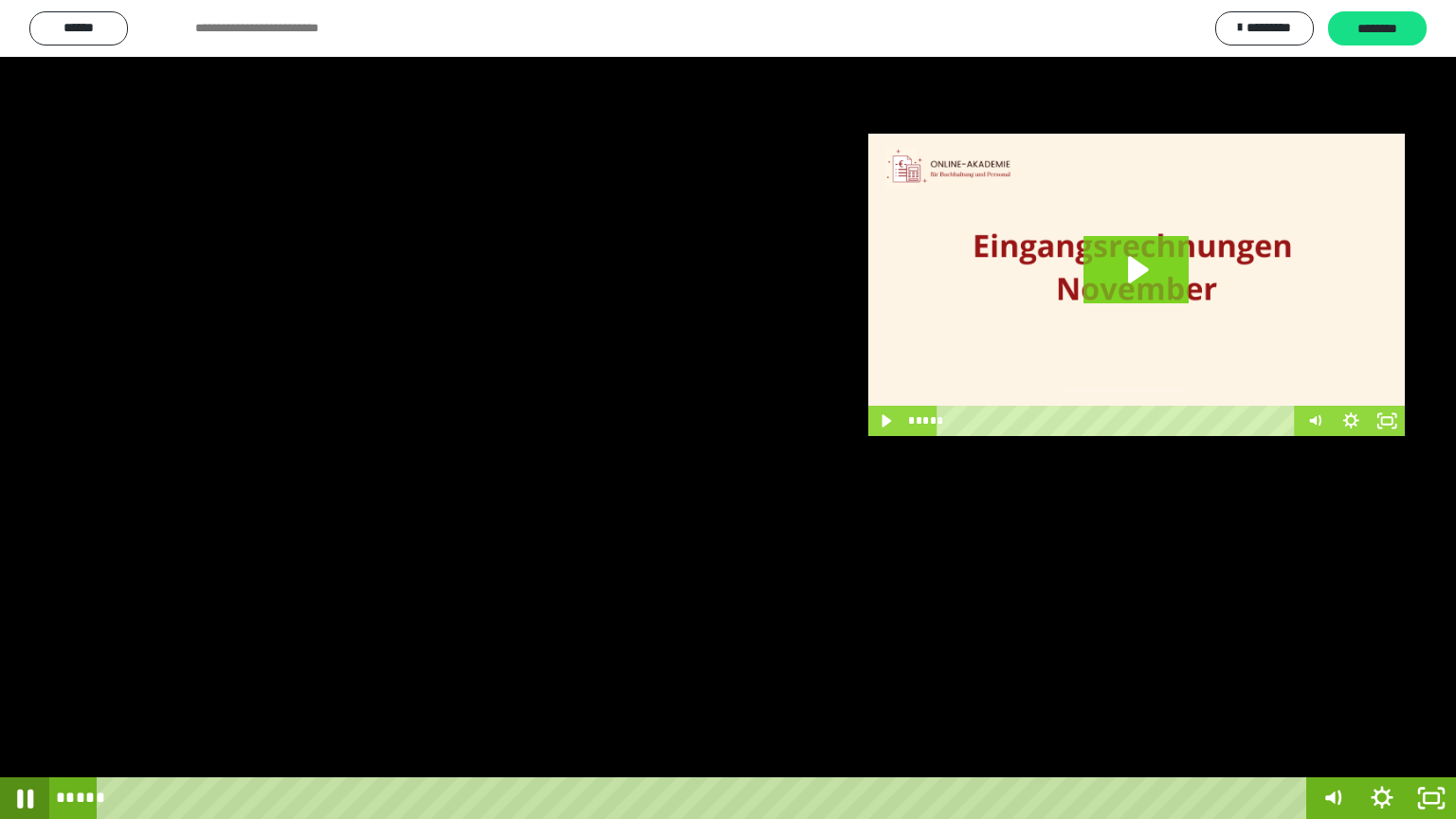 click 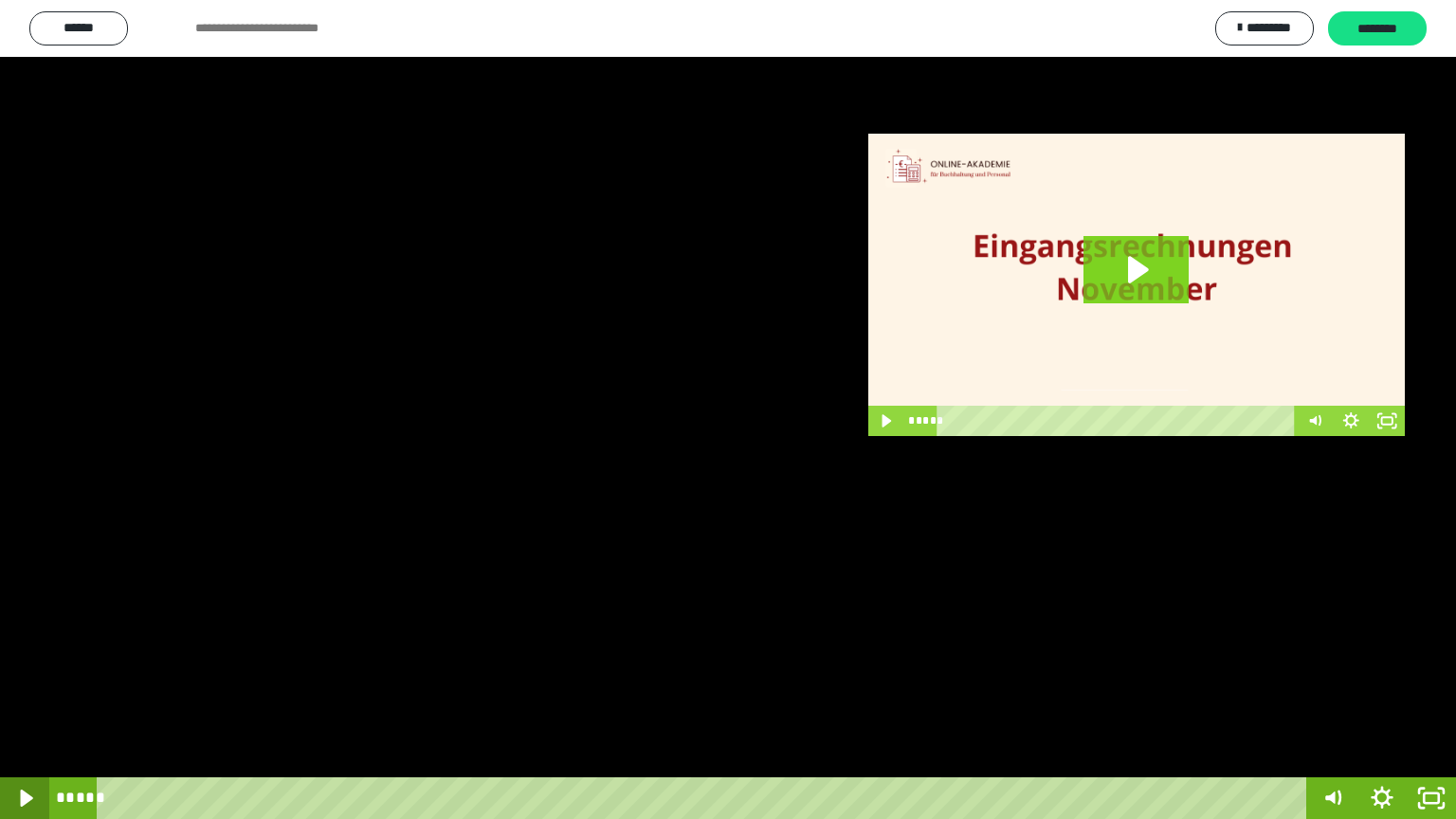 click 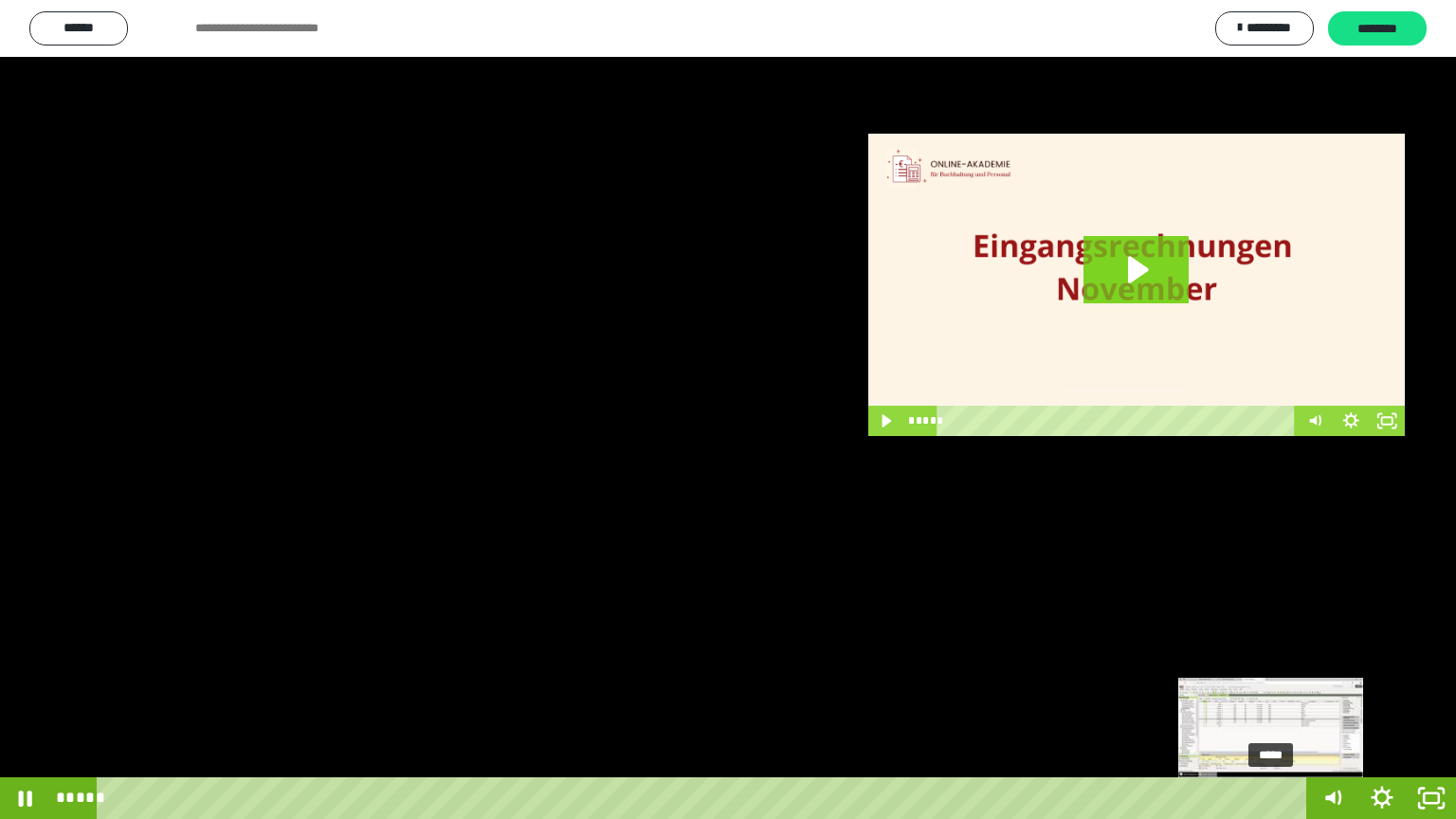 click on "*****" at bounding box center (705, 798) 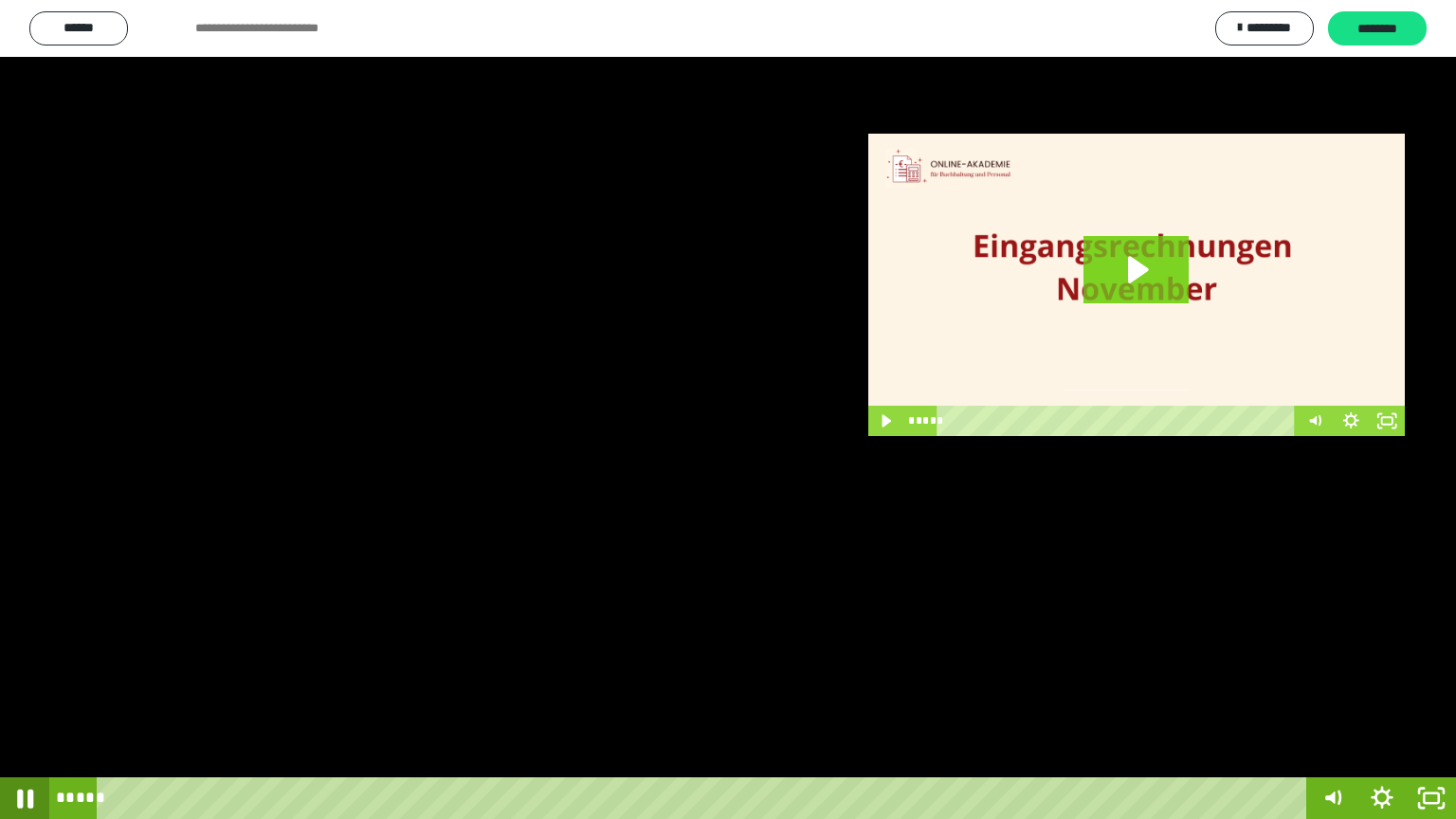 click 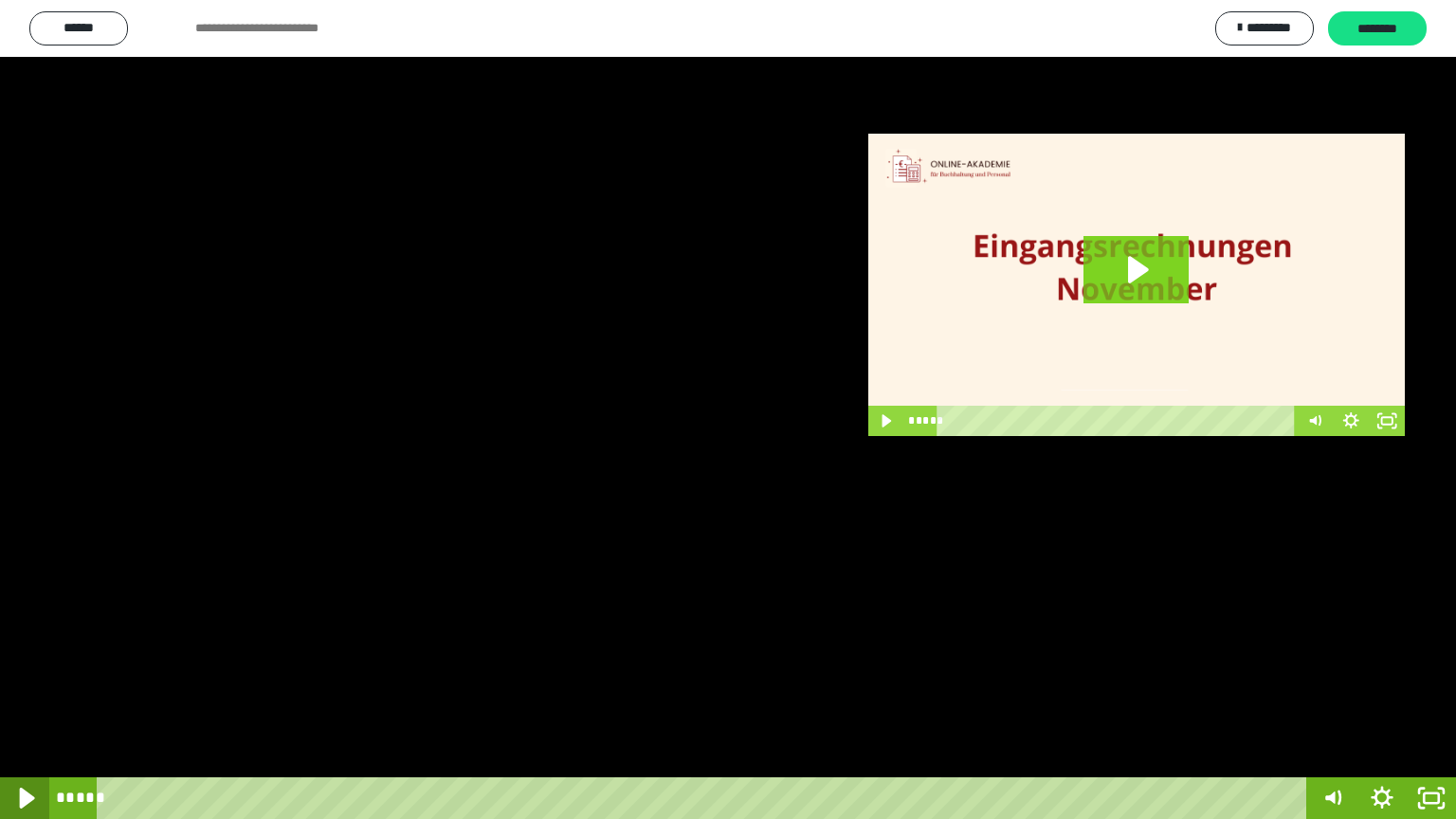 click 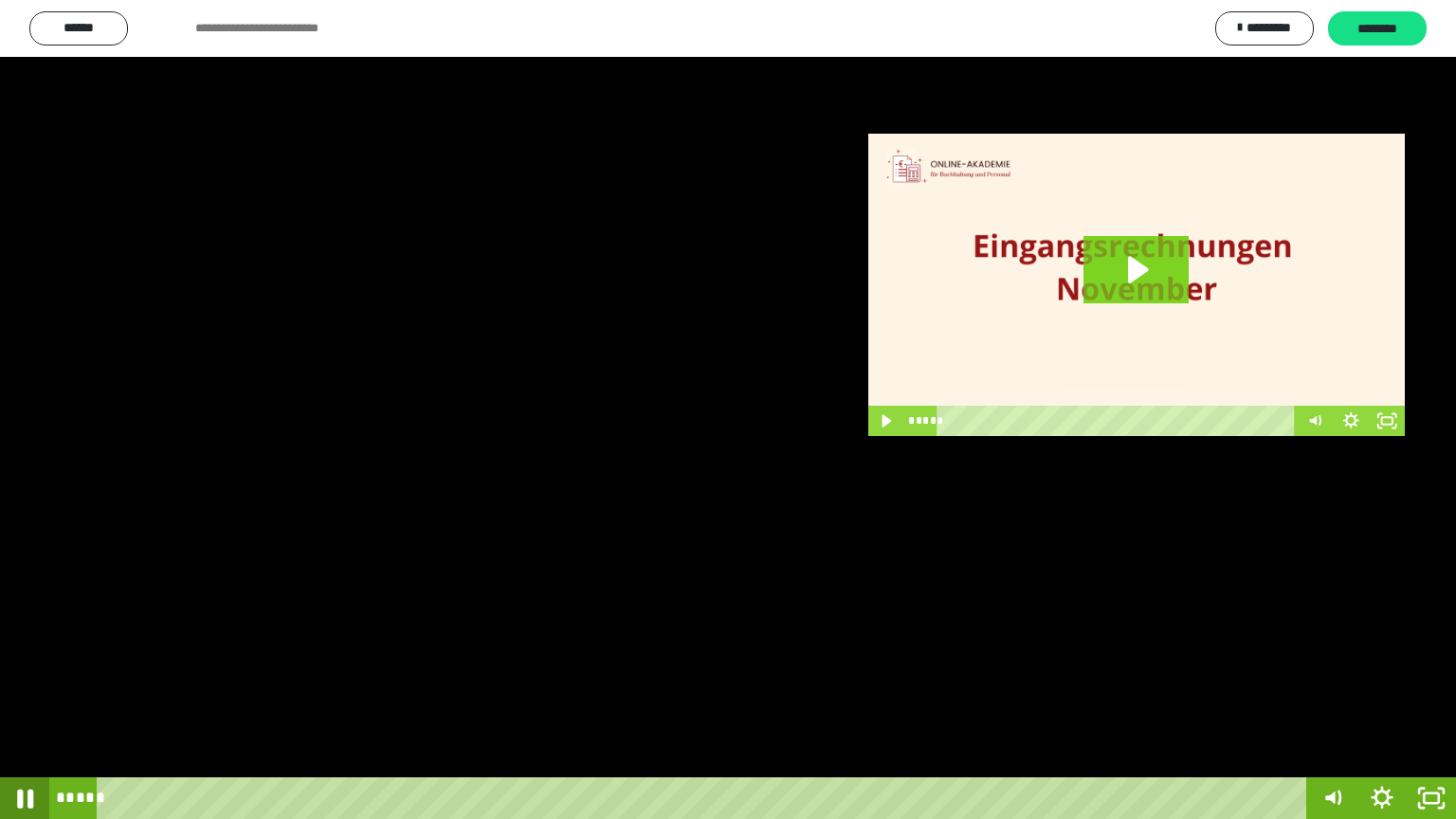 click 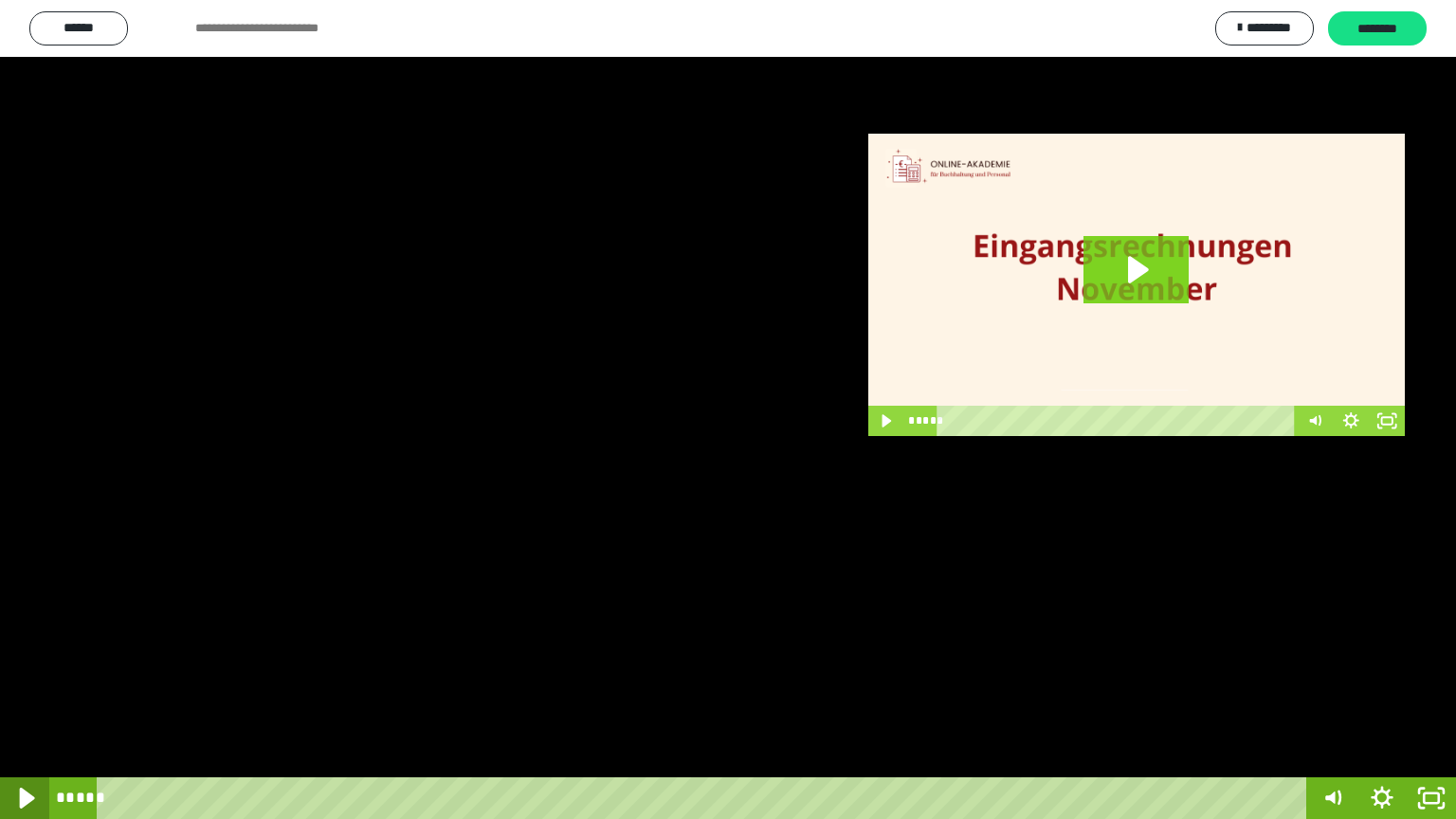 click 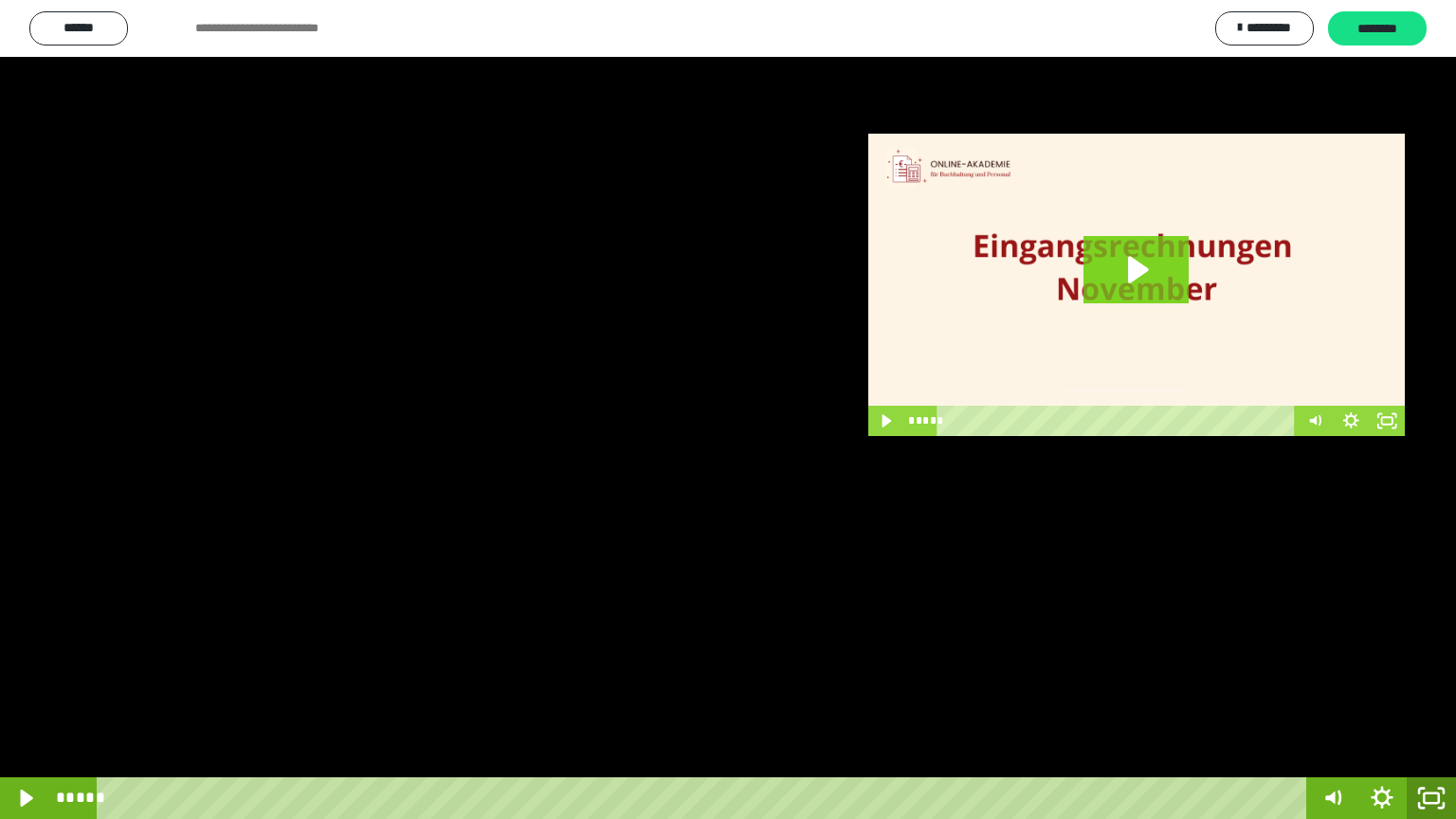 click 